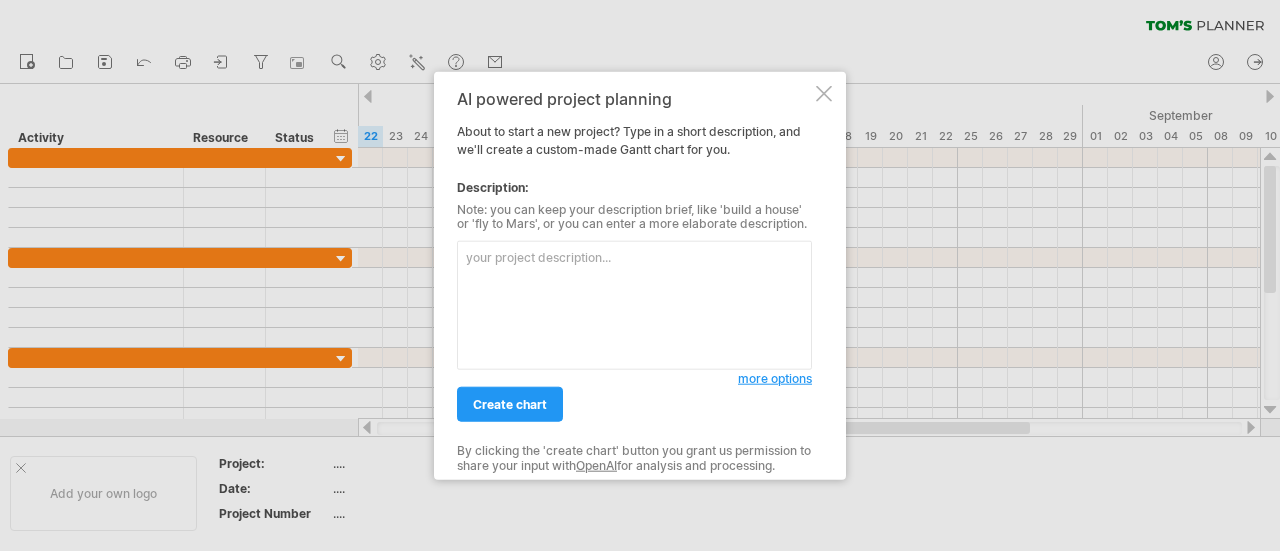 scroll, scrollTop: 0, scrollLeft: 0, axis: both 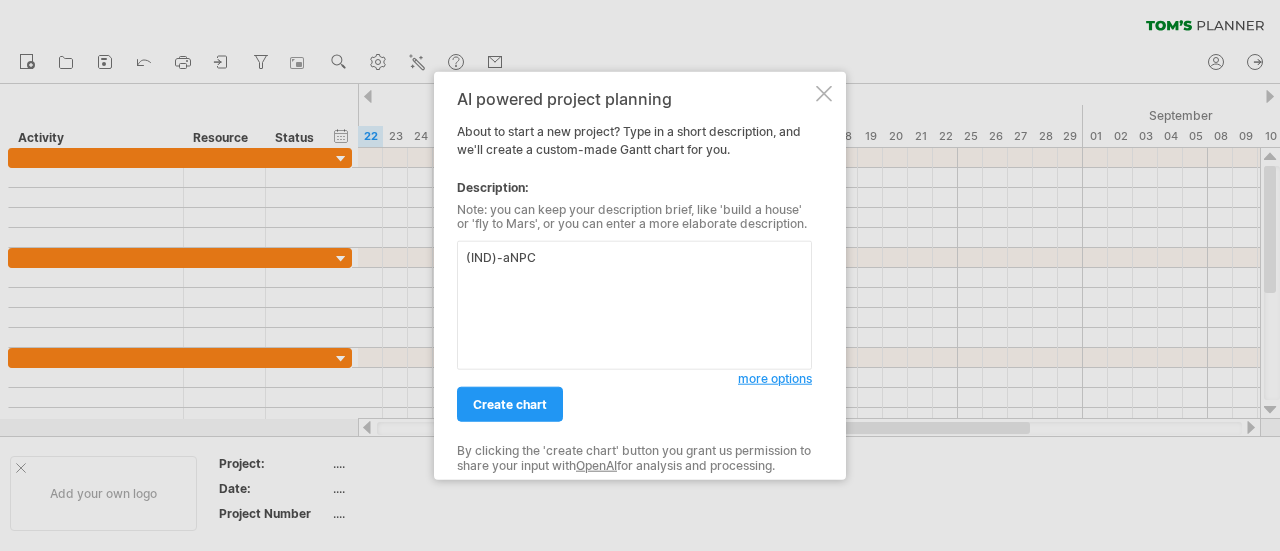 drag, startPoint x: 501, startPoint y: 255, endPoint x: 448, endPoint y: 255, distance: 53 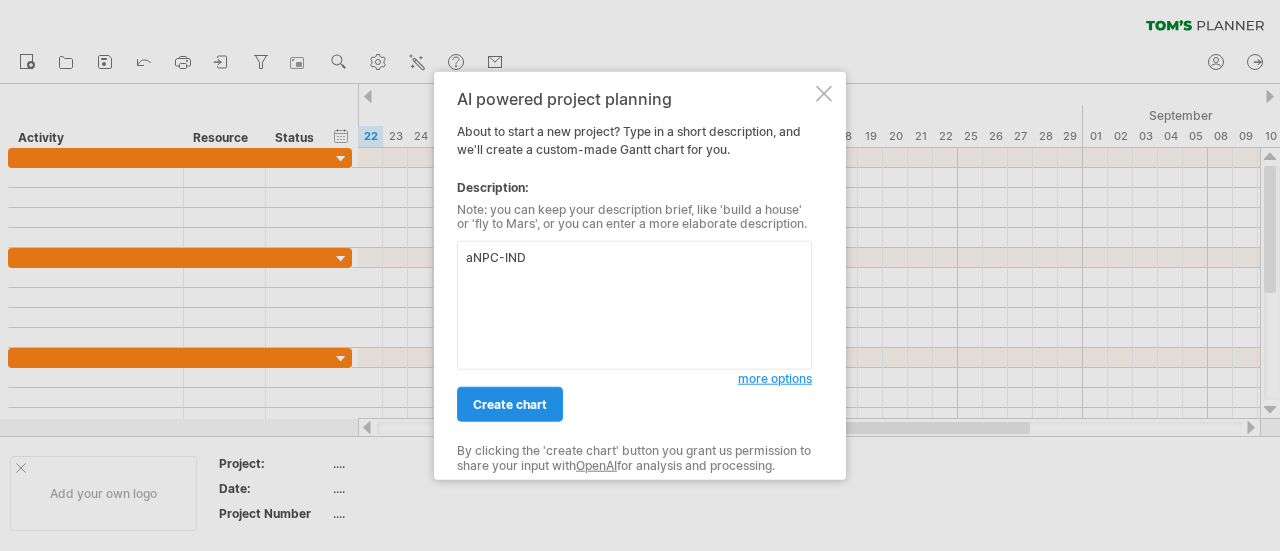 click on "create chart" at bounding box center (510, 404) 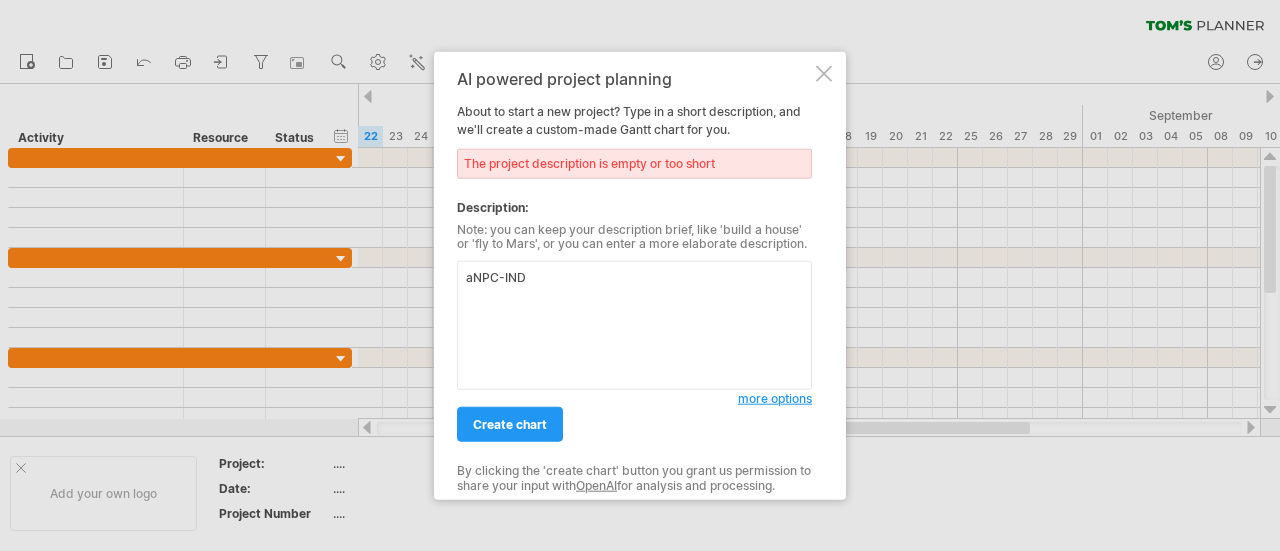 click on "aNPC-IND" at bounding box center [634, 325] 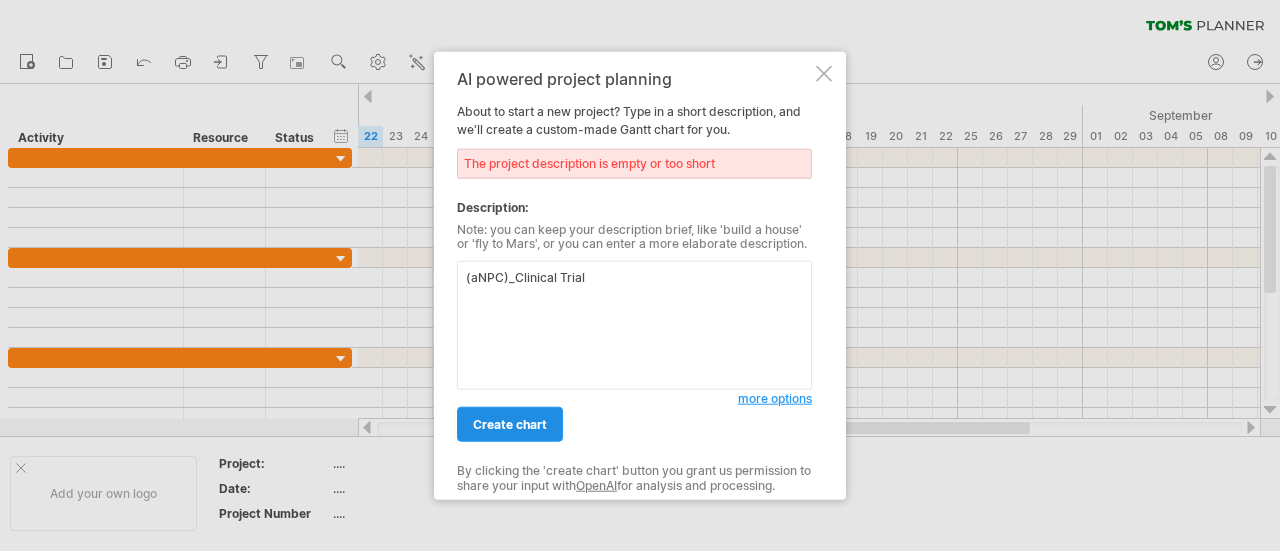 type on "(aNPC)_Clinical Trial" 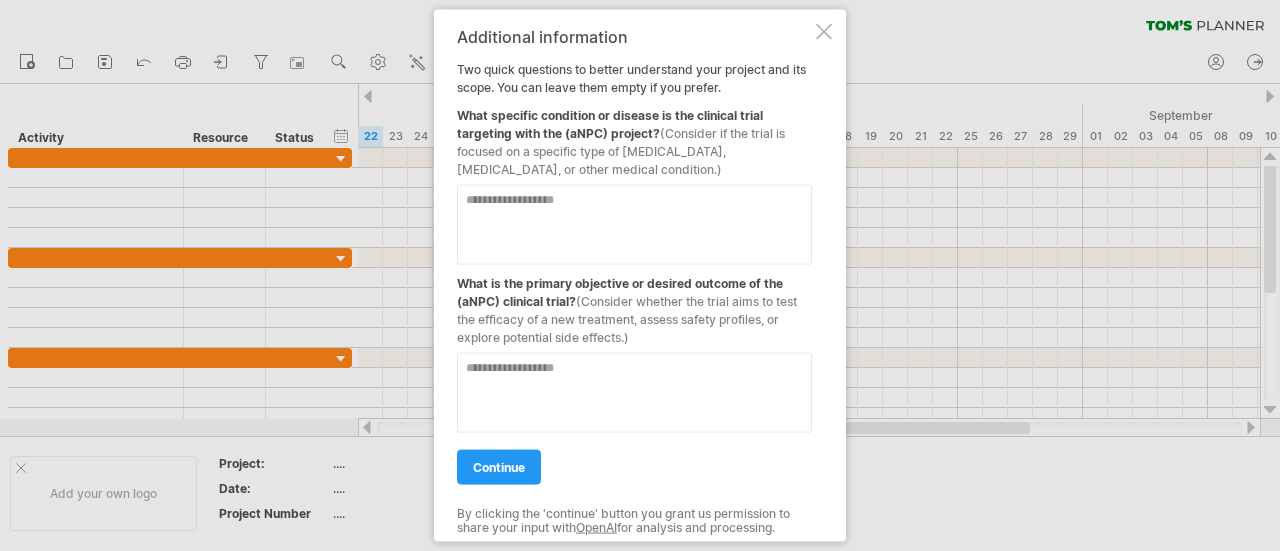 click at bounding box center (634, 224) 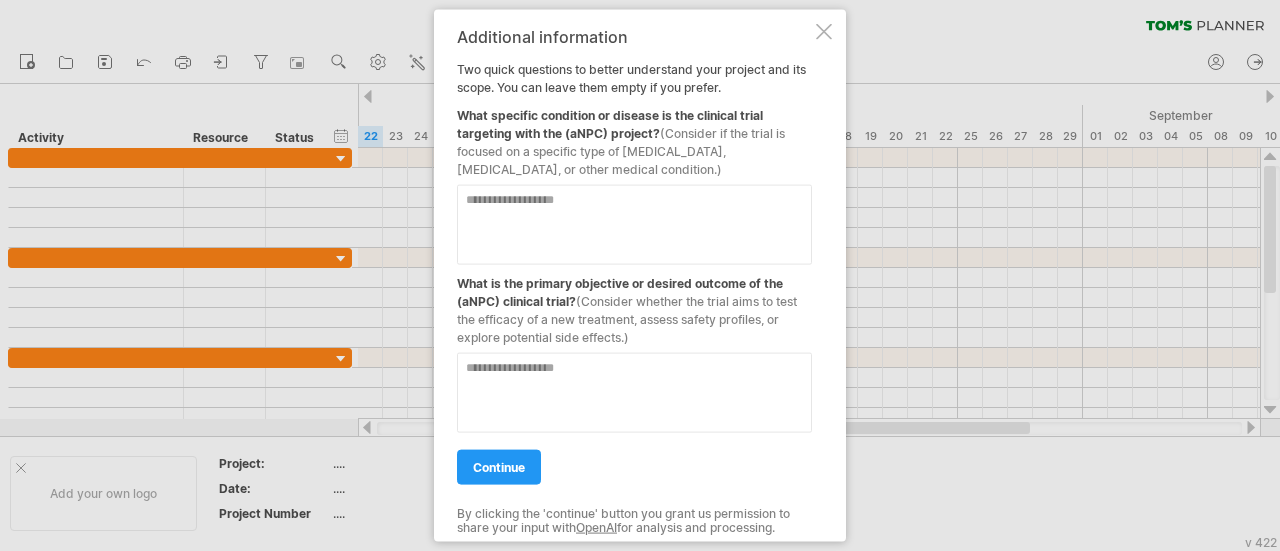 paste on "**********" 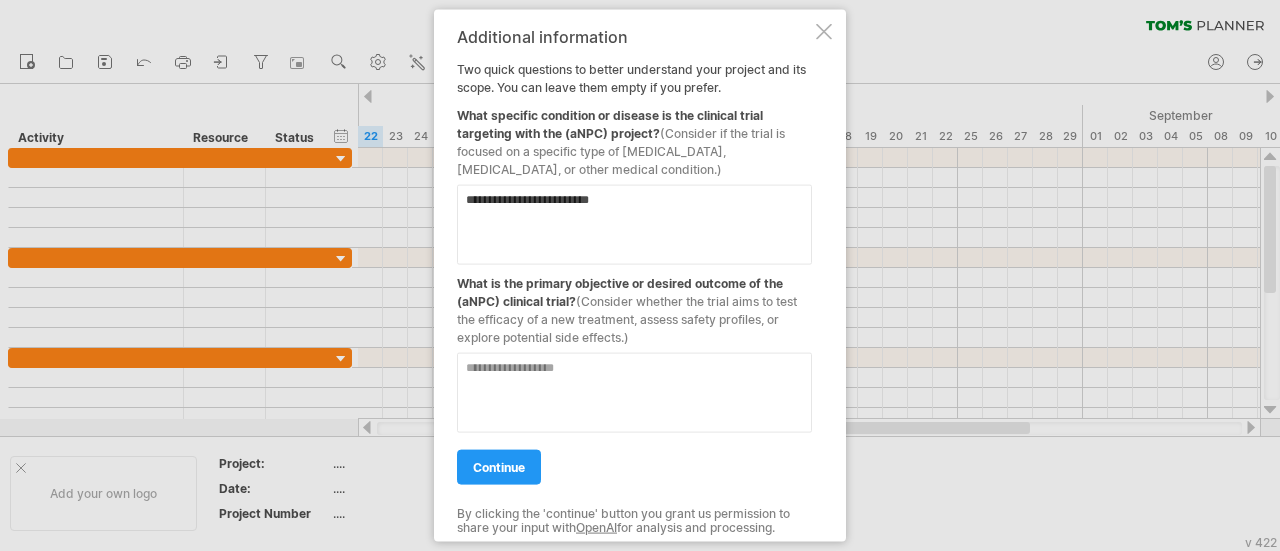 drag, startPoint x: 467, startPoint y: 202, endPoint x: 488, endPoint y: 200, distance: 21.095022 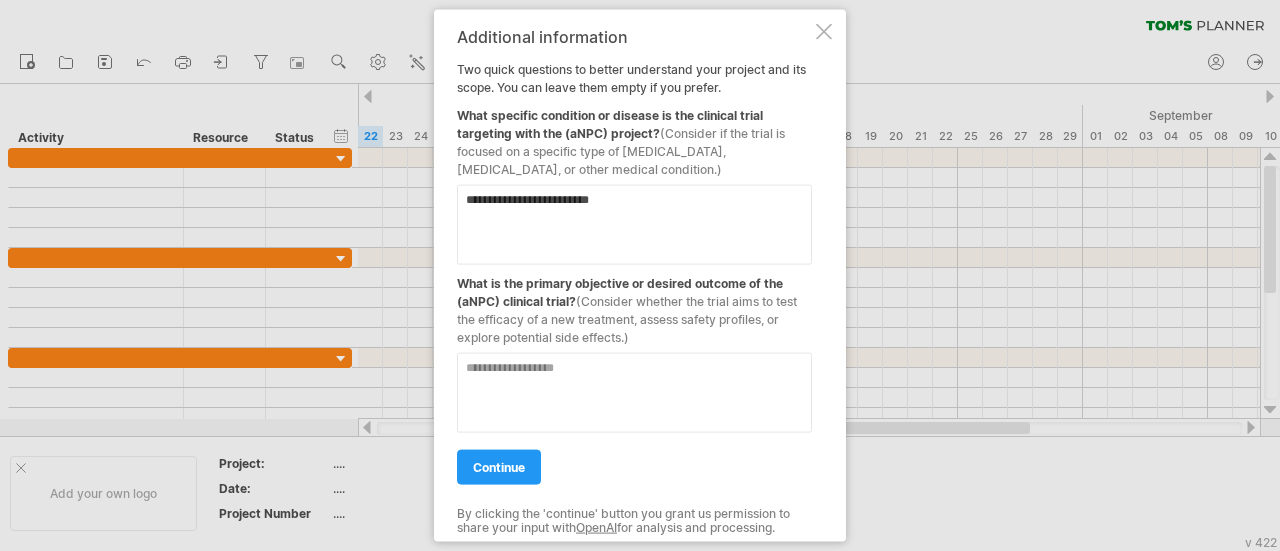 click on "**********" at bounding box center [634, 224] 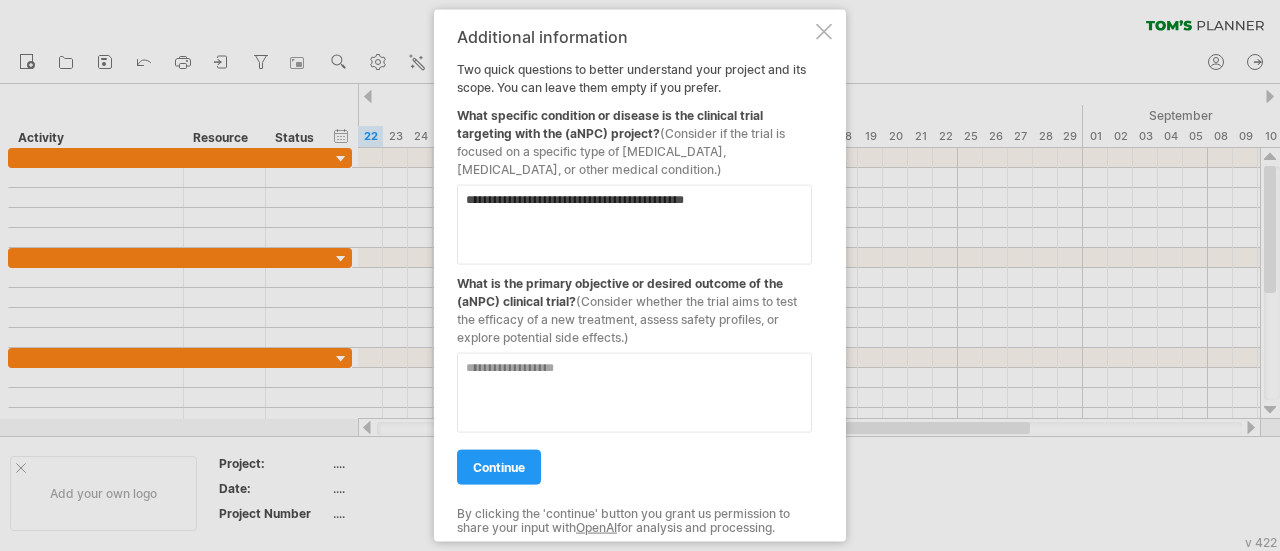 type on "**********" 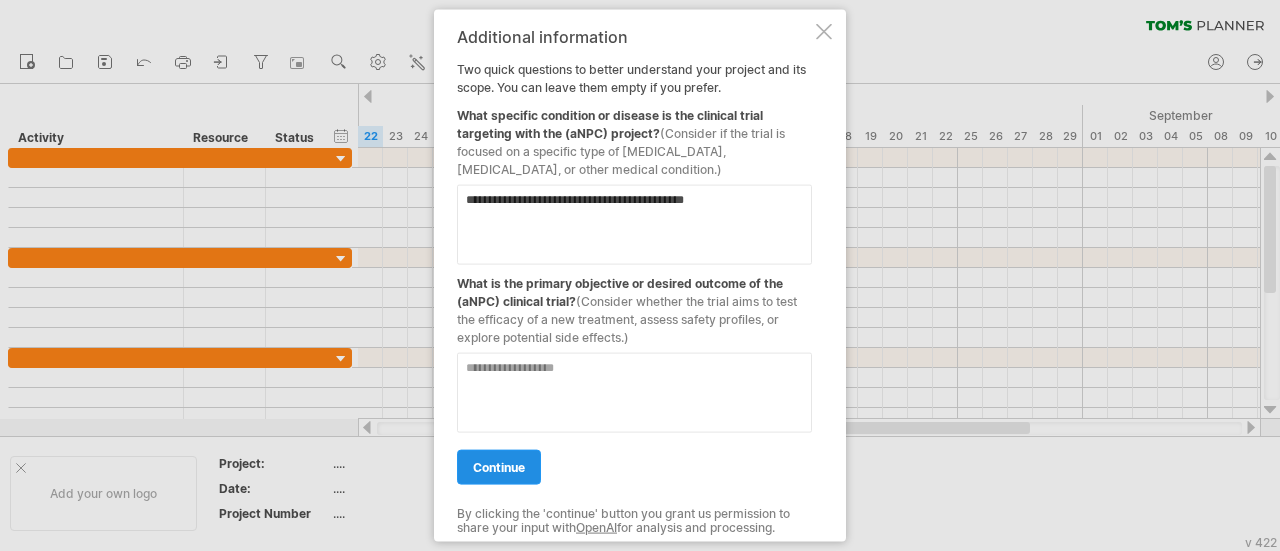click on "continue" at bounding box center (499, 466) 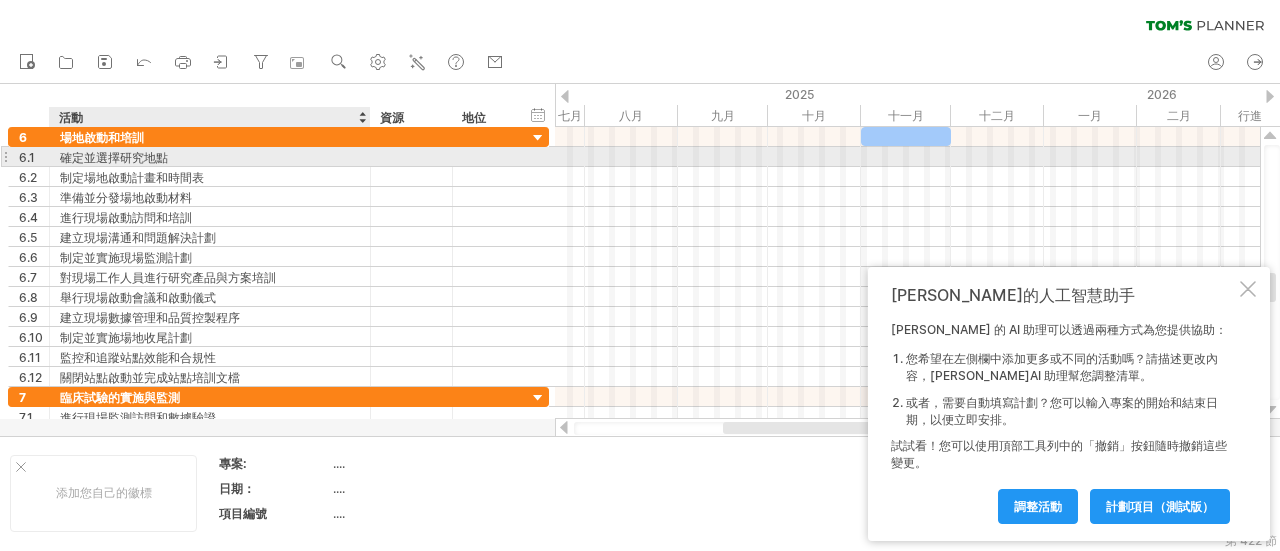 click on "確定並選擇研究地點" at bounding box center (210, 156) 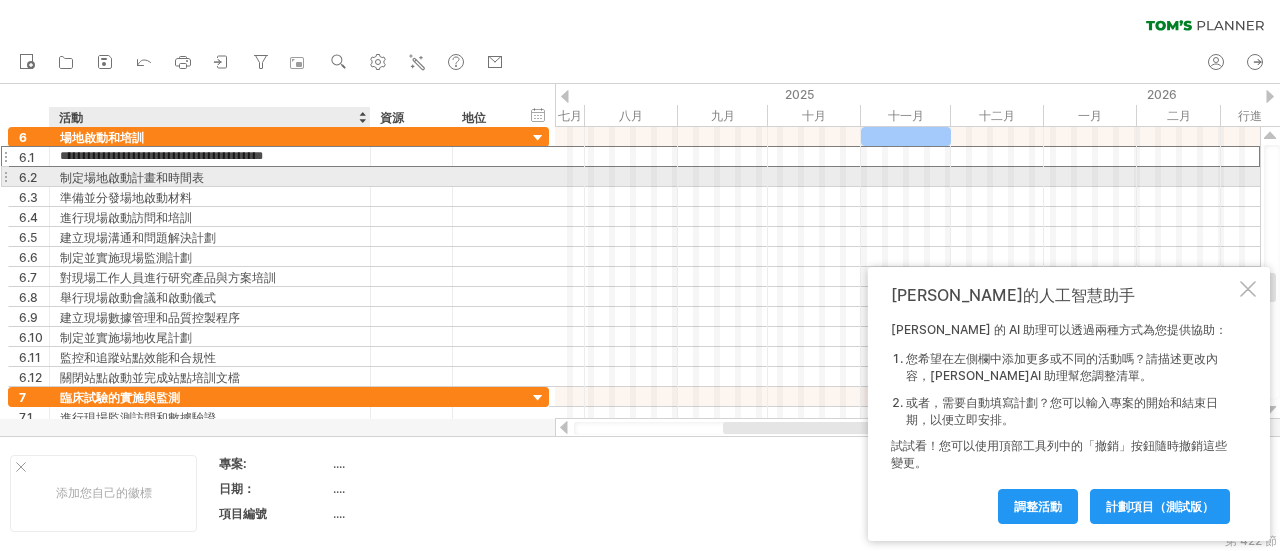 click on "制定場地啟動計畫和時間表" at bounding box center (210, 176) 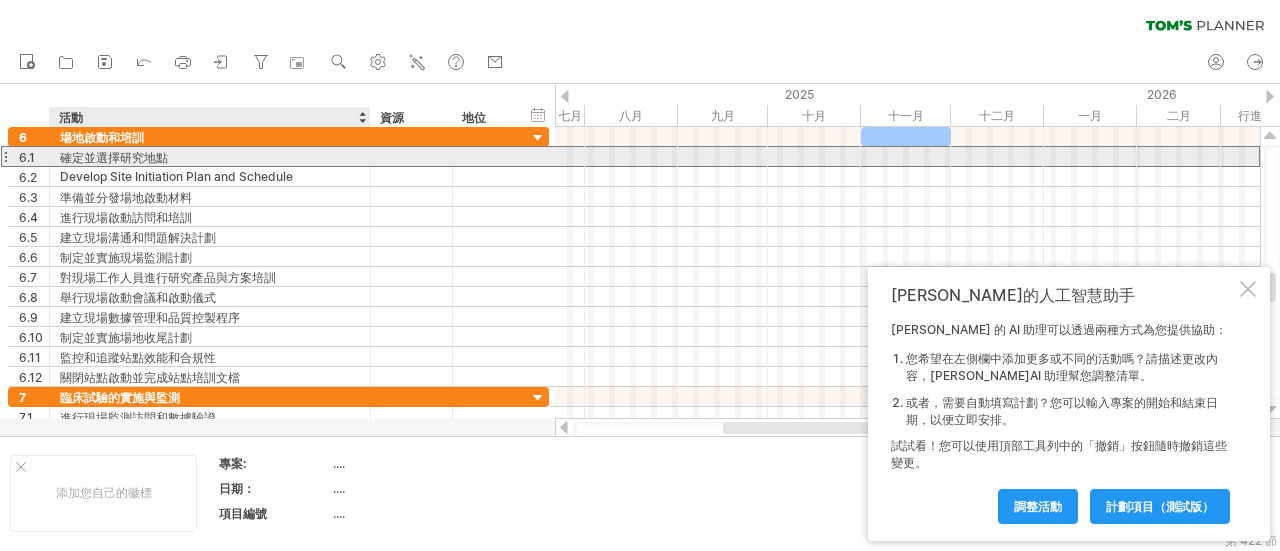 click on "確定並選擇研究地點" at bounding box center (210, 156) 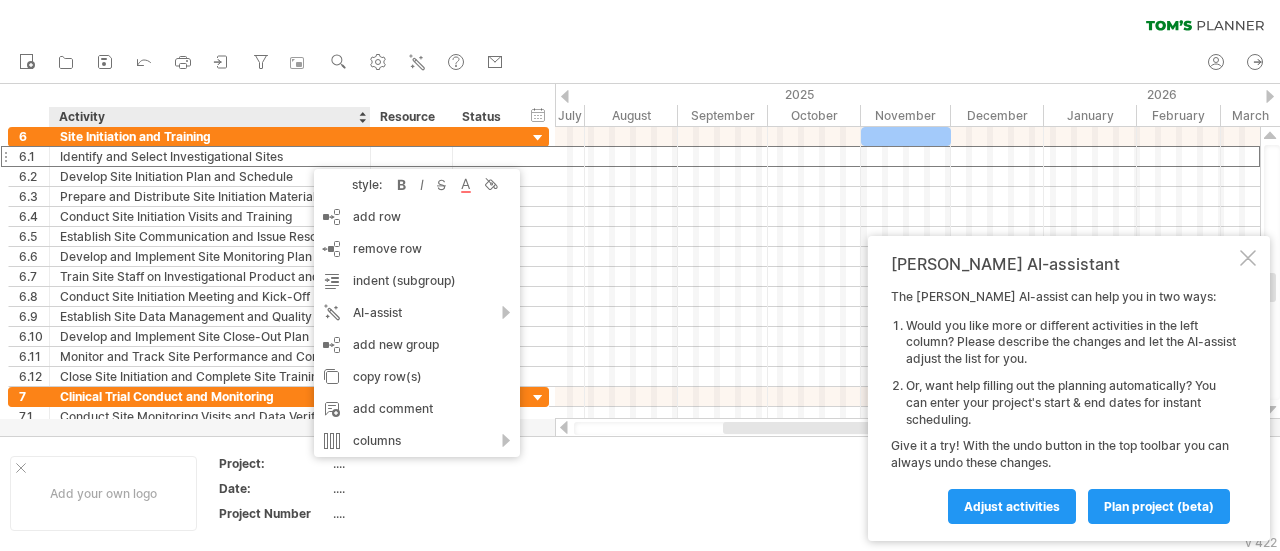 click on "new" at bounding box center (640, 63) 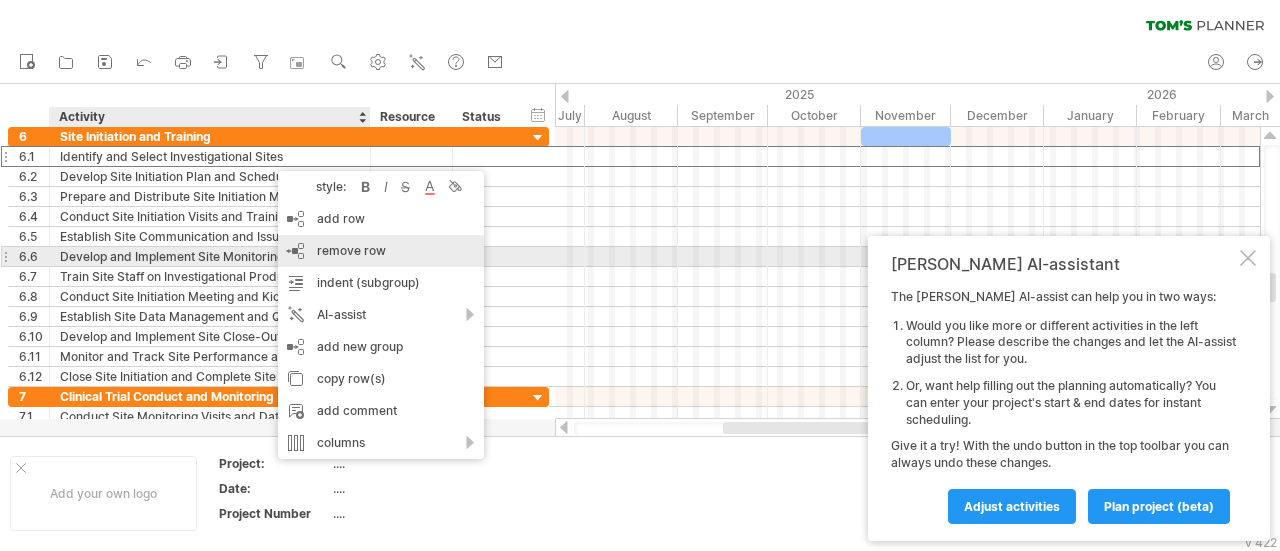 click on "remove row remove selected rows" at bounding box center [381, 251] 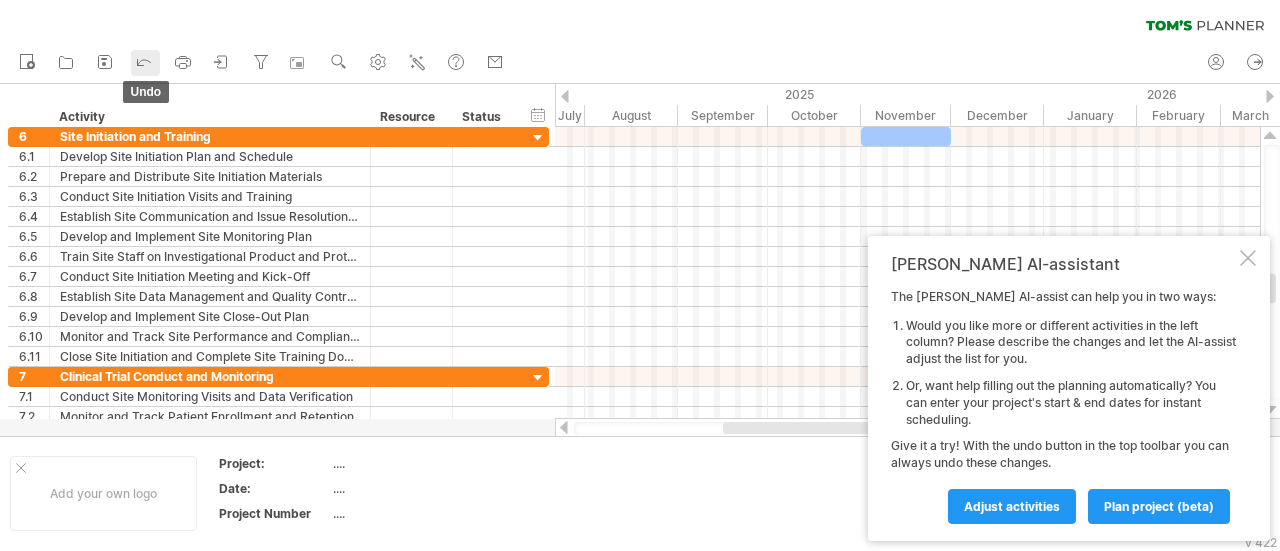 click 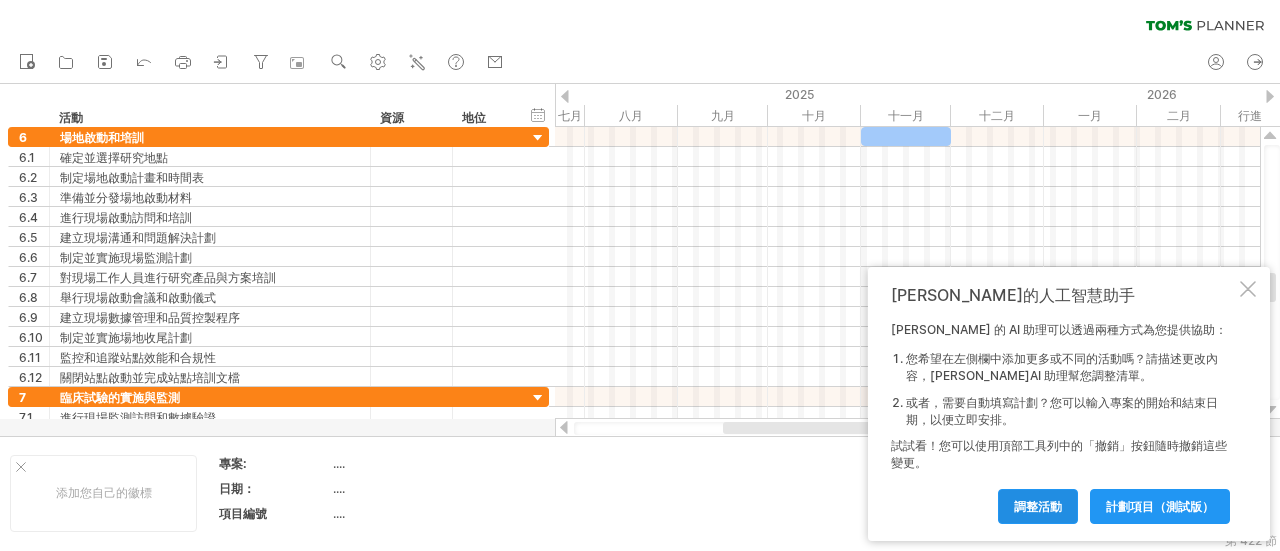 click on "調整活動" at bounding box center [1038, 506] 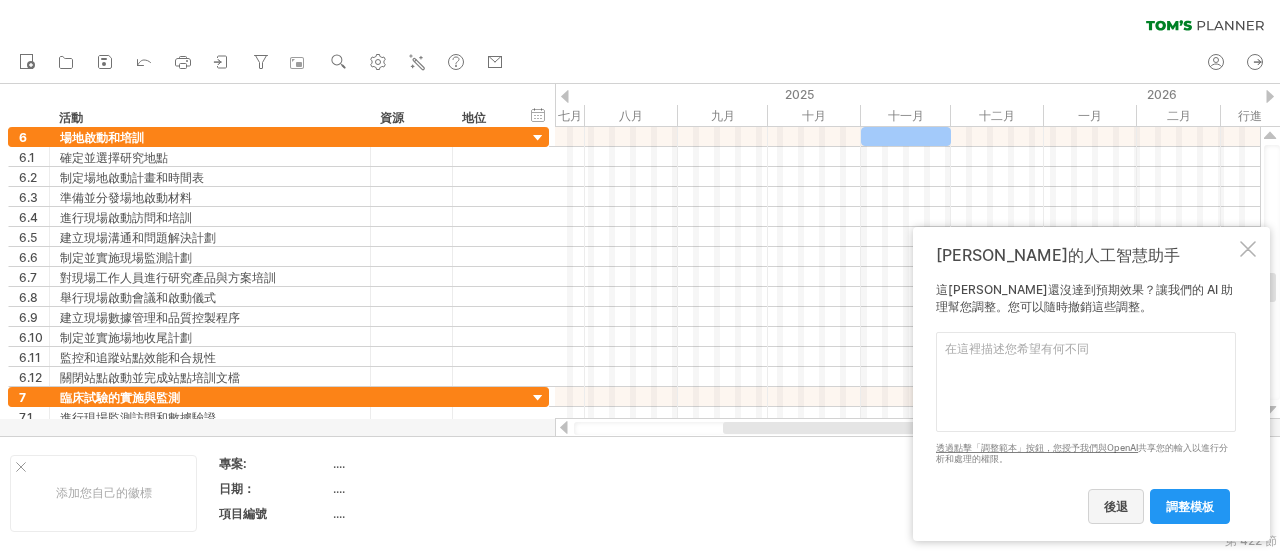 click on "後退" at bounding box center (1116, 506) 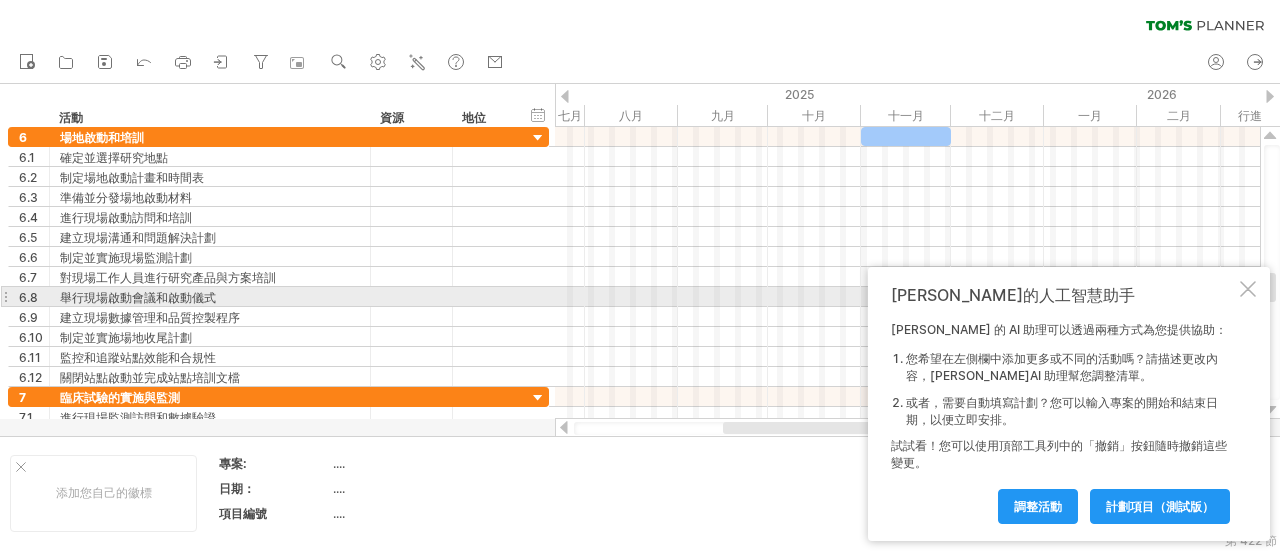 click at bounding box center (1248, 289) 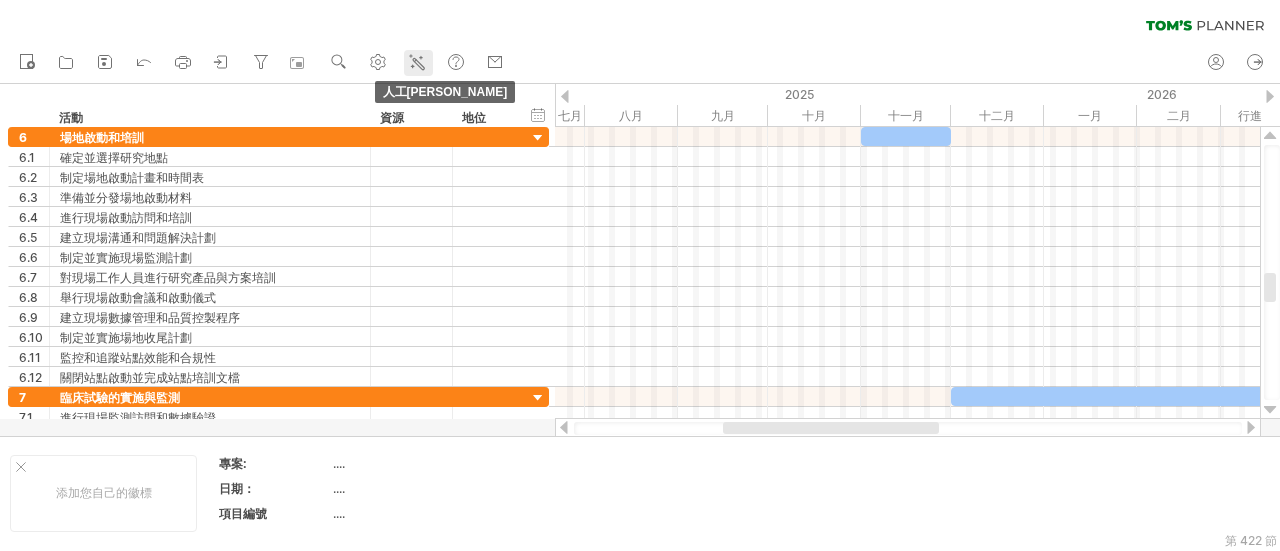 click 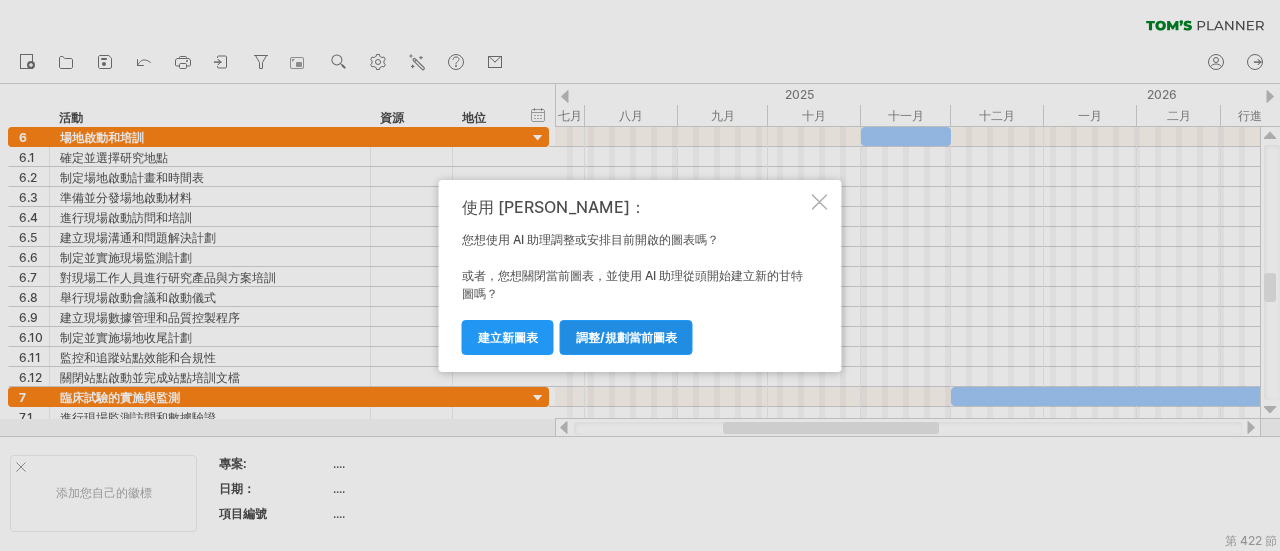 click on "調整/規劃當前圖表" at bounding box center [626, 337] 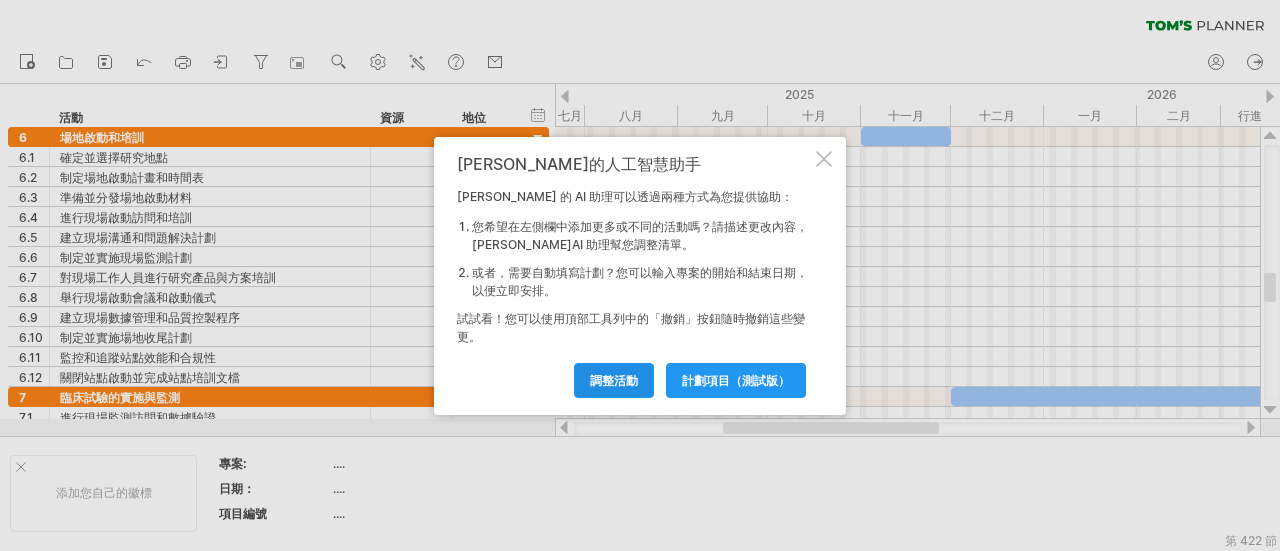 click on "調整活動" at bounding box center [614, 380] 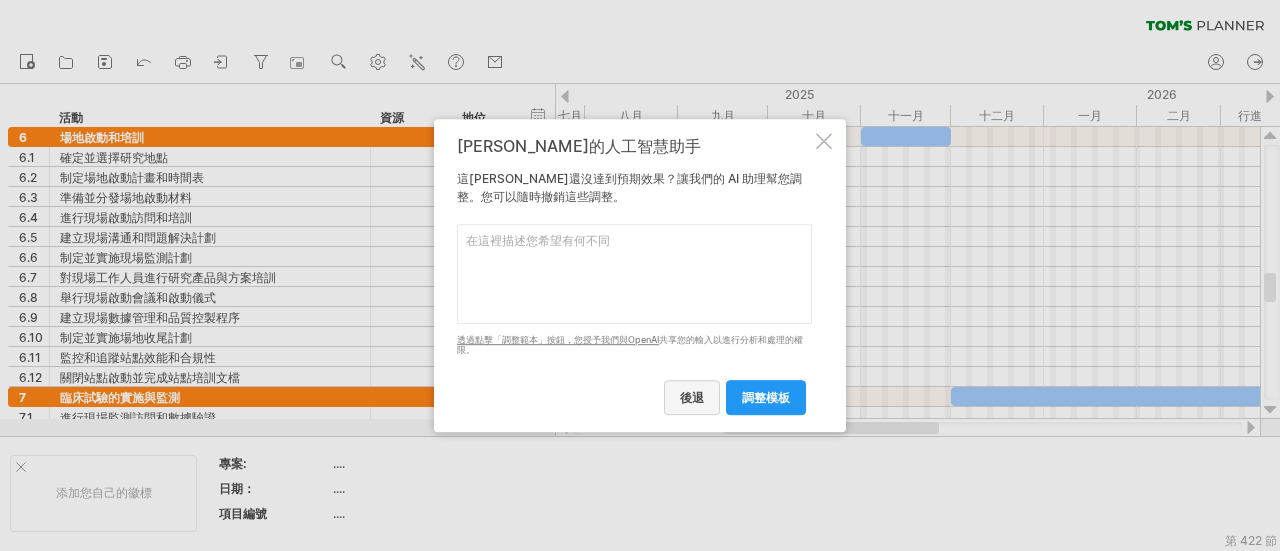 click on "後退" at bounding box center [692, 397] 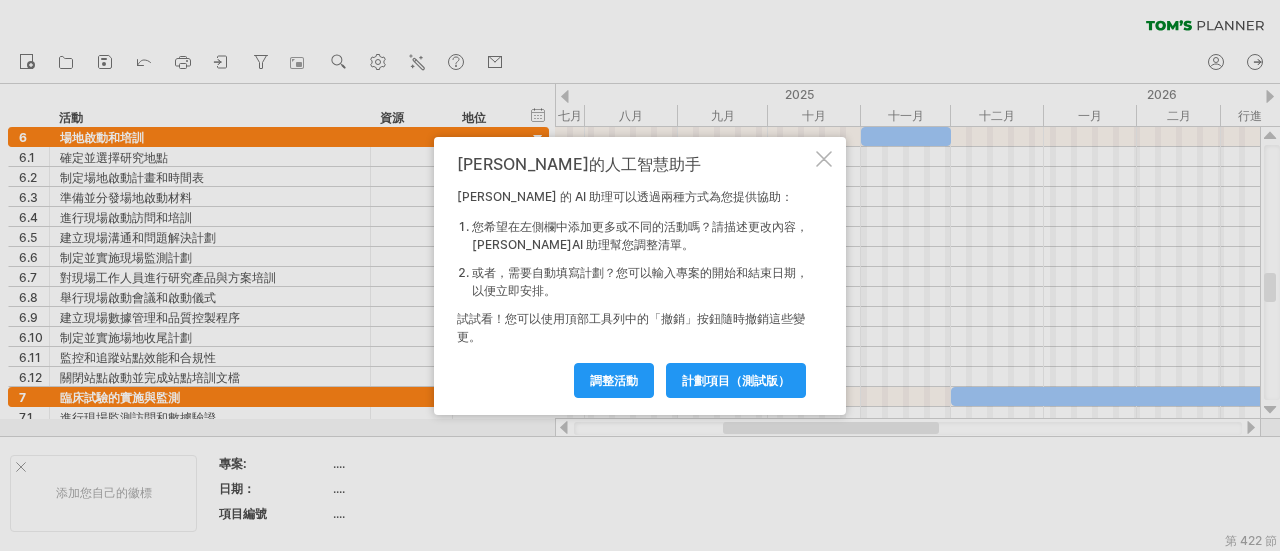 click at bounding box center [824, 159] 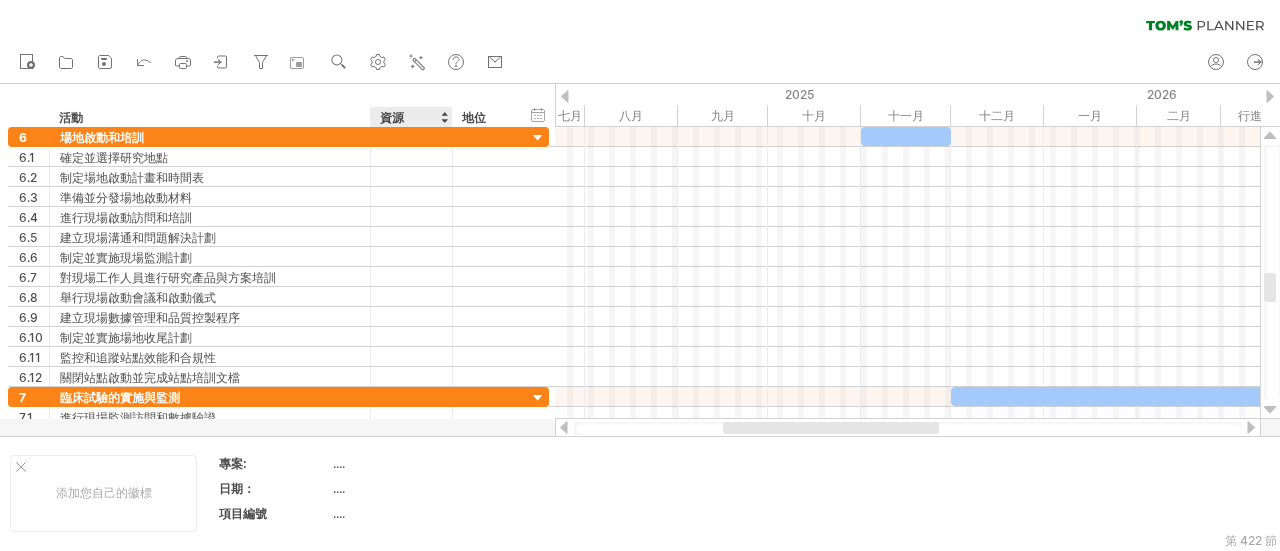 click on "資源" at bounding box center (410, 117) 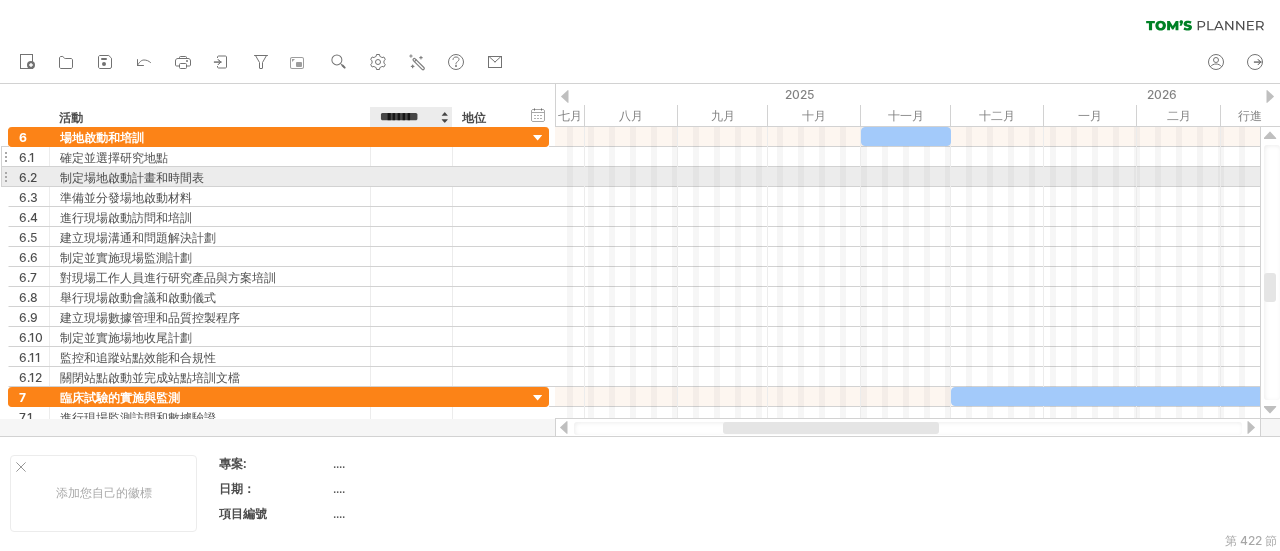 click at bounding box center [411, 156] 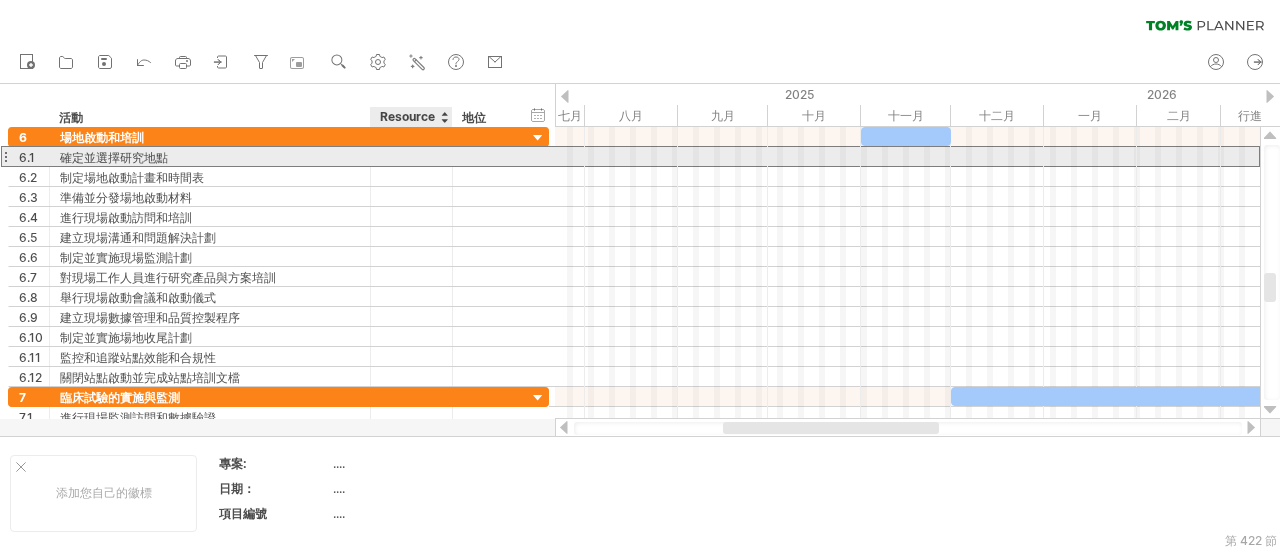click at bounding box center [411, 156] 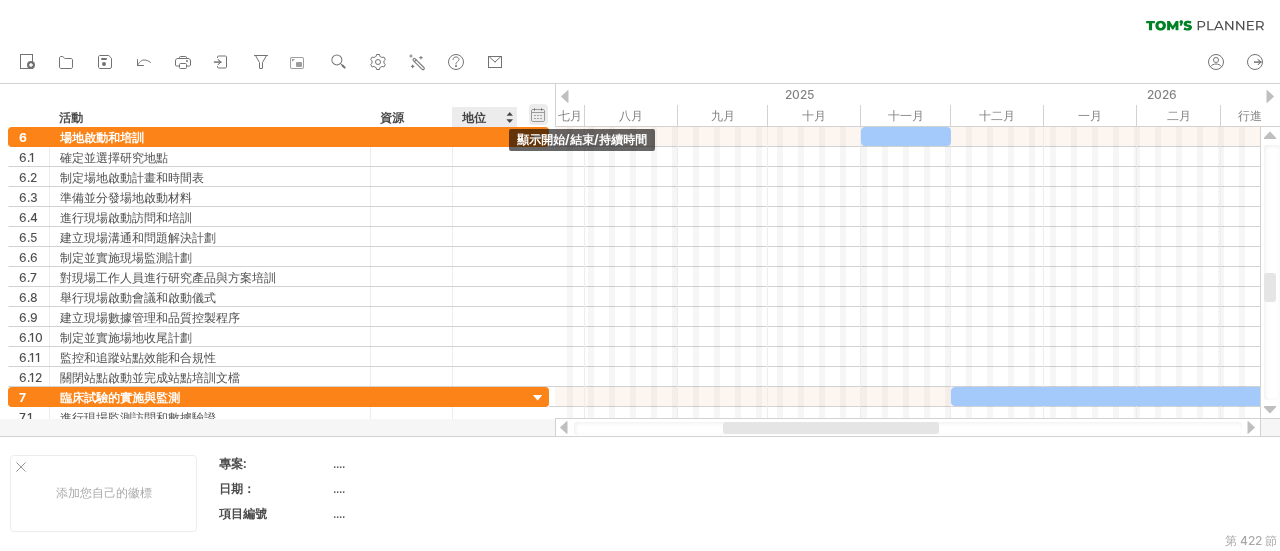 click on "隱藏開始/結束/持續時間 顯示開始/結束/持續時間" at bounding box center (538, 114) 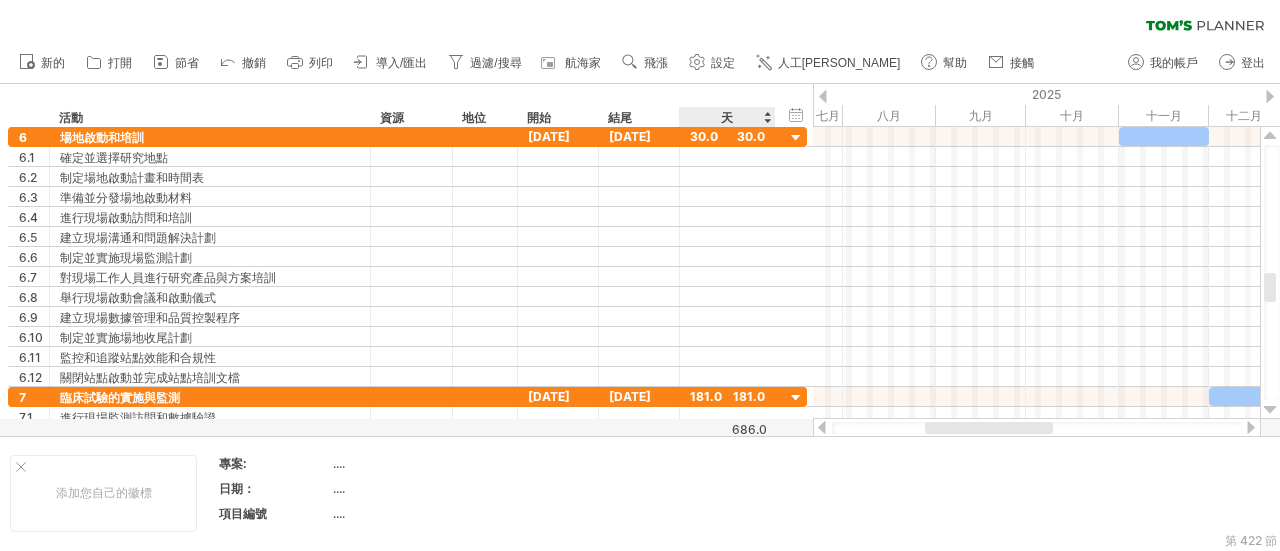 click on "天" at bounding box center (727, 117) 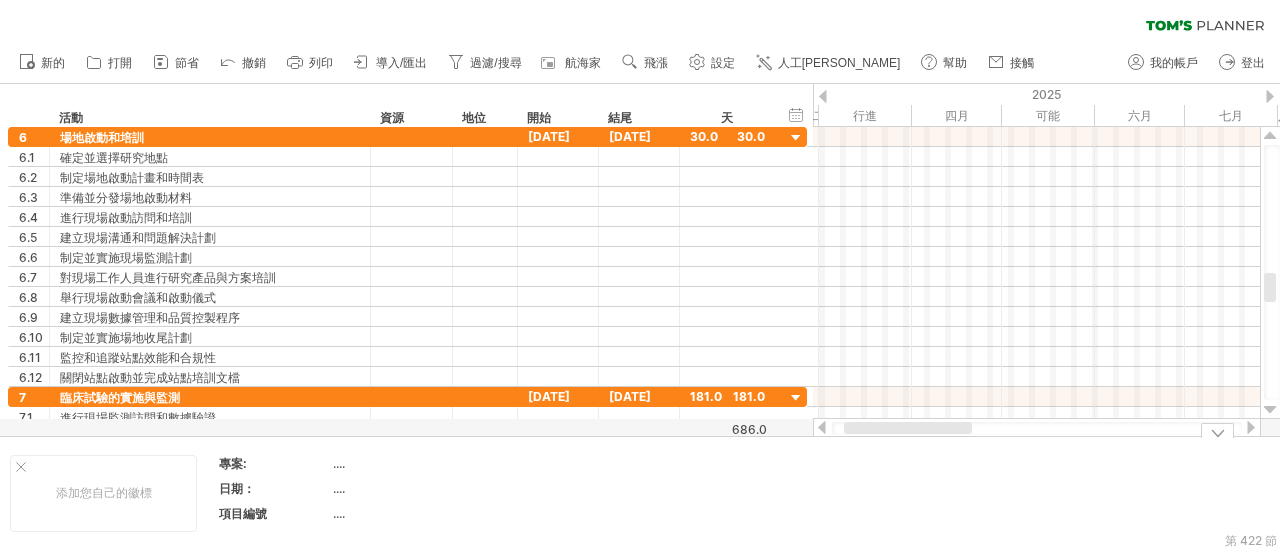 drag, startPoint x: 1001, startPoint y: 427, endPoint x: 915, endPoint y: 442, distance: 87.29834 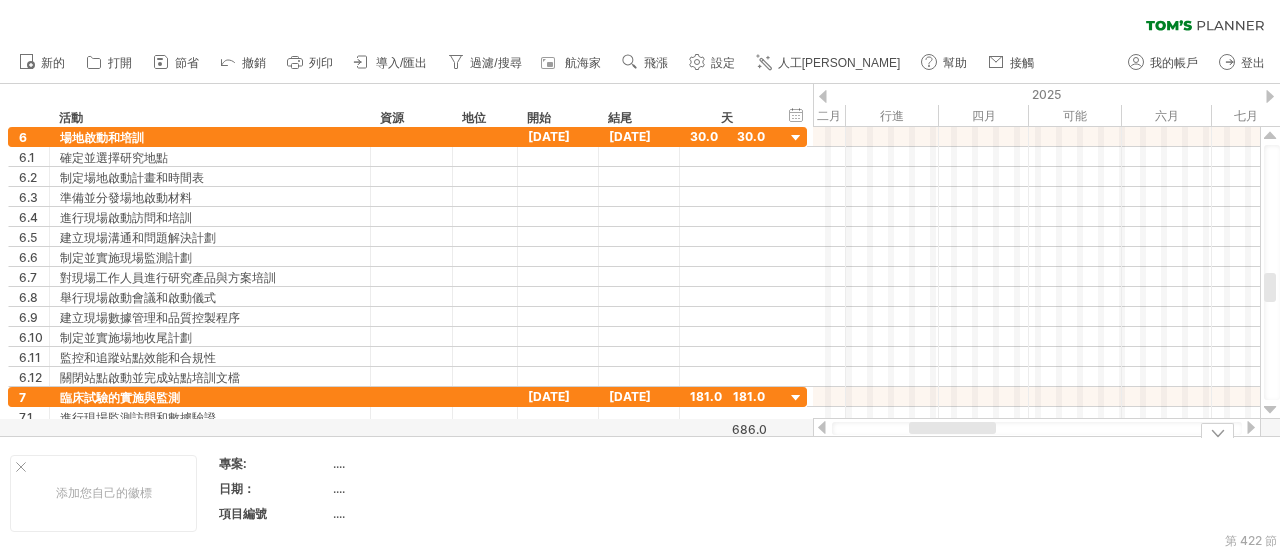 drag, startPoint x: 915, startPoint y: 442, endPoint x: 874, endPoint y: 440, distance: 41.04875 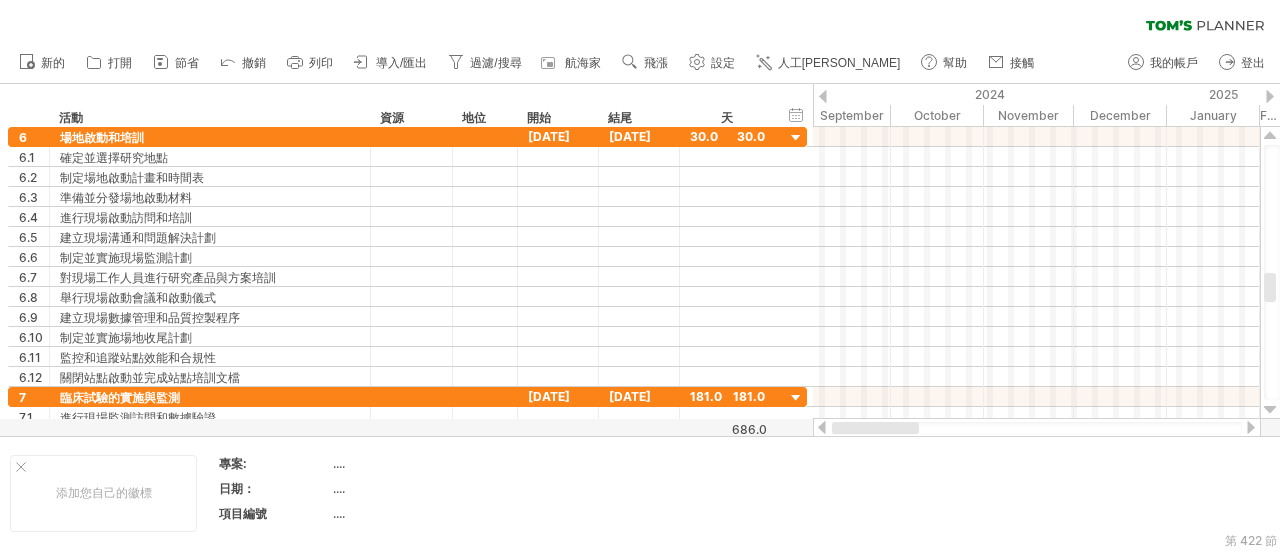 drag, startPoint x: 940, startPoint y: 430, endPoint x: 818, endPoint y: 431, distance: 122.0041 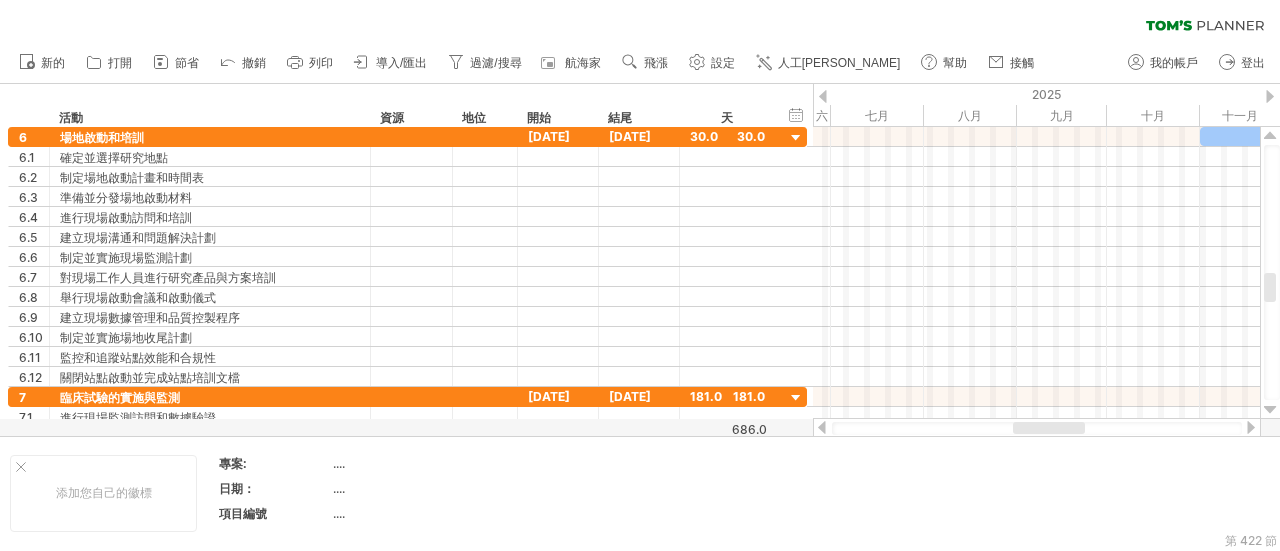 click at bounding box center (1049, 428) 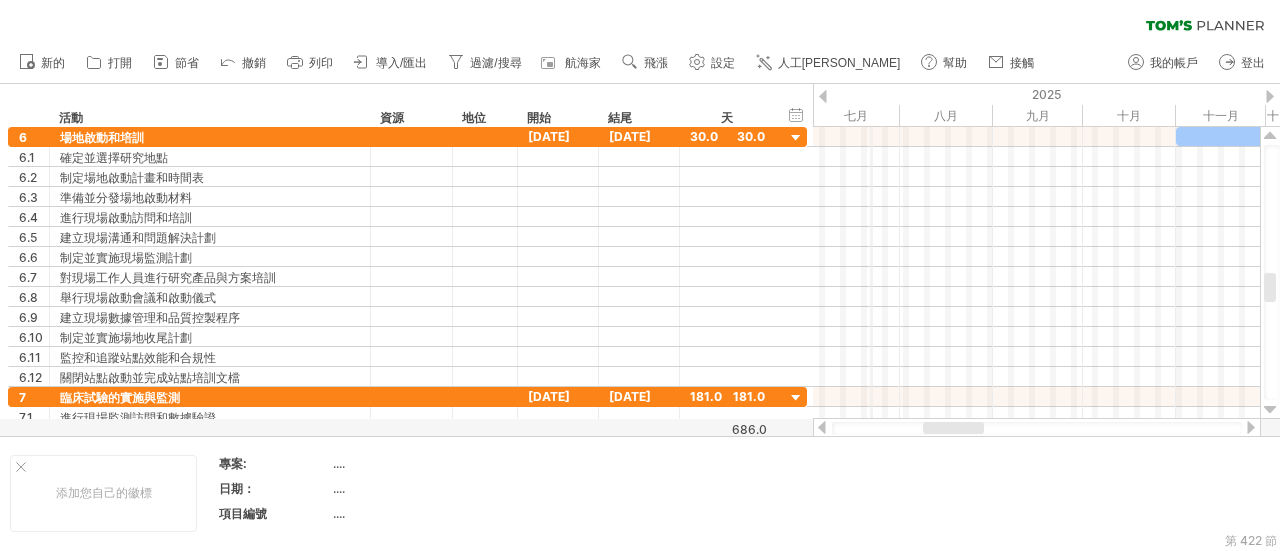 click on "七月" at bounding box center (853, 115) 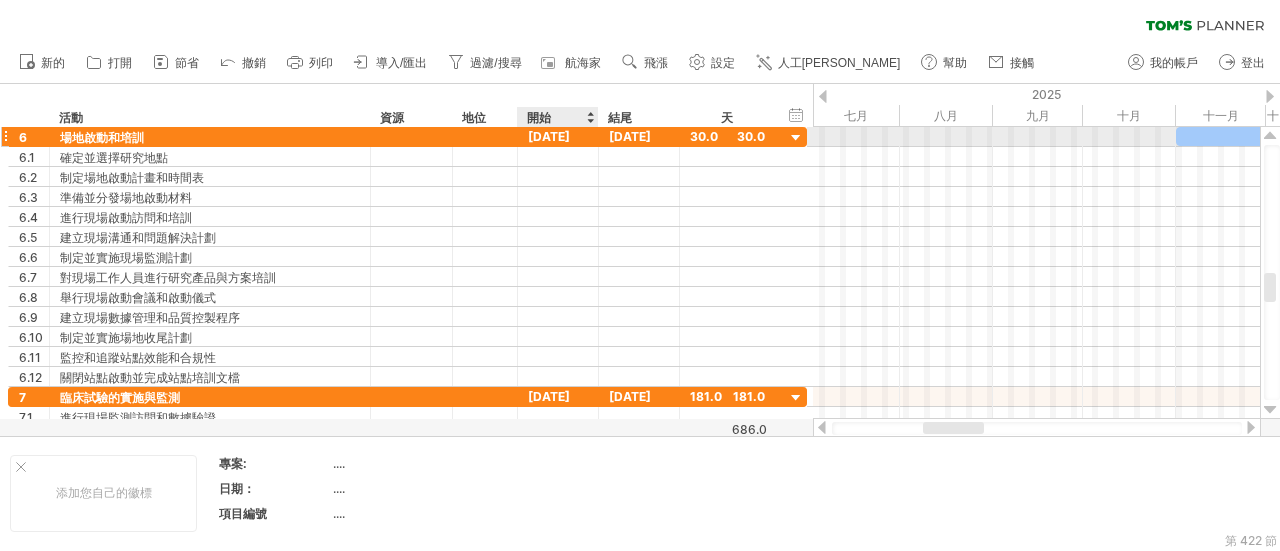 click on "[DATE]" at bounding box center (549, 136) 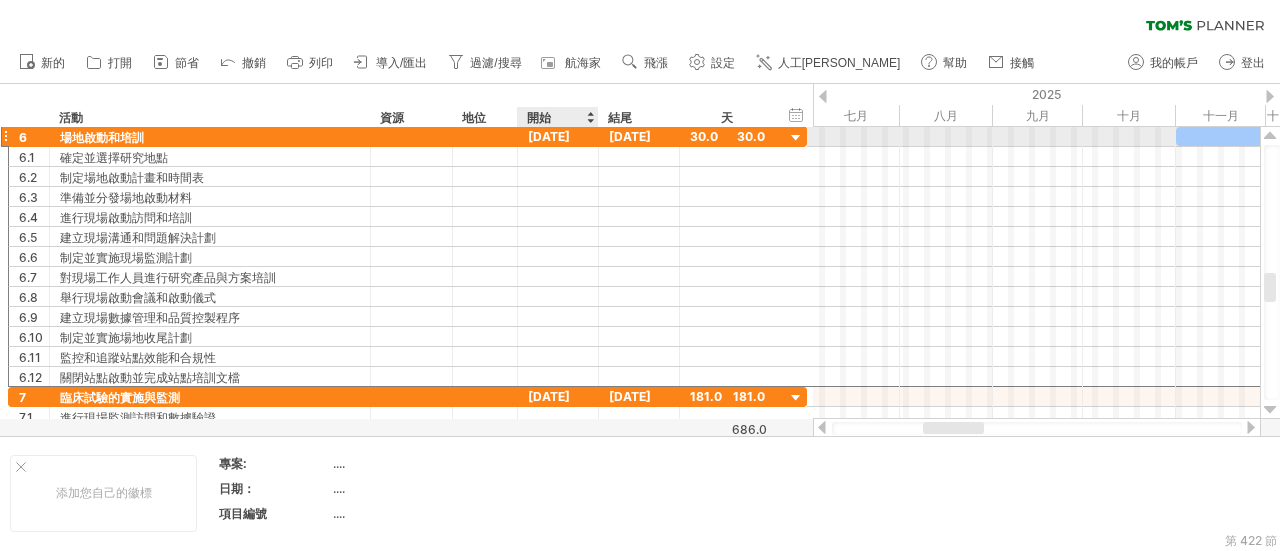click on "[DATE]" at bounding box center (549, 136) 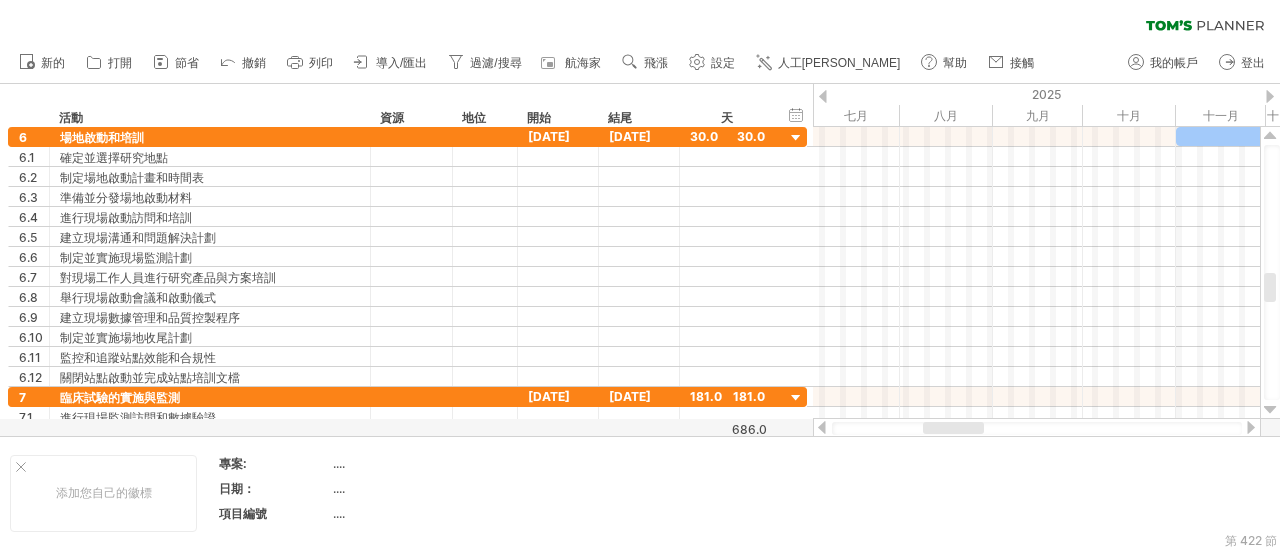 click on "隱藏開始/結束/持續時間 顯示開始/結束/持續時間
******** 活動 ******** 資源 ****** 地位 開始   結尾   天" at bounding box center [406, 105] 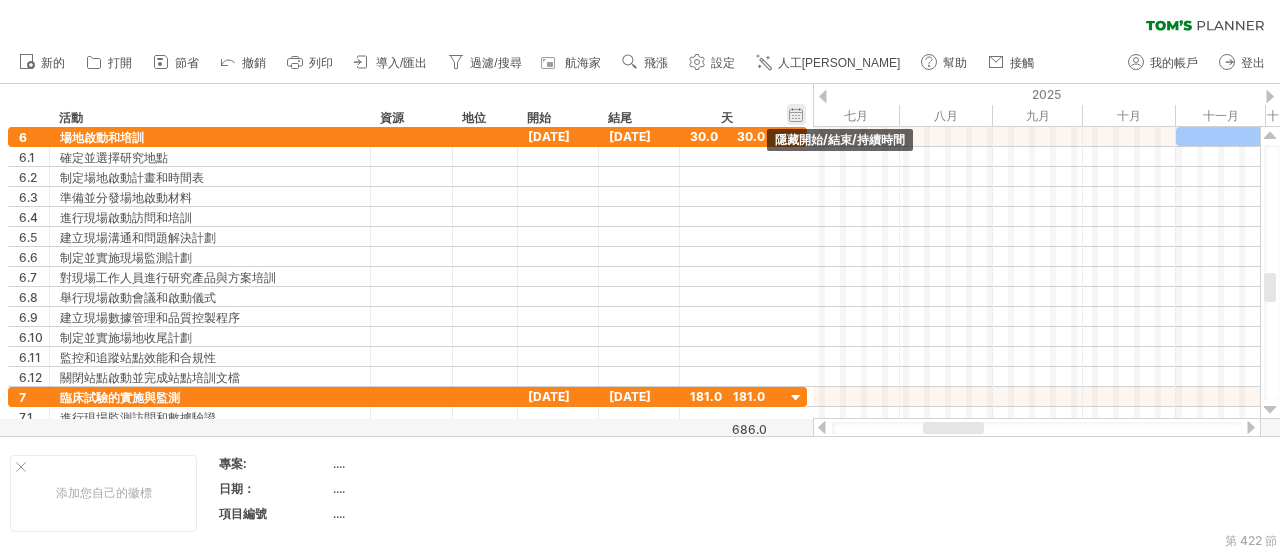 click on "隱藏開始/結束/持續時間 顯示開始/結束/持續時間" at bounding box center [796, 114] 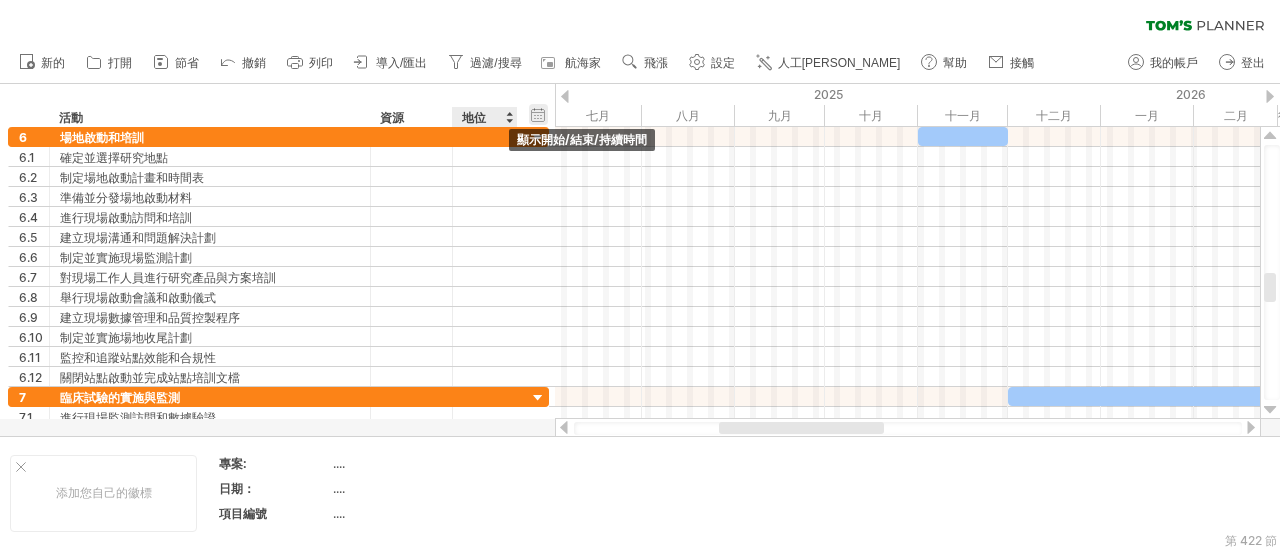click on "隱藏開始/結束/持續時間 顯示開始/結束/持續時間" at bounding box center (538, 114) 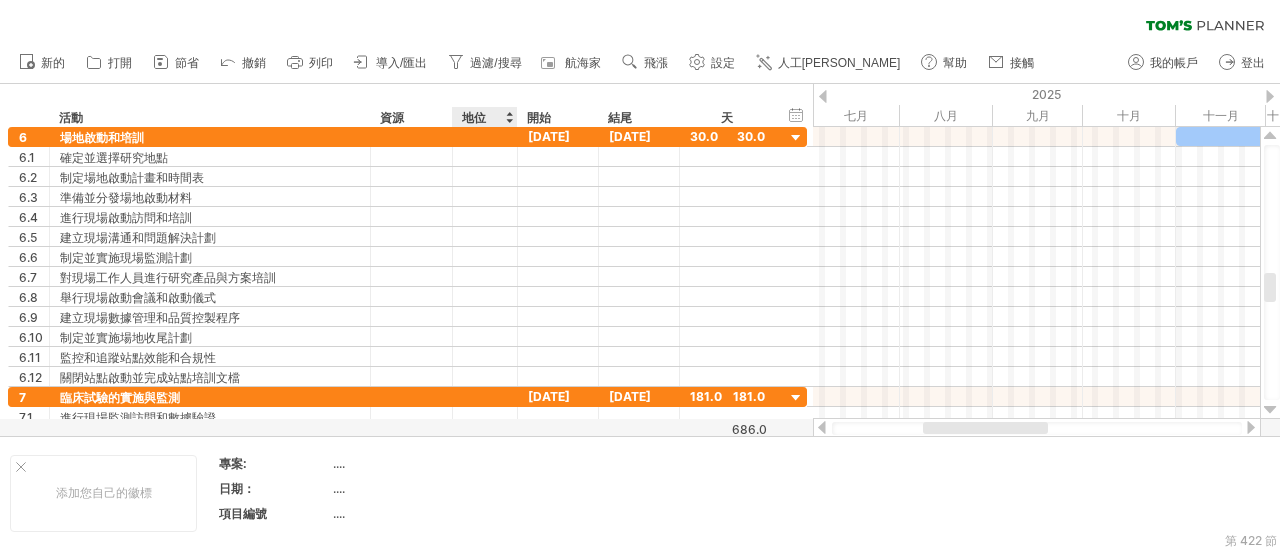 click on "地位" at bounding box center [484, 117] 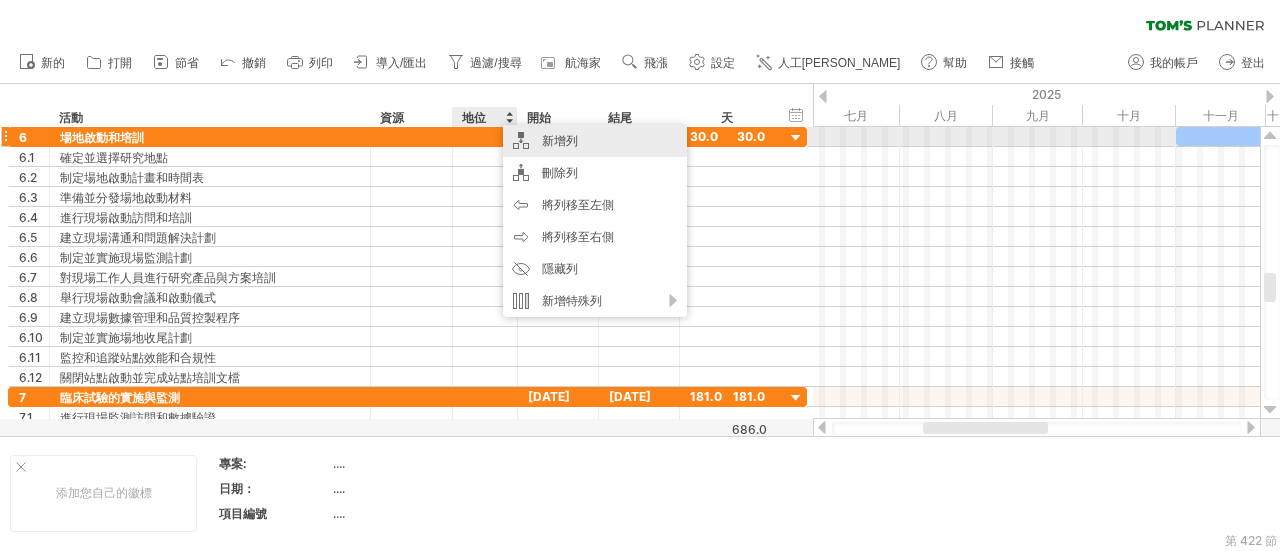 click on "新增列" at bounding box center [595, 141] 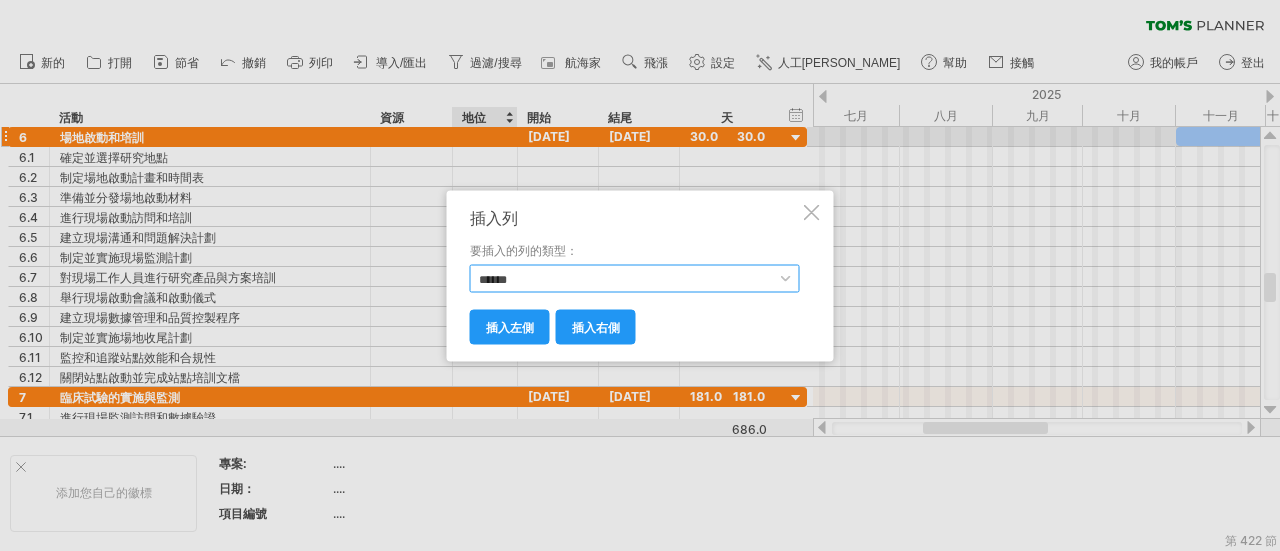 click on "****** **** **** ** ** *** ****" at bounding box center [635, 278] 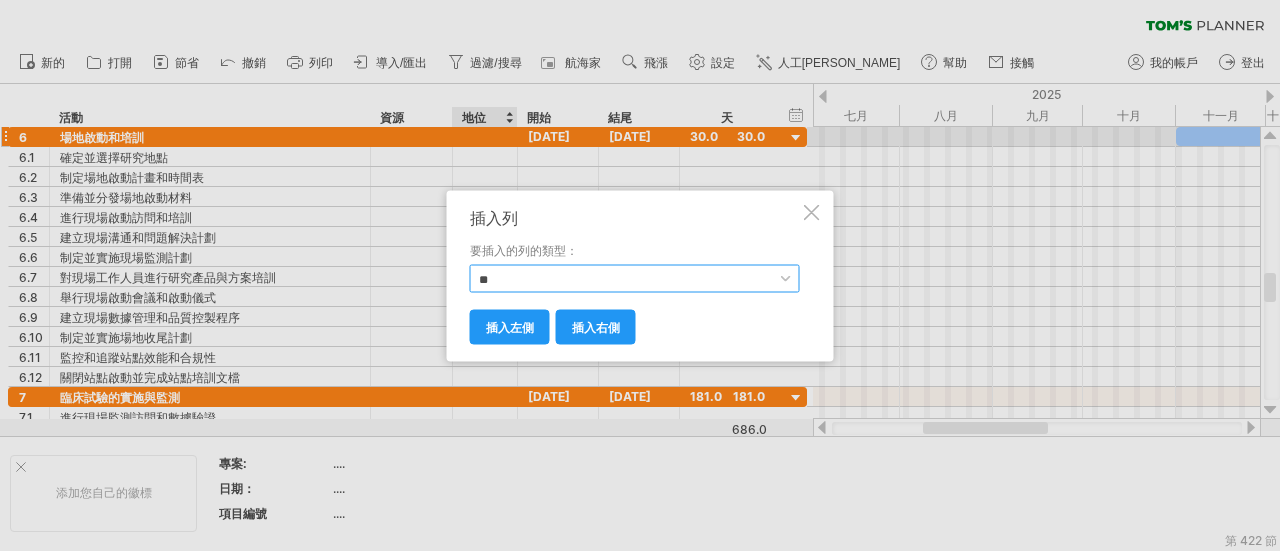 click on "****** **** **** ** ** *** ****" at bounding box center [635, 278] 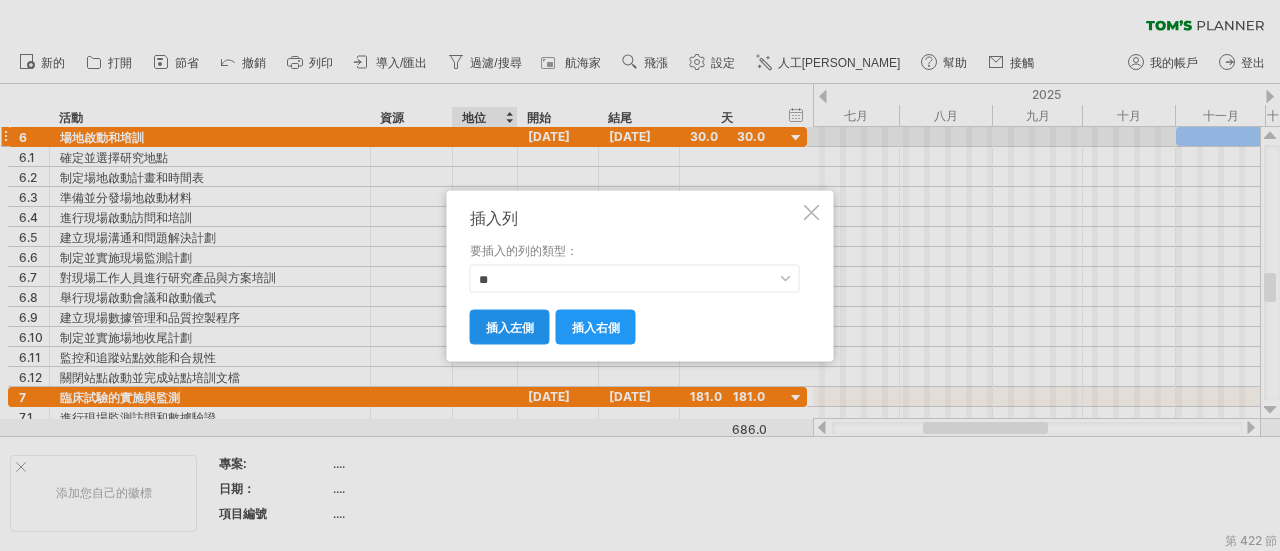 click on "插入左側" at bounding box center (510, 326) 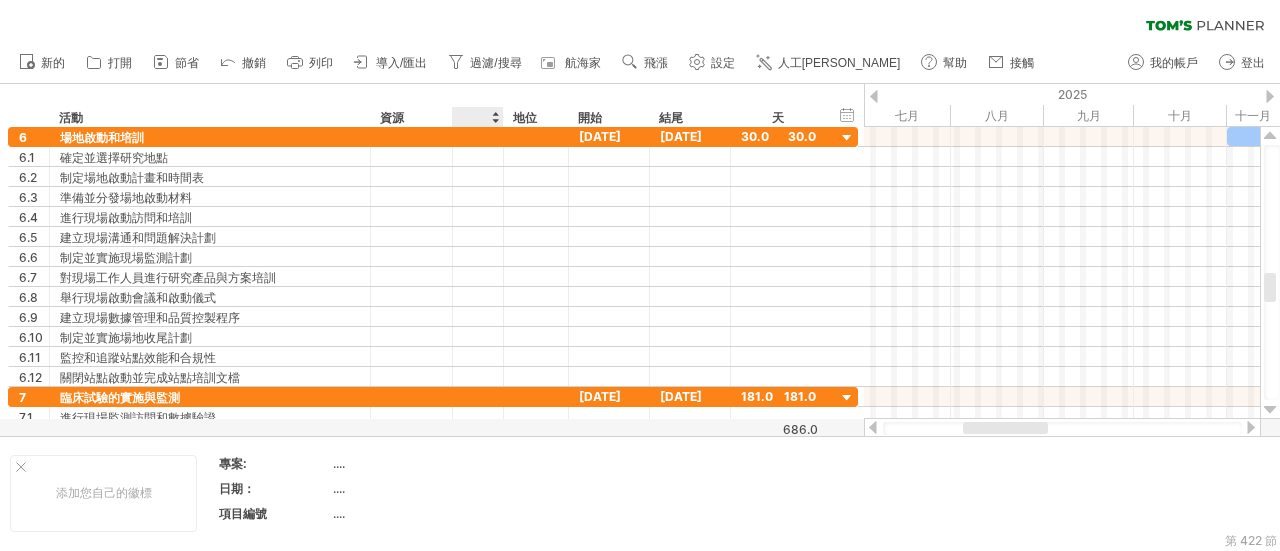 click at bounding box center [477, 117] 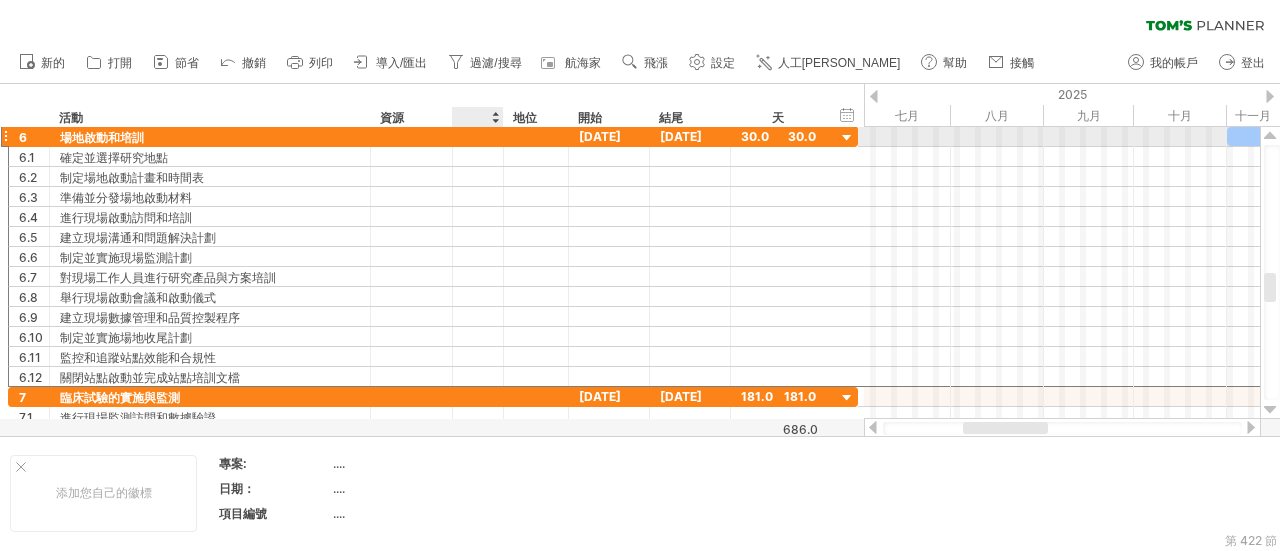 click at bounding box center (478, 136) 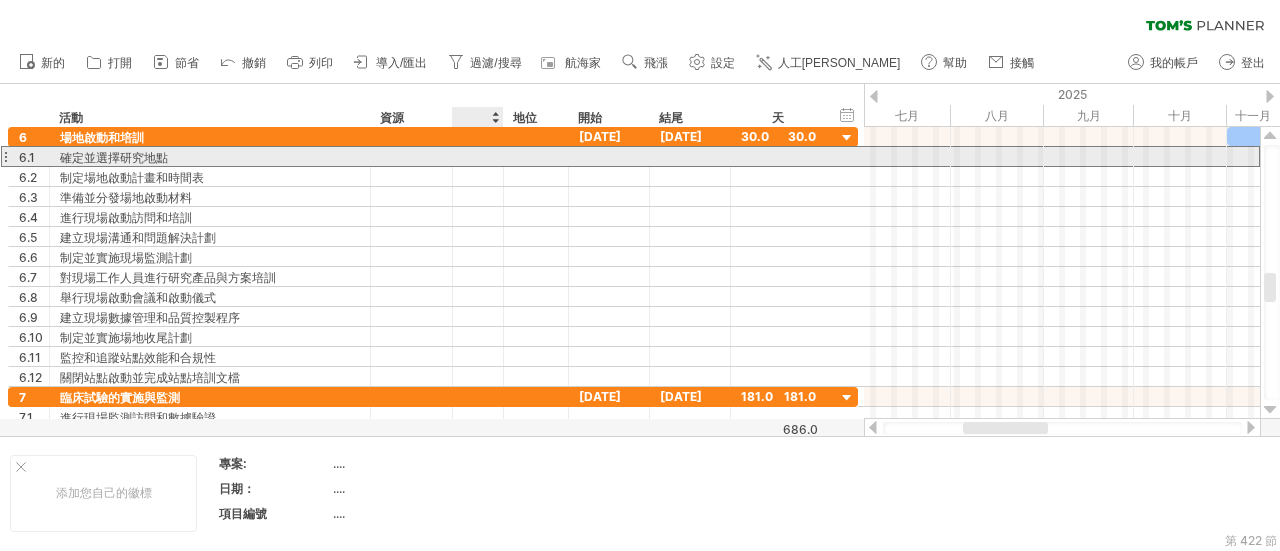 click at bounding box center (478, 156) 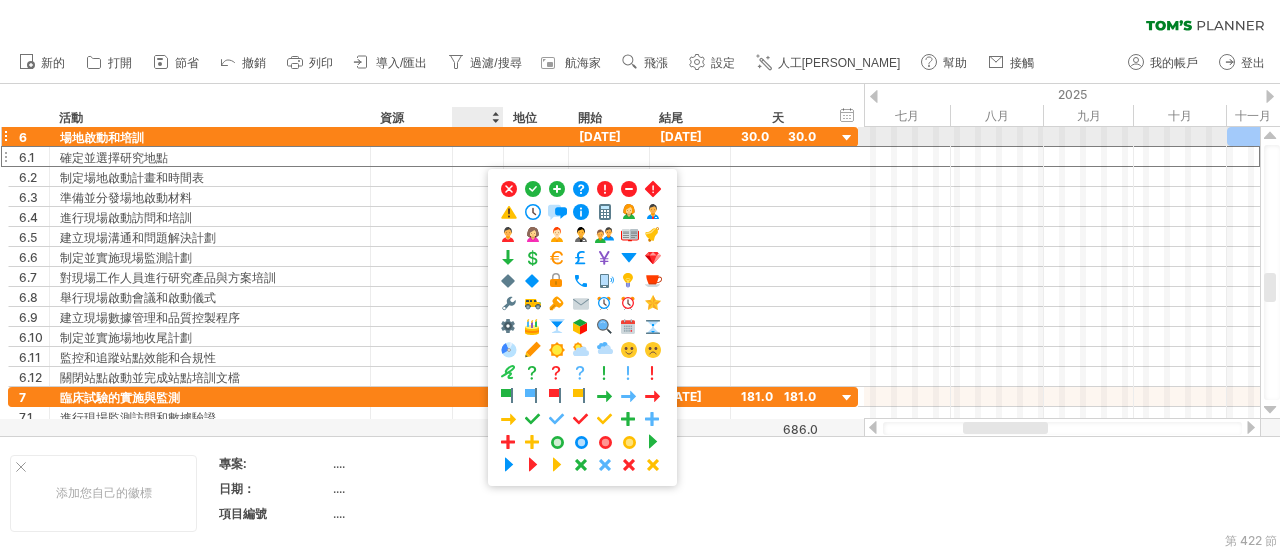 click at bounding box center (478, 136) 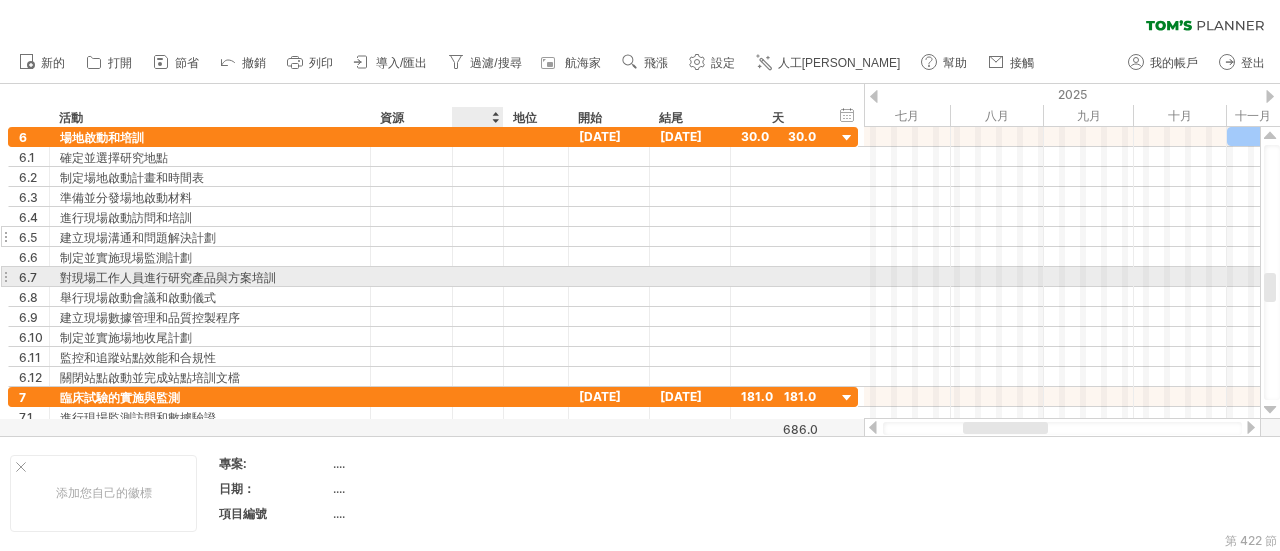 drag, startPoint x: 922, startPoint y: 284, endPoint x: 624, endPoint y: 238, distance: 301.52945 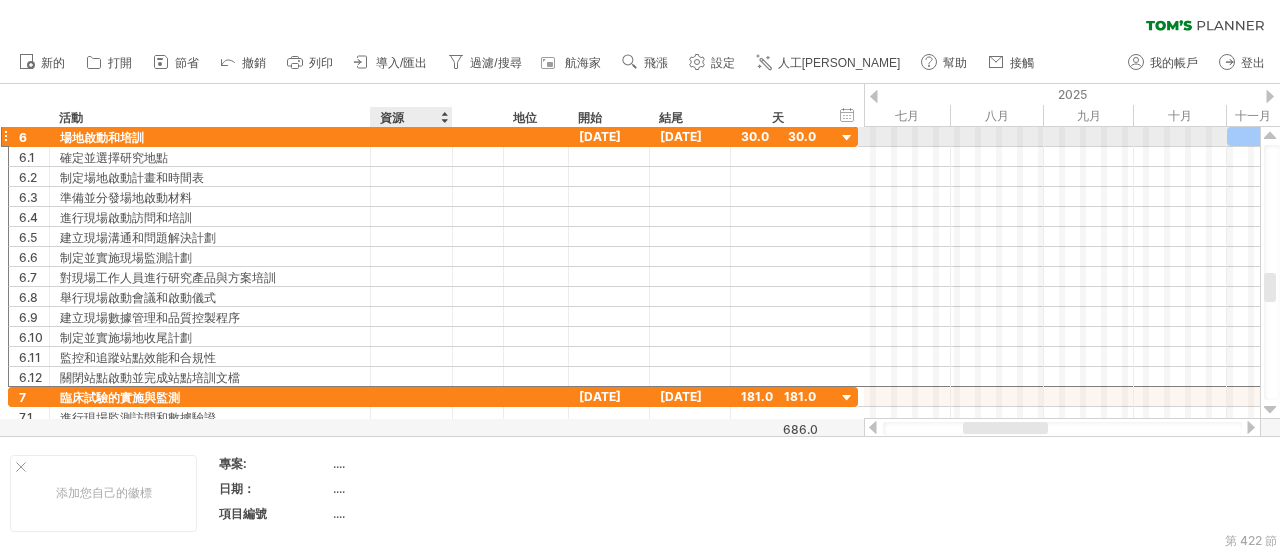 click at bounding box center [411, 136] 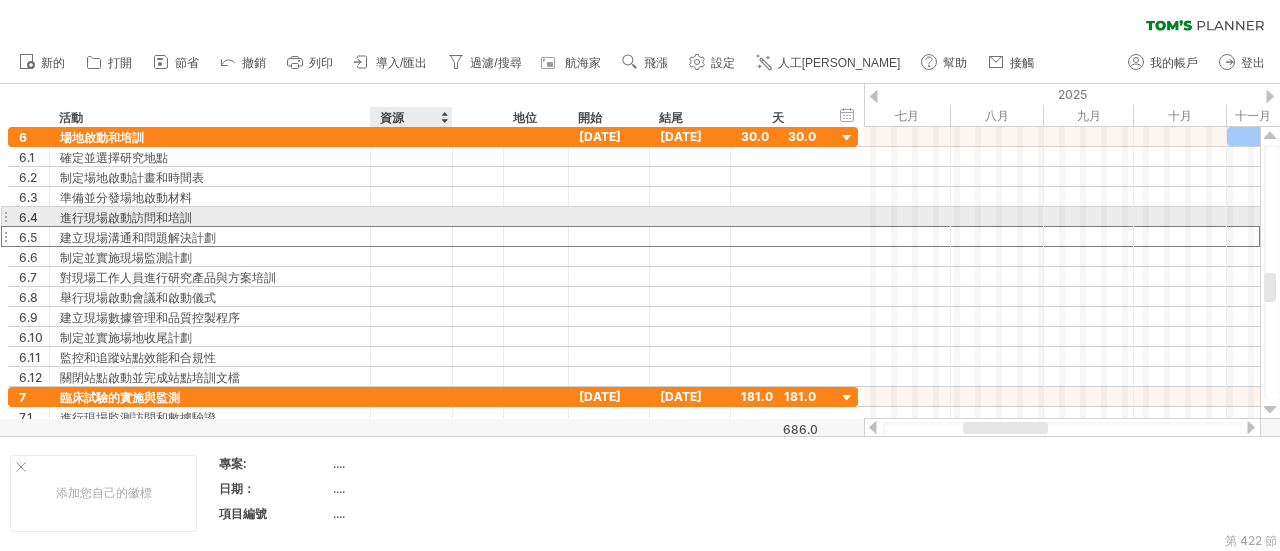 click at bounding box center (778, 236) 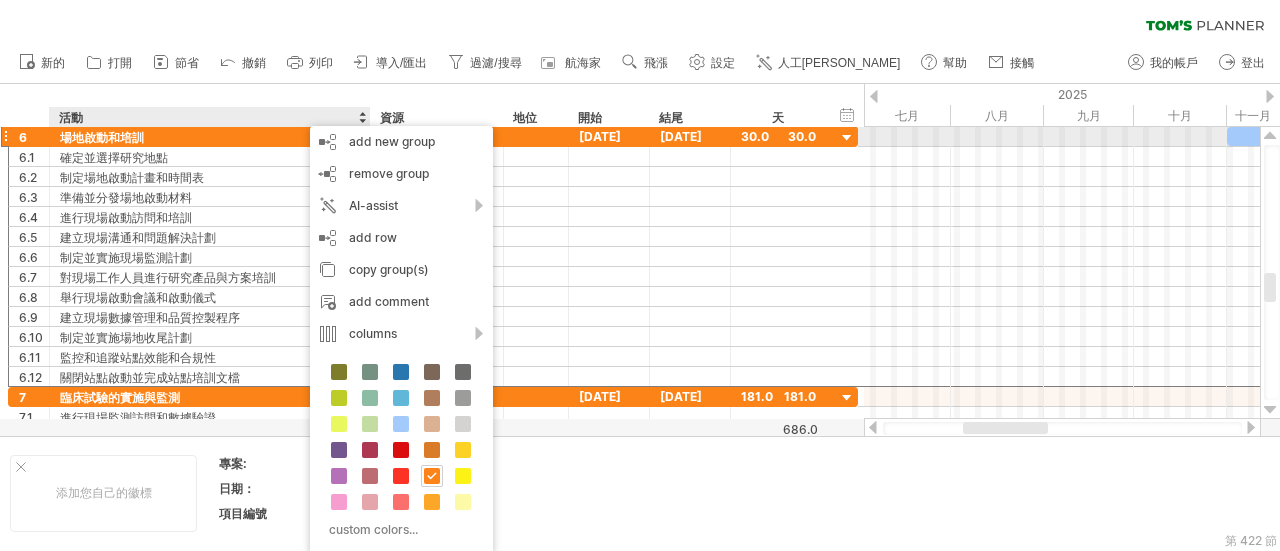 scroll, scrollTop: 0, scrollLeft: 0, axis: both 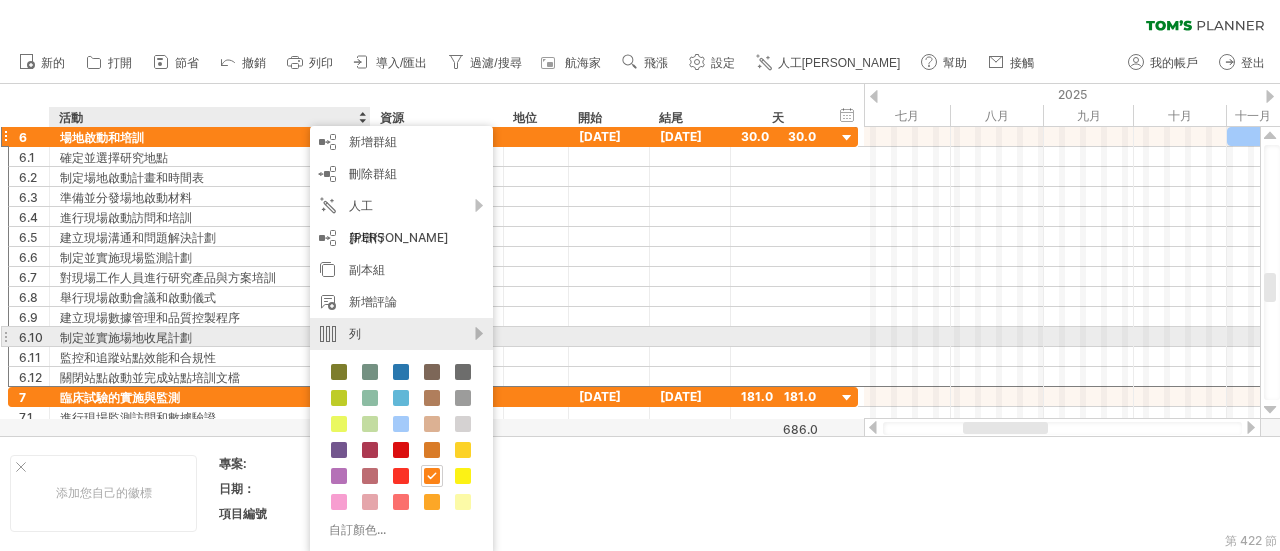 click on "列" at bounding box center (401, 334) 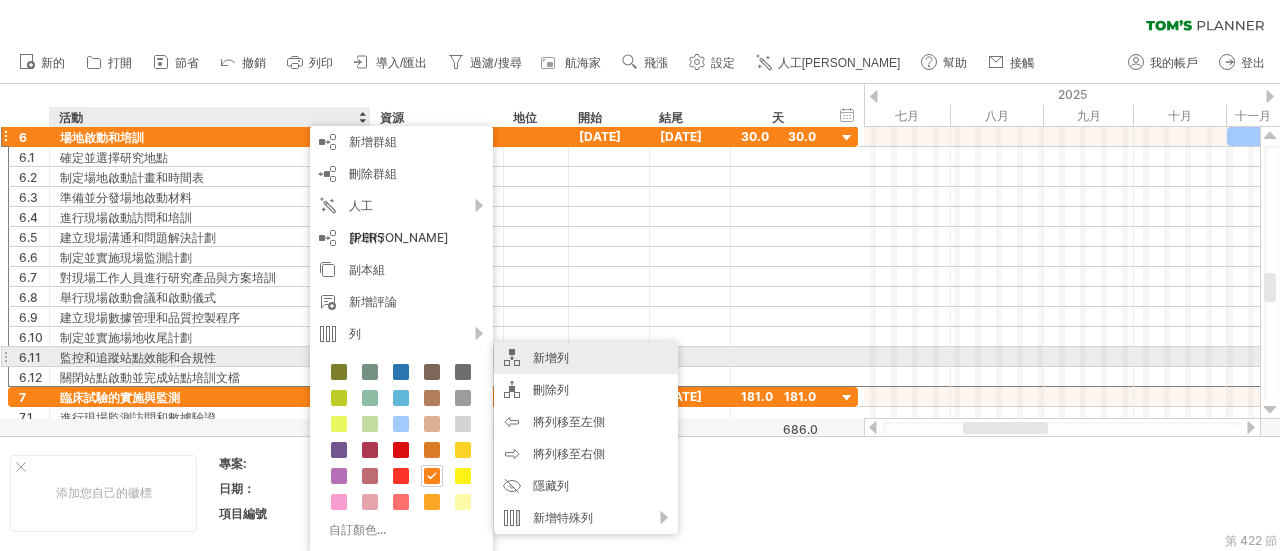 click on "新增列" at bounding box center (586, 358) 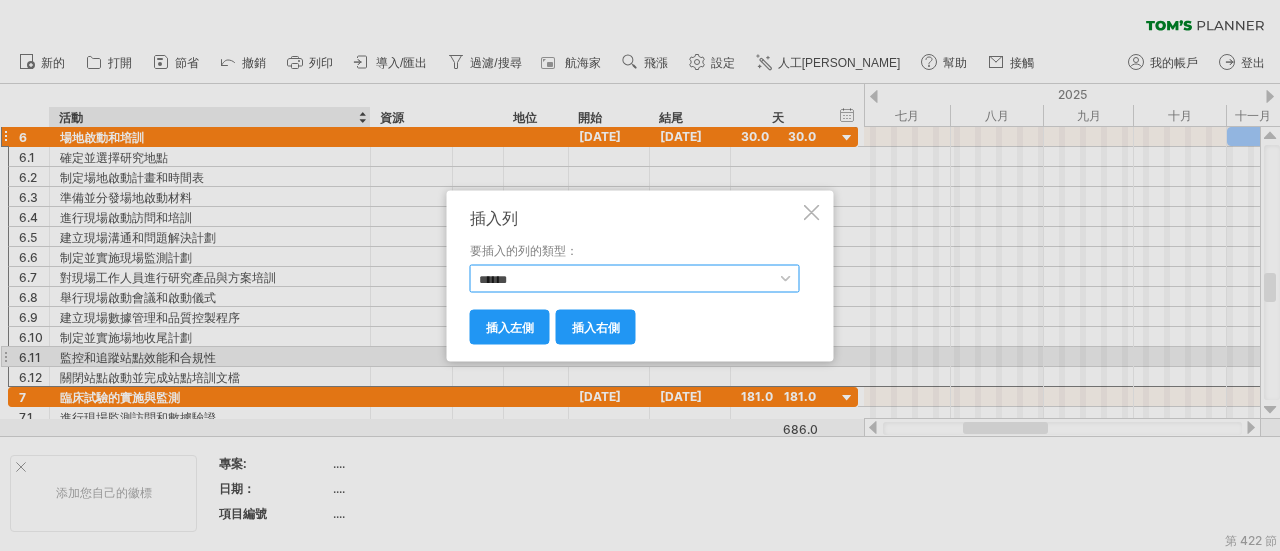click on "****** **** **** ** ** *** ****" at bounding box center (635, 278) 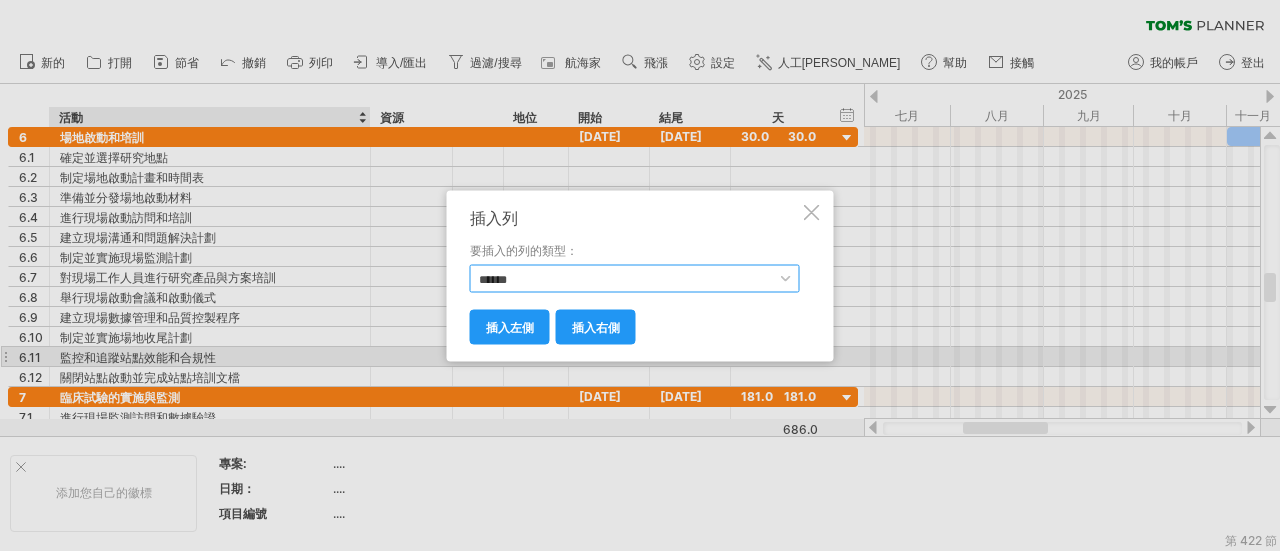 select on "**********" 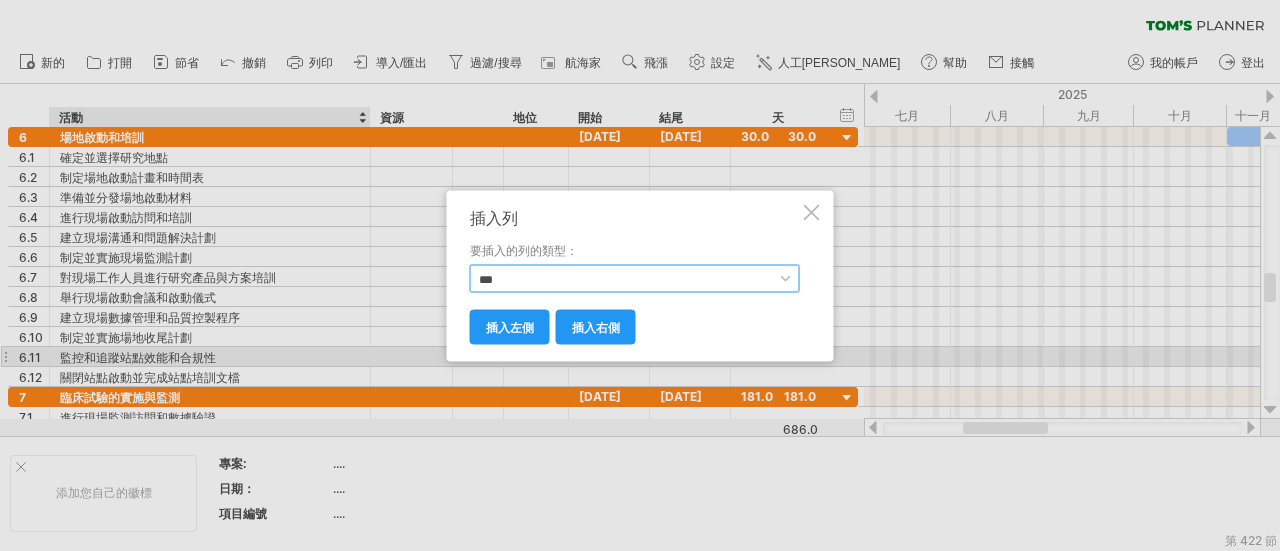click on "****** **** **** ** ** *** ****" at bounding box center [635, 278] 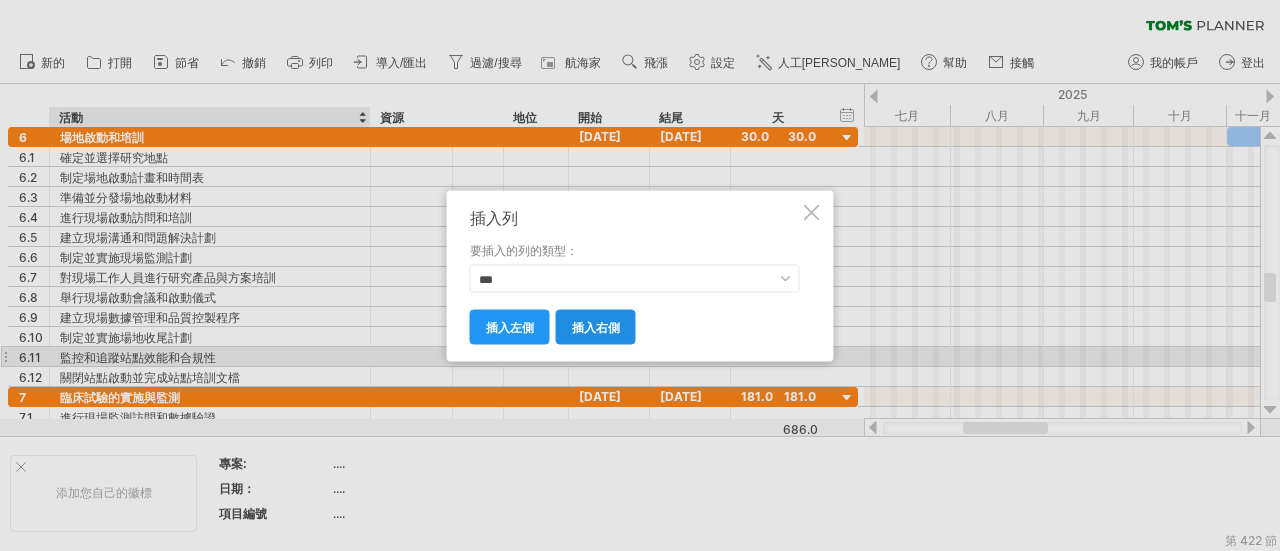 click on "插入右側" at bounding box center (596, 326) 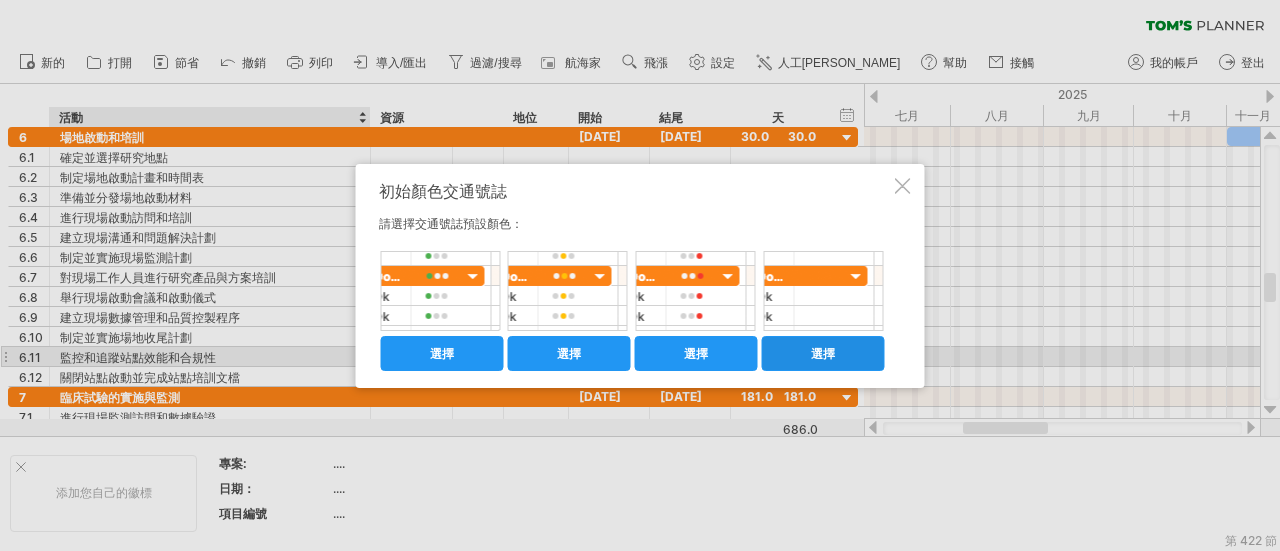 click on "選擇" at bounding box center [823, 353] 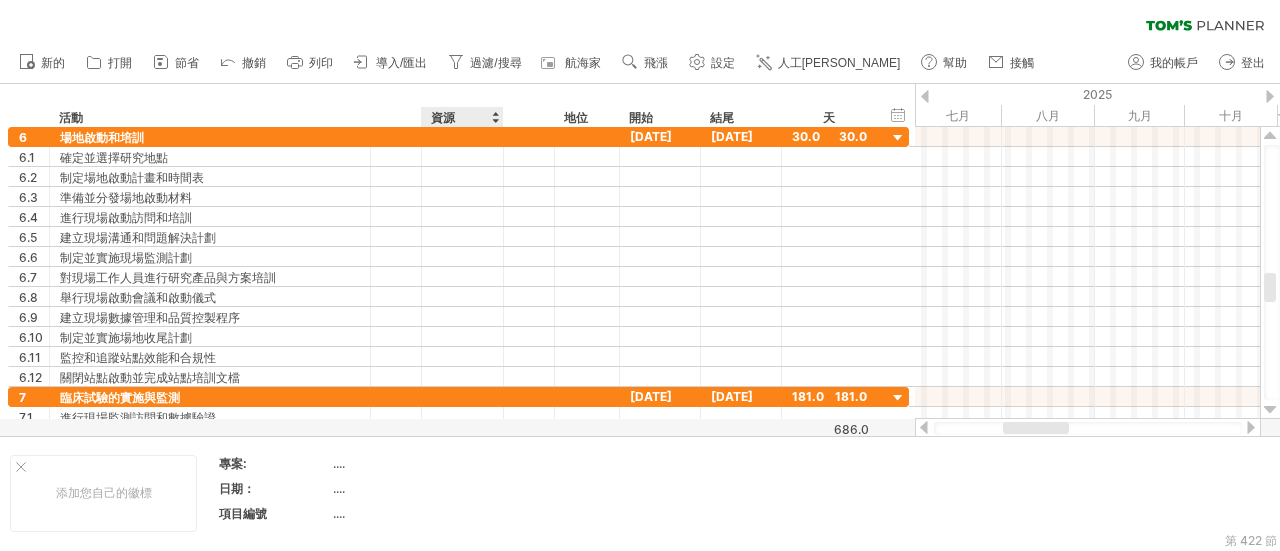 drag, startPoint x: 386, startPoint y: 117, endPoint x: 510, endPoint y: 121, distance: 124.0645 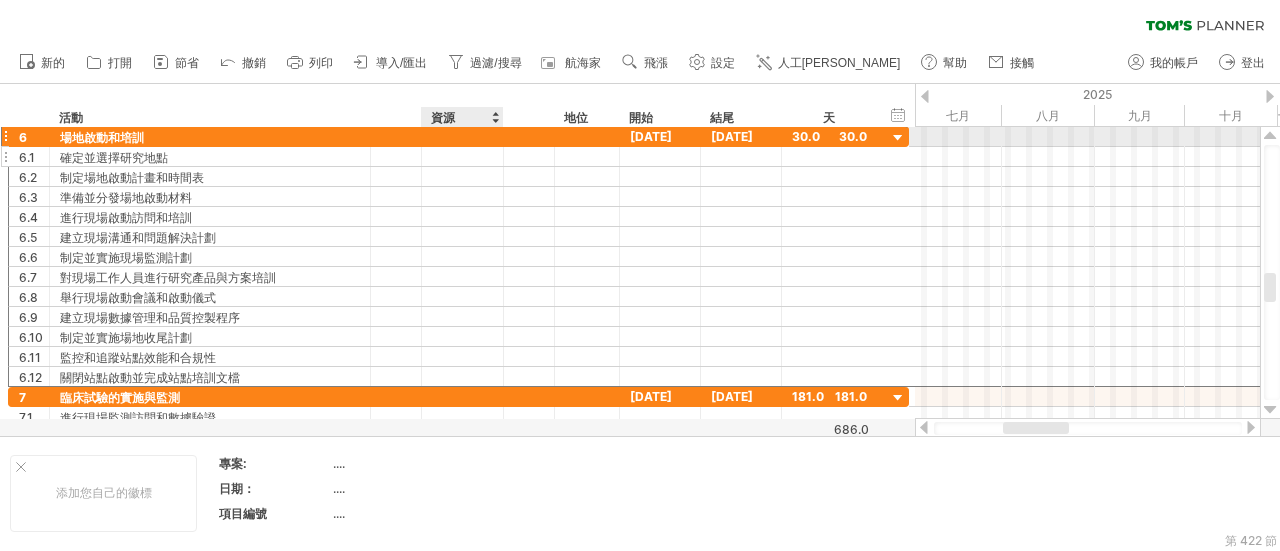drag, startPoint x: 462, startPoint y: 135, endPoint x: 395, endPoint y: 146, distance: 67.89698 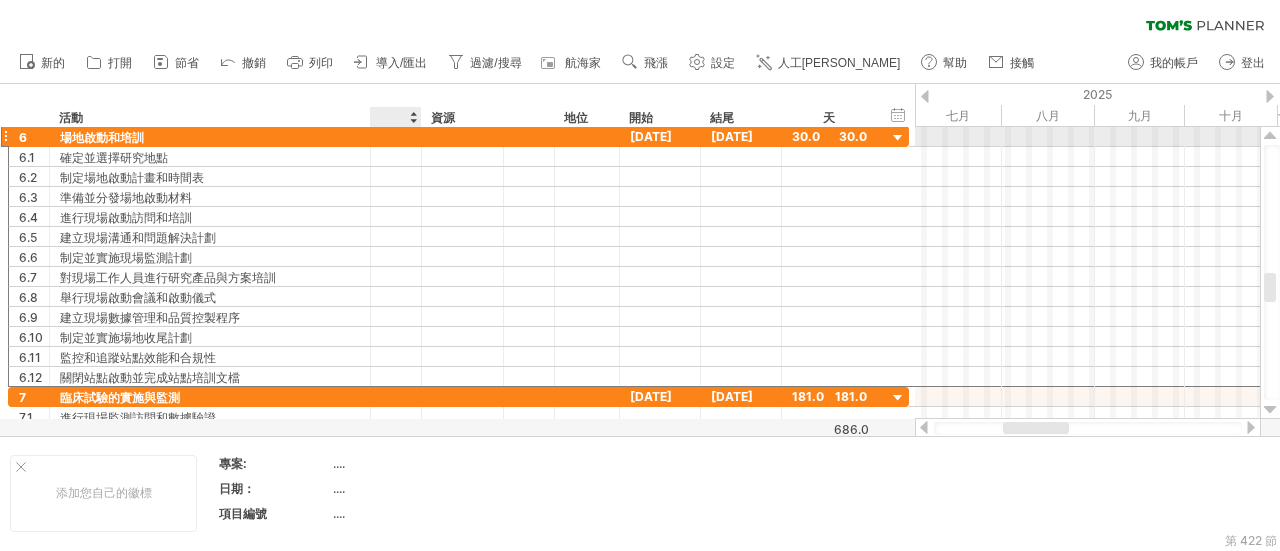 drag, startPoint x: 393, startPoint y: 138, endPoint x: 404, endPoint y: 123, distance: 18.601076 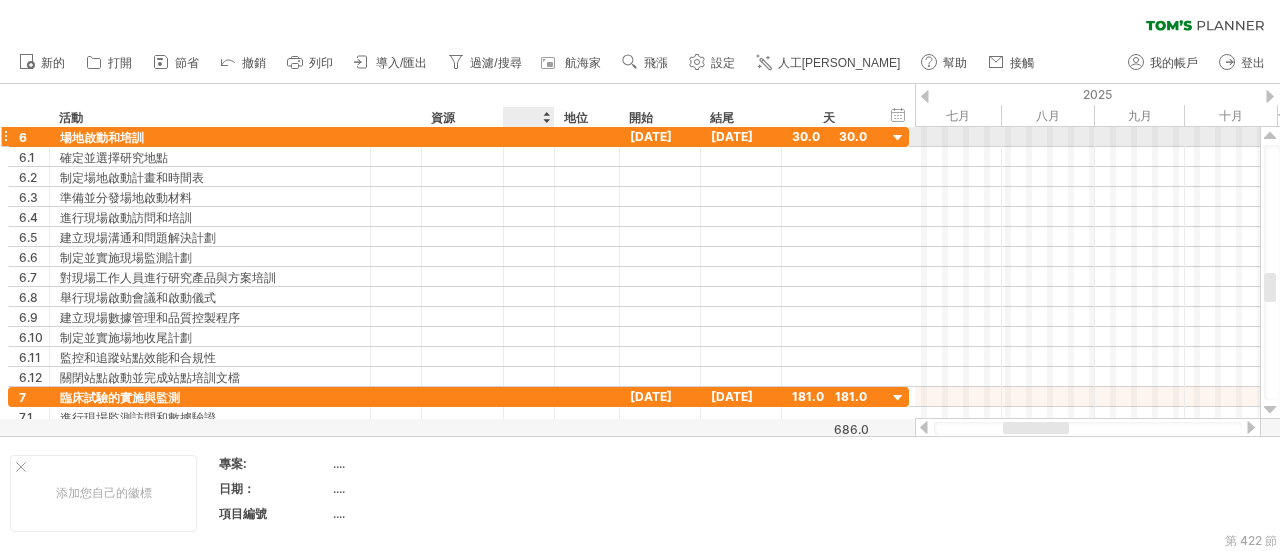 drag, startPoint x: 395, startPoint y: 123, endPoint x: 515, endPoint y: 133, distance: 120.41595 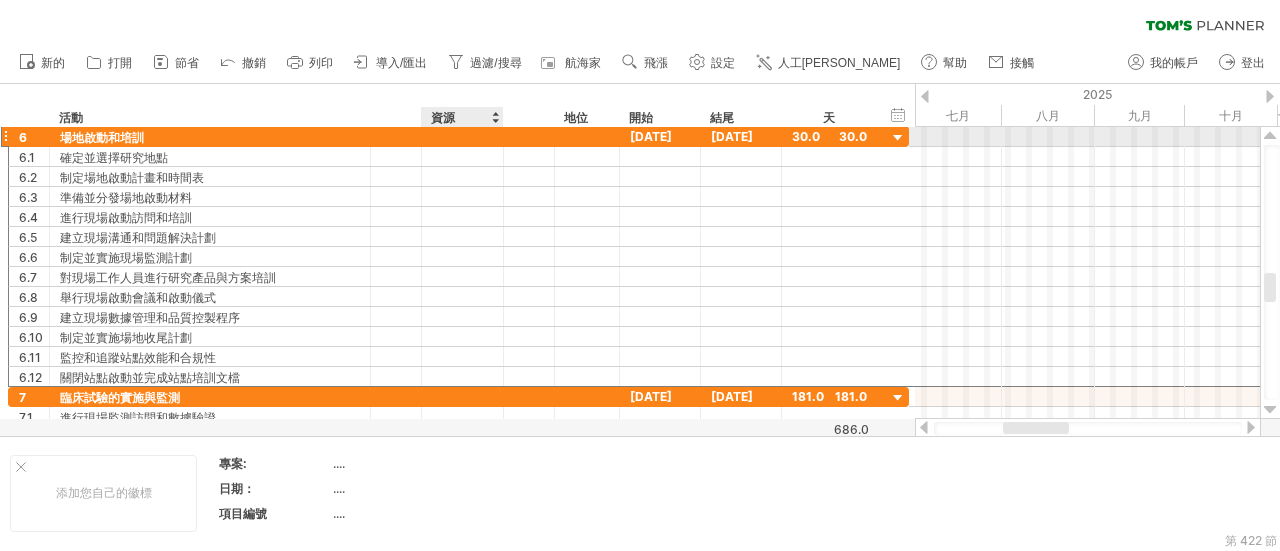 drag, startPoint x: 505, startPoint y: 136, endPoint x: 387, endPoint y: 140, distance: 118.06778 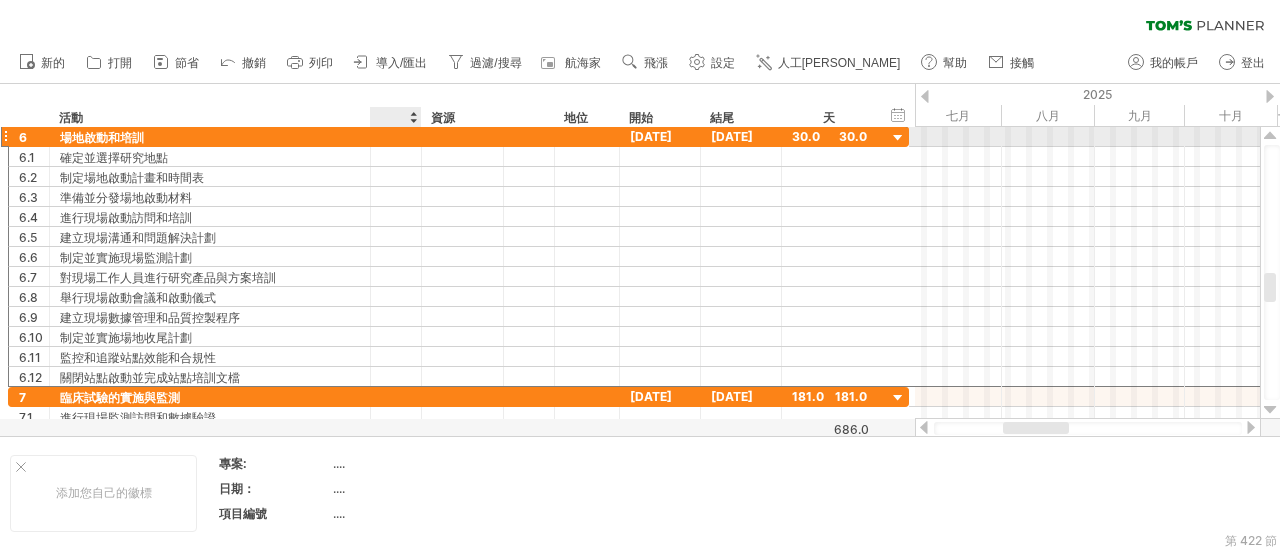 click at bounding box center (396, 137) 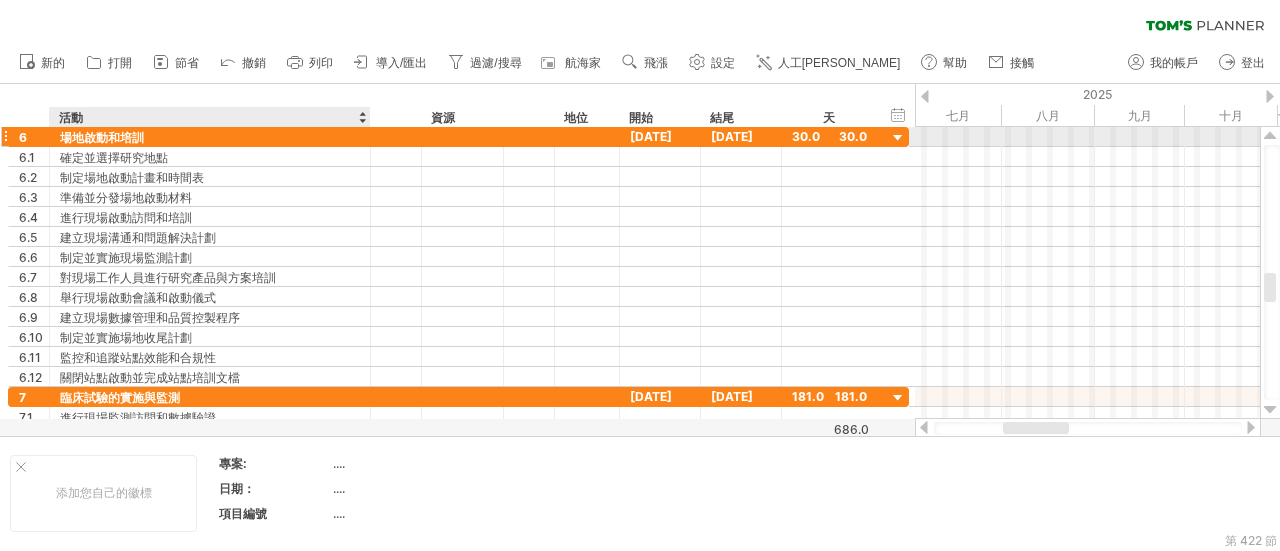 click at bounding box center [396, 137] 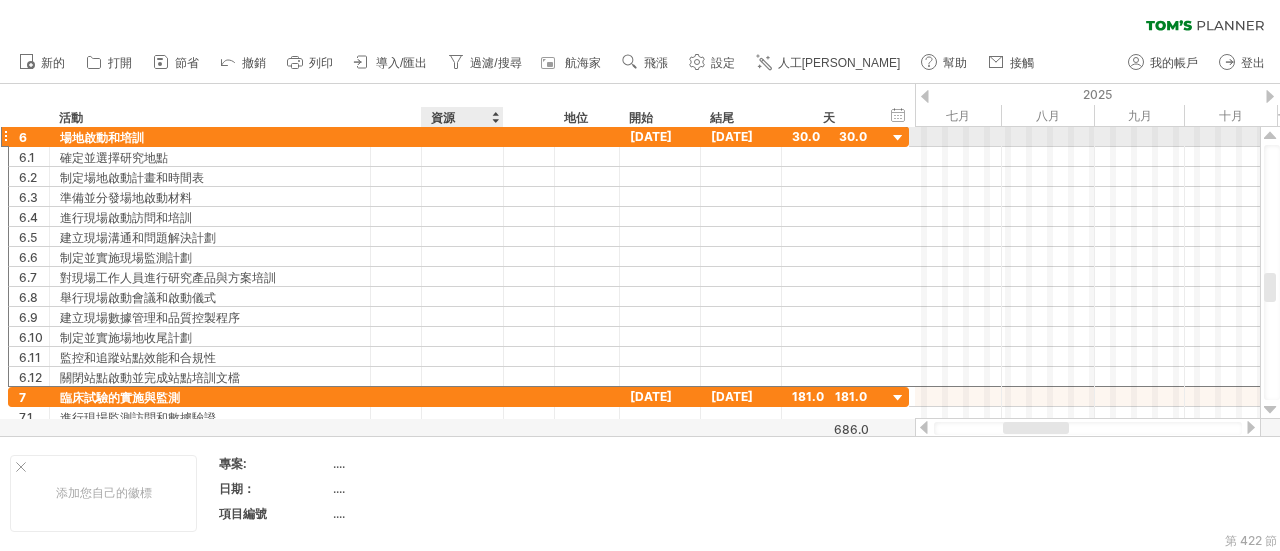drag, startPoint x: 392, startPoint y: 138, endPoint x: 510, endPoint y: 134, distance: 118.06778 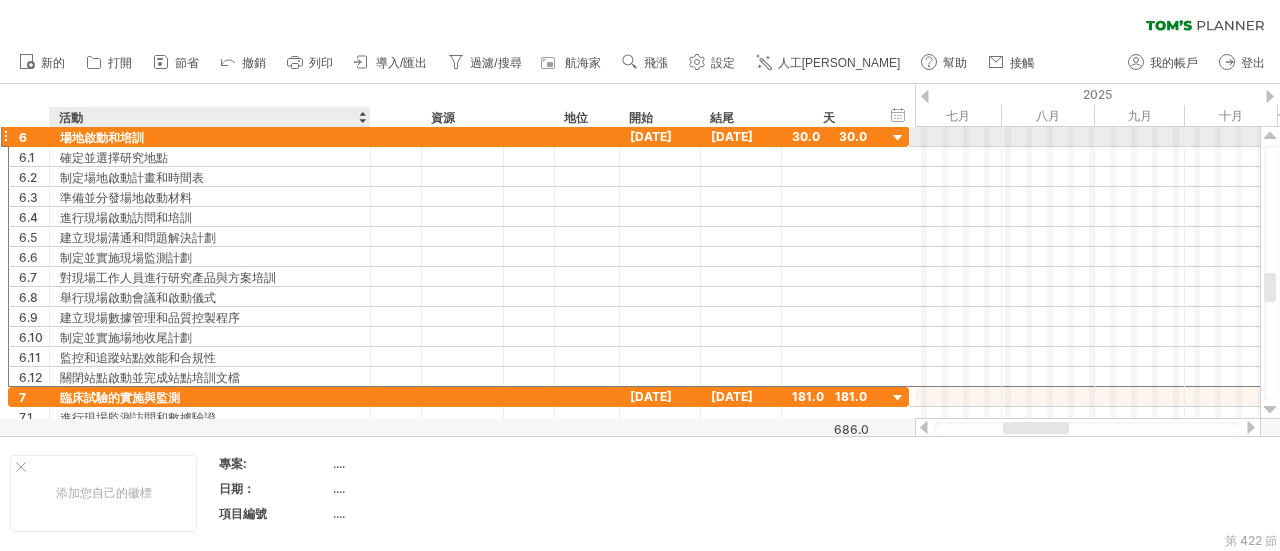 click at bounding box center (396, 136) 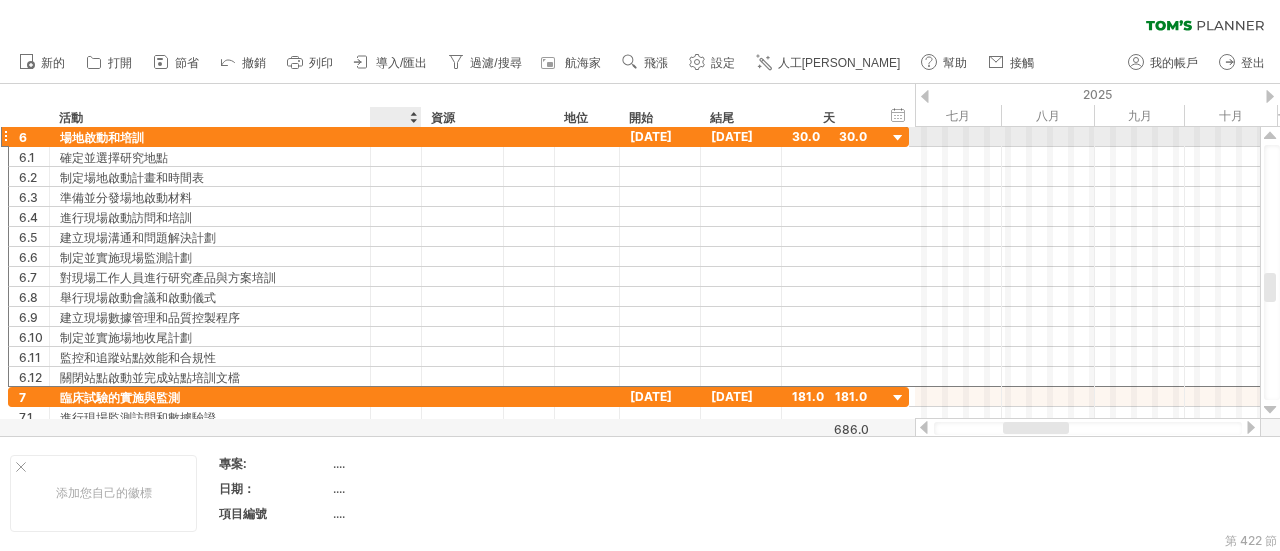 click at bounding box center (396, 137) 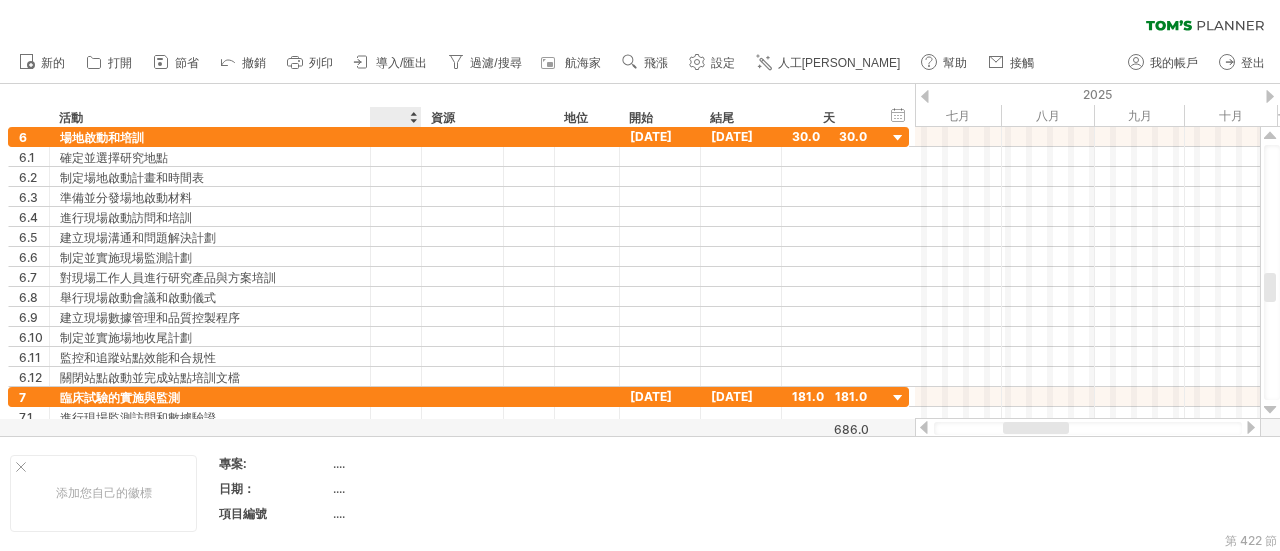 click at bounding box center (395, 117) 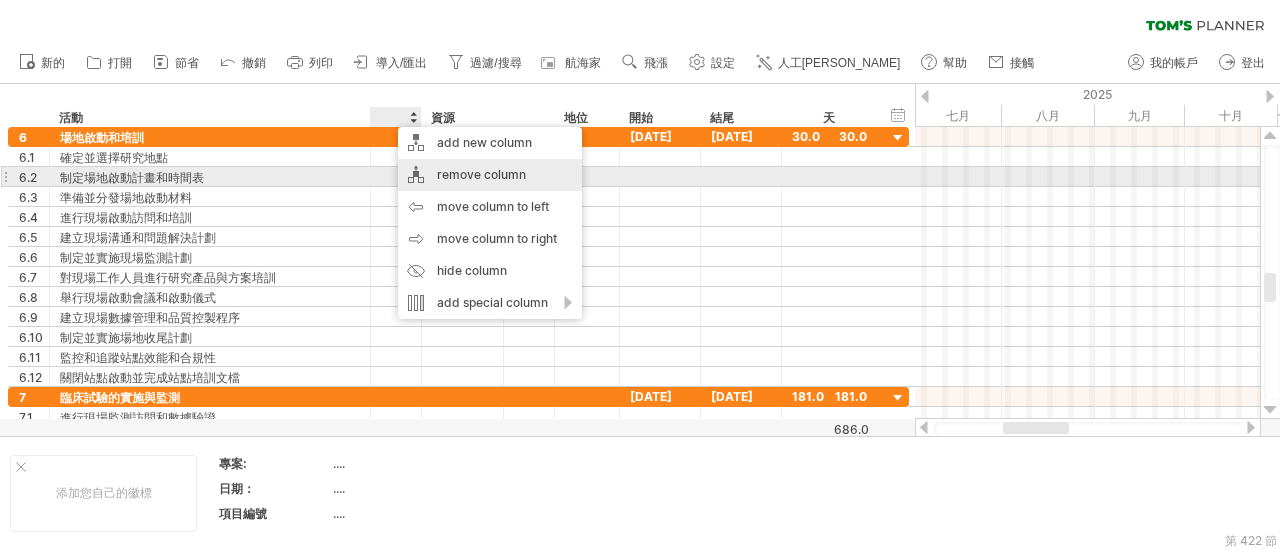 click on "remove column" at bounding box center [490, 175] 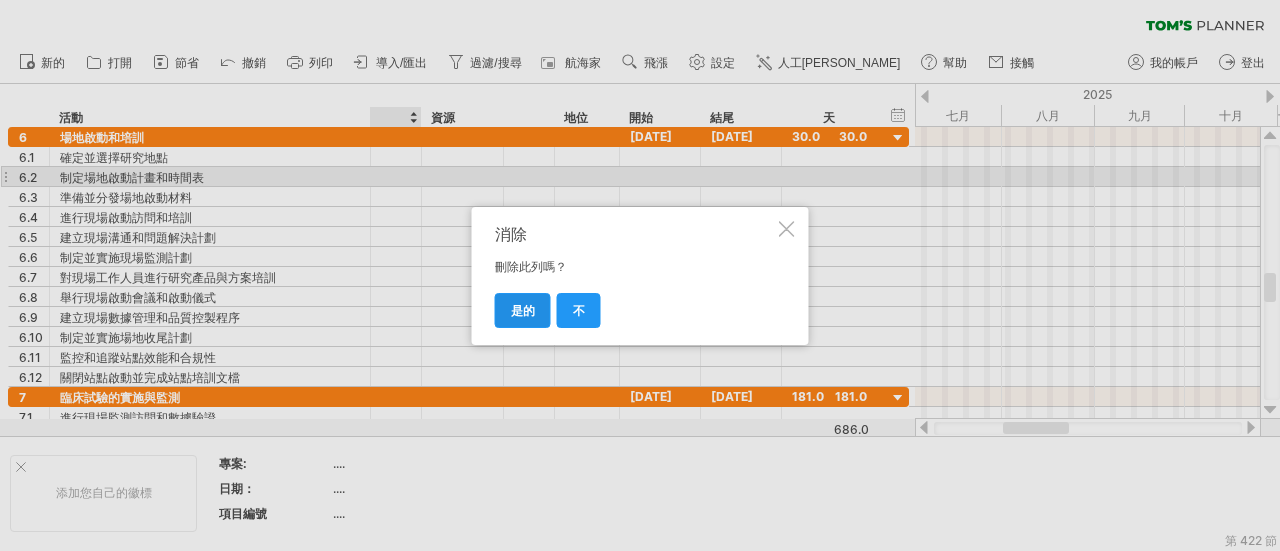 click on "是的" at bounding box center (523, 310) 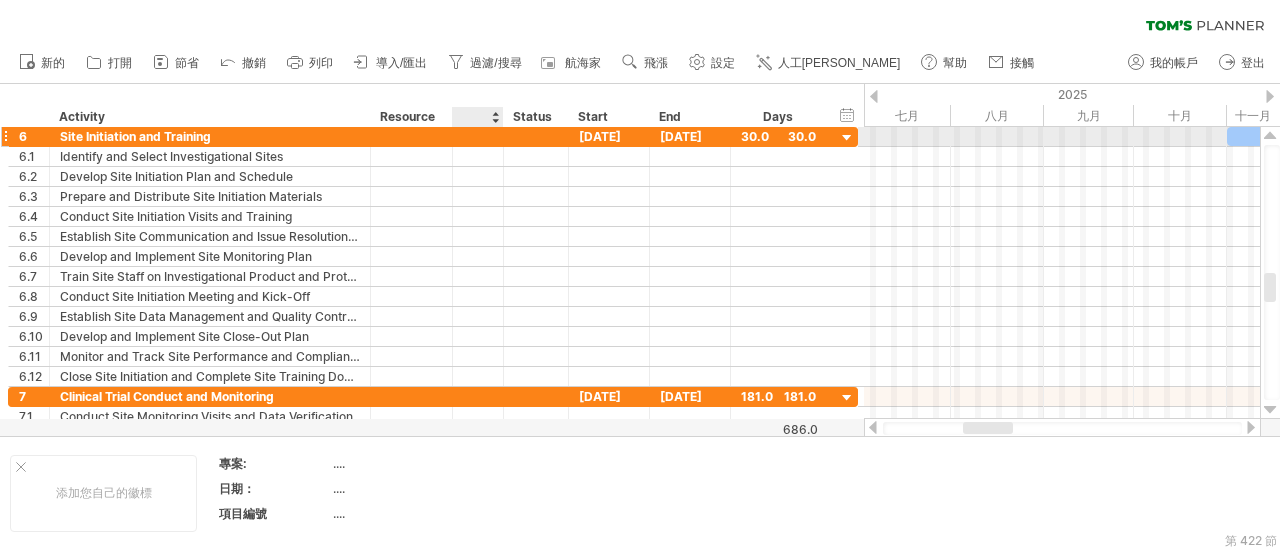 click at bounding box center (478, 136) 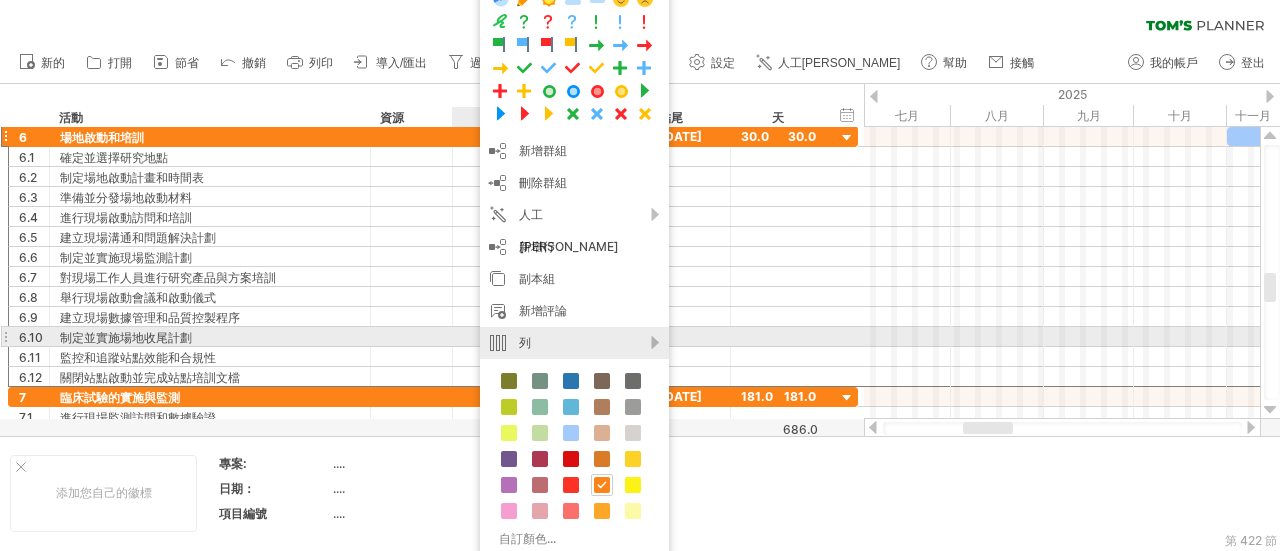 click on "列" at bounding box center (574, 343) 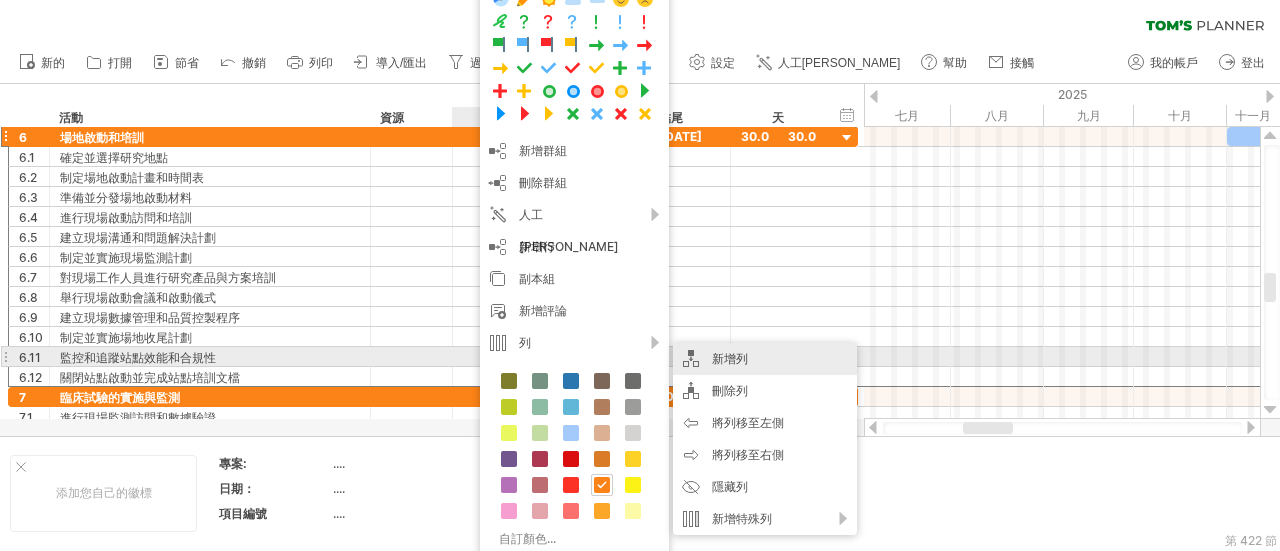 click on "新增列" at bounding box center (730, 358) 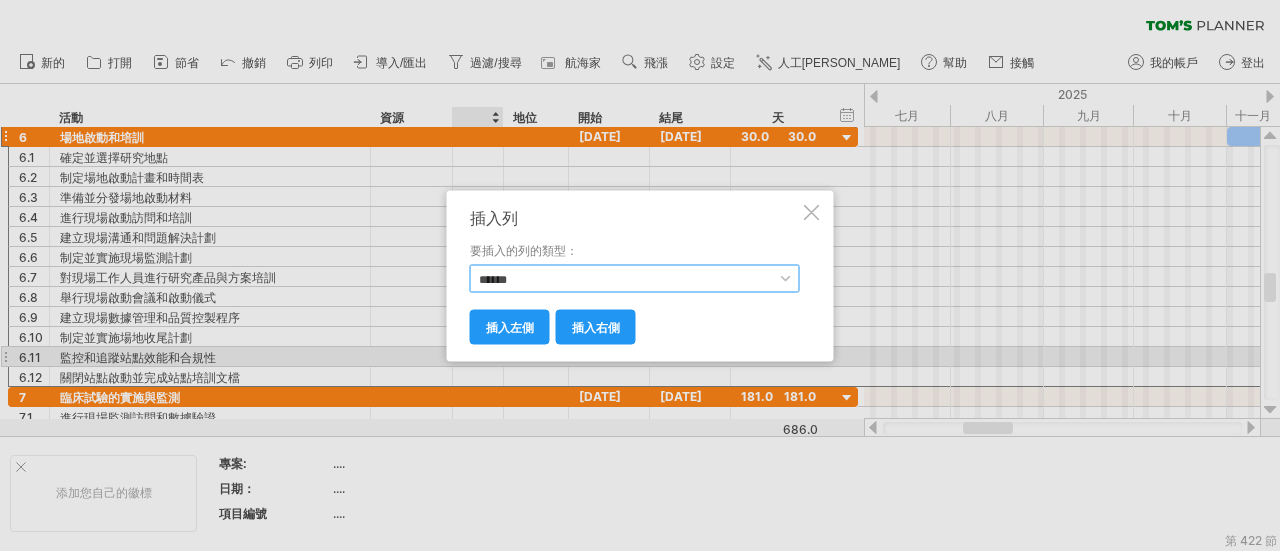 click on "****** **** **** ** ** *** ****" at bounding box center [635, 278] 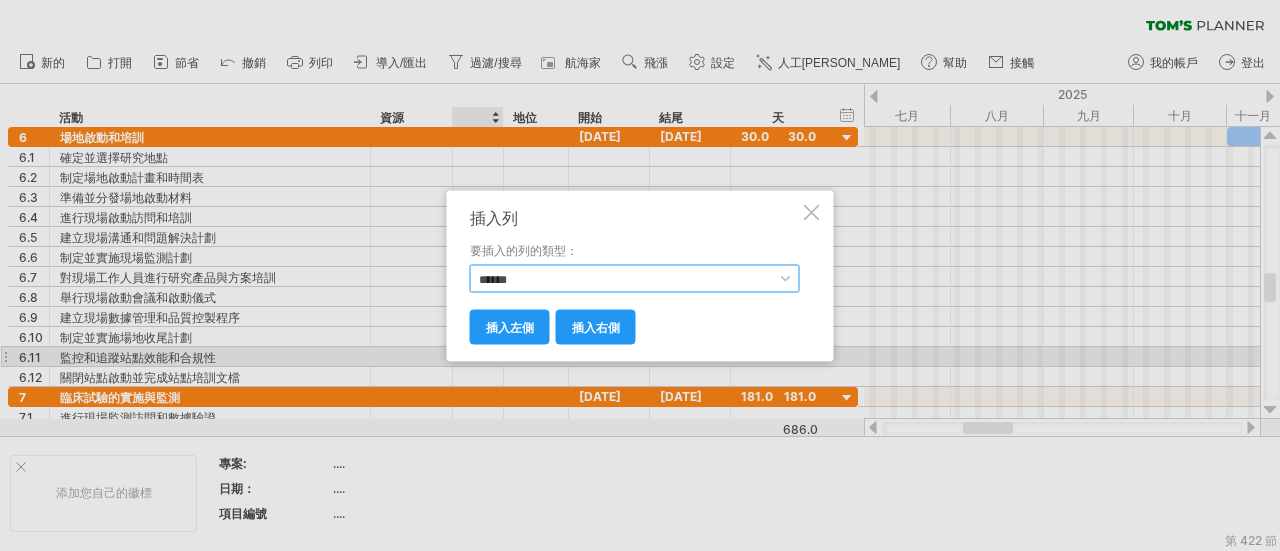 select on "**********" 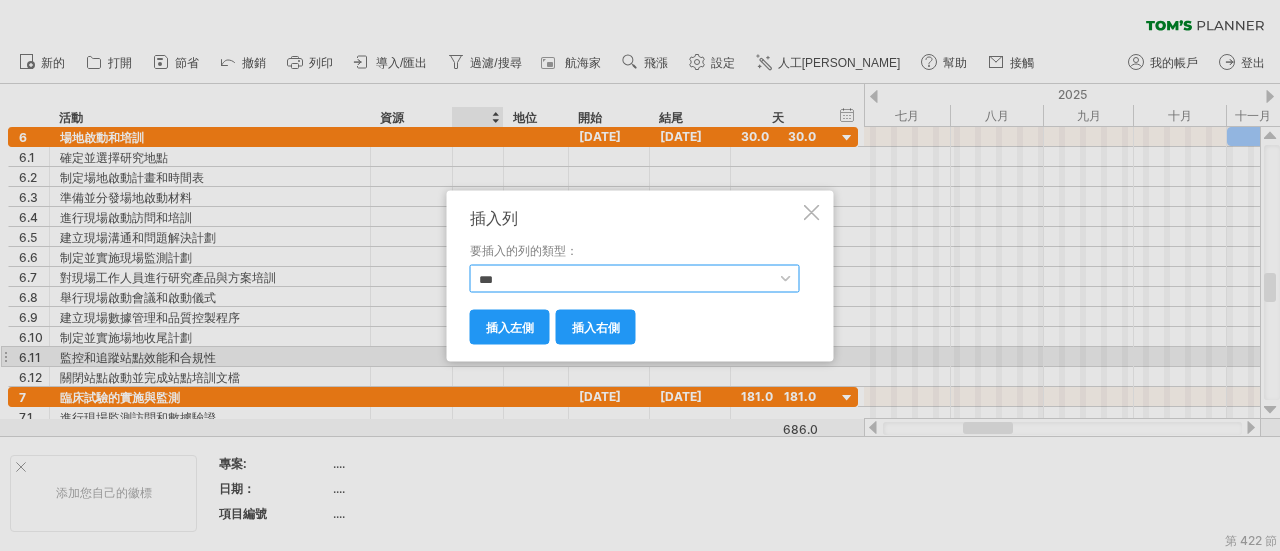 click on "****** **** **** ** ** *** ****" at bounding box center [635, 278] 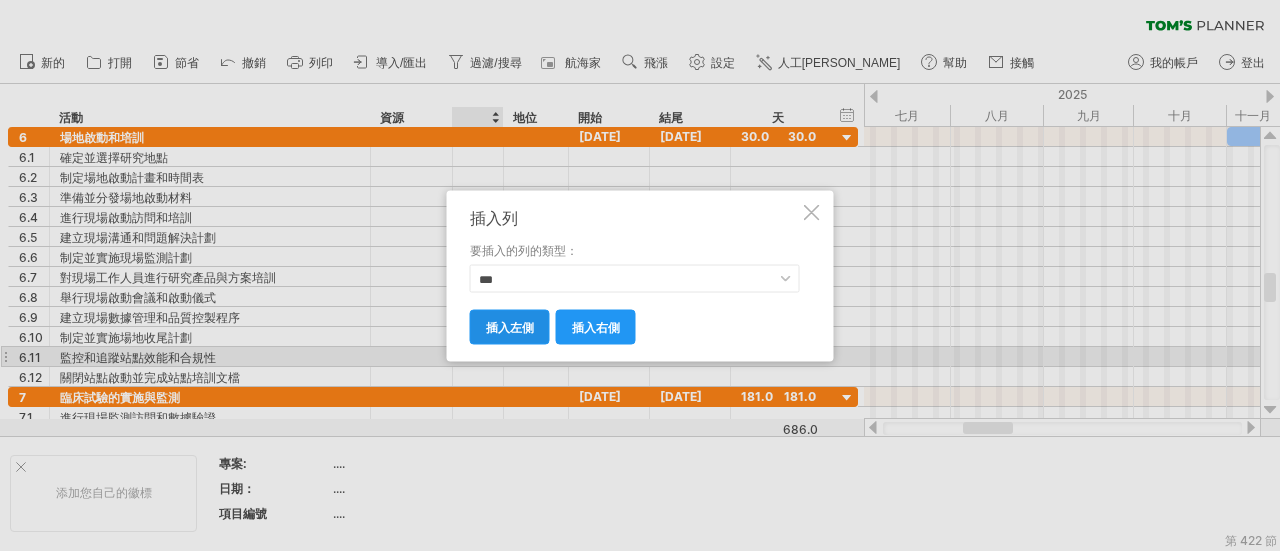 click on "插入左側" at bounding box center (510, 326) 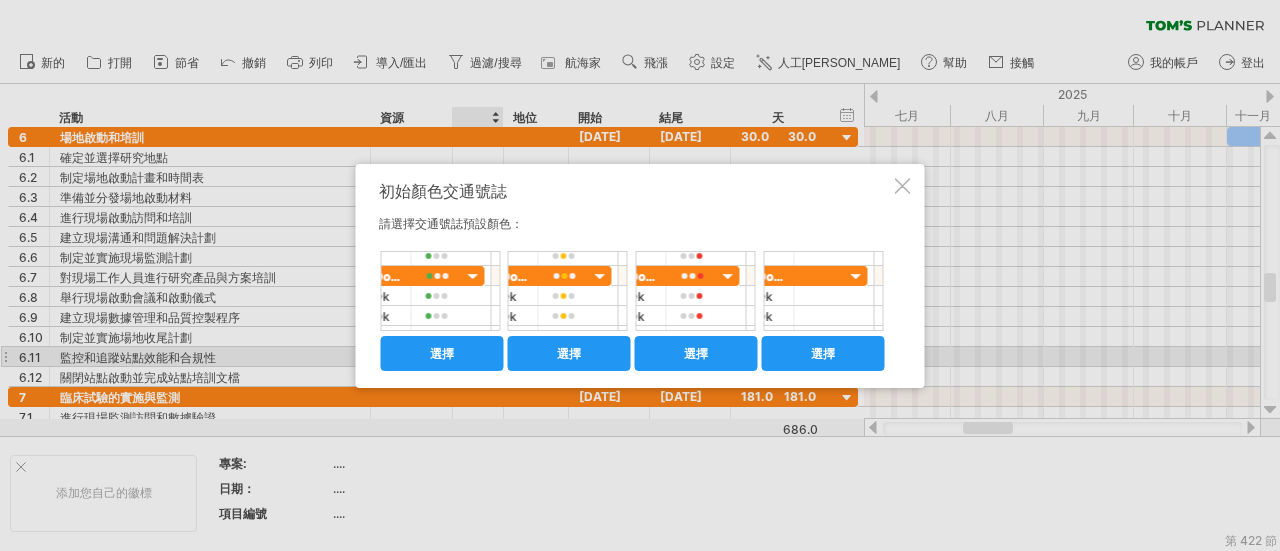 click at bounding box center [632, 291] 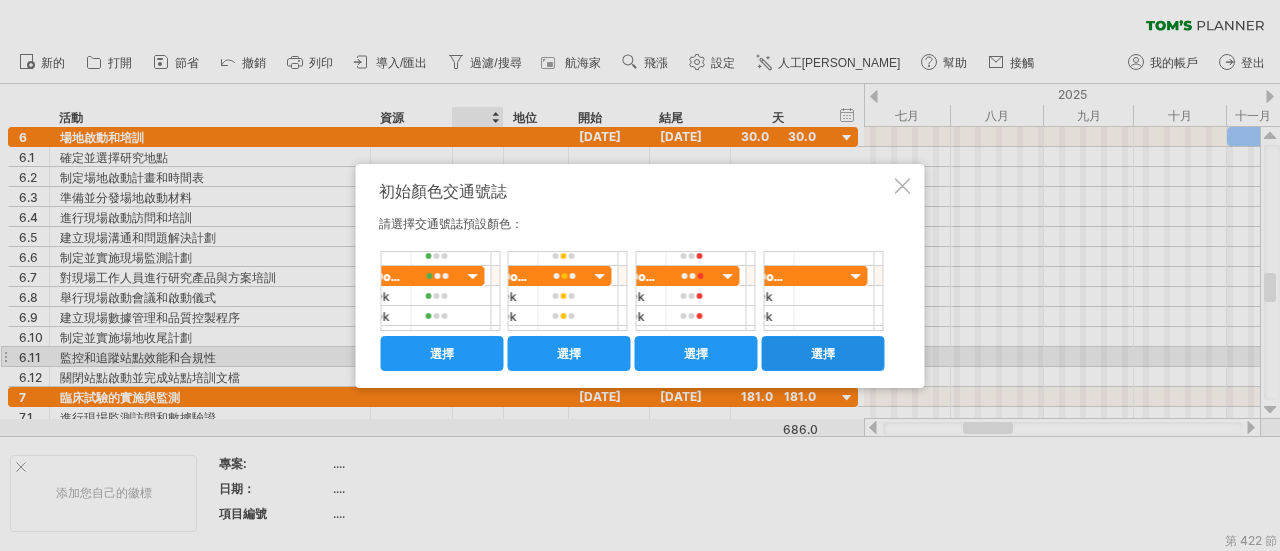 click on "選擇" at bounding box center (823, 353) 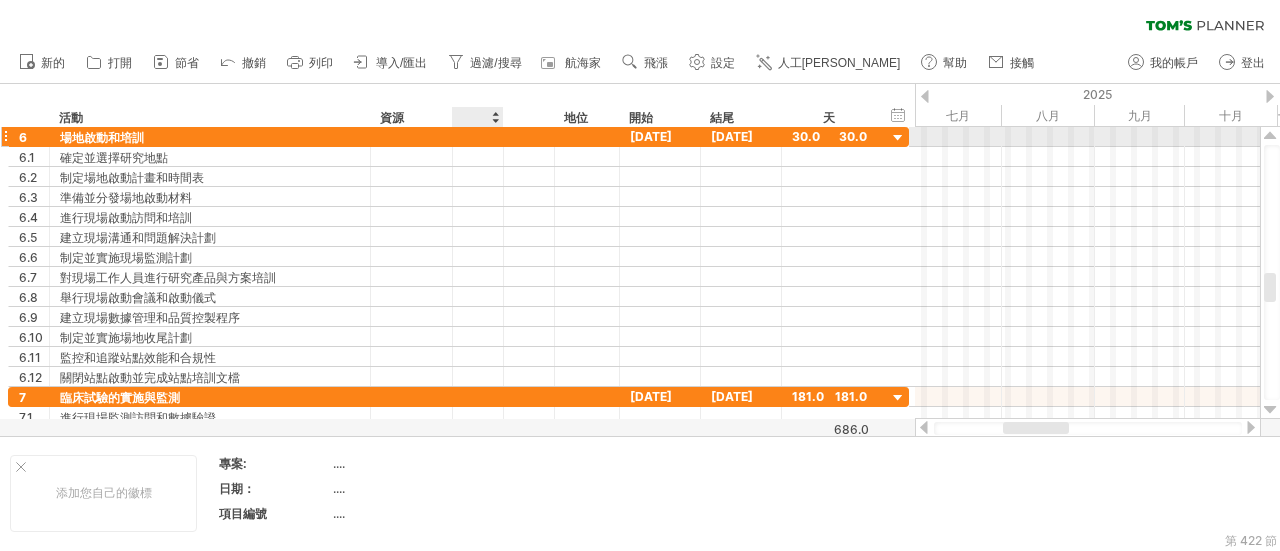 click at bounding box center (478, 137) 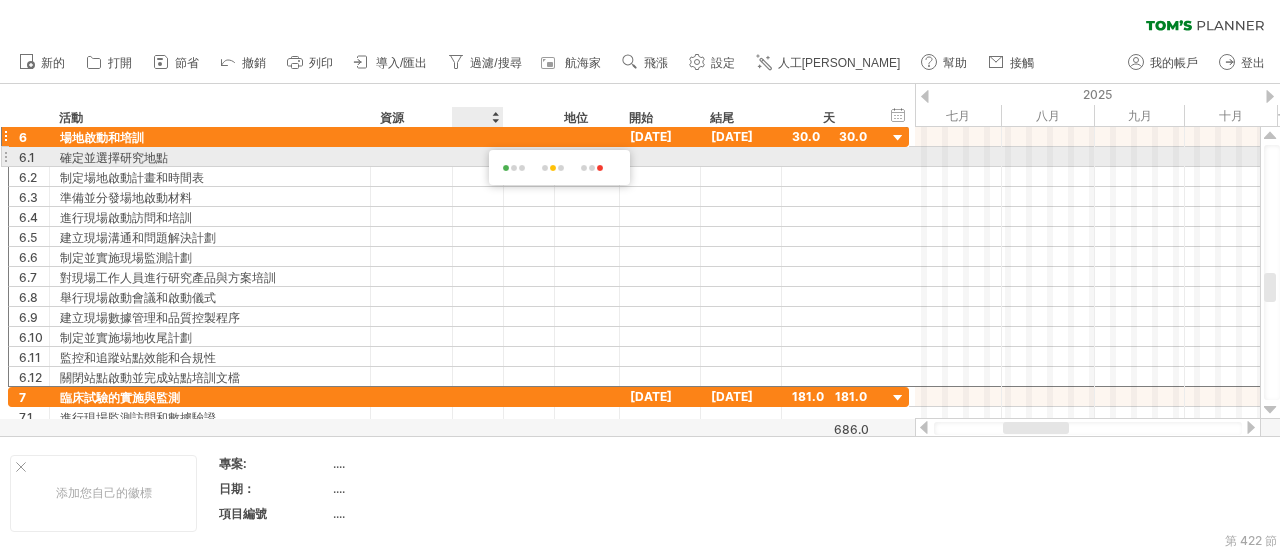 click at bounding box center (478, 157) 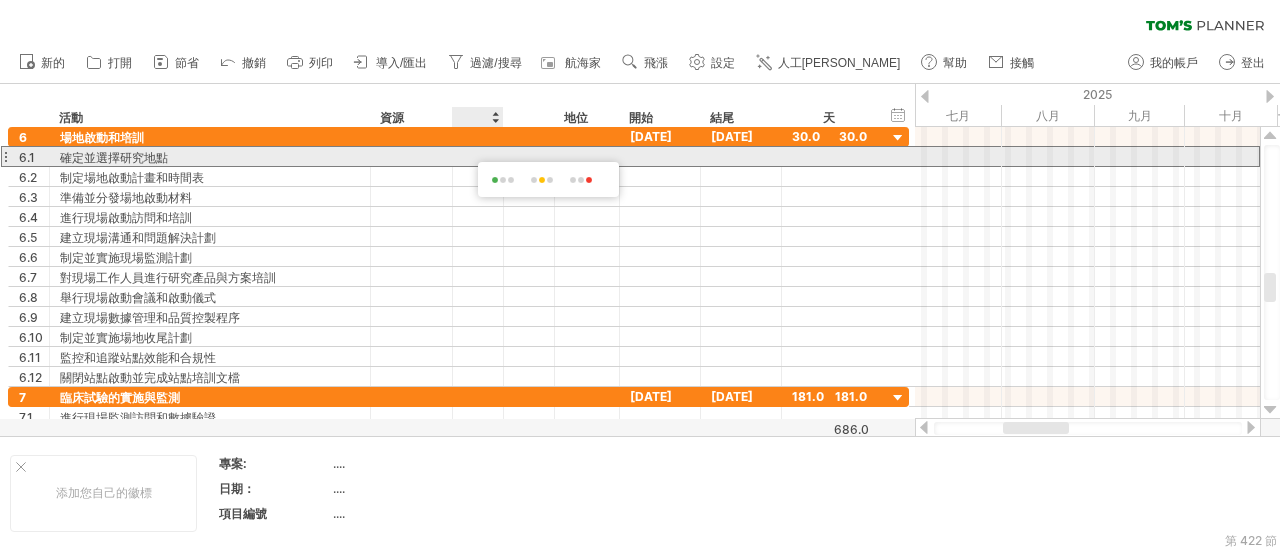 click at bounding box center [478, 157] 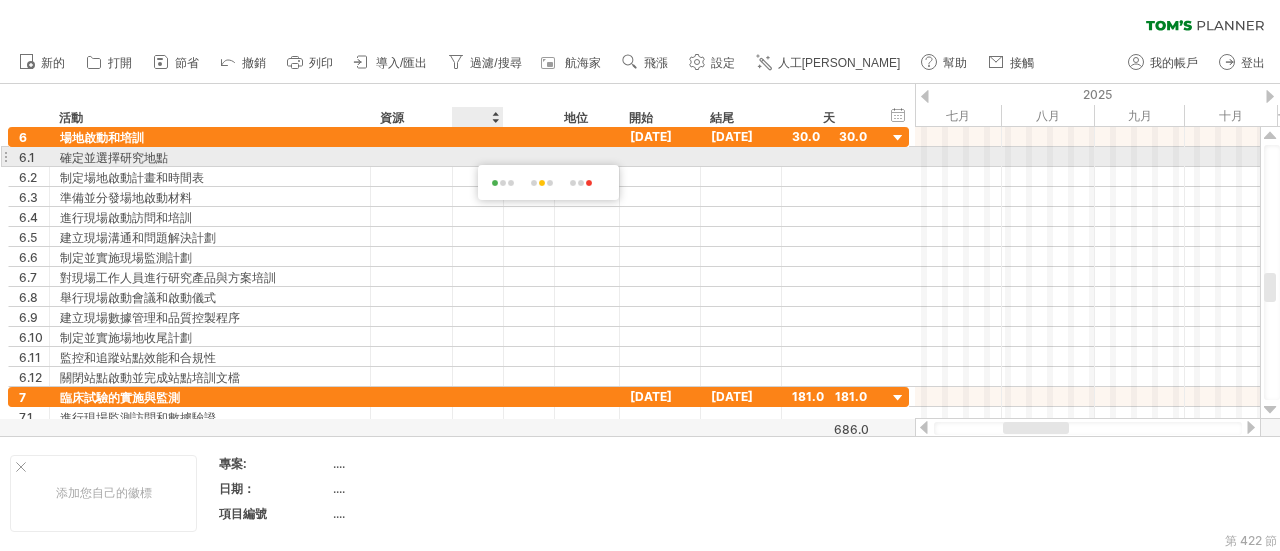 click at bounding box center [529, 156] 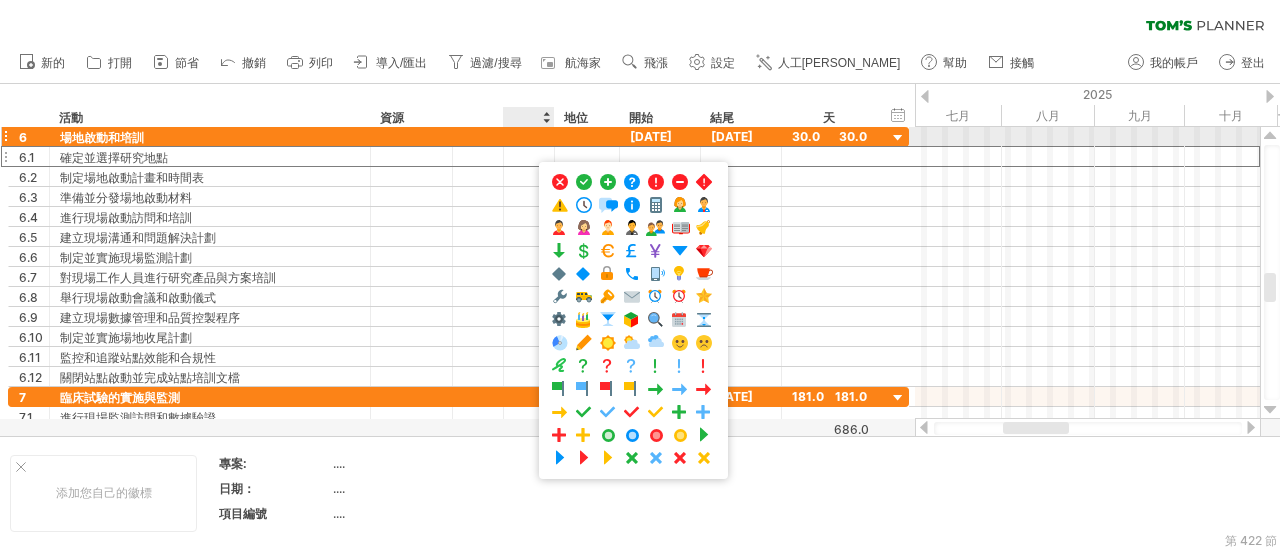 click at bounding box center (412, 136) 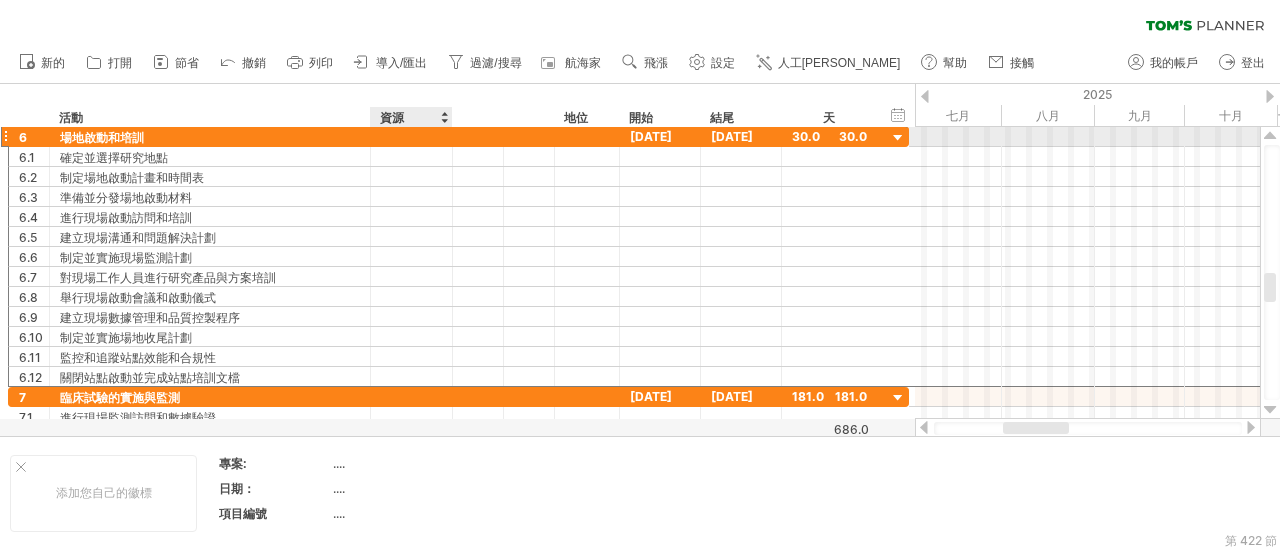 click at bounding box center (411, 136) 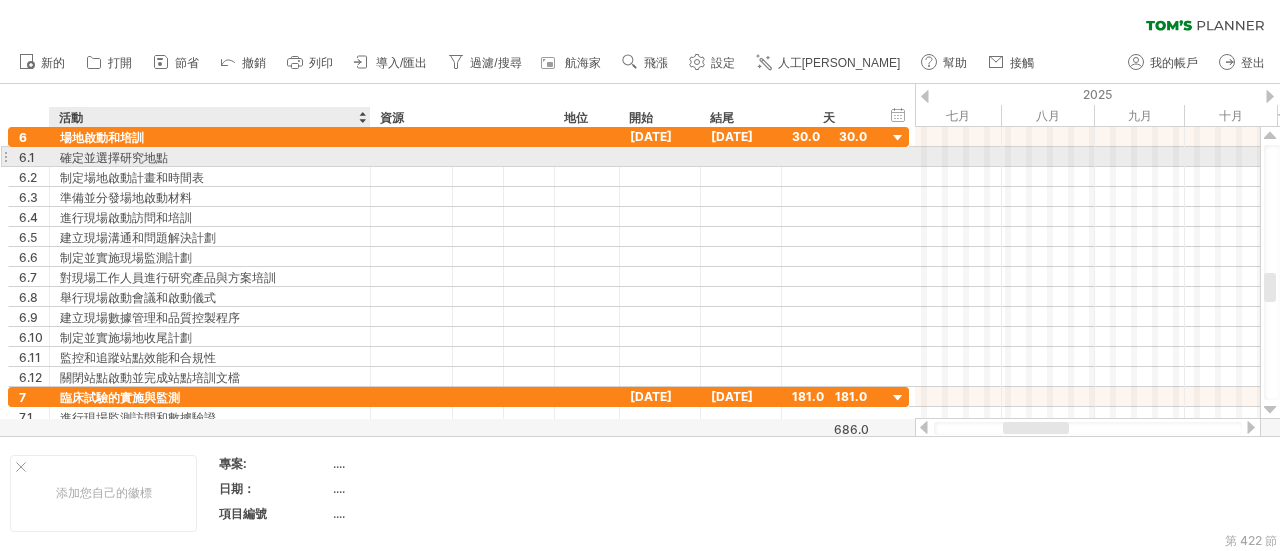 click on "確定並選擇研究地點" at bounding box center [210, 156] 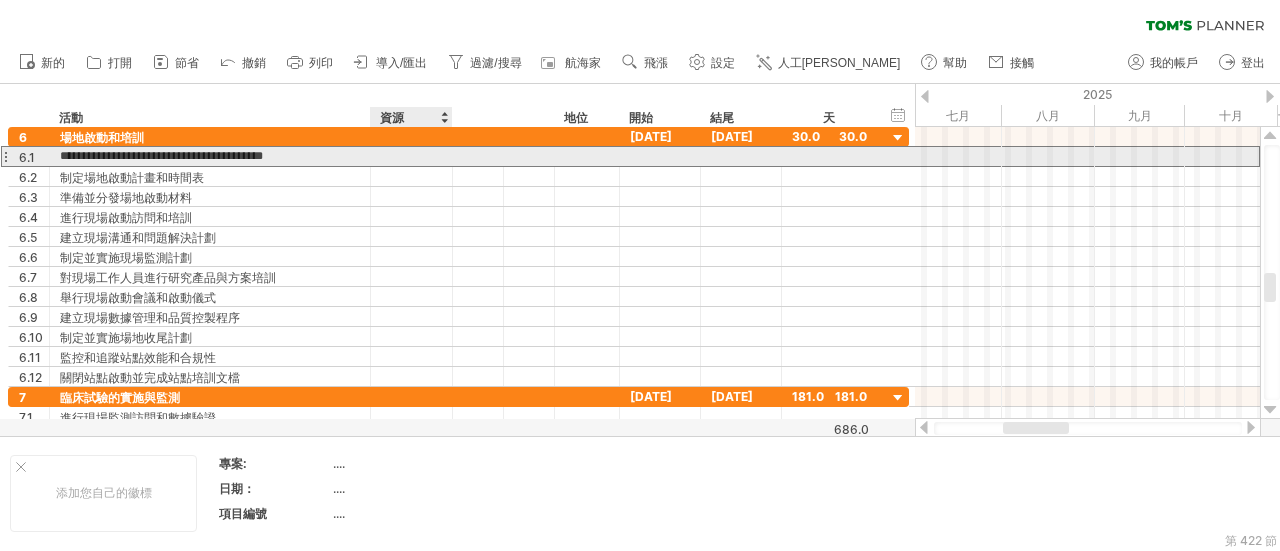 click at bounding box center [411, 156] 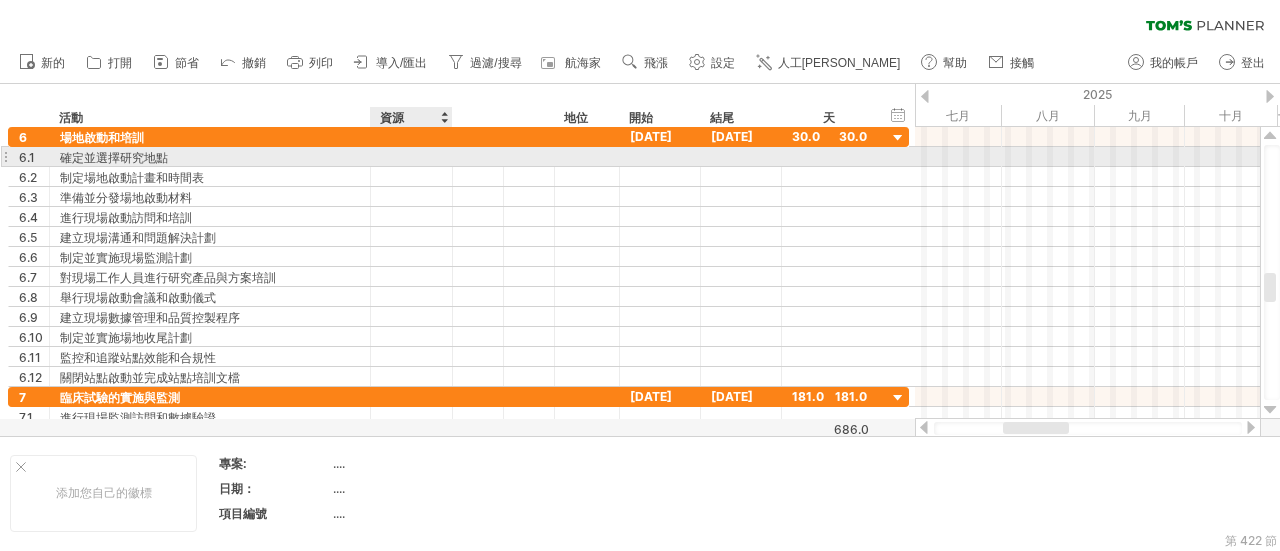 click at bounding box center (411, 156) 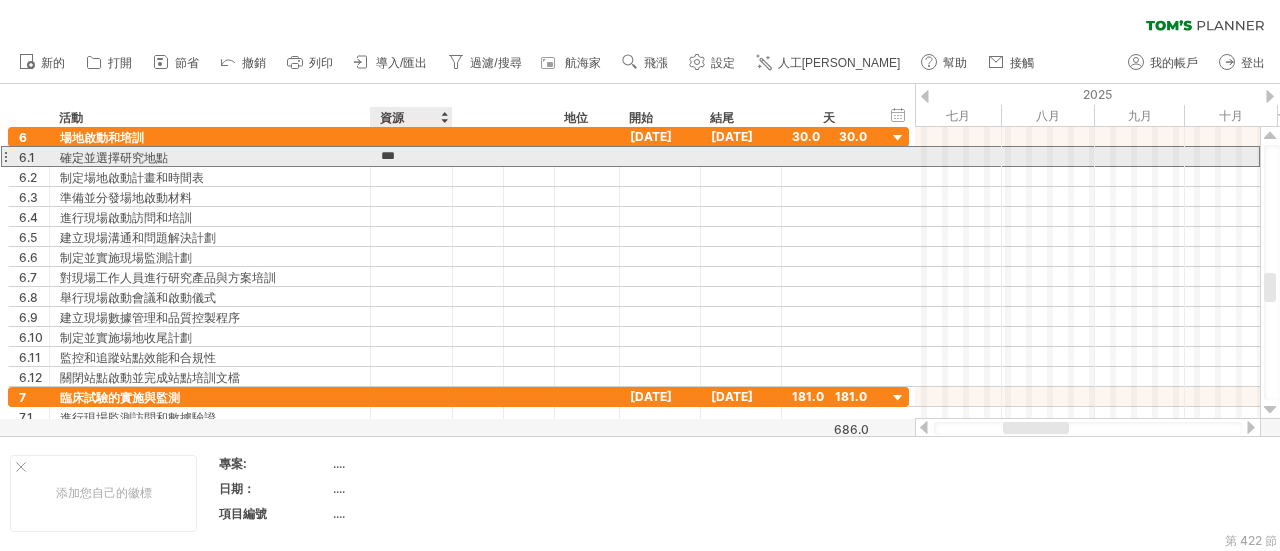 type on "****" 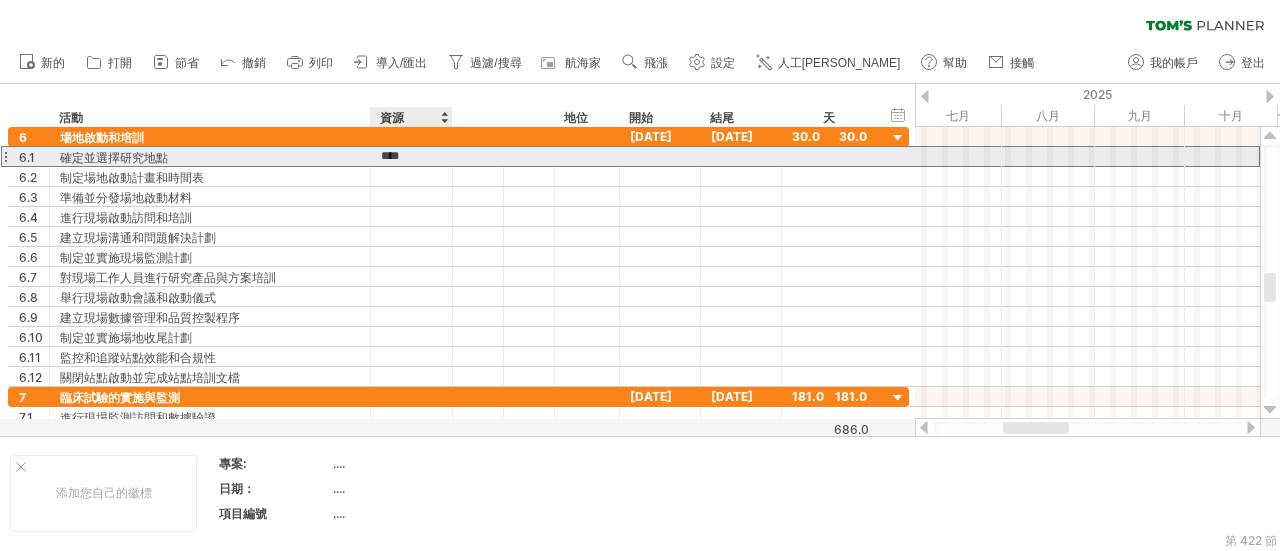 click on "****" at bounding box center [411, 156] 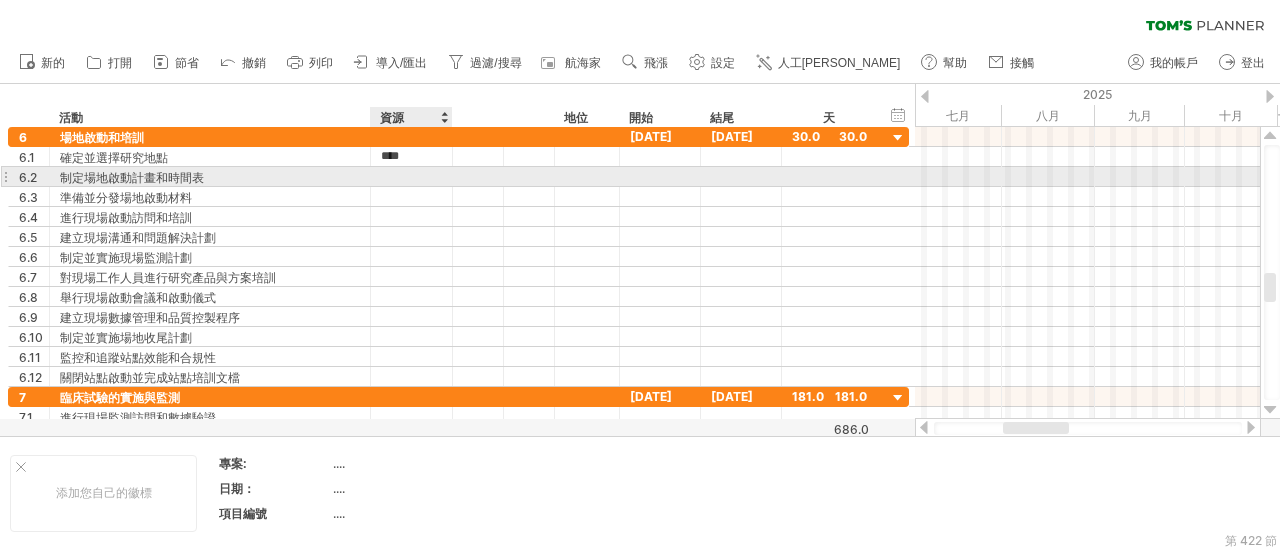 click at bounding box center (411, 176) 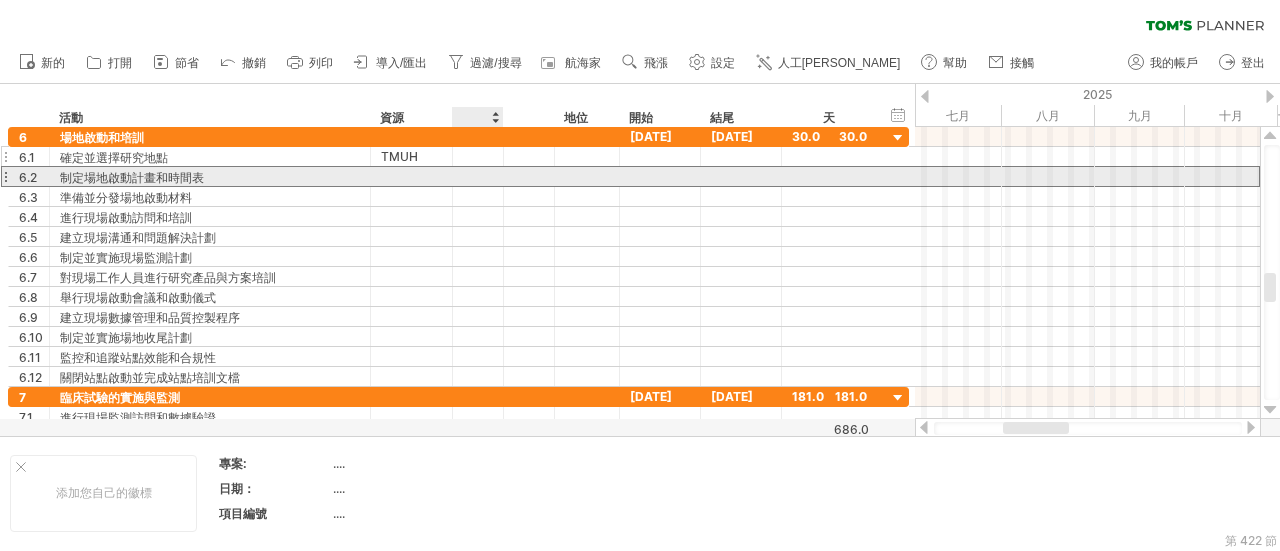 click at bounding box center (478, 157) 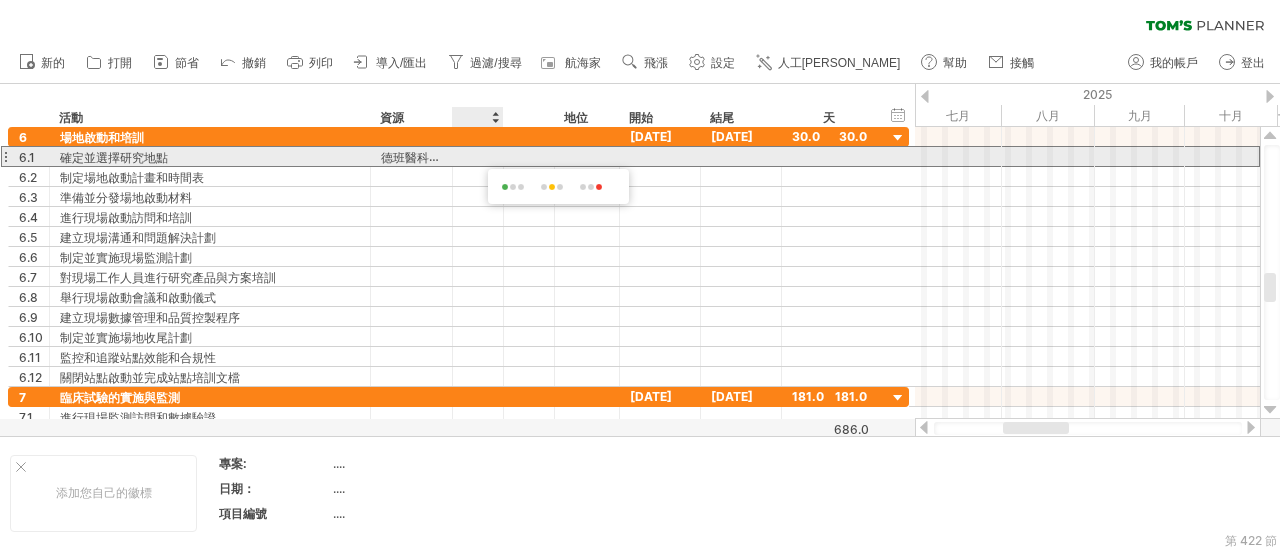 click at bounding box center (529, 156) 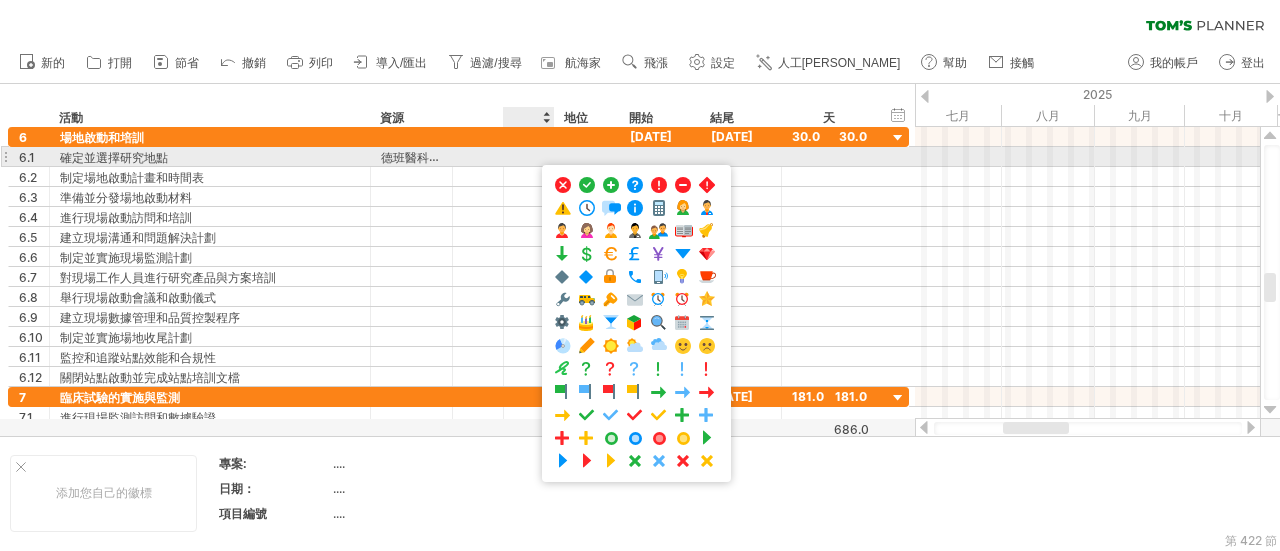 click on "德班醫科大學" at bounding box center [417, 157] 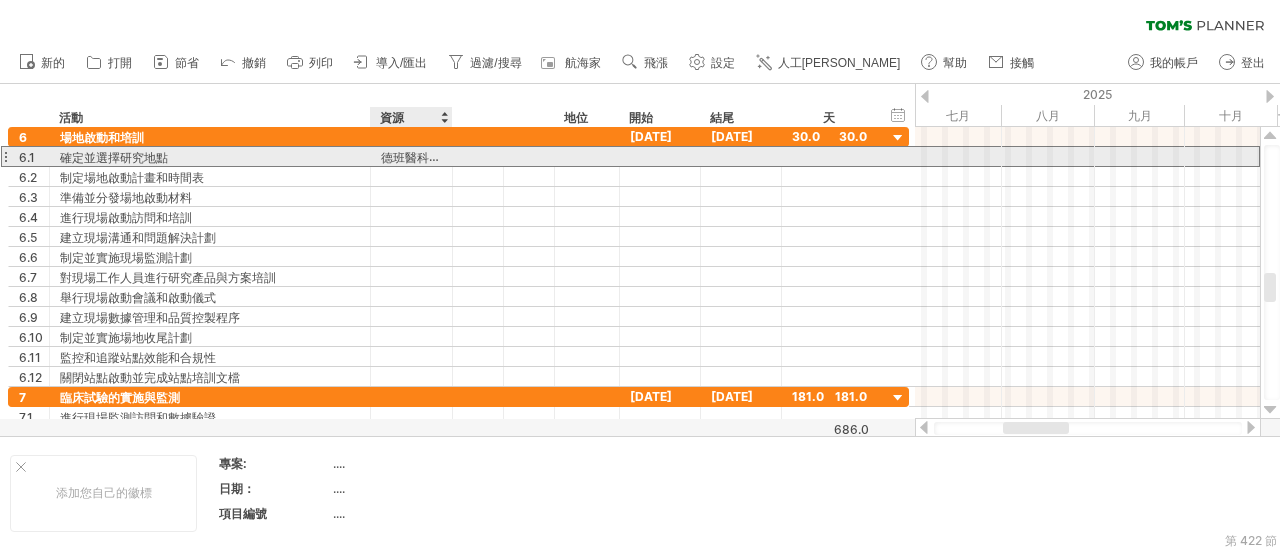 click on "德班醫科大學" at bounding box center [417, 157] 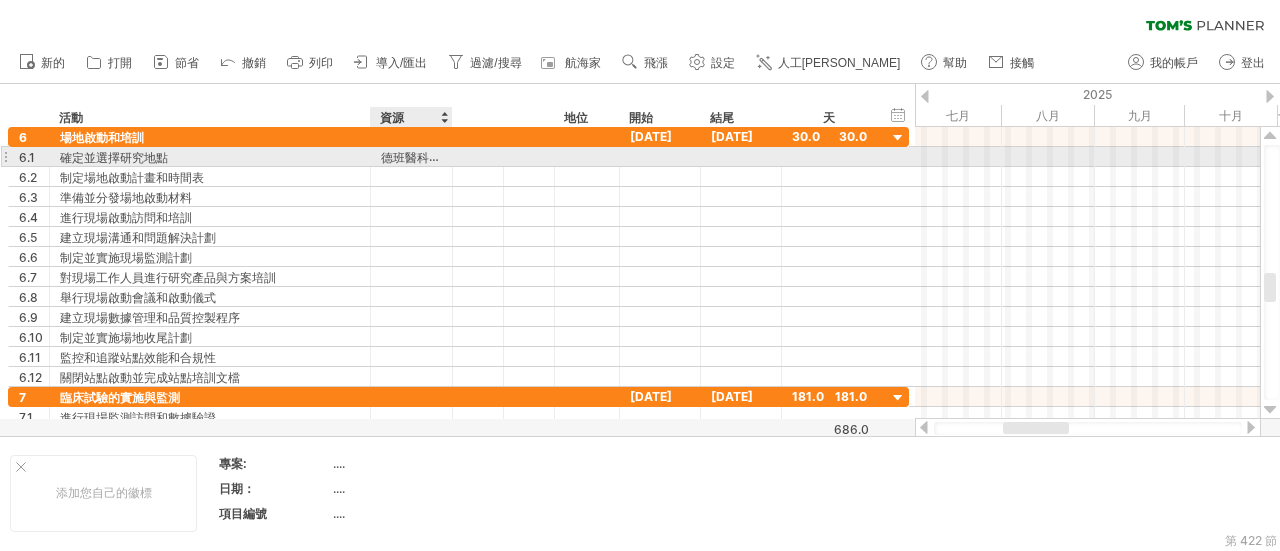 click on "德班醫科大學" at bounding box center (417, 157) 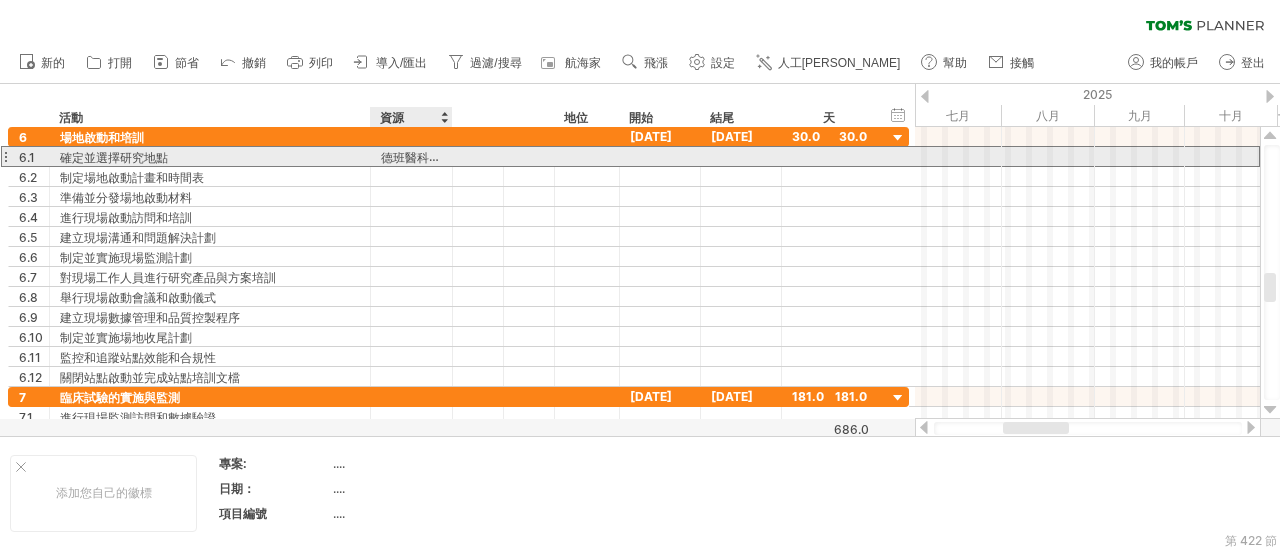 click on "德班醫科大學" at bounding box center (417, 157) 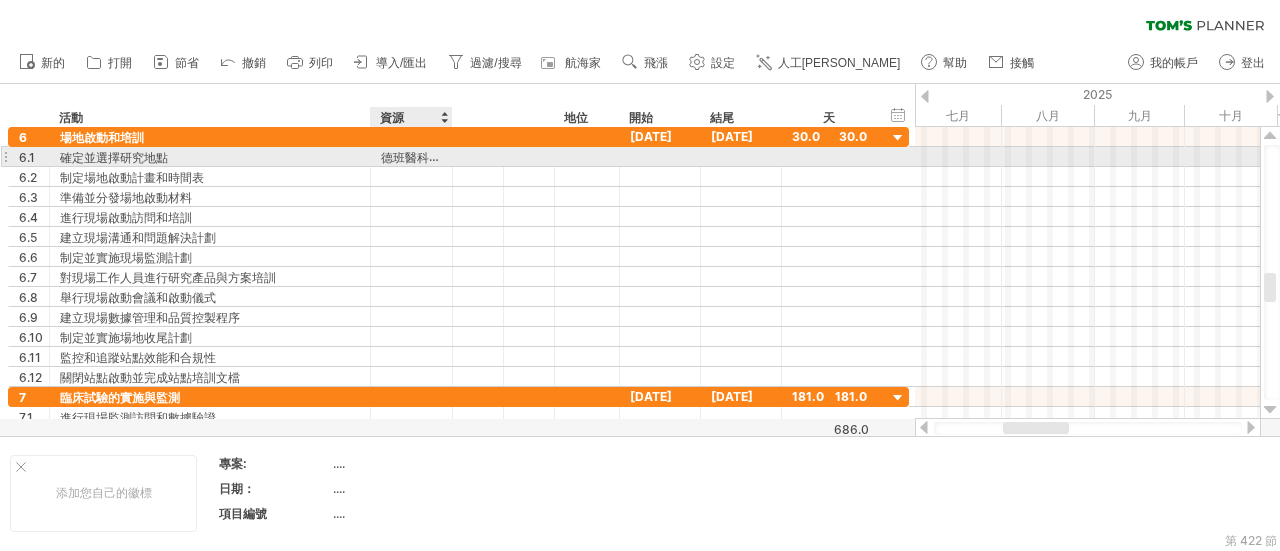 click on "德班醫科大學" at bounding box center [417, 157] 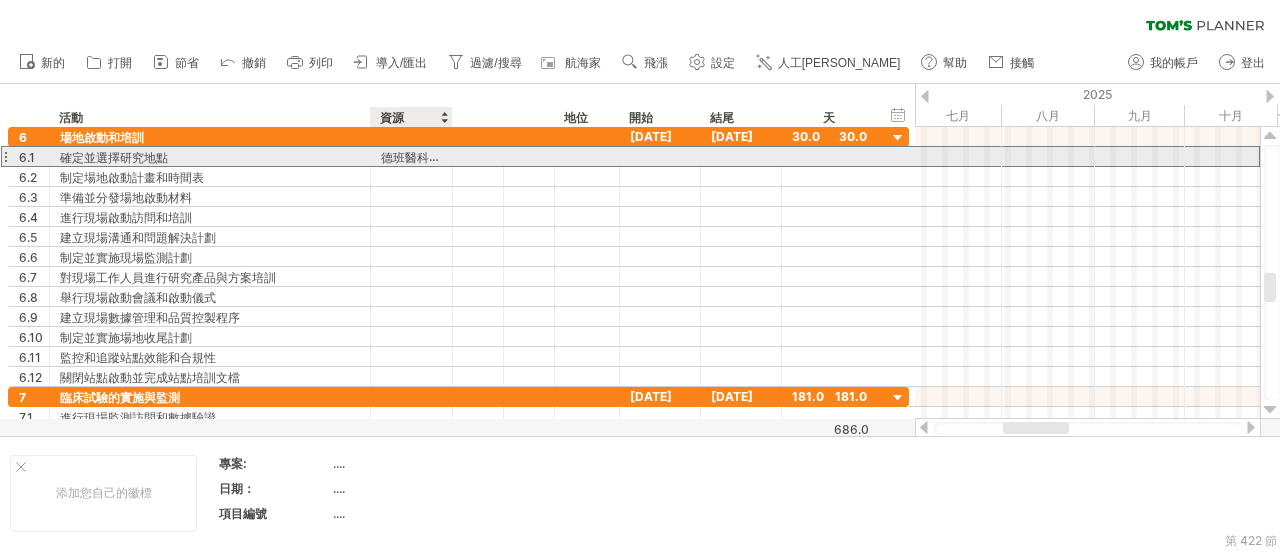 click on "德班醫科大學" at bounding box center [417, 157] 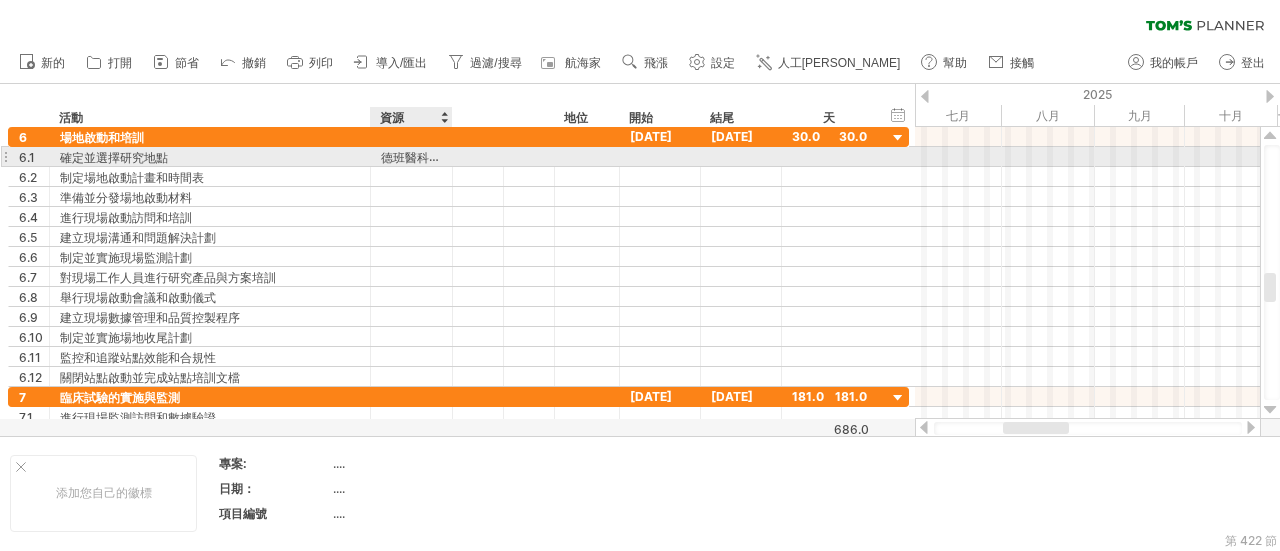 click on "德班醫科大學" at bounding box center [417, 157] 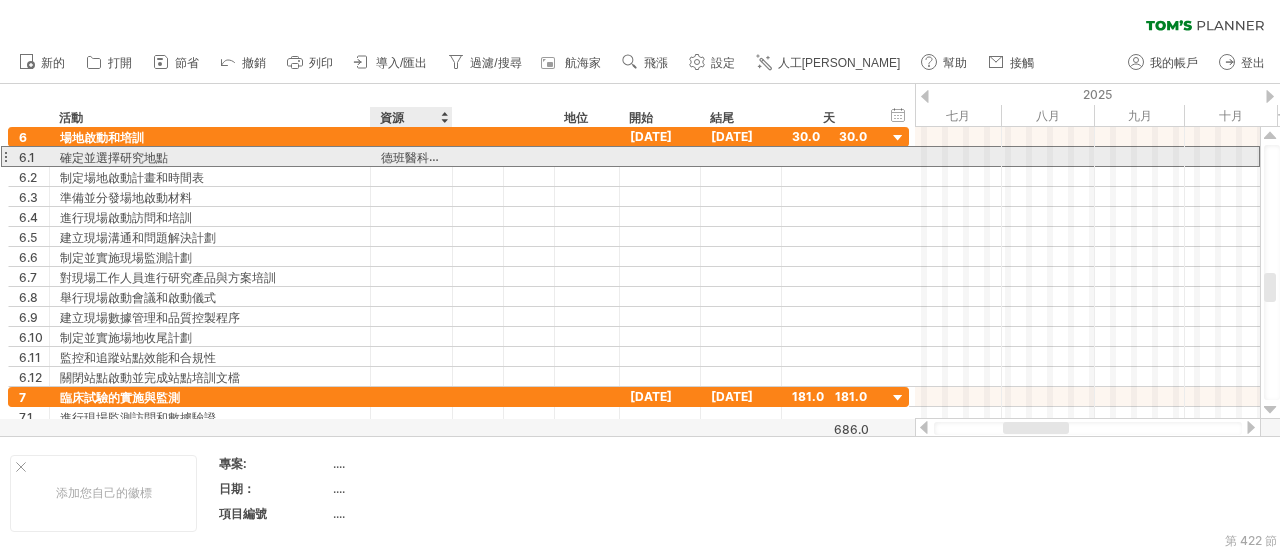 click on "德班醫科大學" at bounding box center (417, 157) 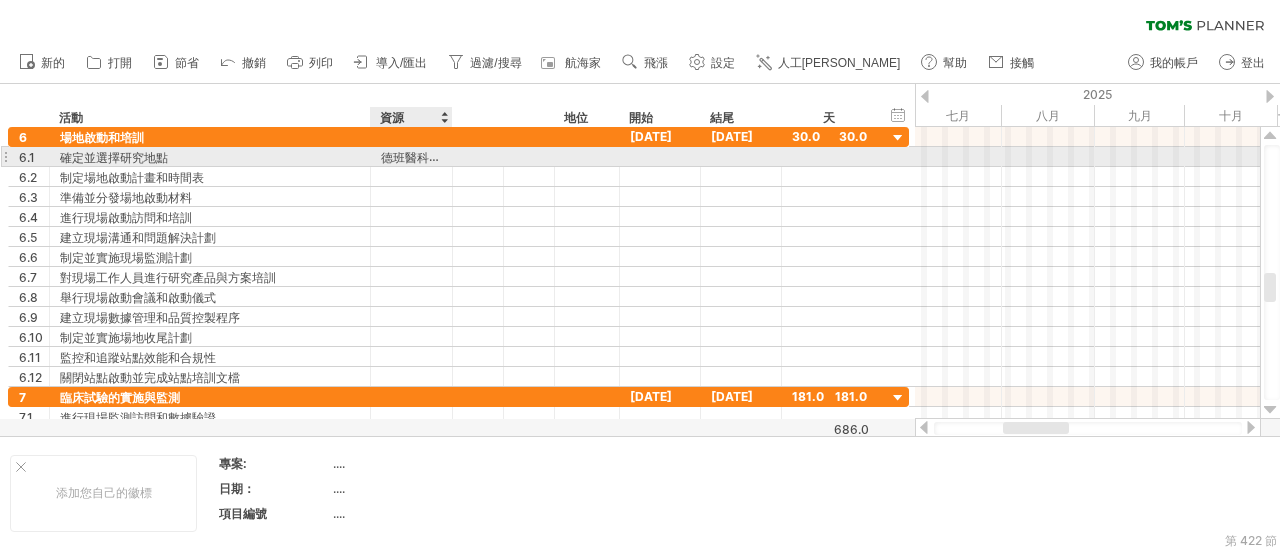 click on "德班醫科大學" at bounding box center [411, 156] 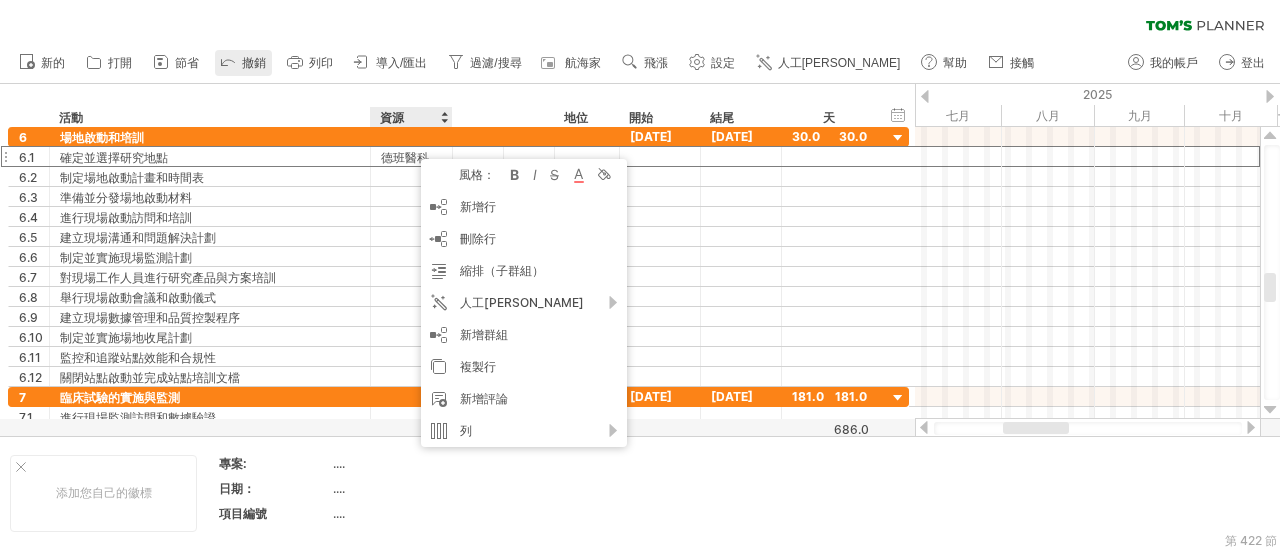 click on "撤銷" at bounding box center [254, 63] 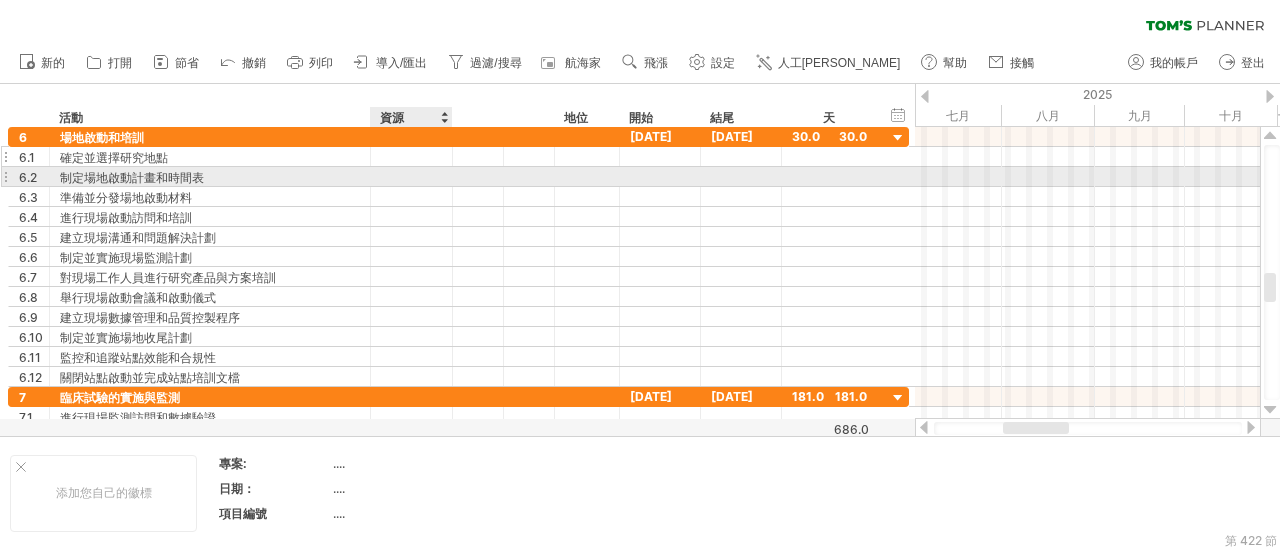 click at bounding box center (411, 156) 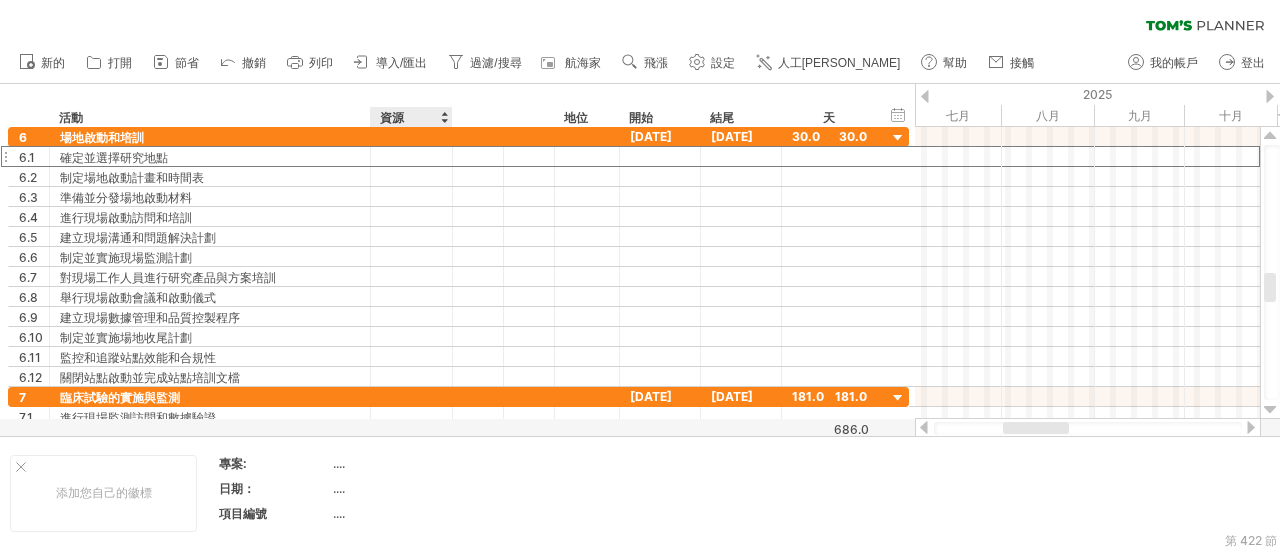 click on "資源" at bounding box center (410, 117) 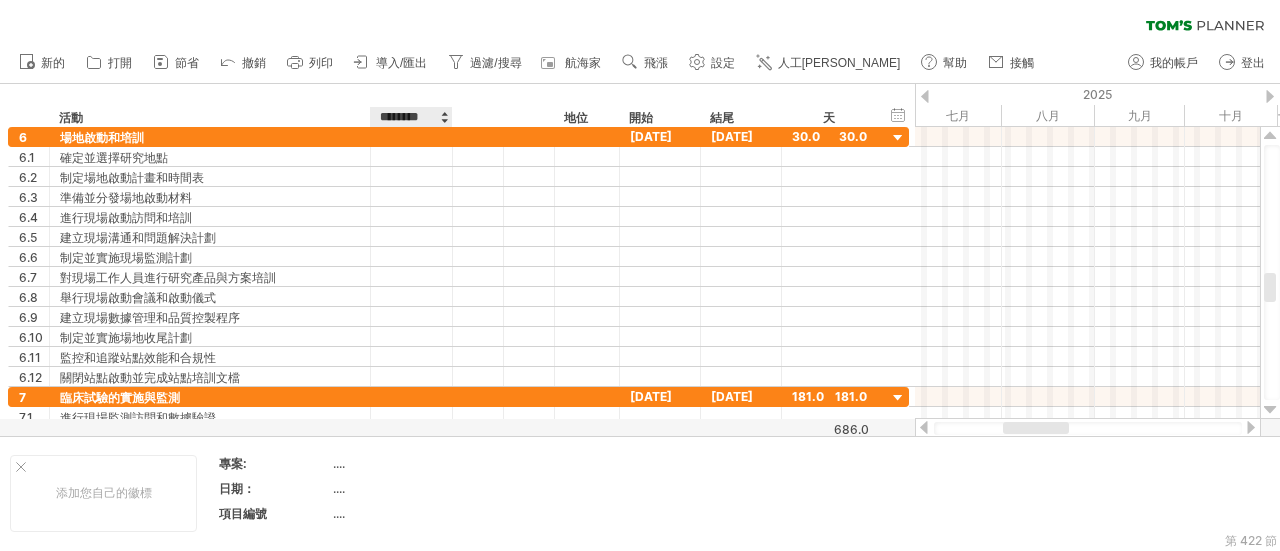 click at bounding box center [444, 117] 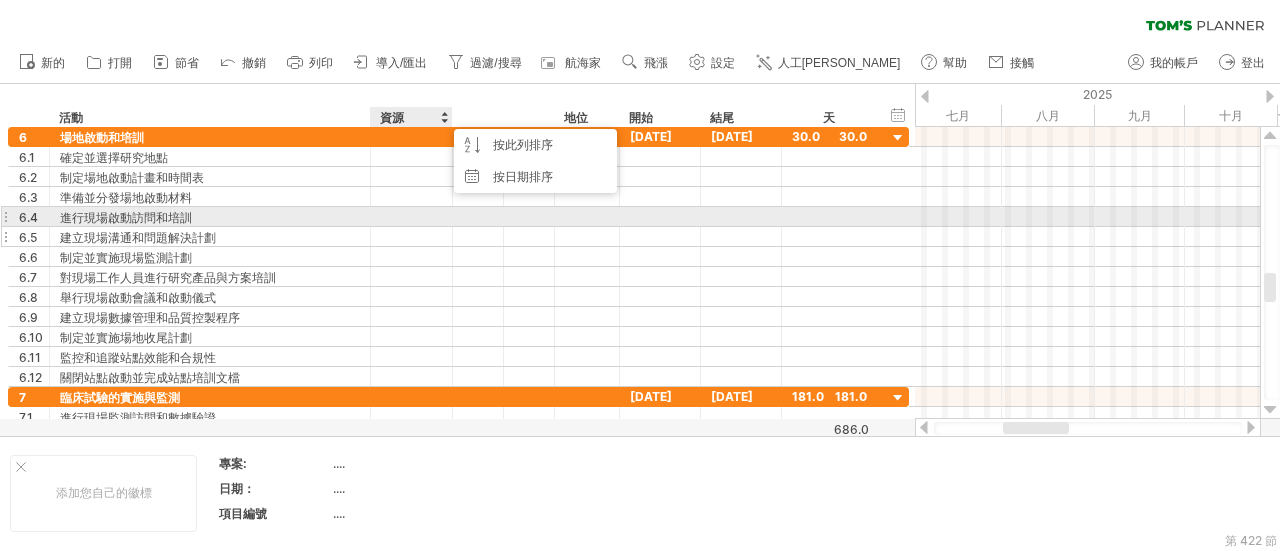 click at bounding box center (411, 236) 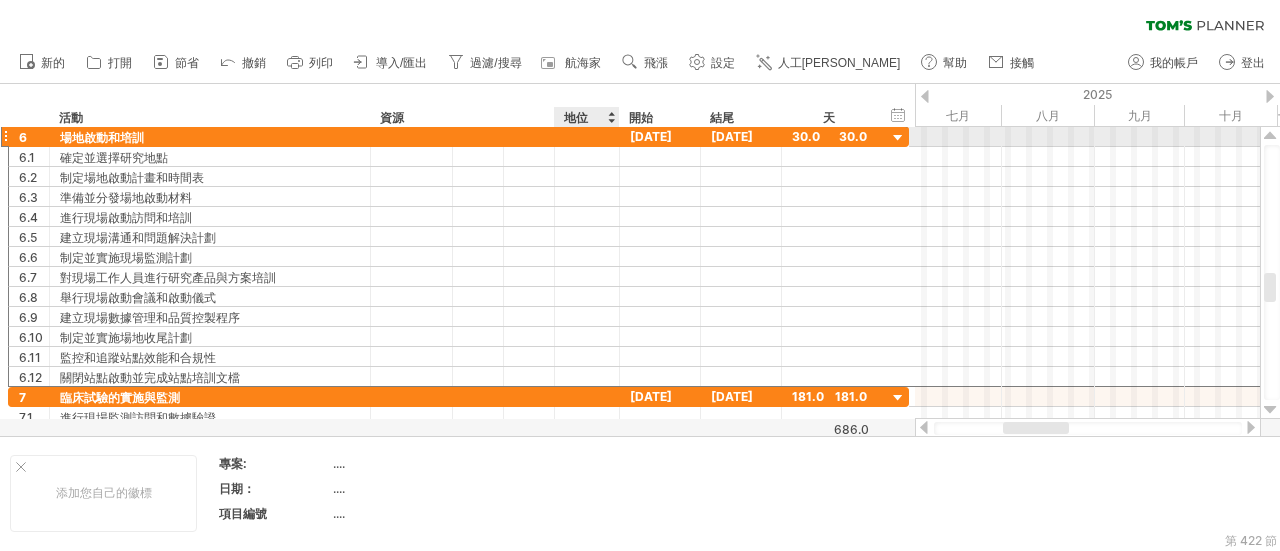 click at bounding box center (587, 136) 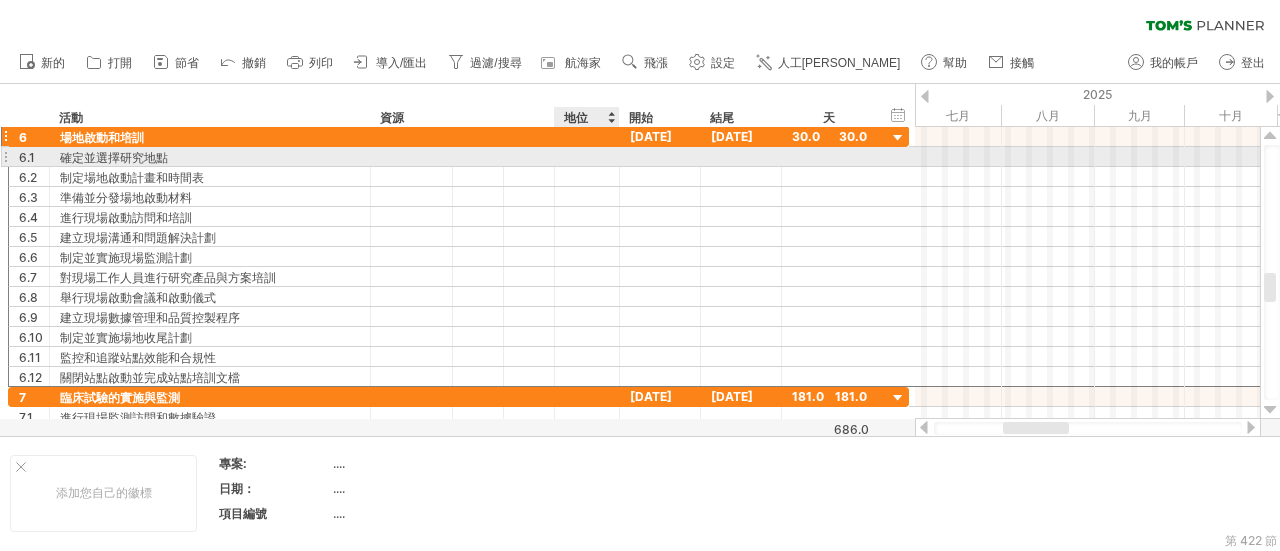 click at bounding box center (587, 156) 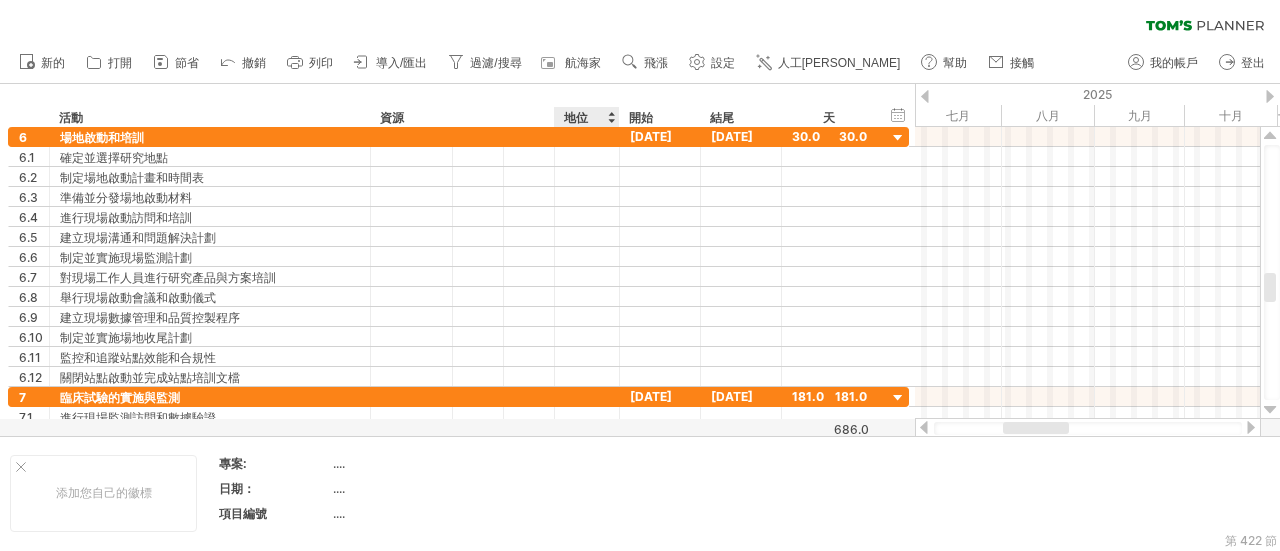 click on "地位" at bounding box center [586, 117] 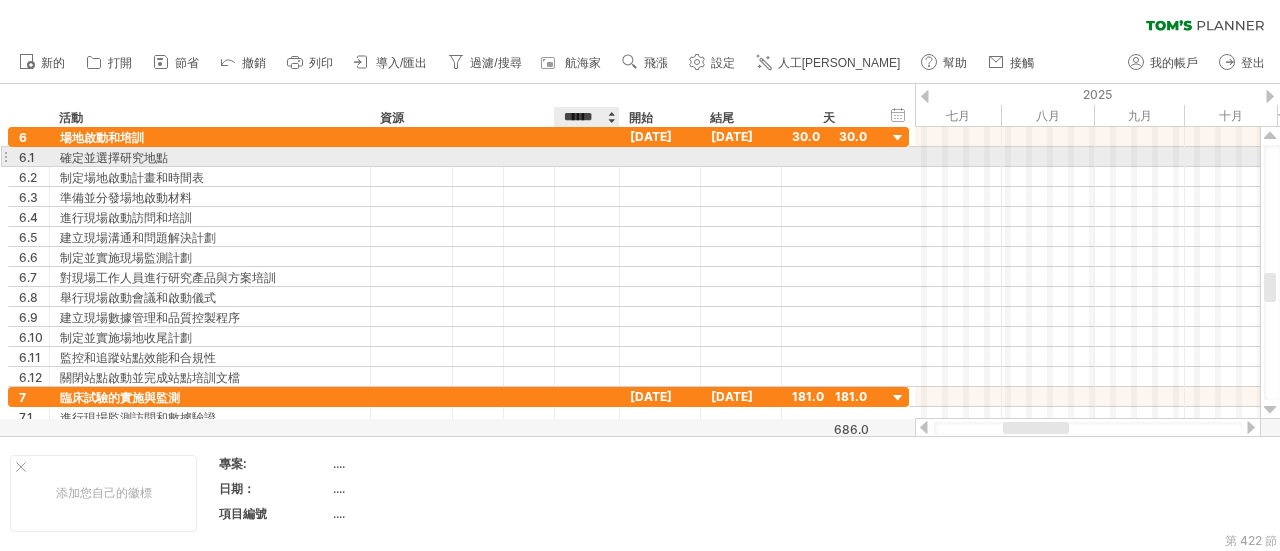 click on "**********" at bounding box center [458, 257] 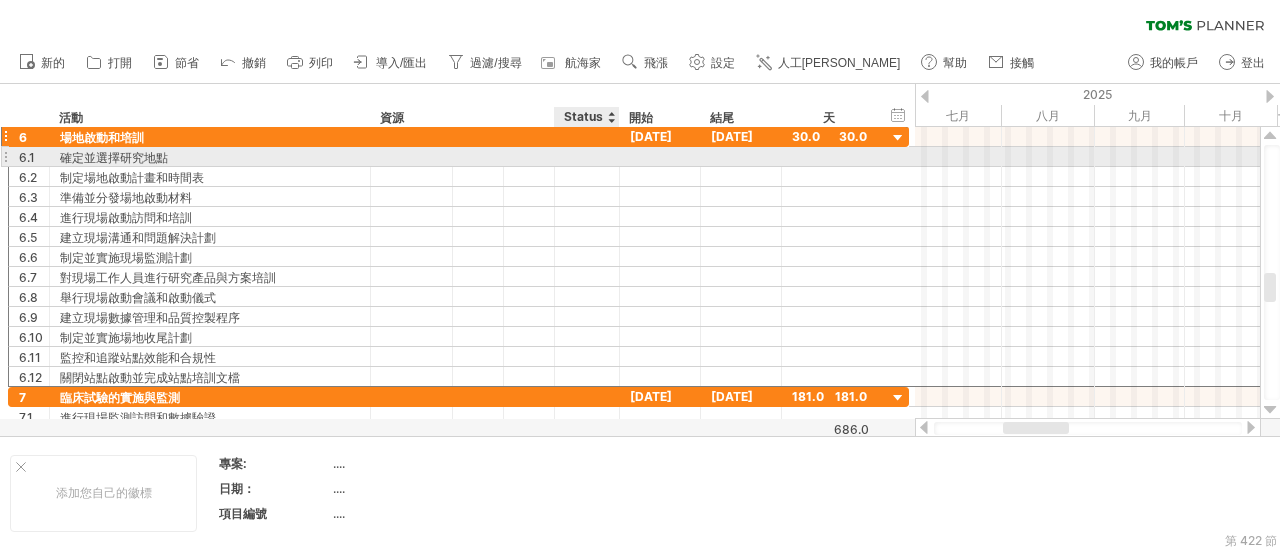 click at bounding box center (587, 156) 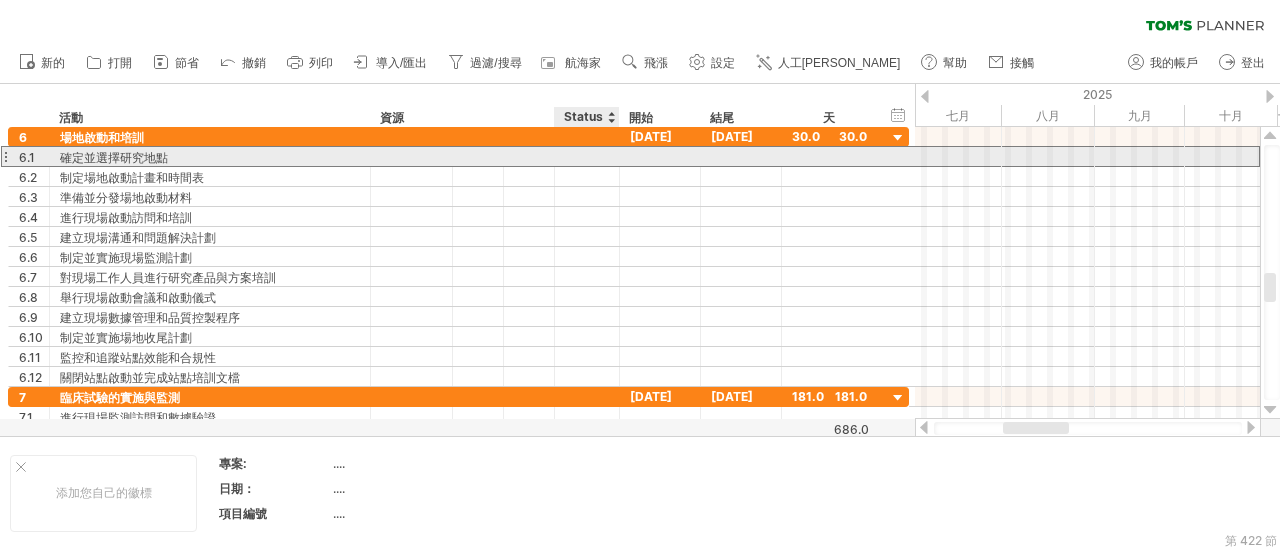 click at bounding box center (587, 156) 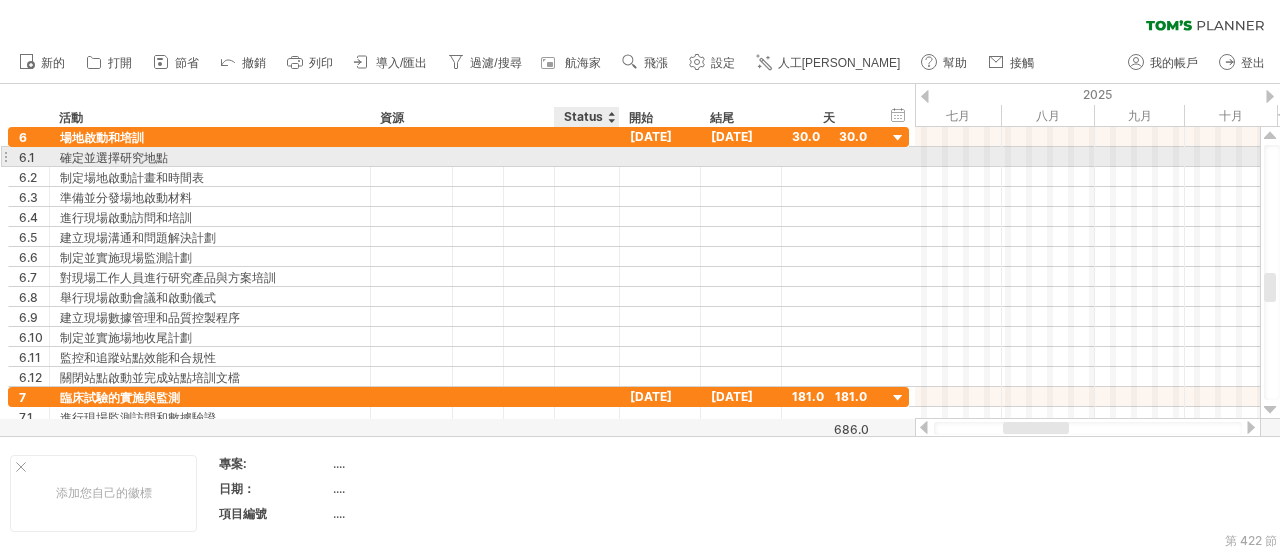 click at bounding box center [587, 156] 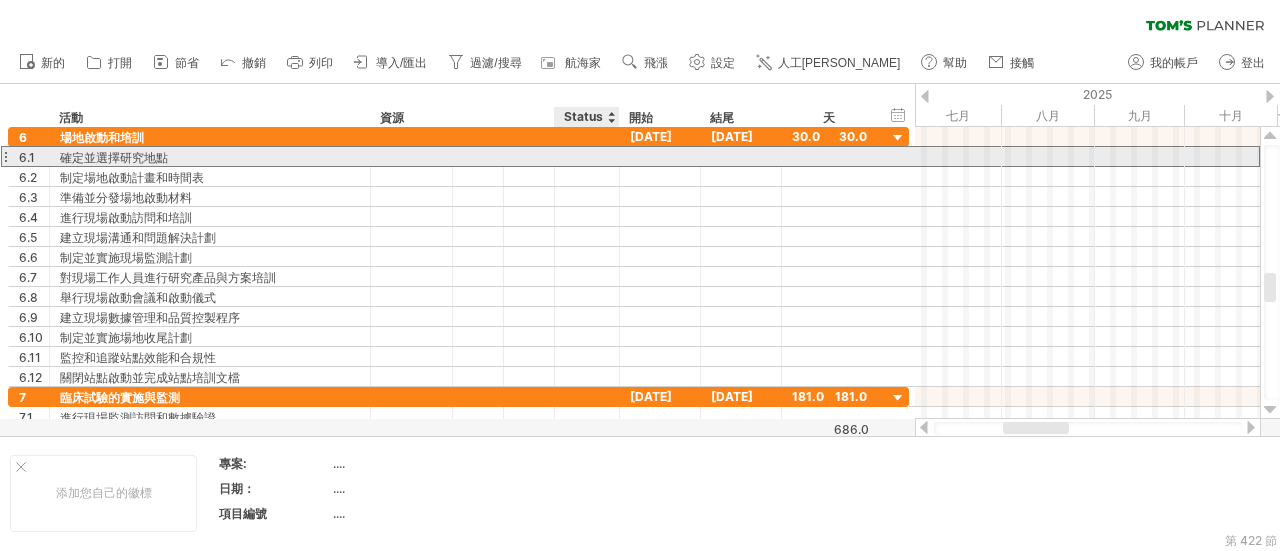 click at bounding box center (587, 156) 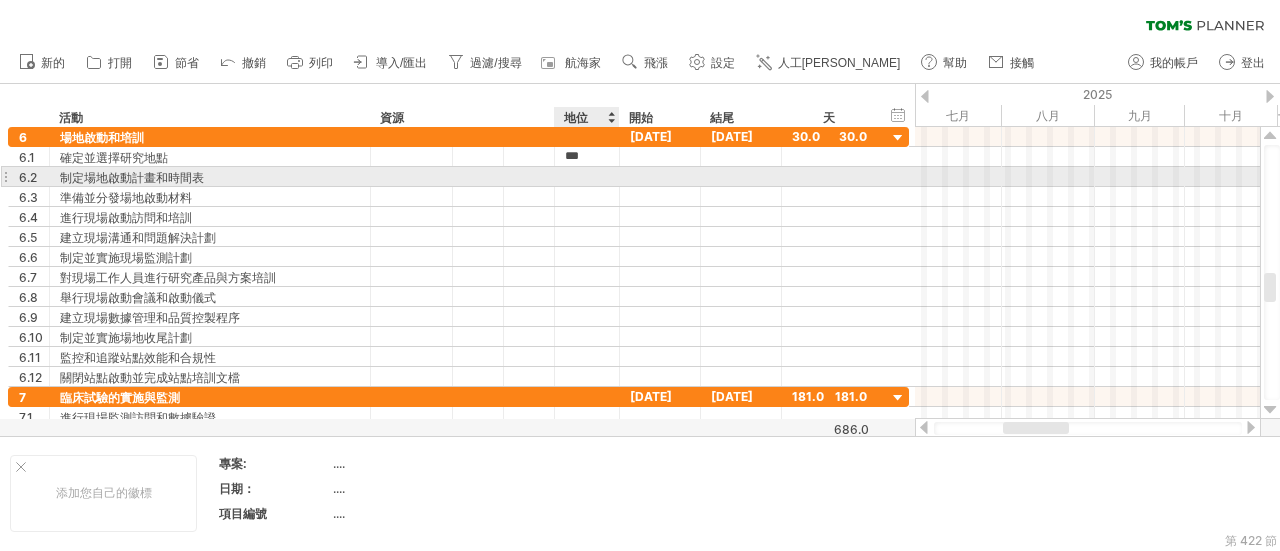 type on "****" 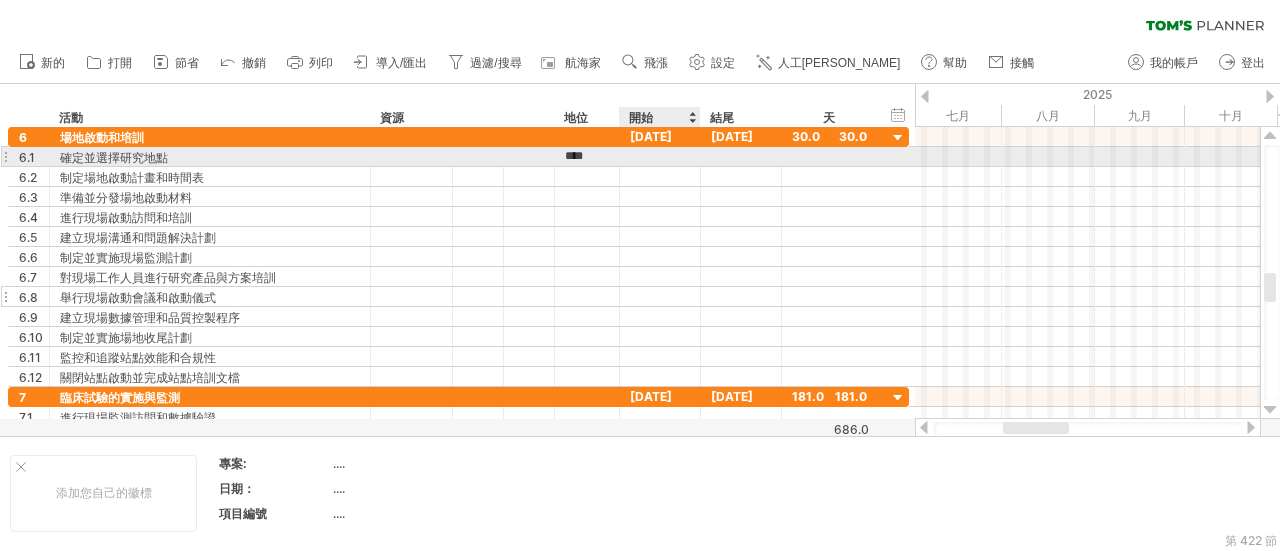 click at bounding box center (587, 296) 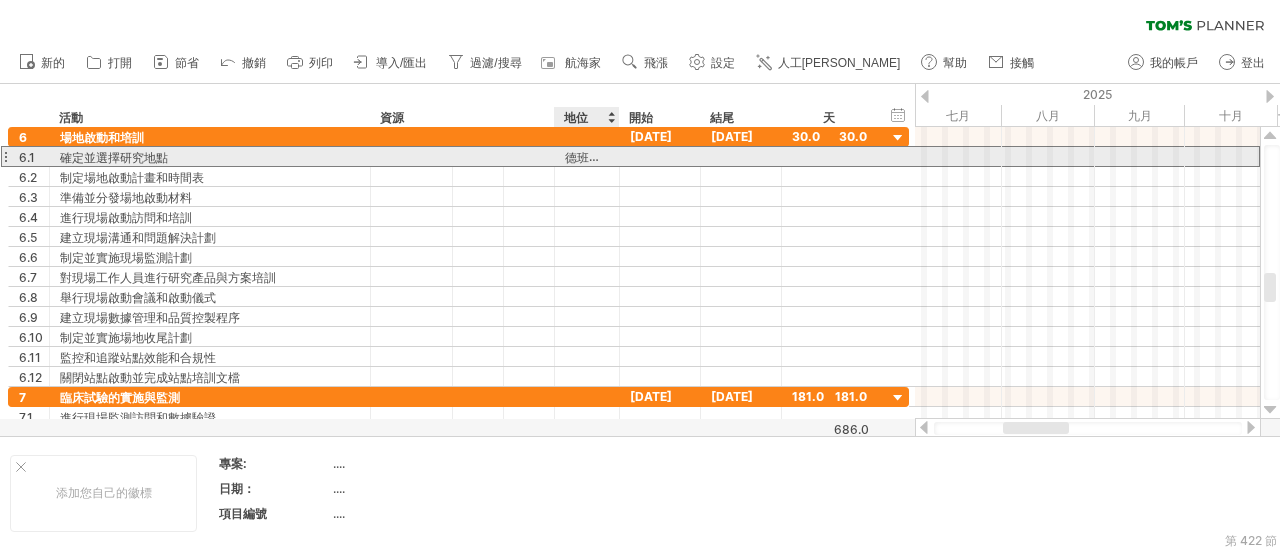 click on "德班醫科大學" at bounding box center (601, 157) 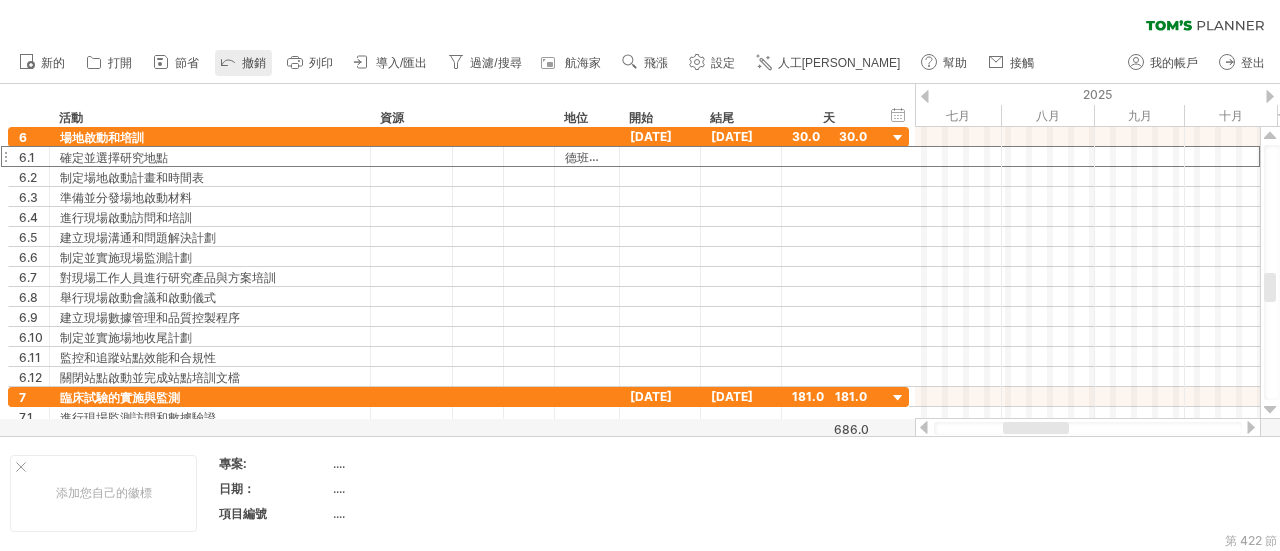 click on "撤銷" at bounding box center (254, 63) 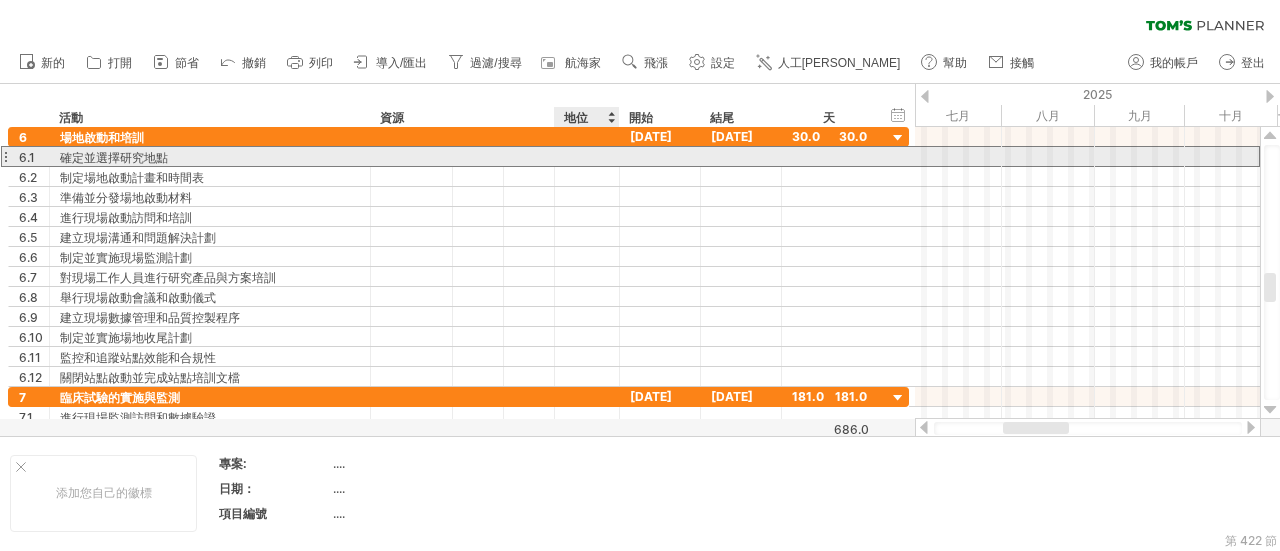 click at bounding box center (587, 156) 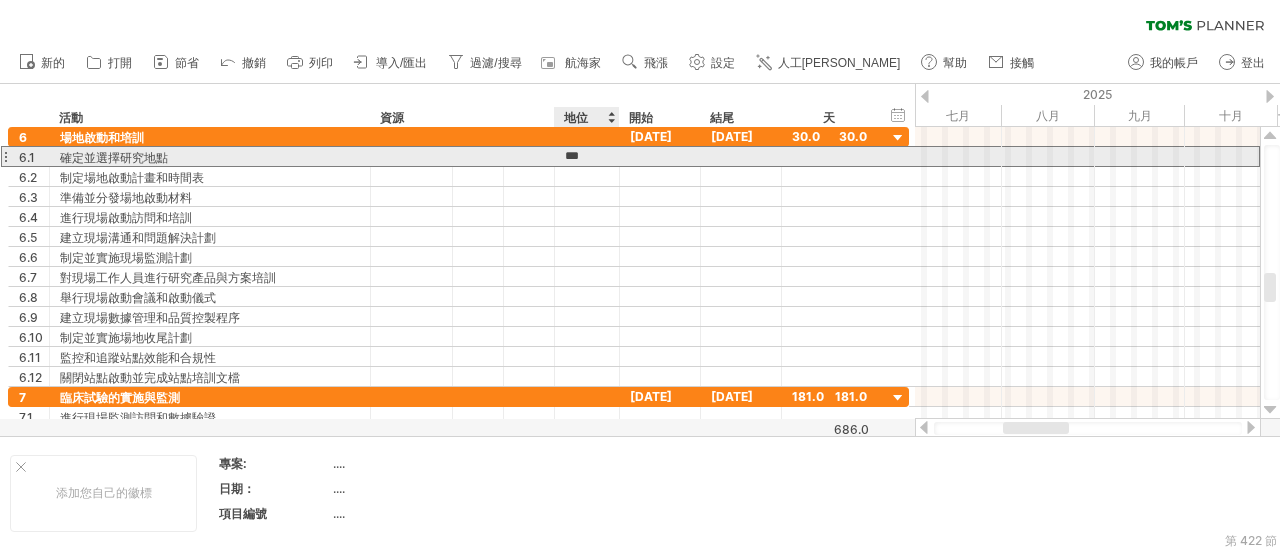 type on "****" 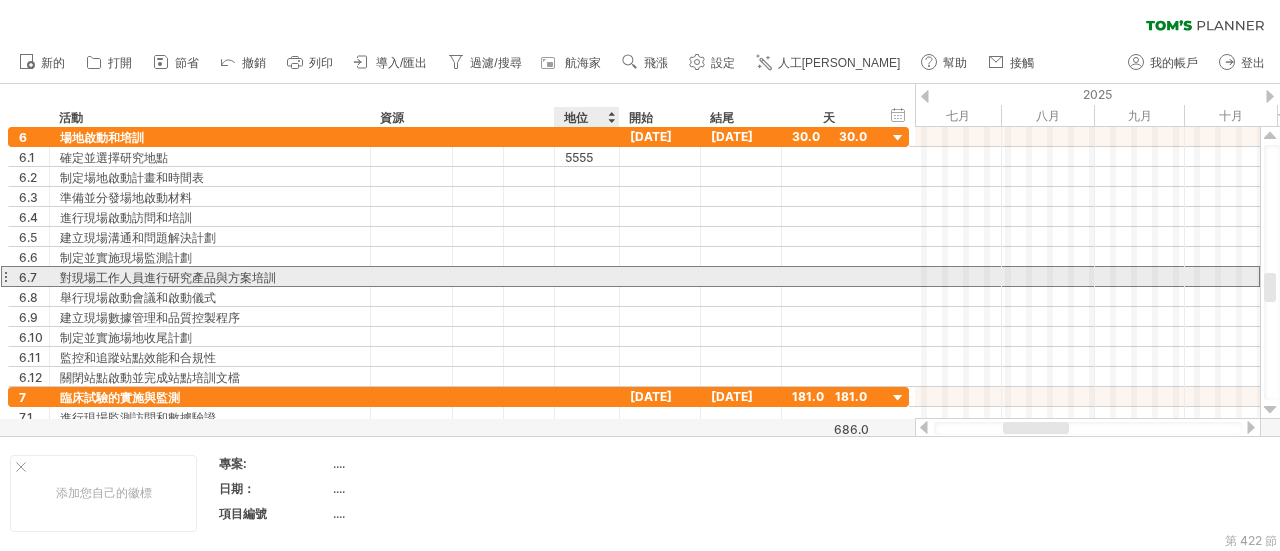click at bounding box center [587, 276] 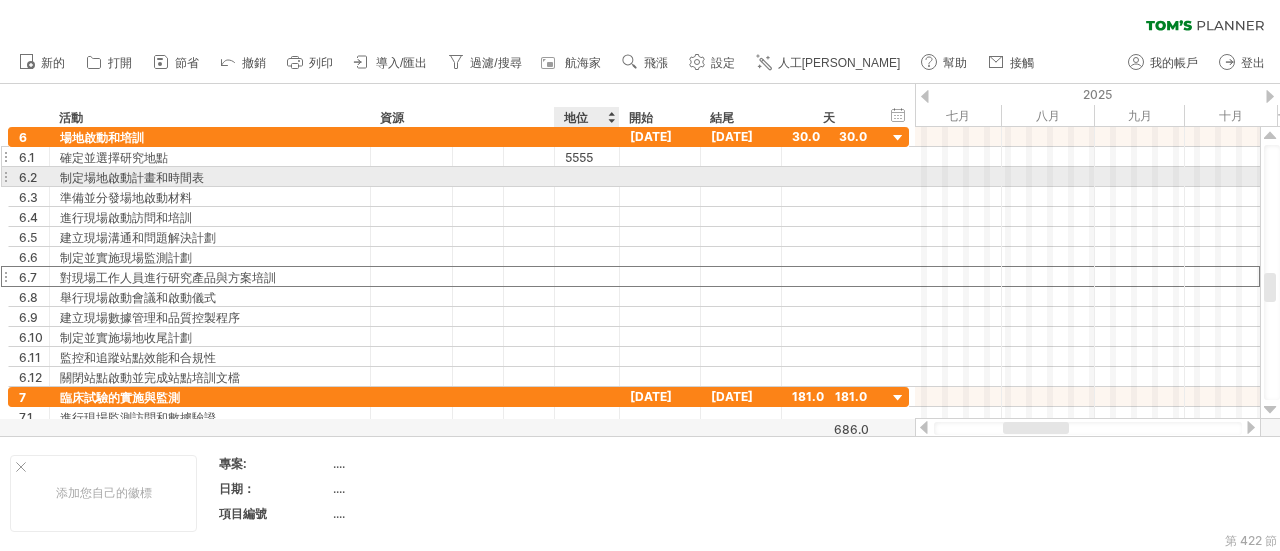 click on "5555" at bounding box center (579, 157) 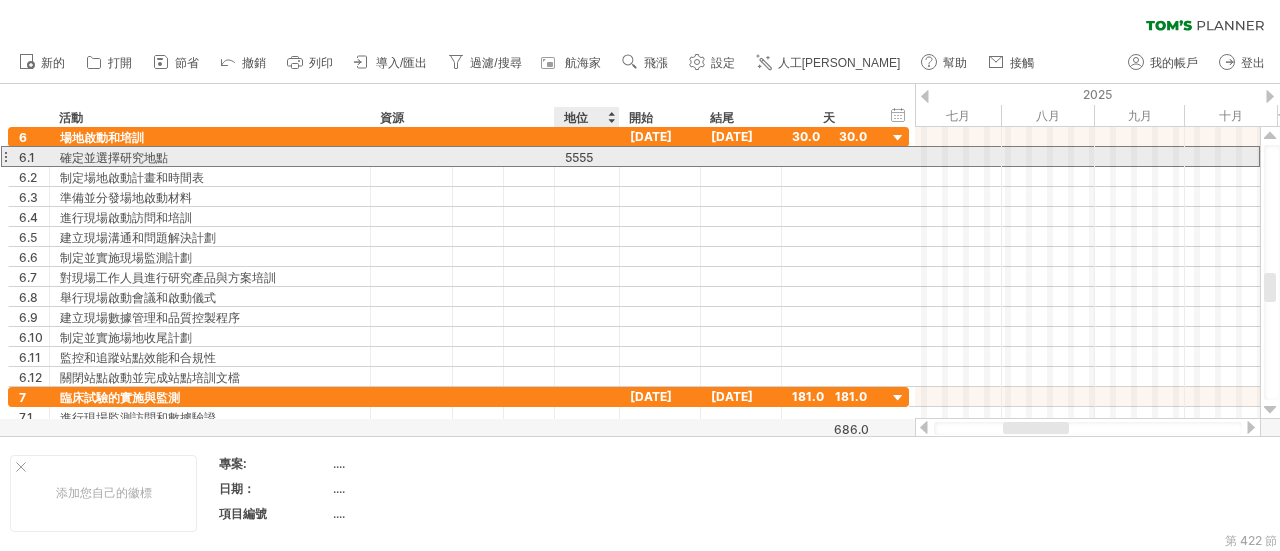 click on "5555" at bounding box center (579, 157) 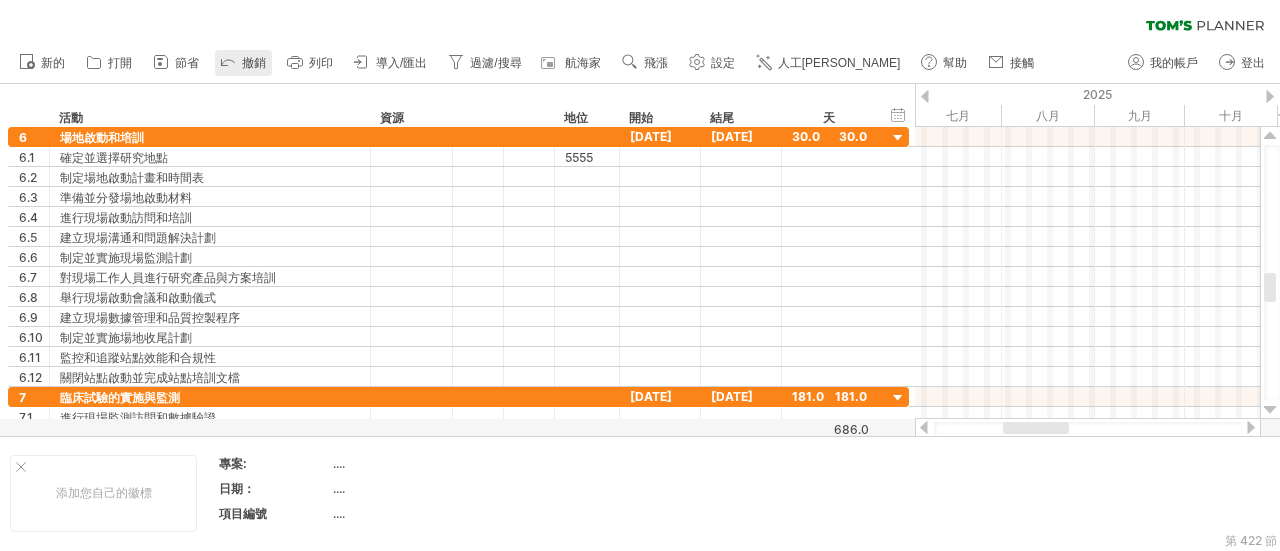 click 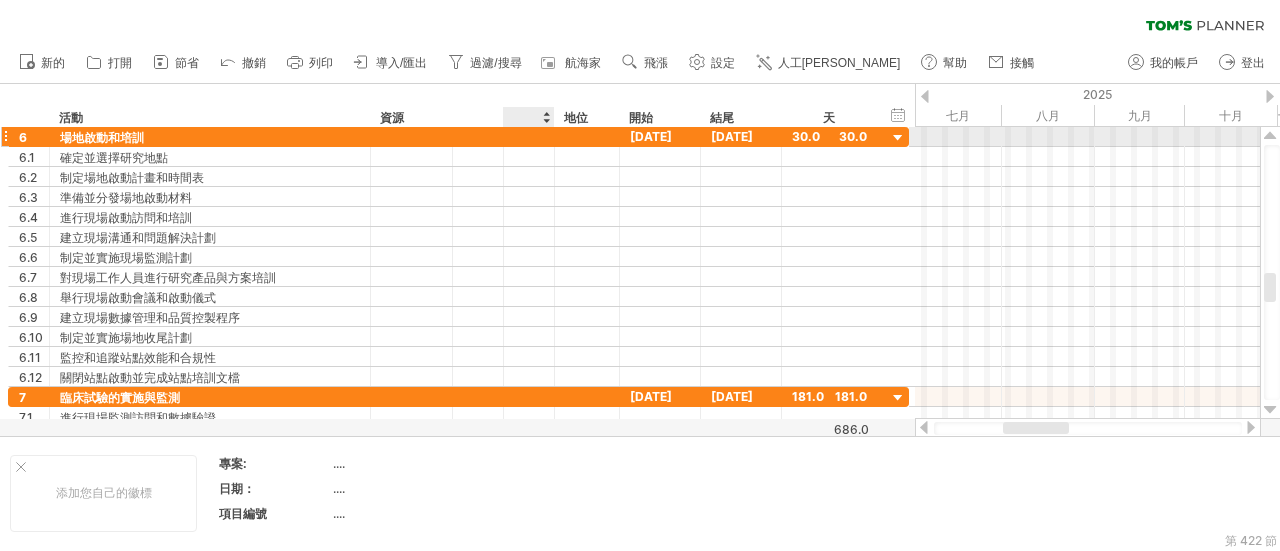 click at bounding box center (552, 137) 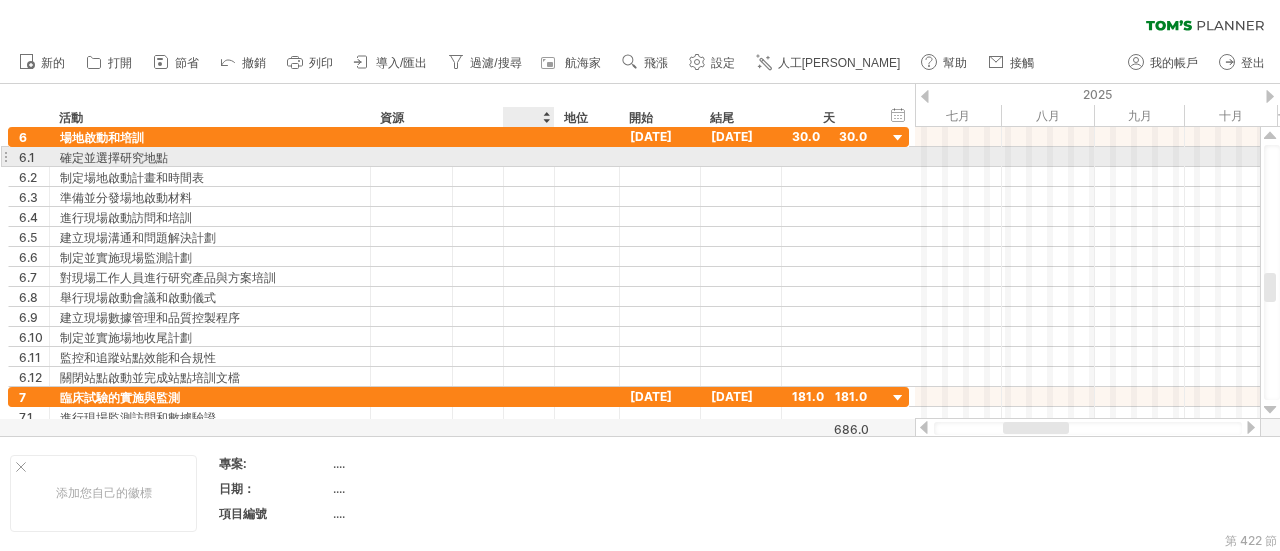 click at bounding box center [529, 156] 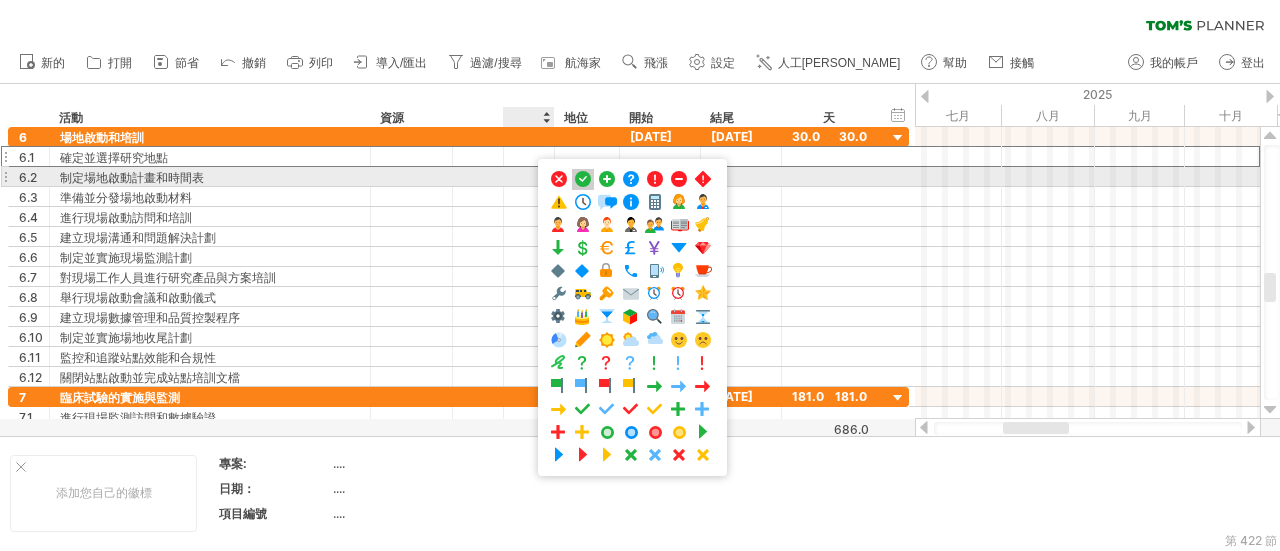 click at bounding box center [583, 179] 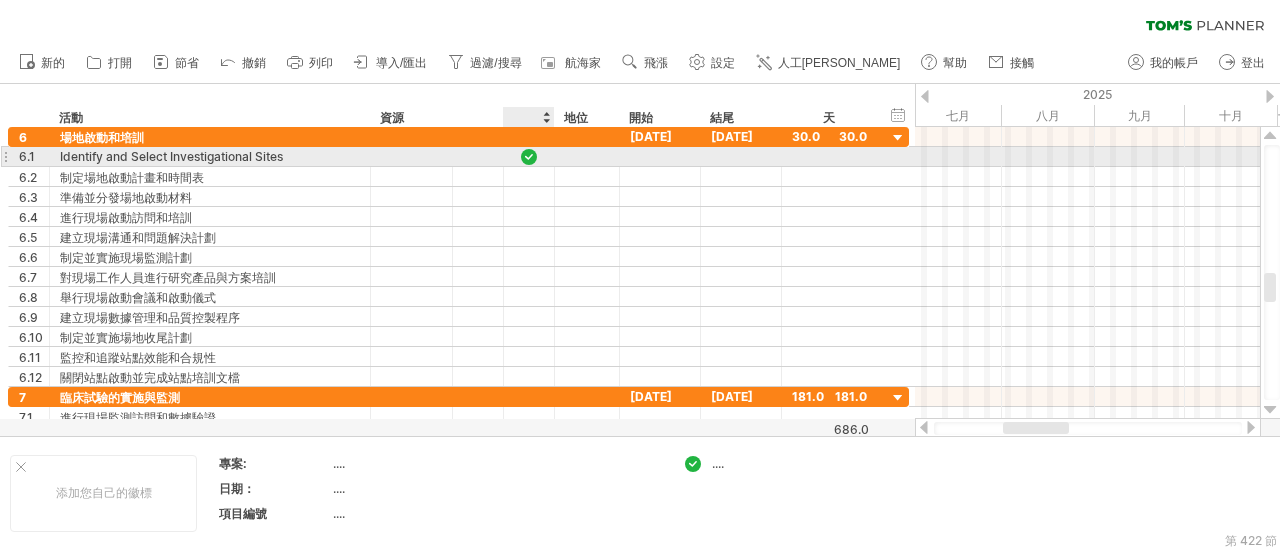 drag, startPoint x: 522, startPoint y: 163, endPoint x: 531, endPoint y: 155, distance: 12.0415945 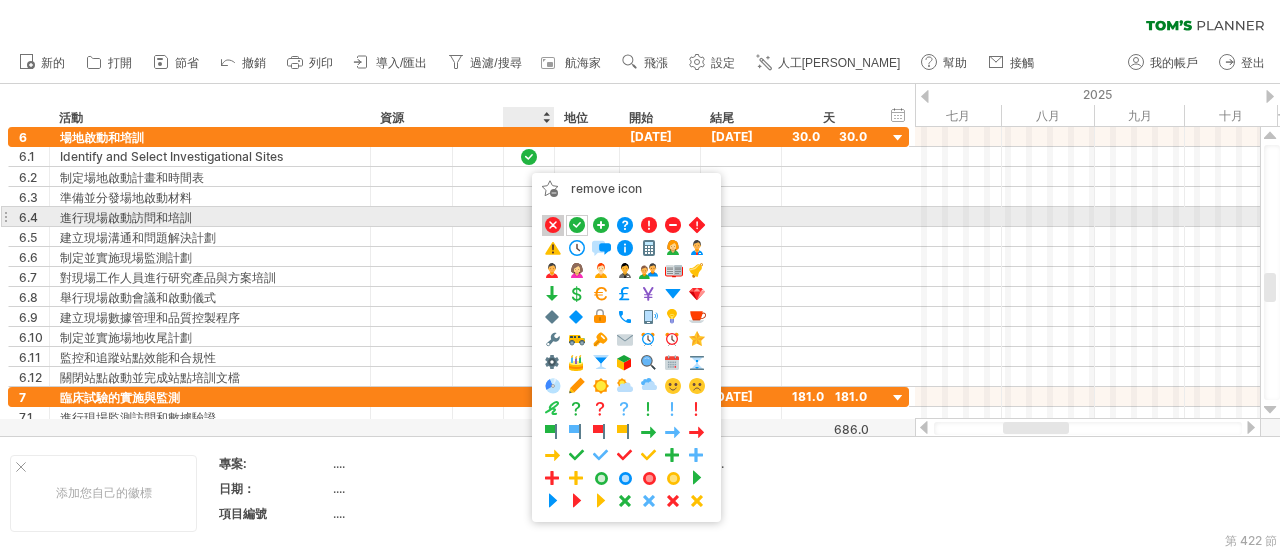 click at bounding box center (553, 225) 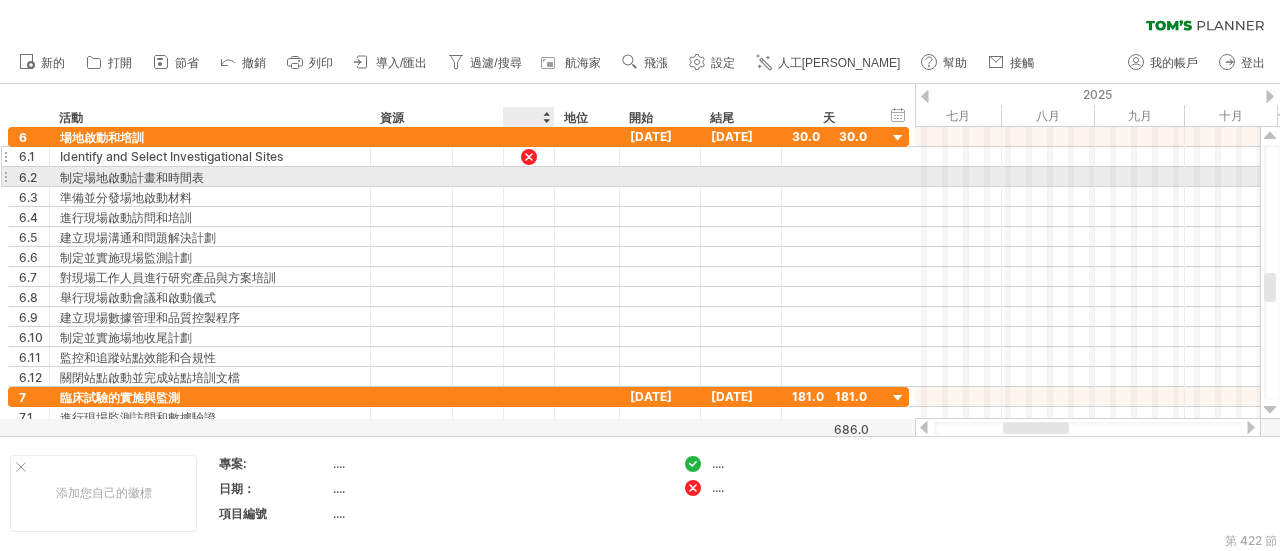 click at bounding box center (529, 156) 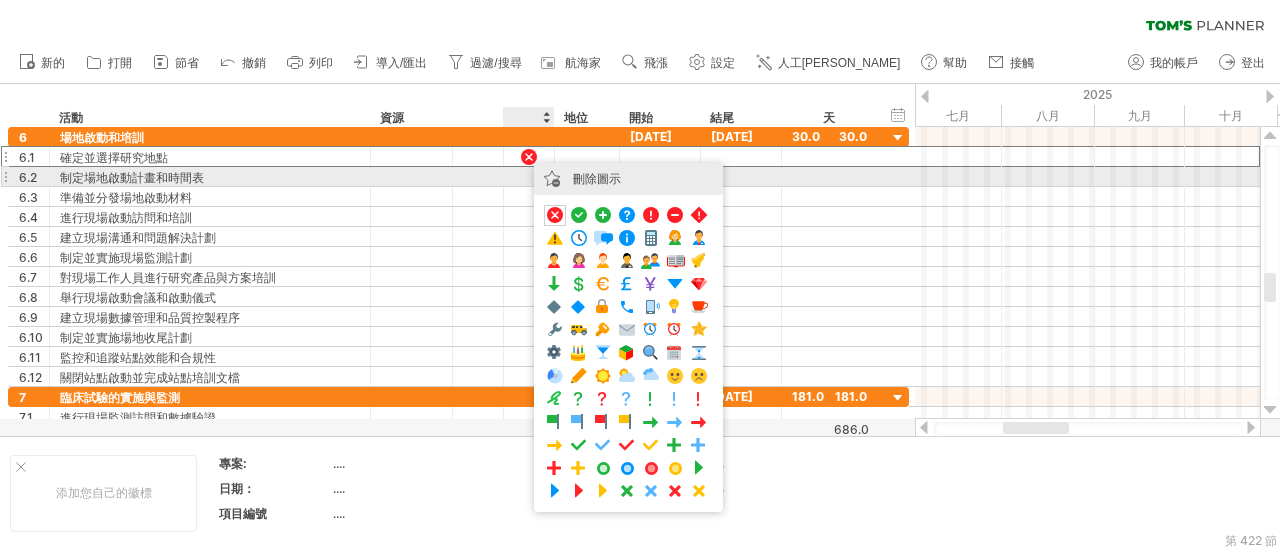 click on "刪除圖示" at bounding box center [597, 178] 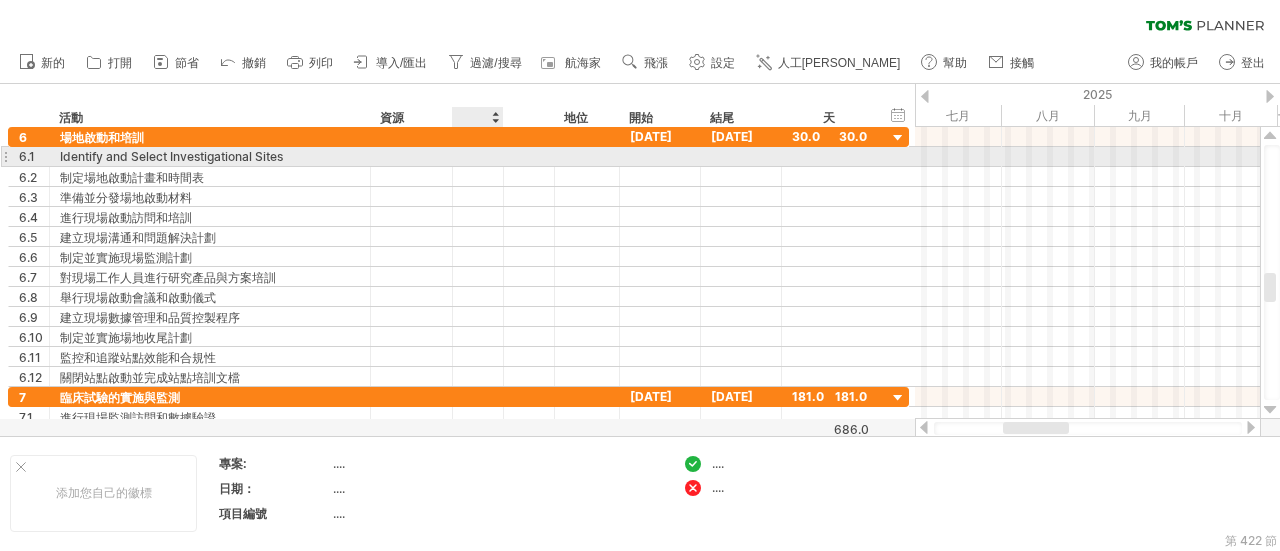 click at bounding box center (478, 157) 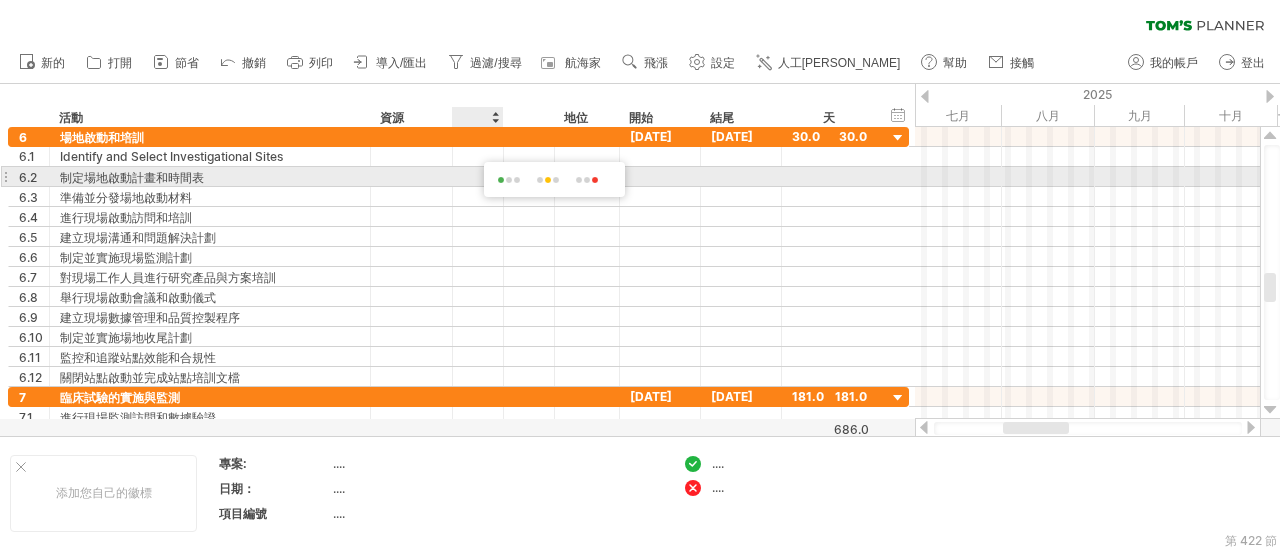 click at bounding box center [509, 181] 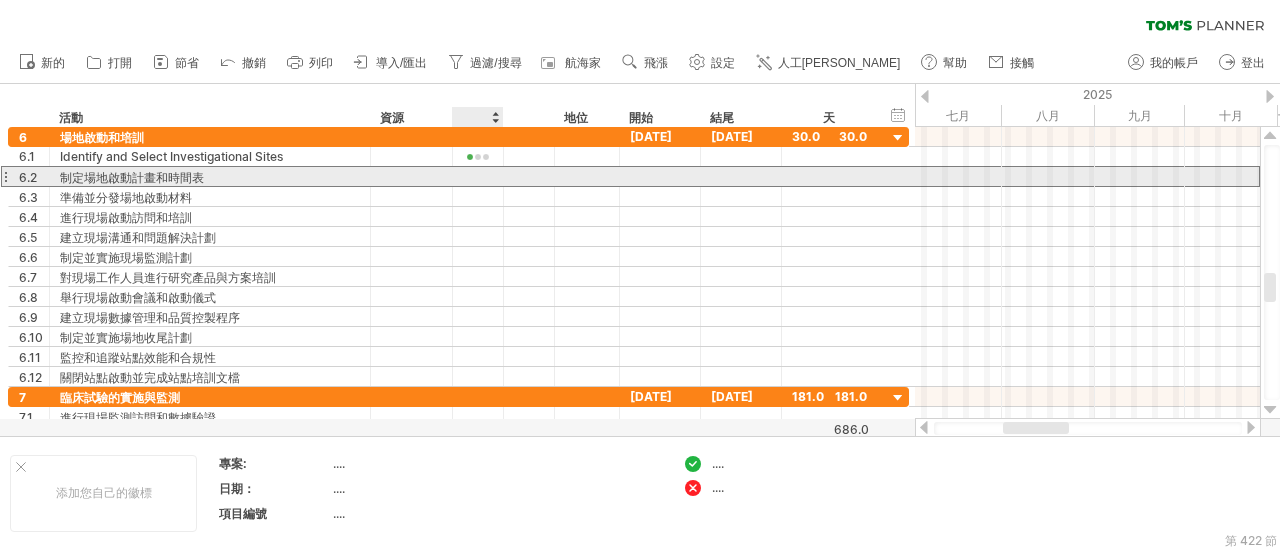click at bounding box center [478, 177] 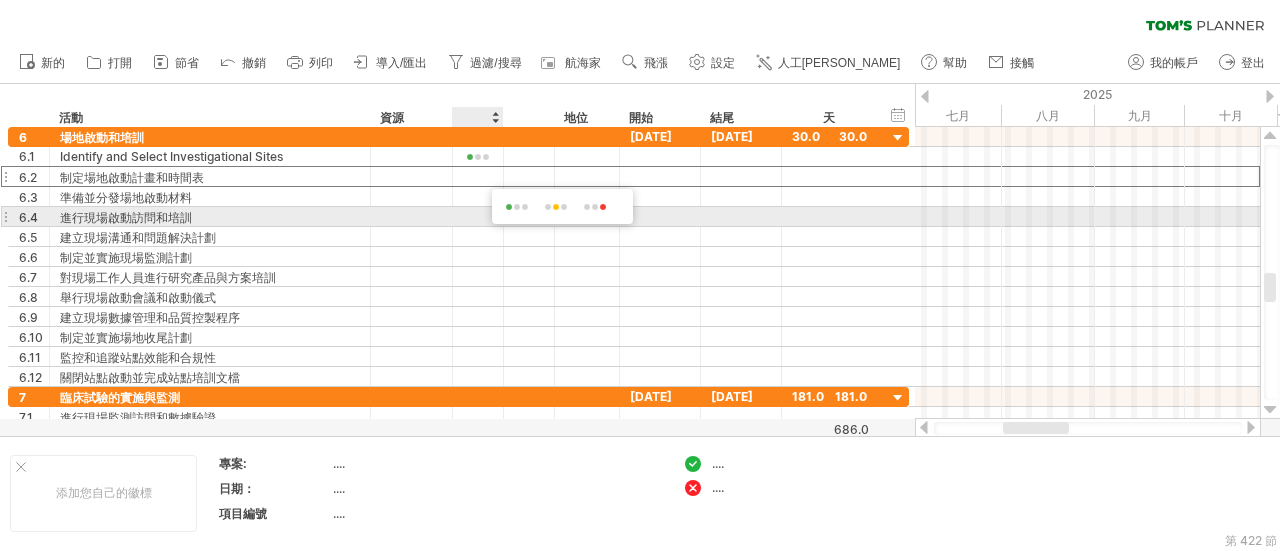 click at bounding box center [556, 207] 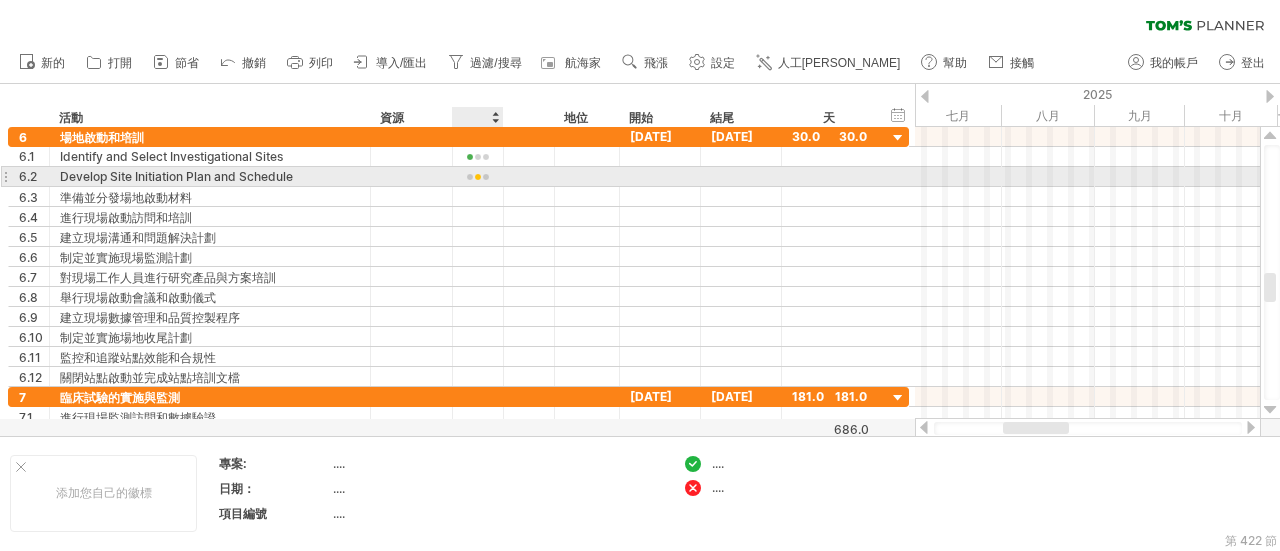 click at bounding box center (478, 177) 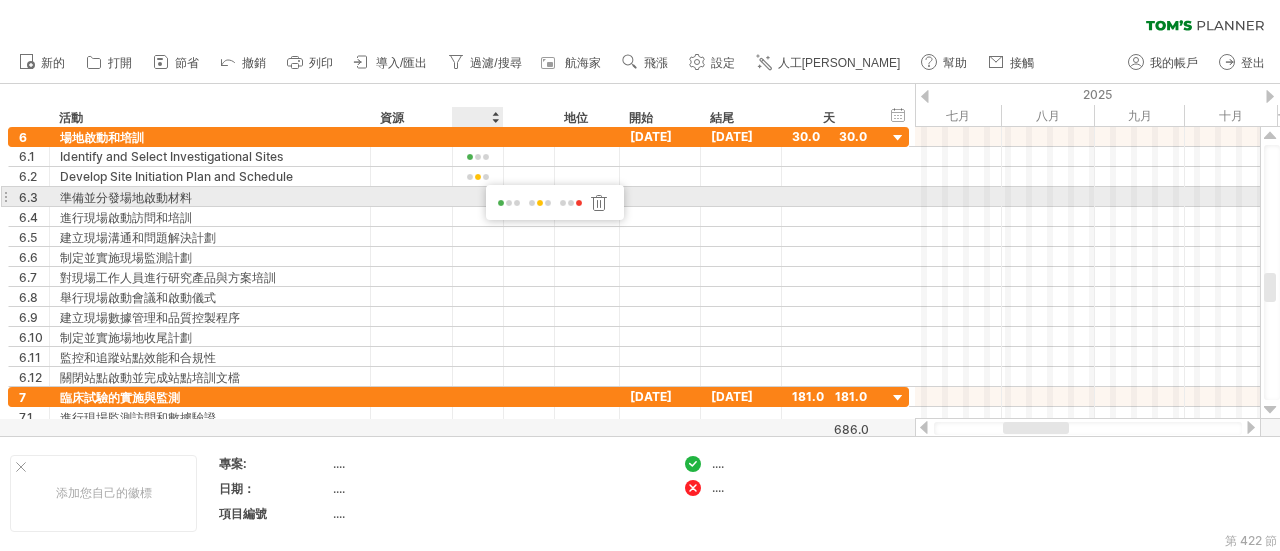 click at bounding box center (599, 202) 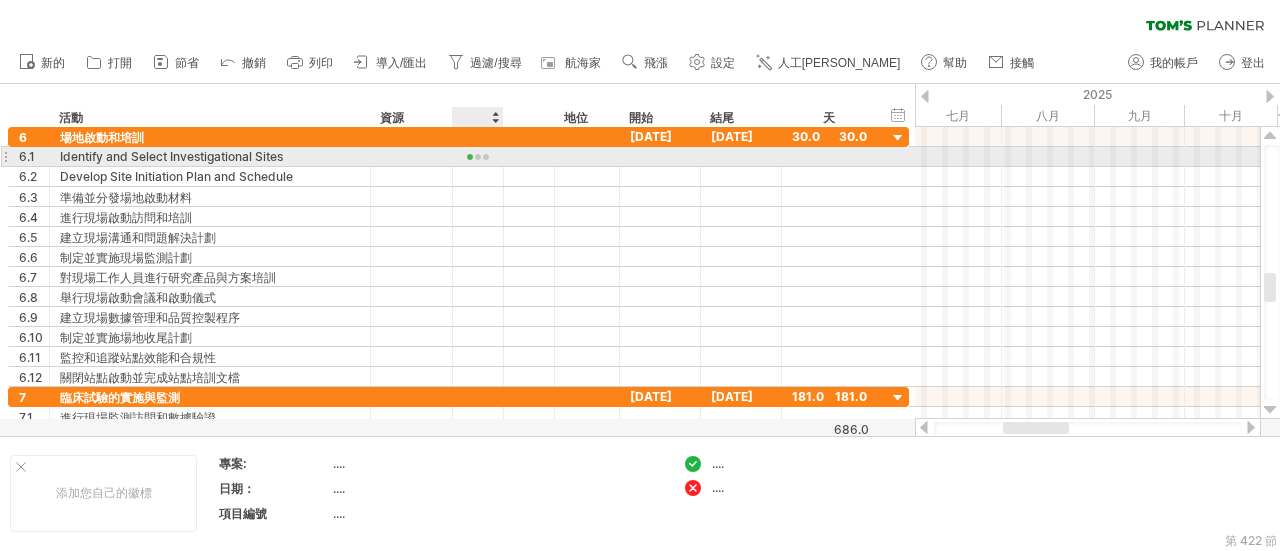 click on "**********" at bounding box center (458, 257) 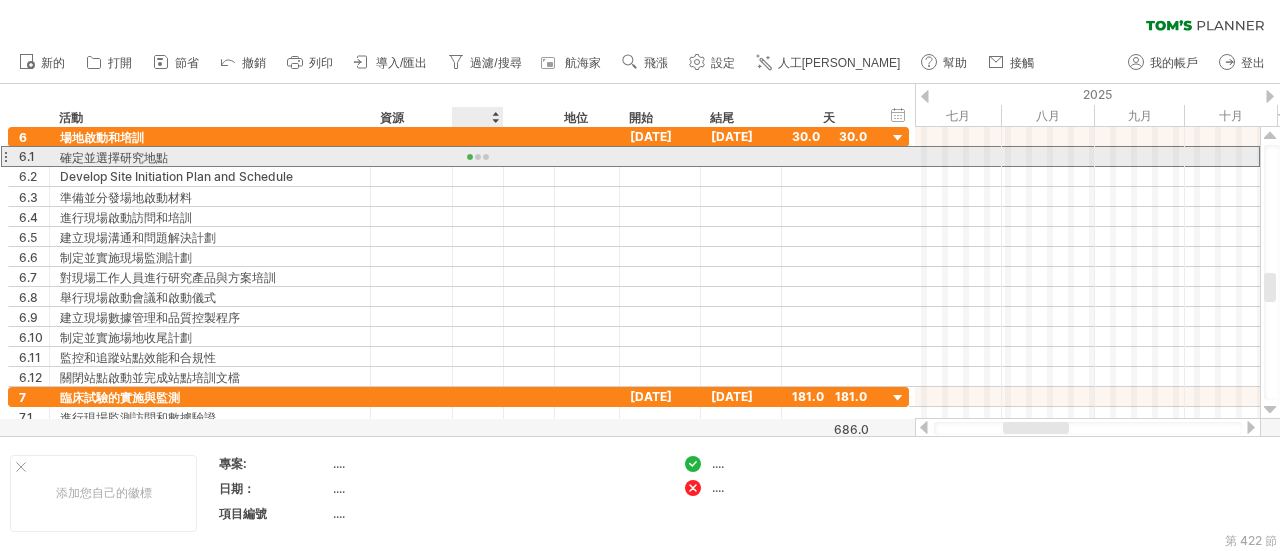 click at bounding box center [478, 157] 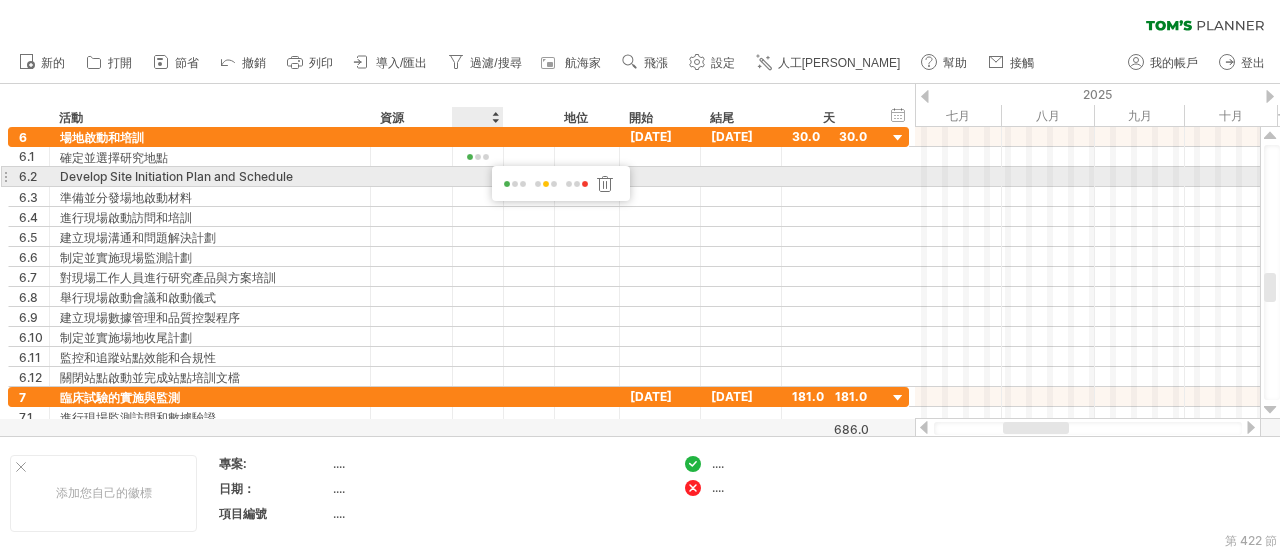 click at bounding box center [605, 183] 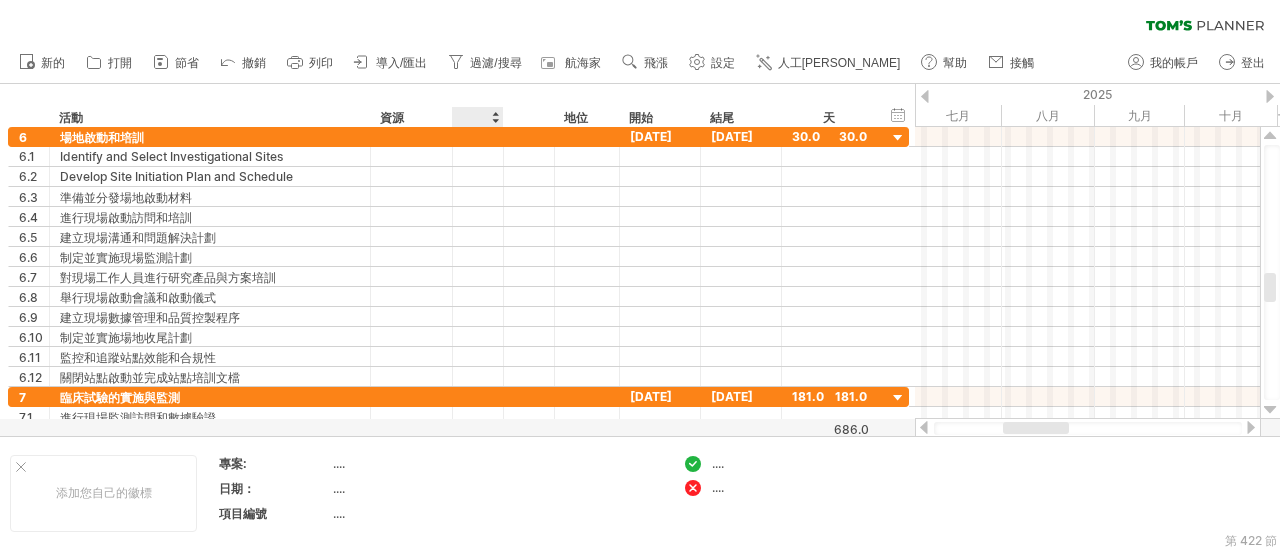 click at bounding box center (477, 117) 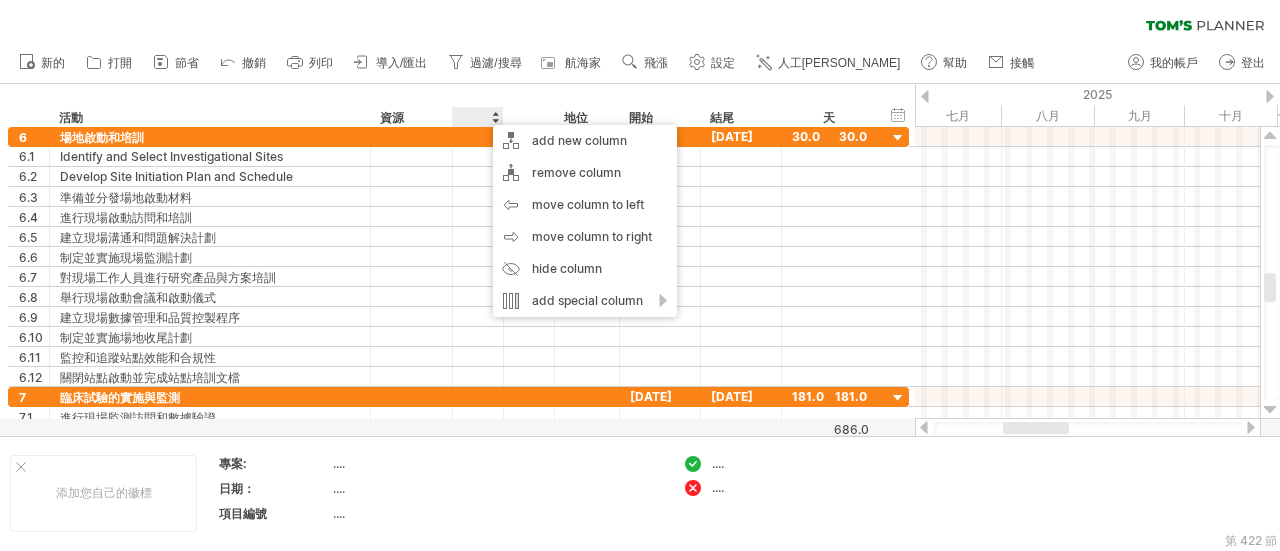 click at bounding box center [477, 117] 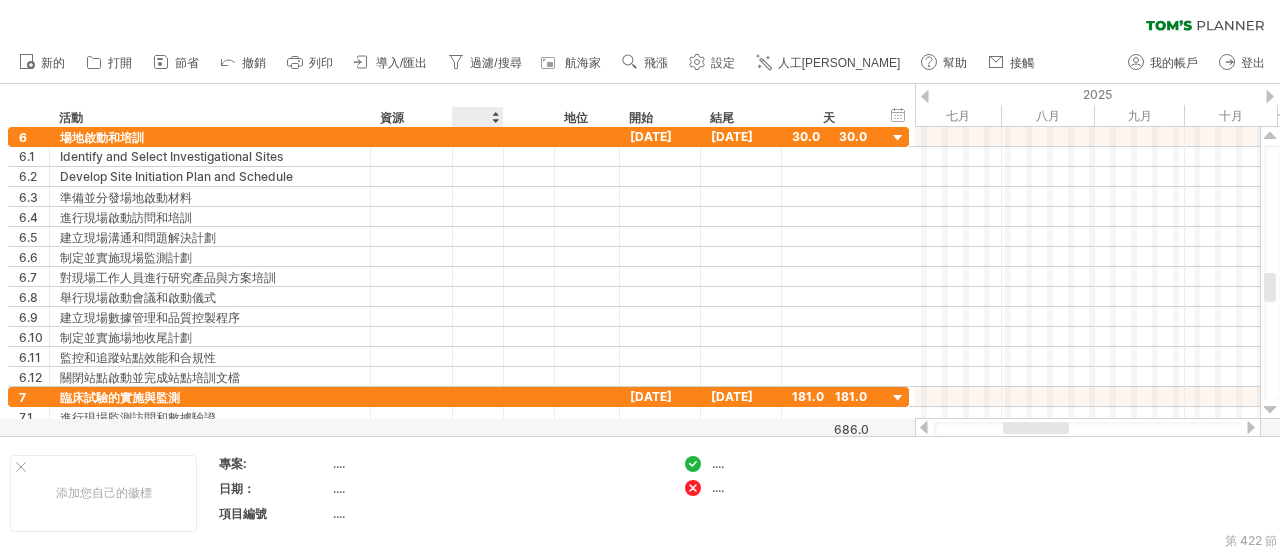 click at bounding box center (477, 117) 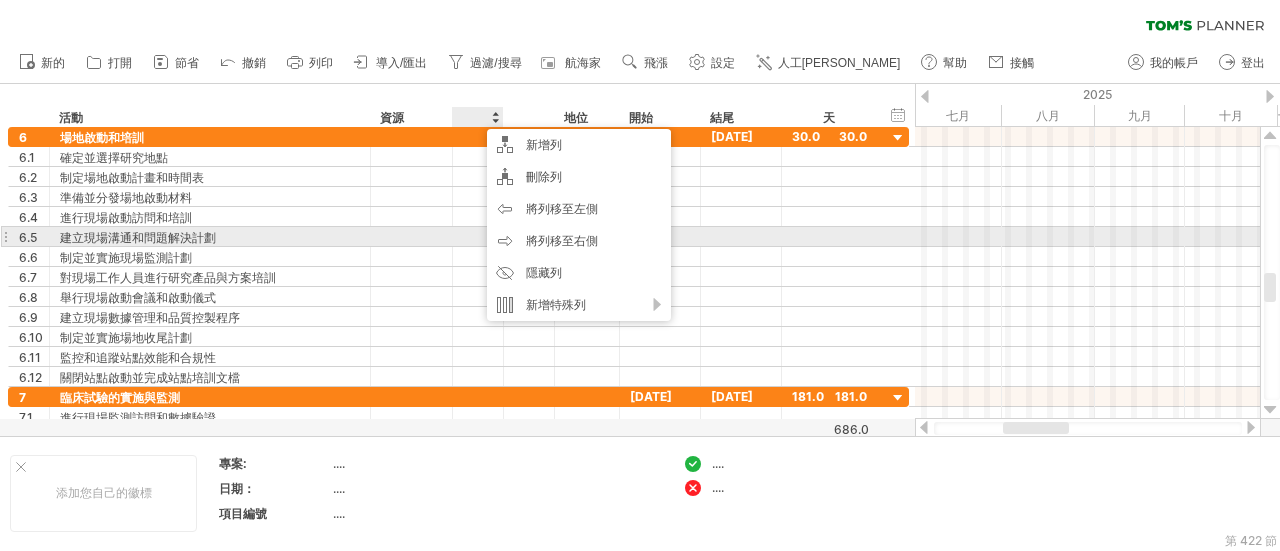 click at bounding box center [411, 236] 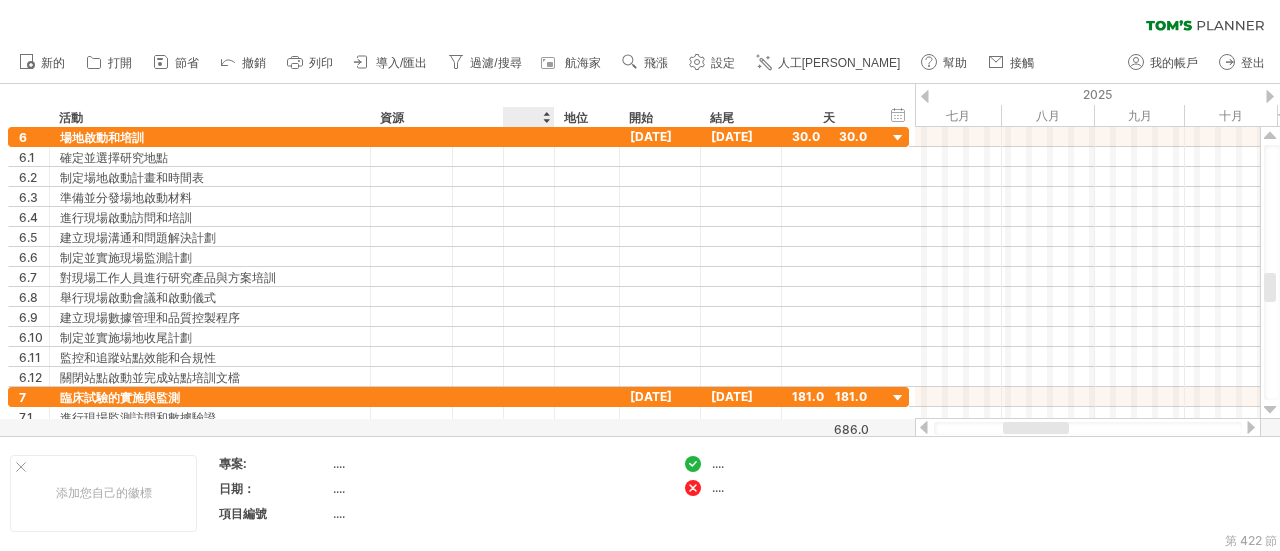 click at bounding box center [528, 117] 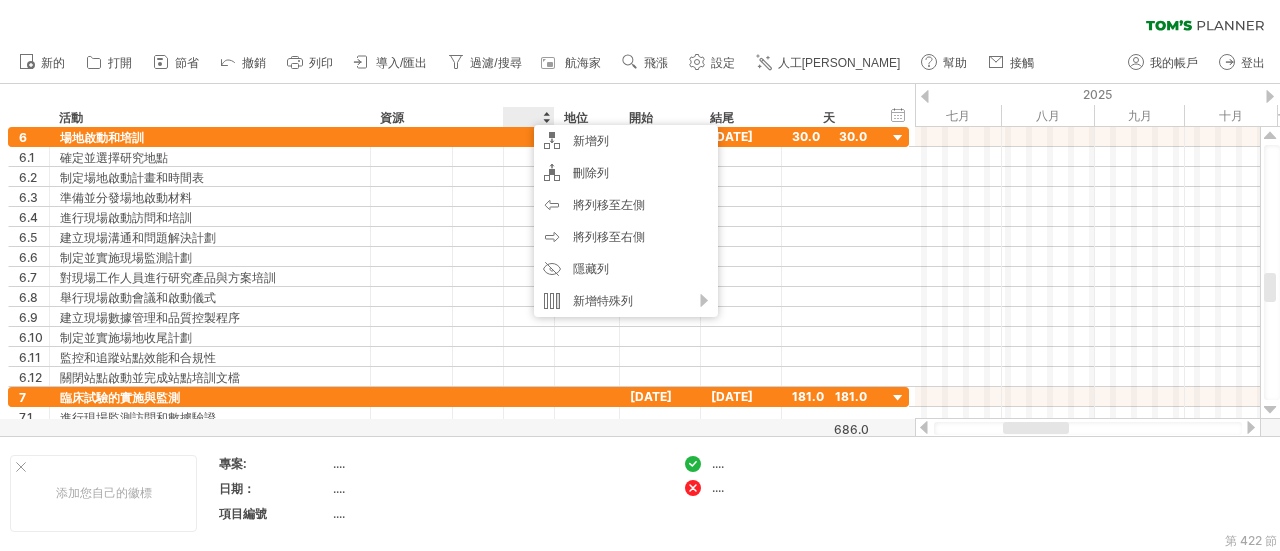 click at bounding box center [528, 117] 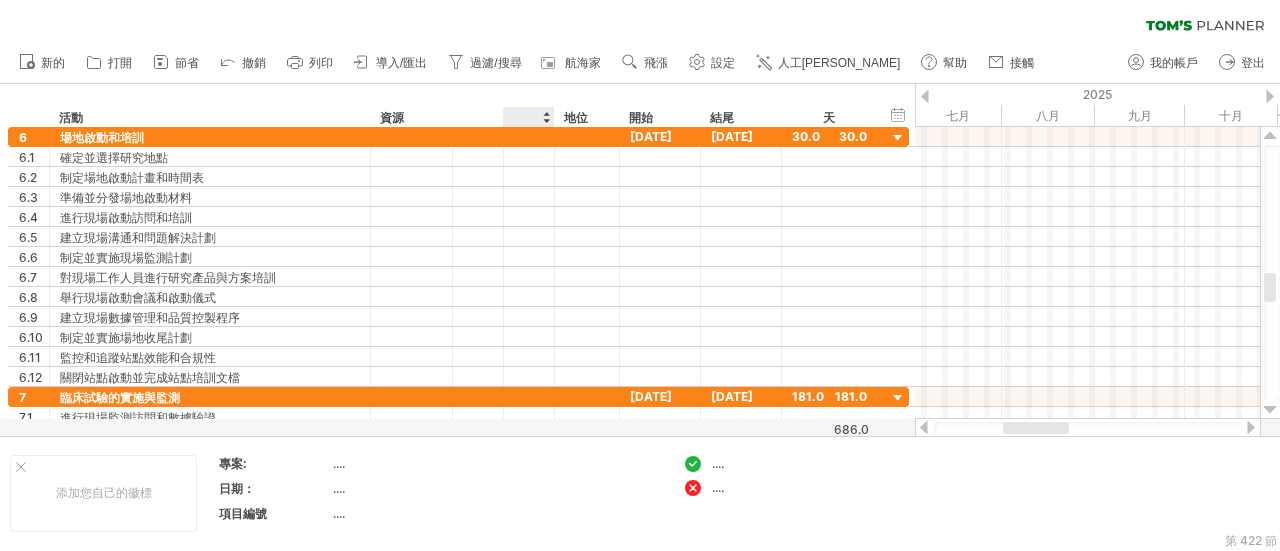 click at bounding box center (528, 117) 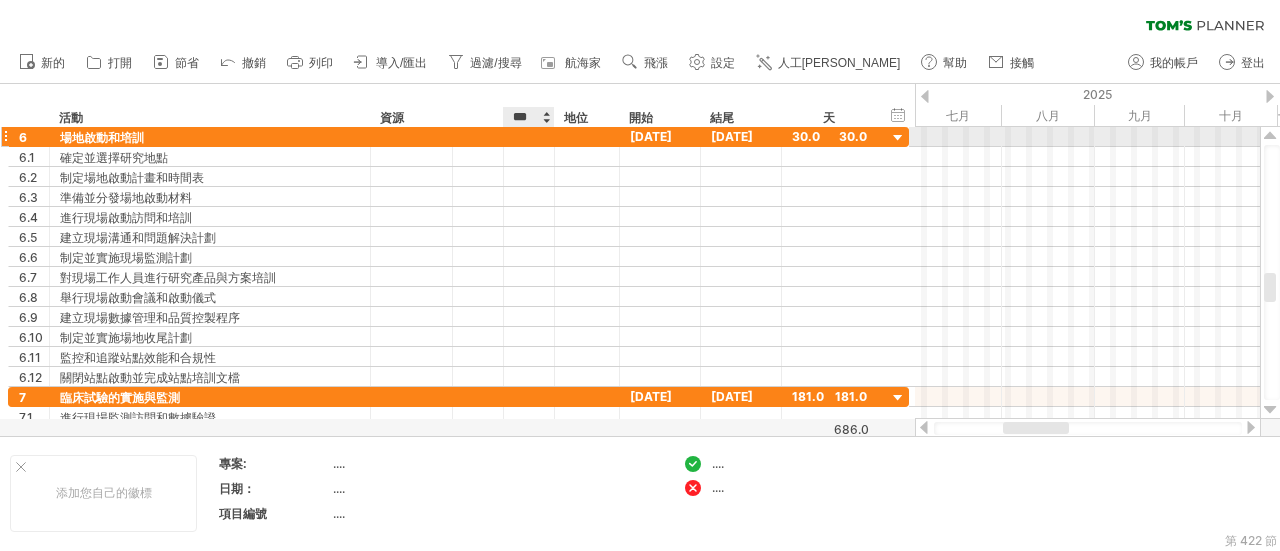 type on "****" 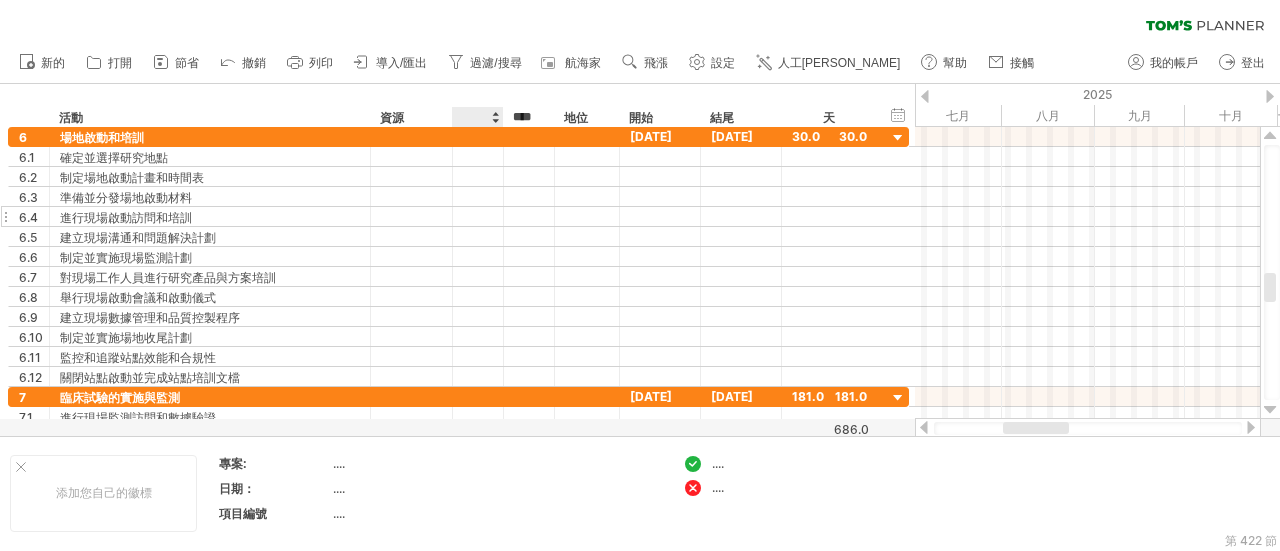 click at bounding box center [529, 256] 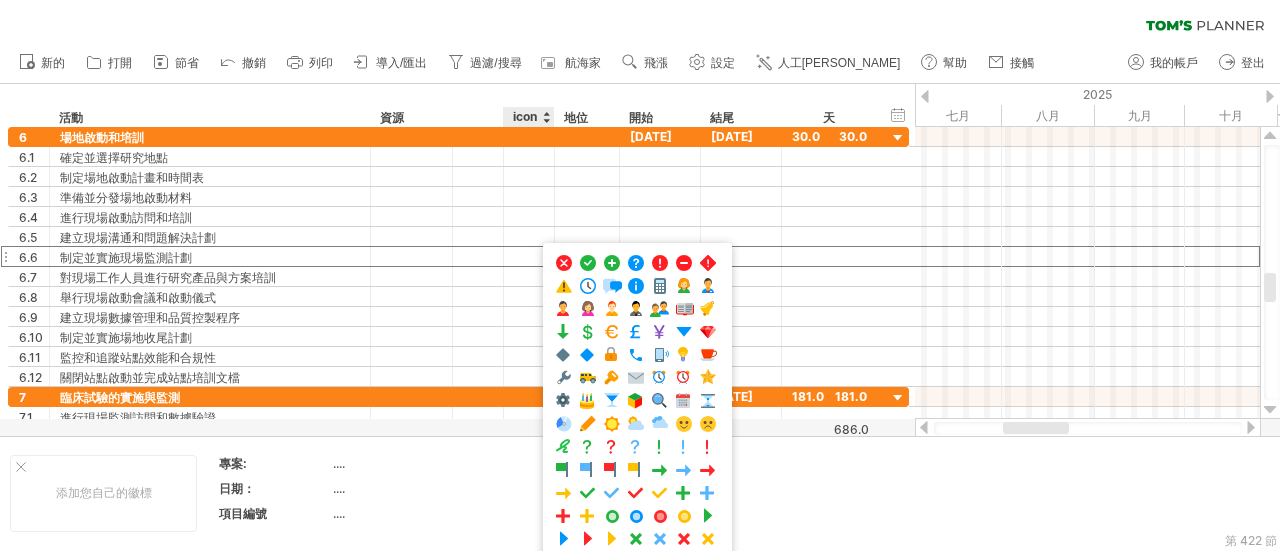 click at bounding box center [477, 117] 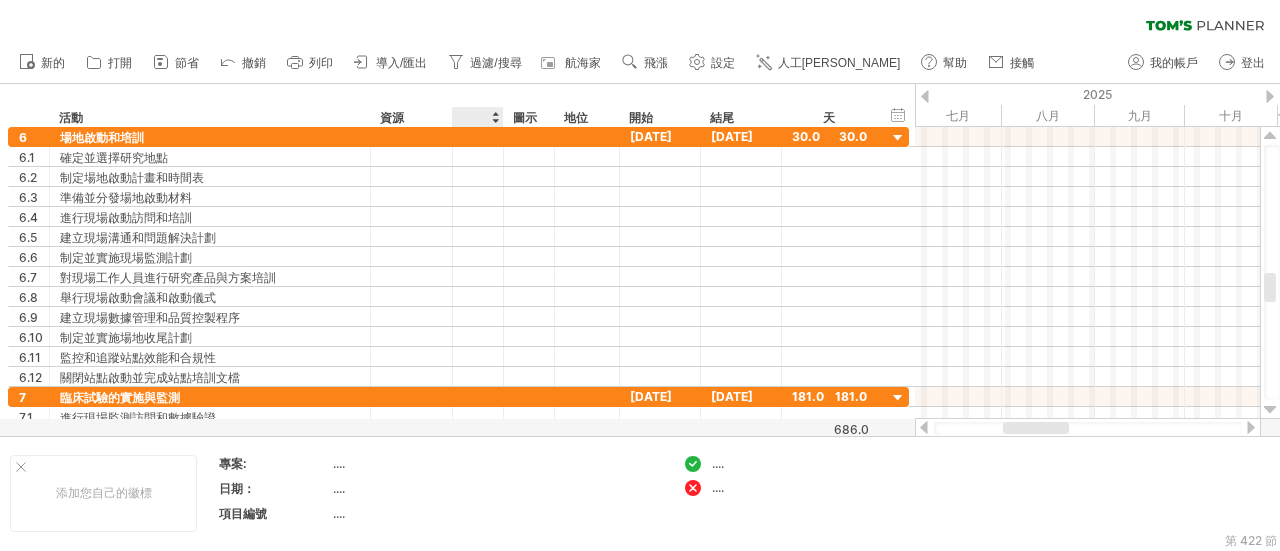 click at bounding box center [477, 117] 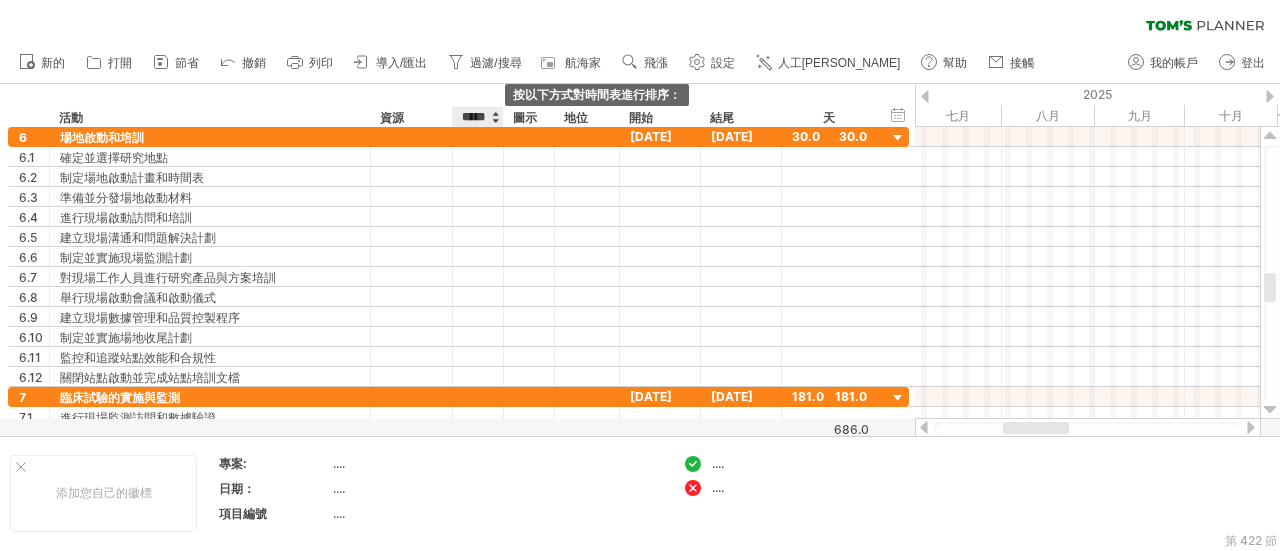scroll, scrollTop: 0, scrollLeft: 0, axis: both 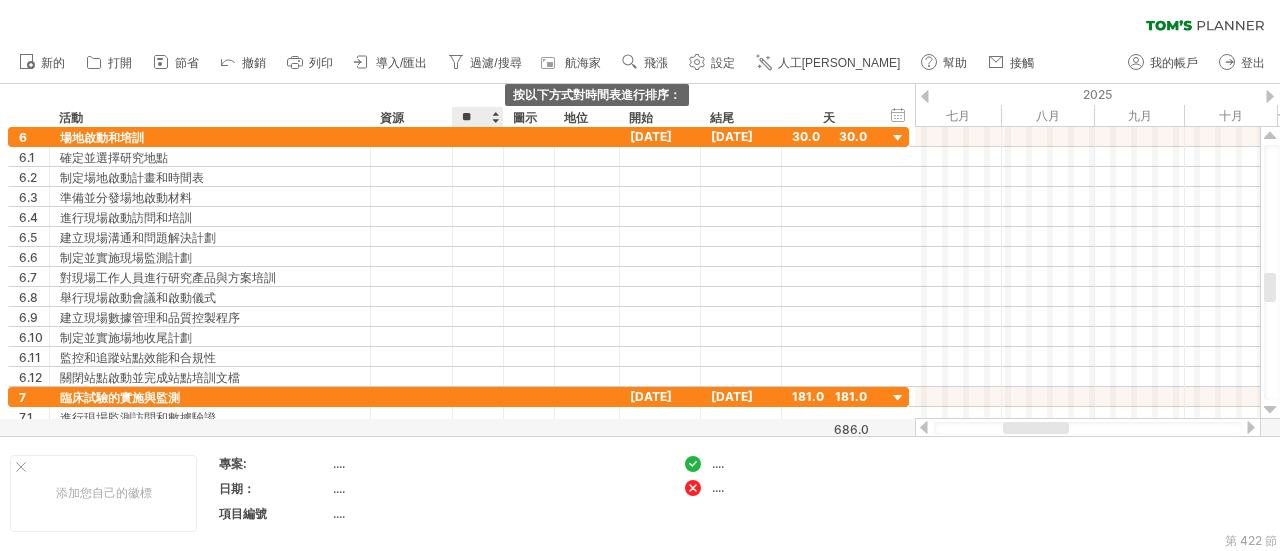type on "*" 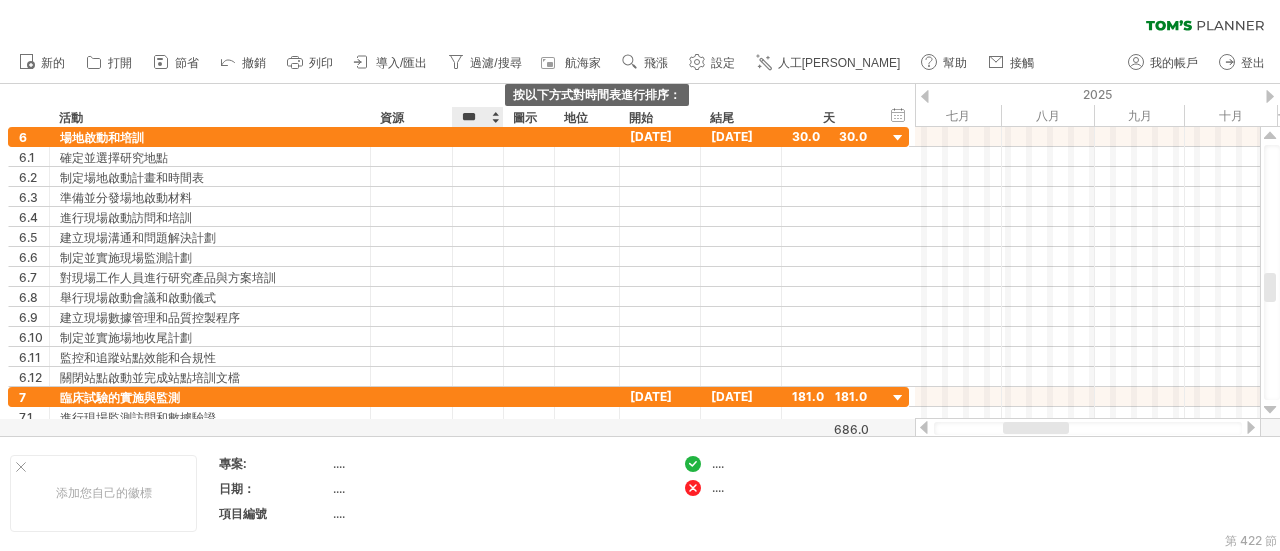 scroll, scrollTop: 0, scrollLeft: 6, axis: horizontal 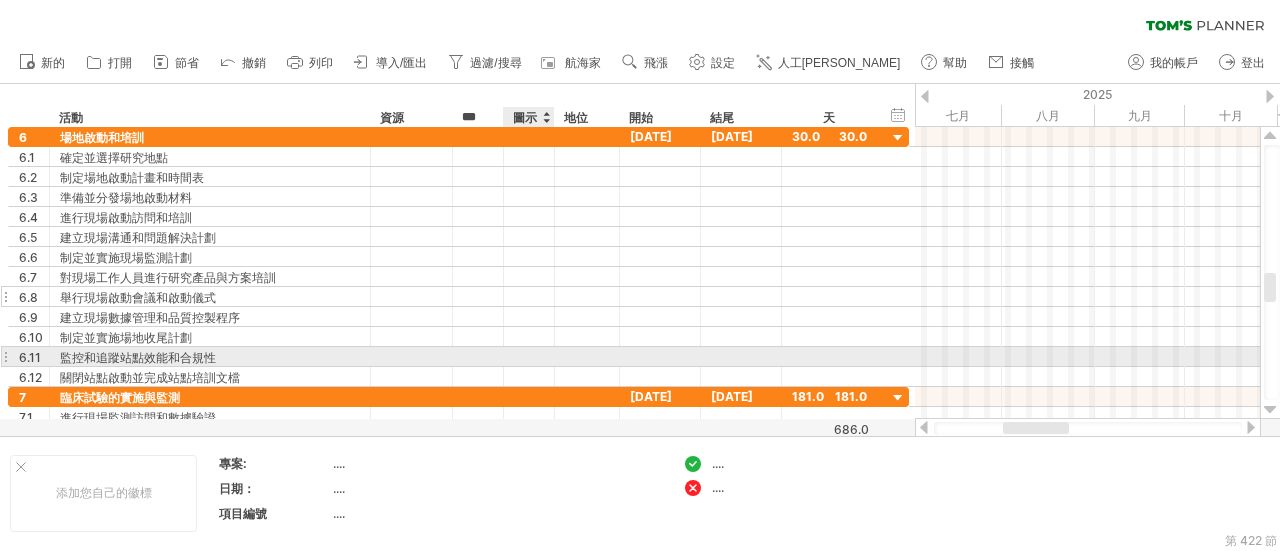 click at bounding box center [529, 296] 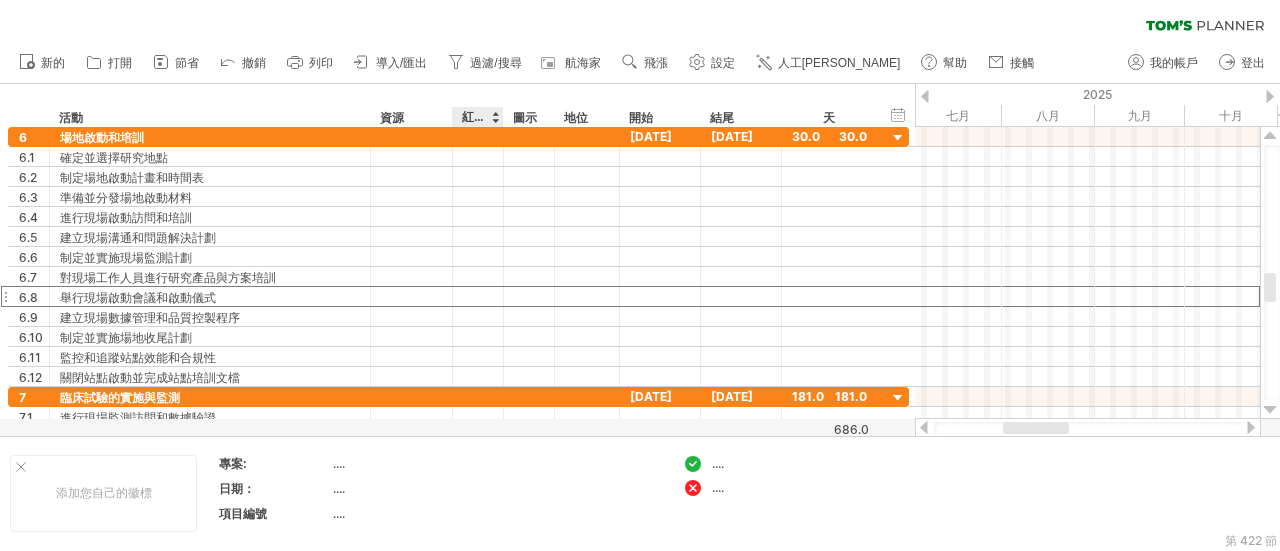 scroll, scrollTop: 0, scrollLeft: 0, axis: both 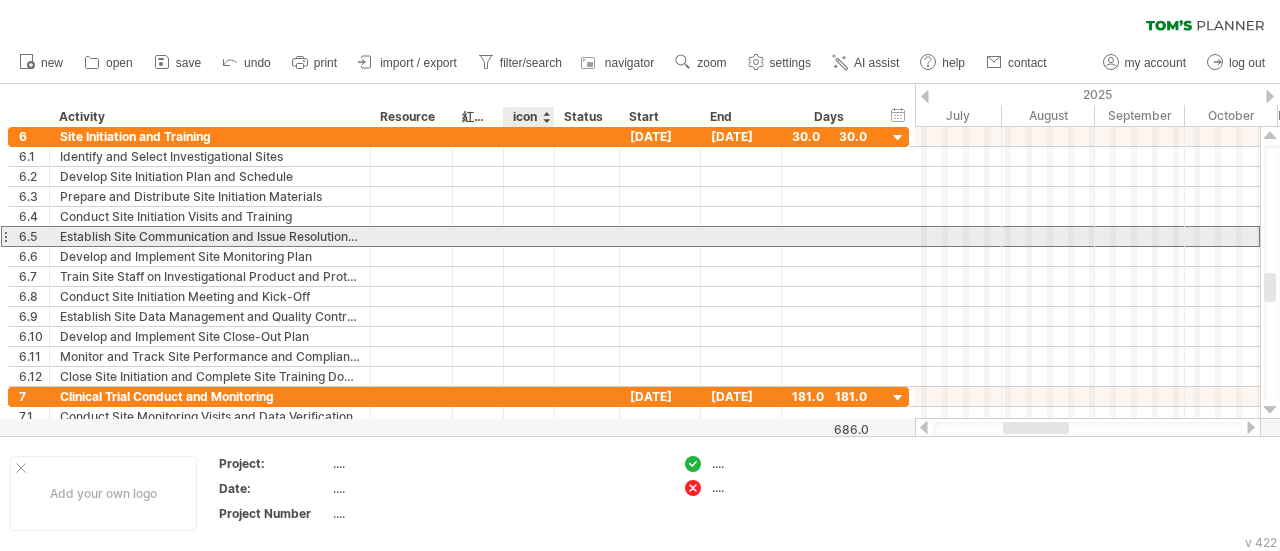 click at bounding box center (529, 236) 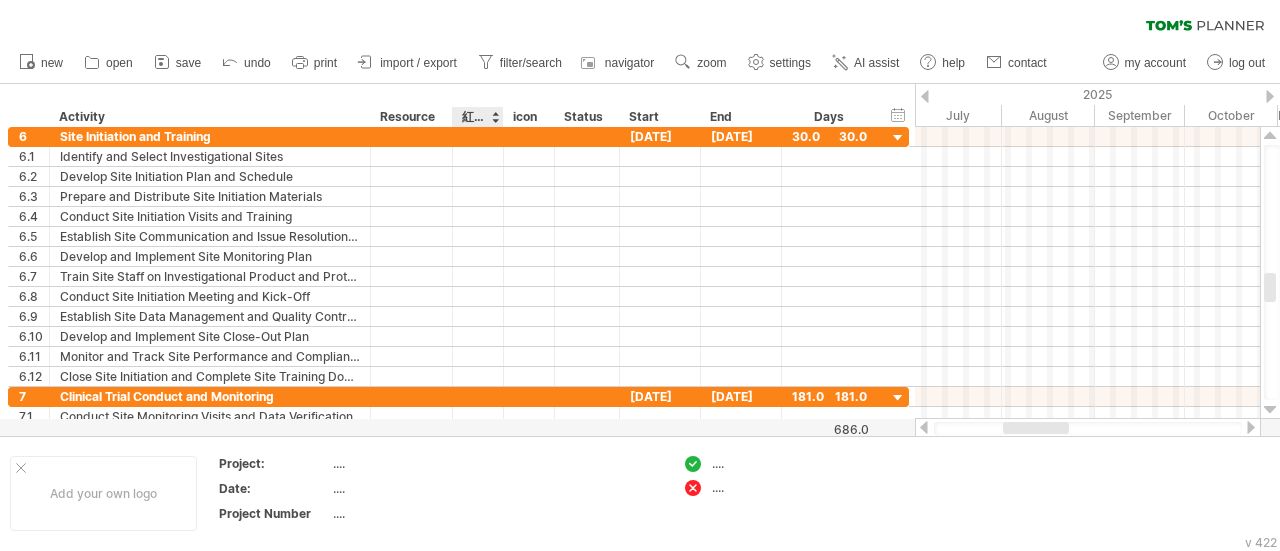 click on "紅綠燈" at bounding box center [477, 117] 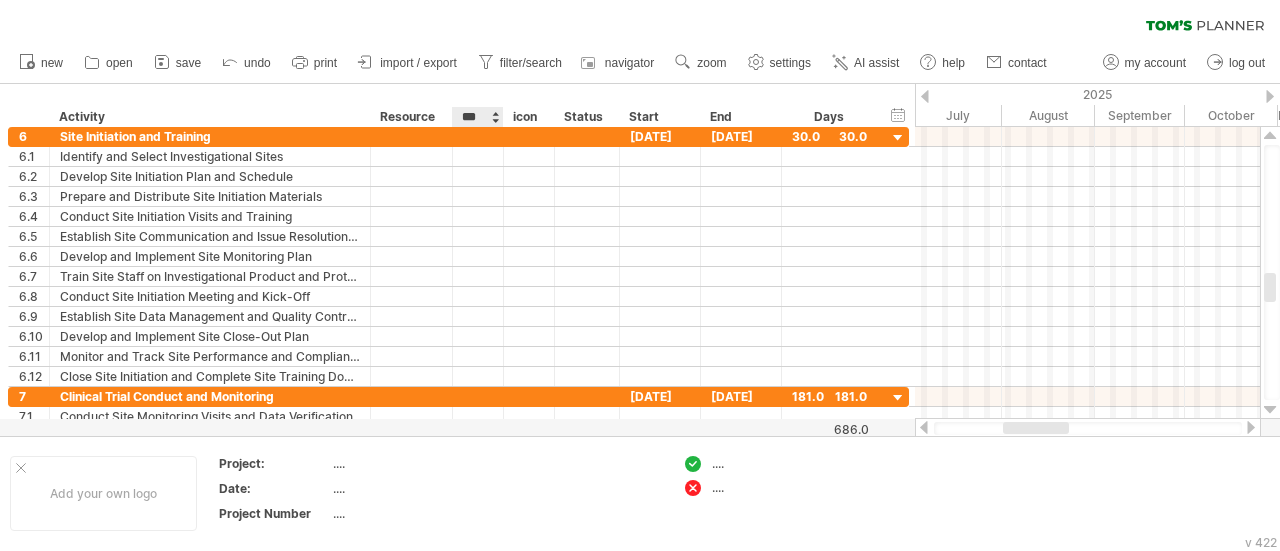 click on "***" at bounding box center [477, 117] 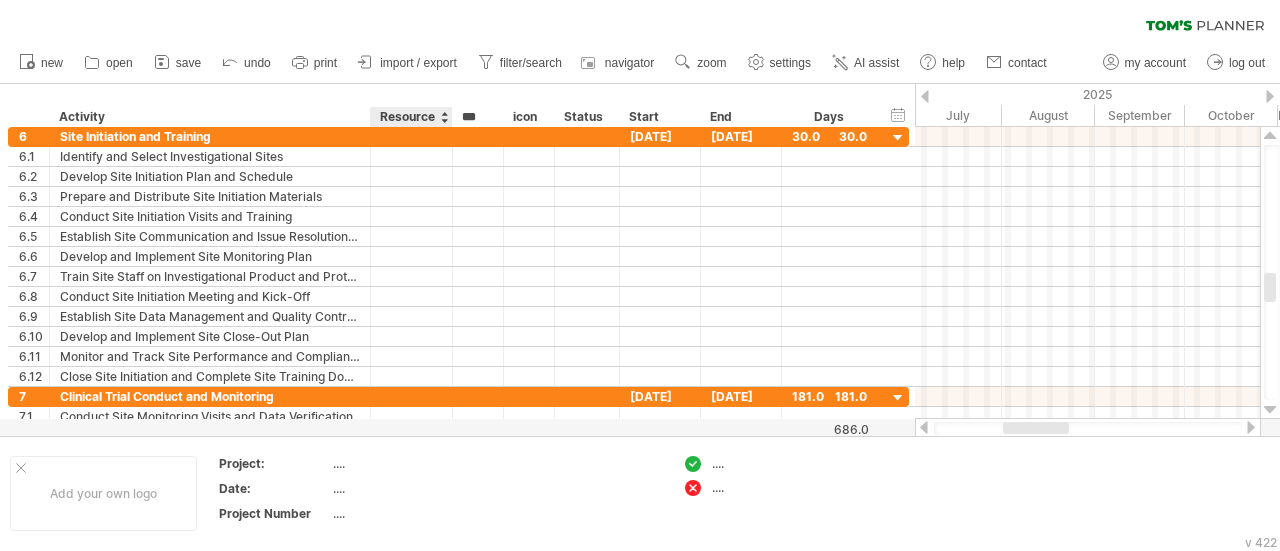 scroll, scrollTop: 0, scrollLeft: 6, axis: horizontal 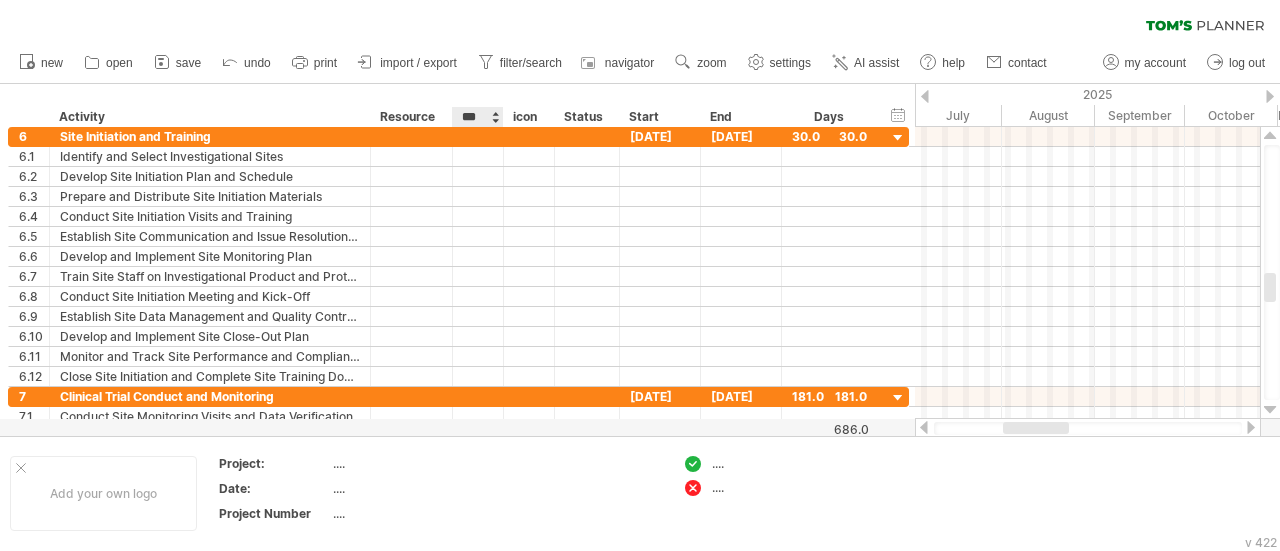 drag, startPoint x: 462, startPoint y: 115, endPoint x: 490, endPoint y: 118, distance: 28.160255 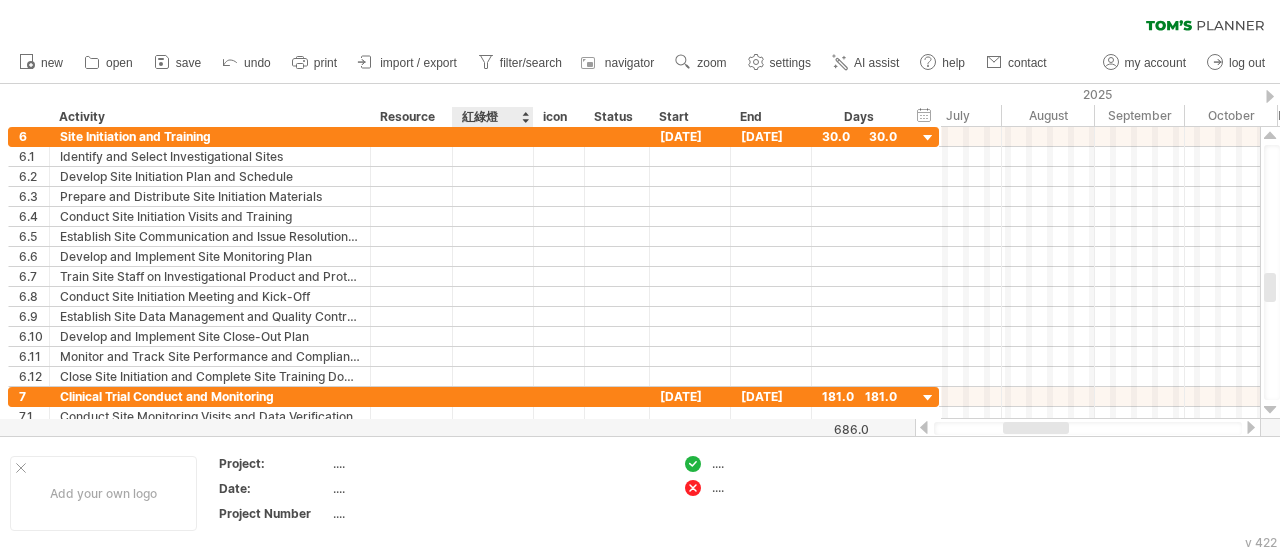 drag, startPoint x: 500, startPoint y: 119, endPoint x: 530, endPoint y: 121, distance: 30.066593 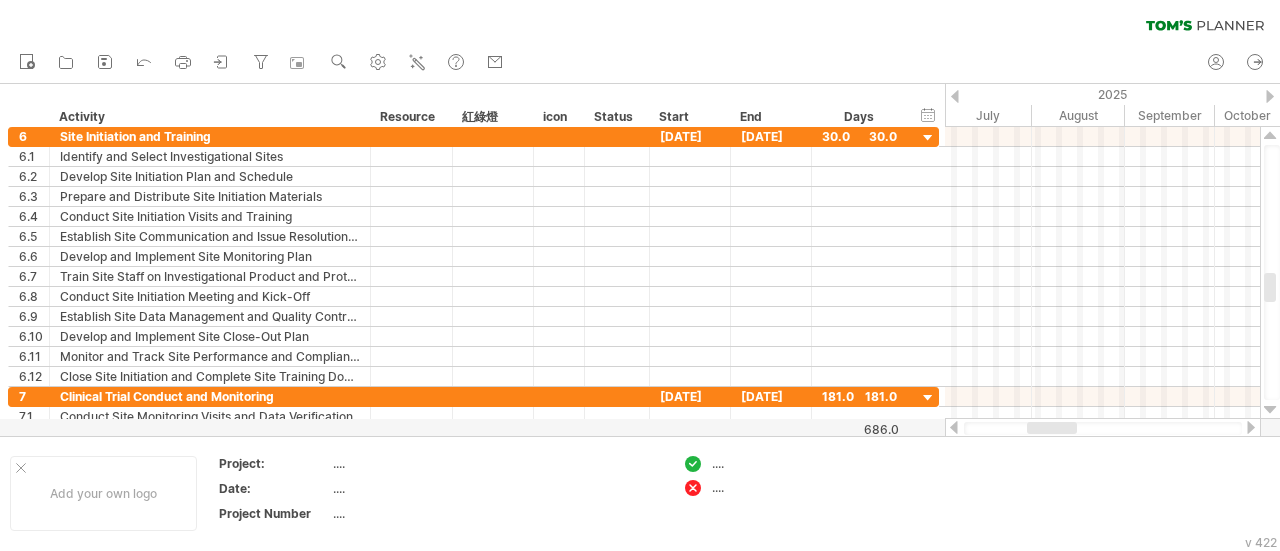 click on "紅綠燈" at bounding box center (492, 117) 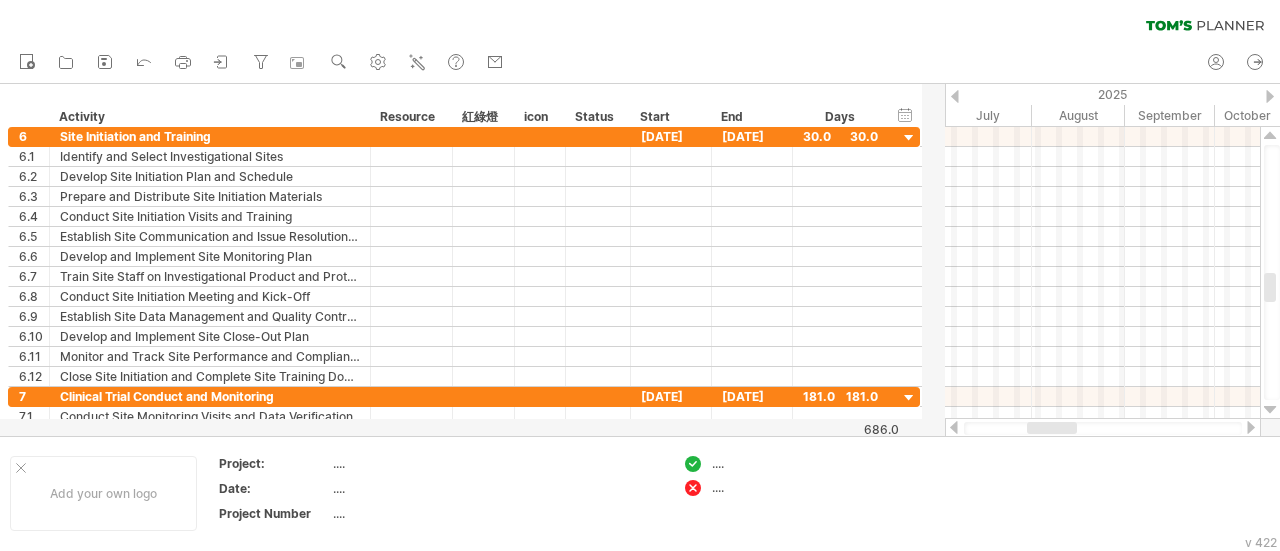 drag, startPoint x: 530, startPoint y: 123, endPoint x: 511, endPoint y: 123, distance: 19 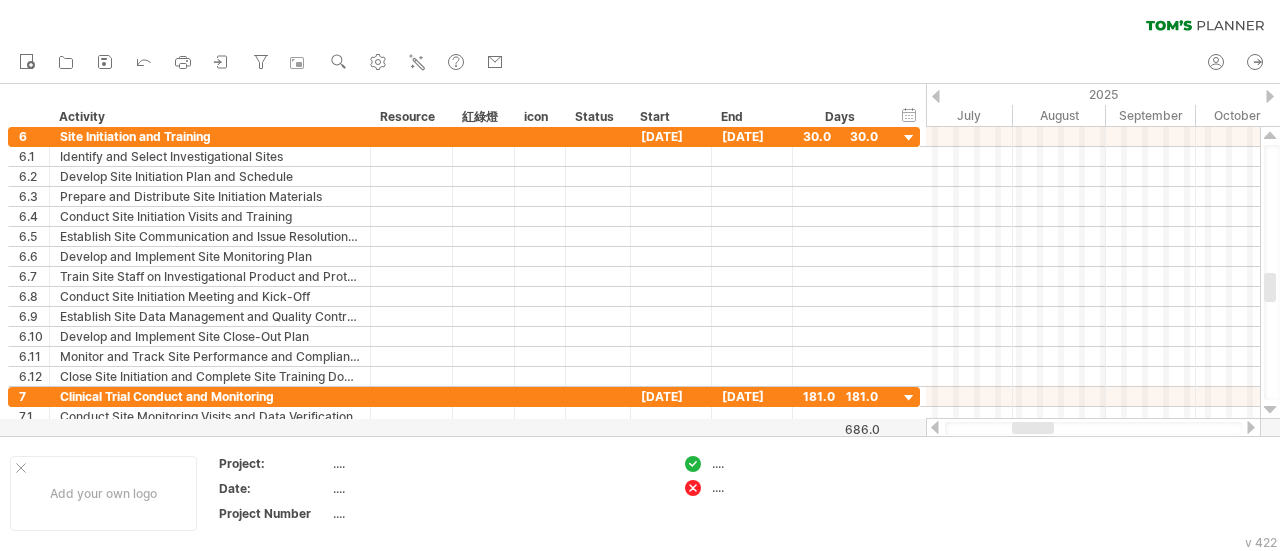 click on "紅綠燈" at bounding box center (482, 117) 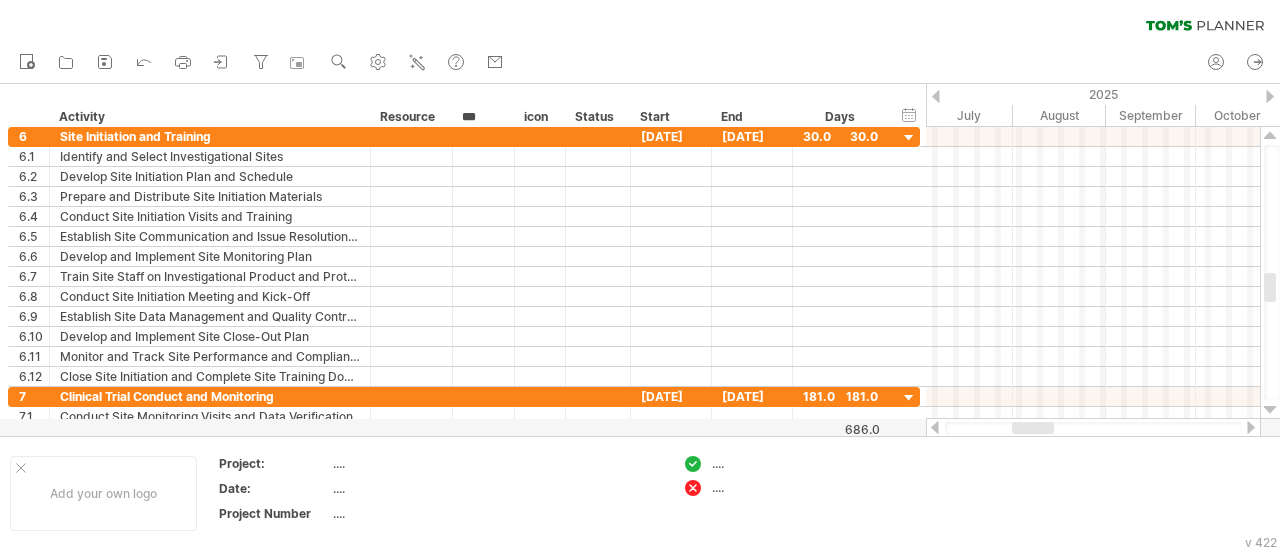 click on "***" at bounding box center (482, 117) 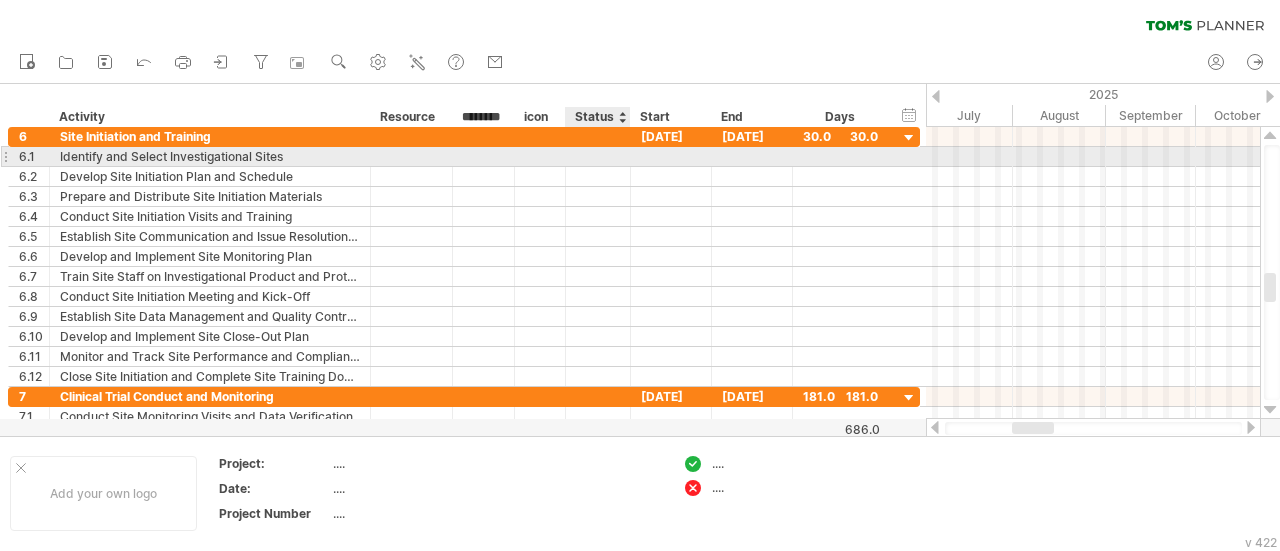 scroll, scrollTop: 0, scrollLeft: 25, axis: horizontal 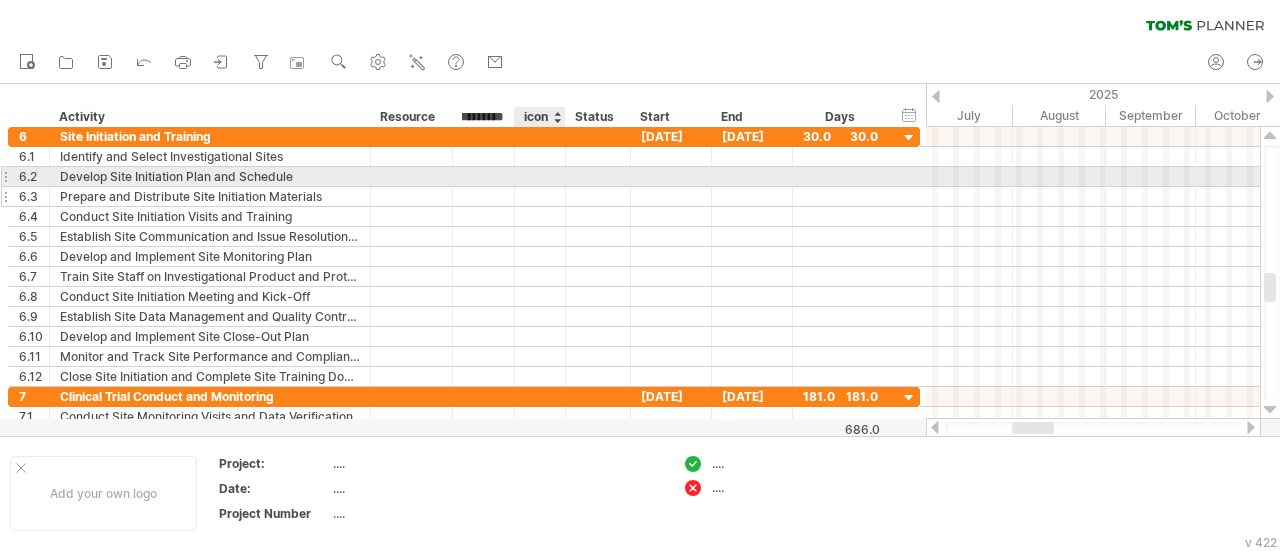 click at bounding box center [540, 196] 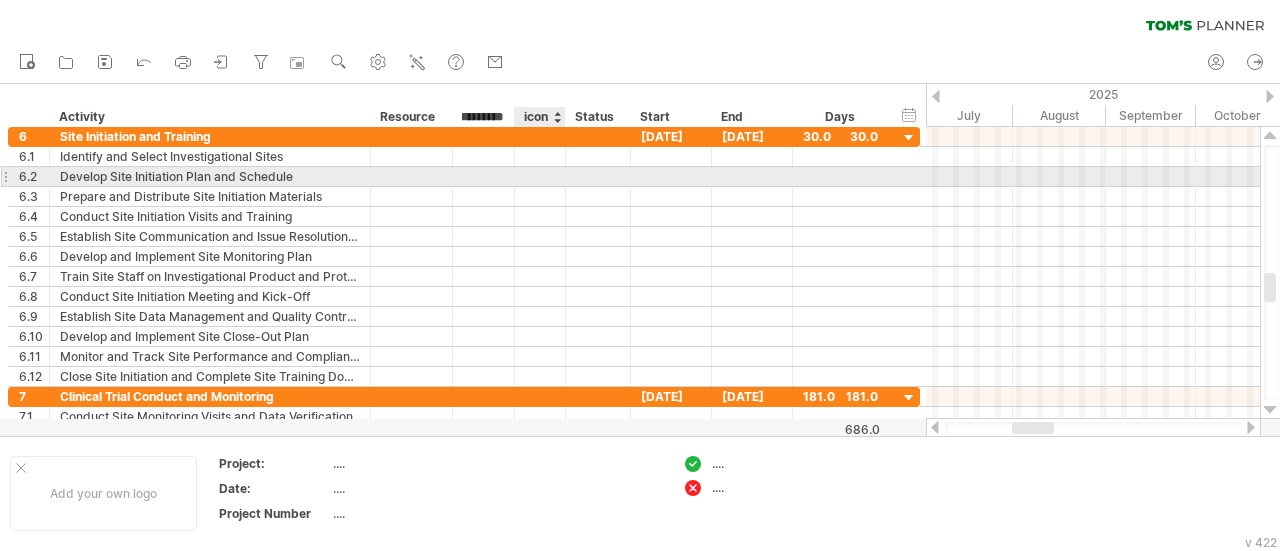 scroll, scrollTop: 0, scrollLeft: 0, axis: both 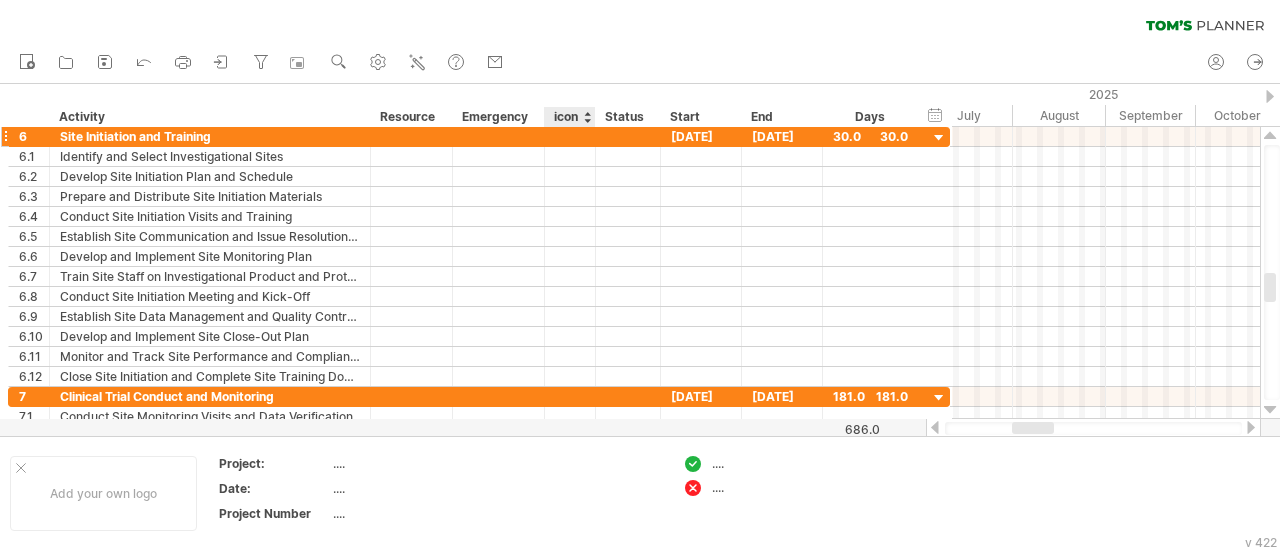 drag, startPoint x: 510, startPoint y: 119, endPoint x: 540, endPoint y: 127, distance: 31.04835 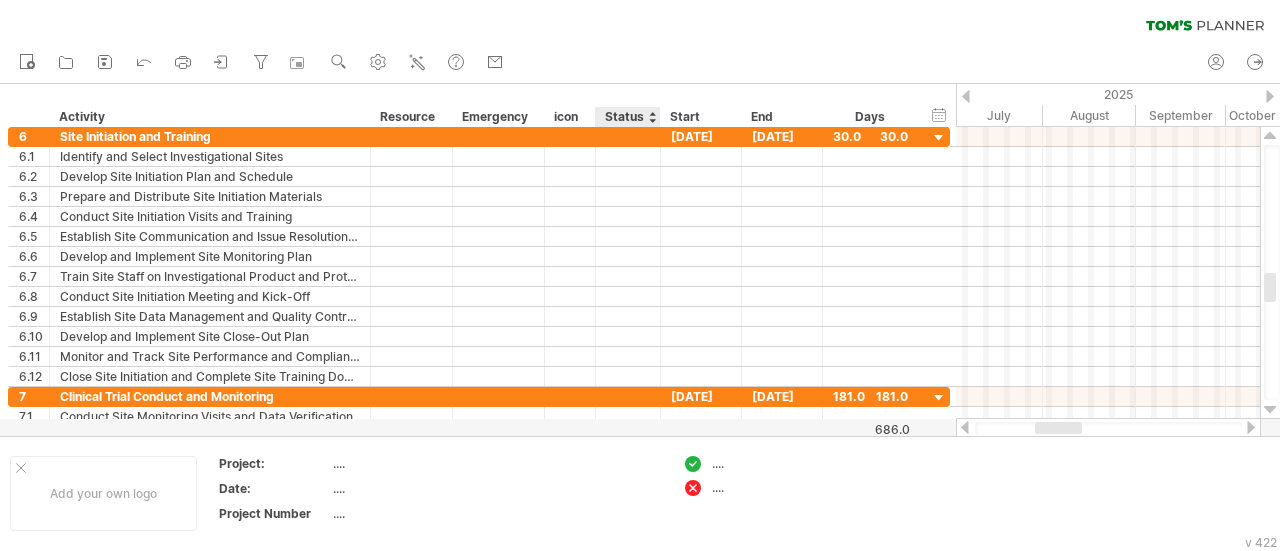 click on "Status" at bounding box center (627, 117) 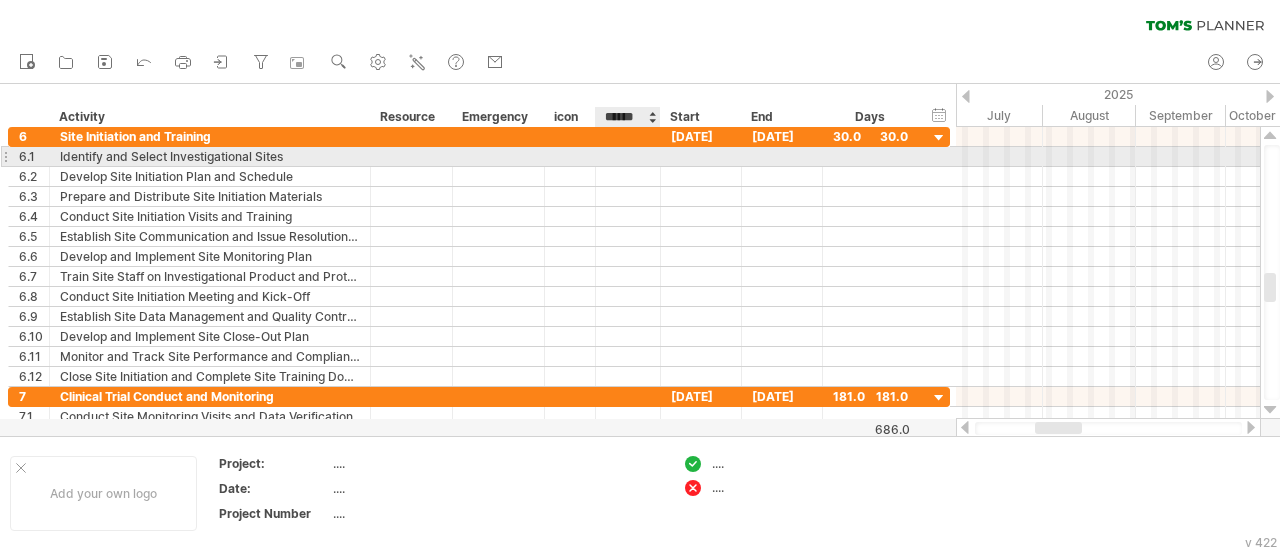 click at bounding box center (628, 156) 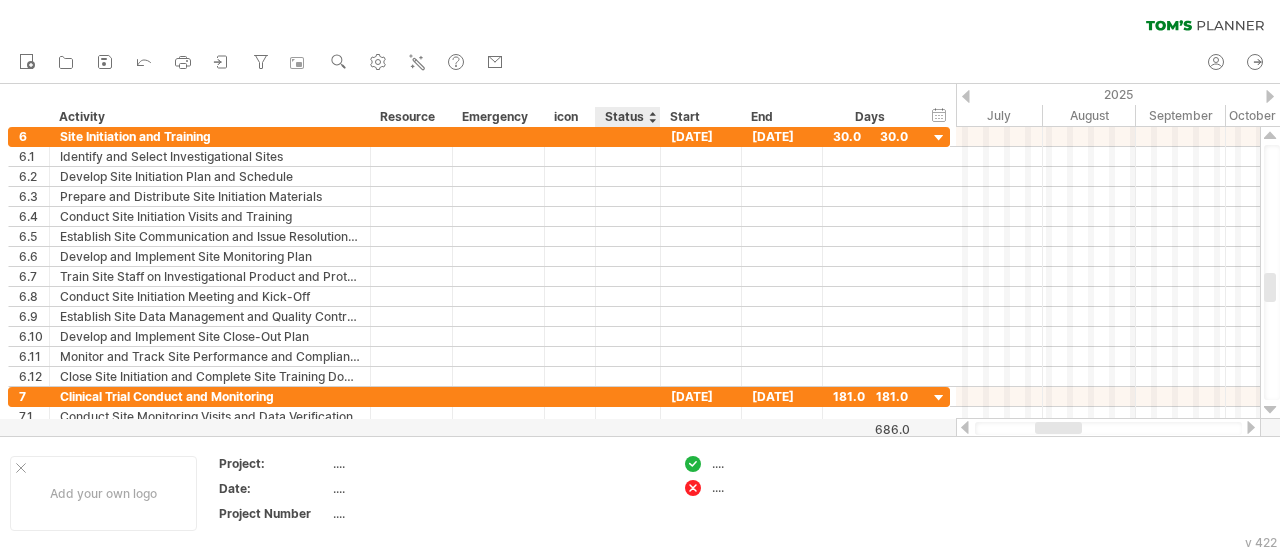 click at bounding box center [652, 117] 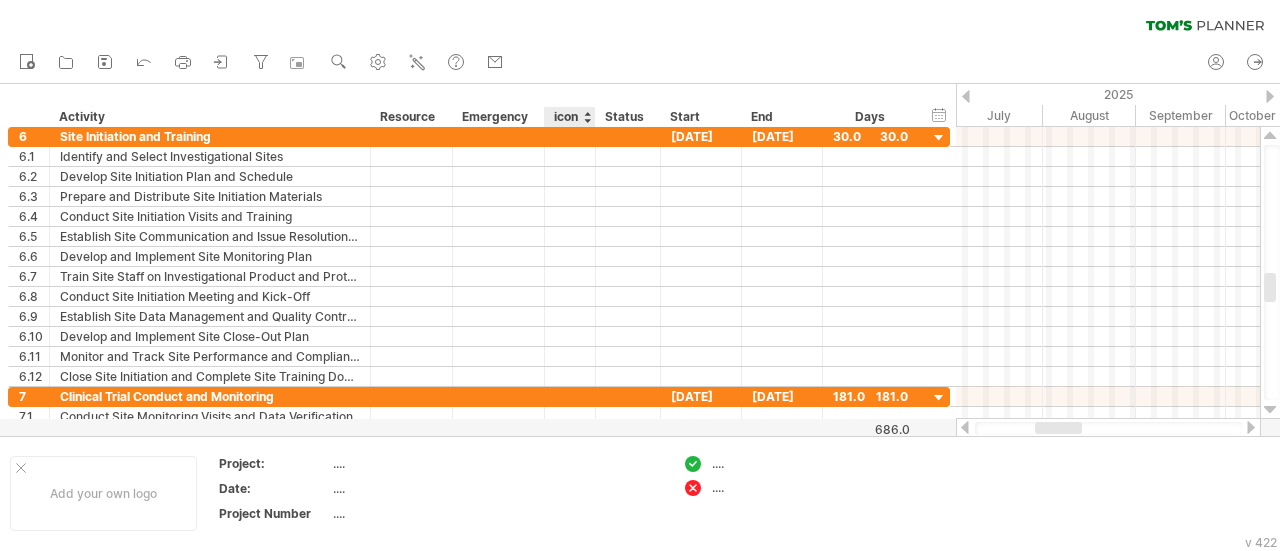 click at bounding box center (594, 117) 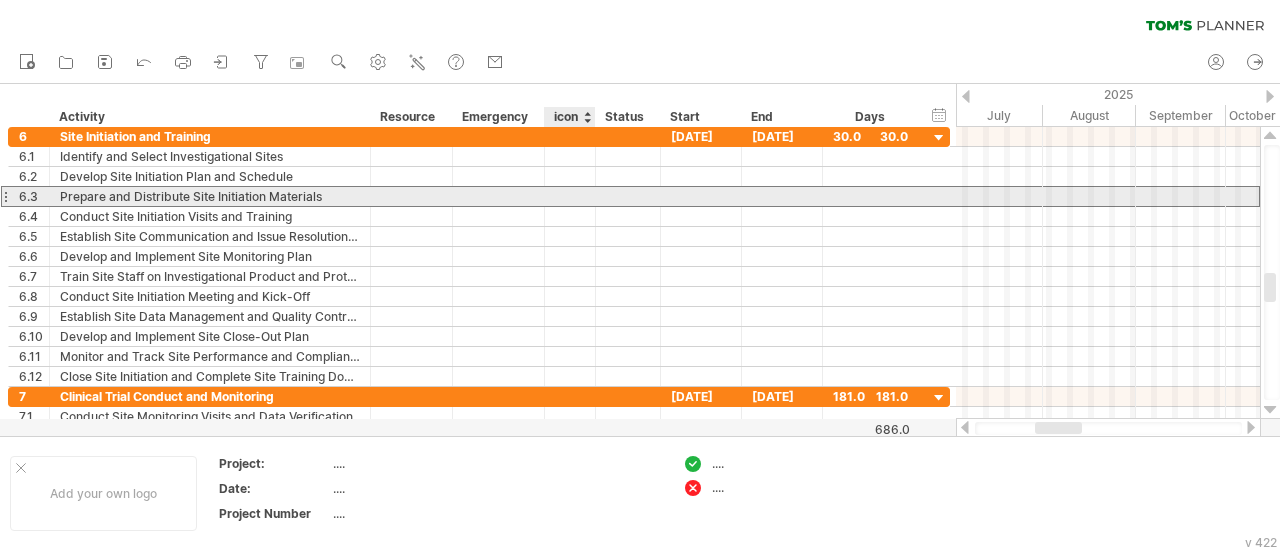 click at bounding box center [570, 196] 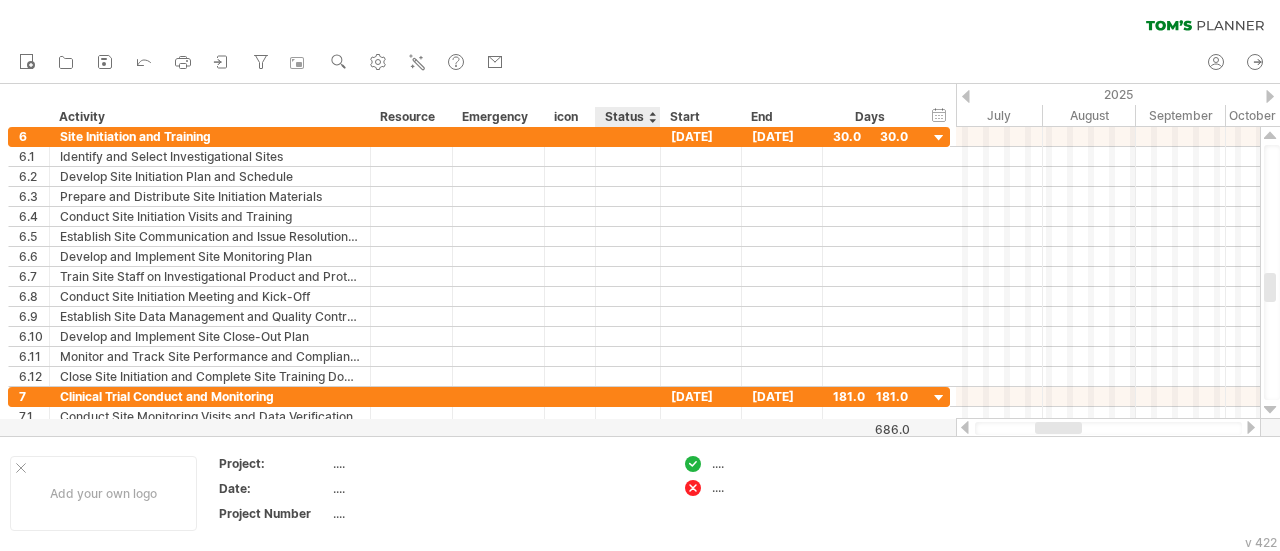 click on "Status" at bounding box center [627, 117] 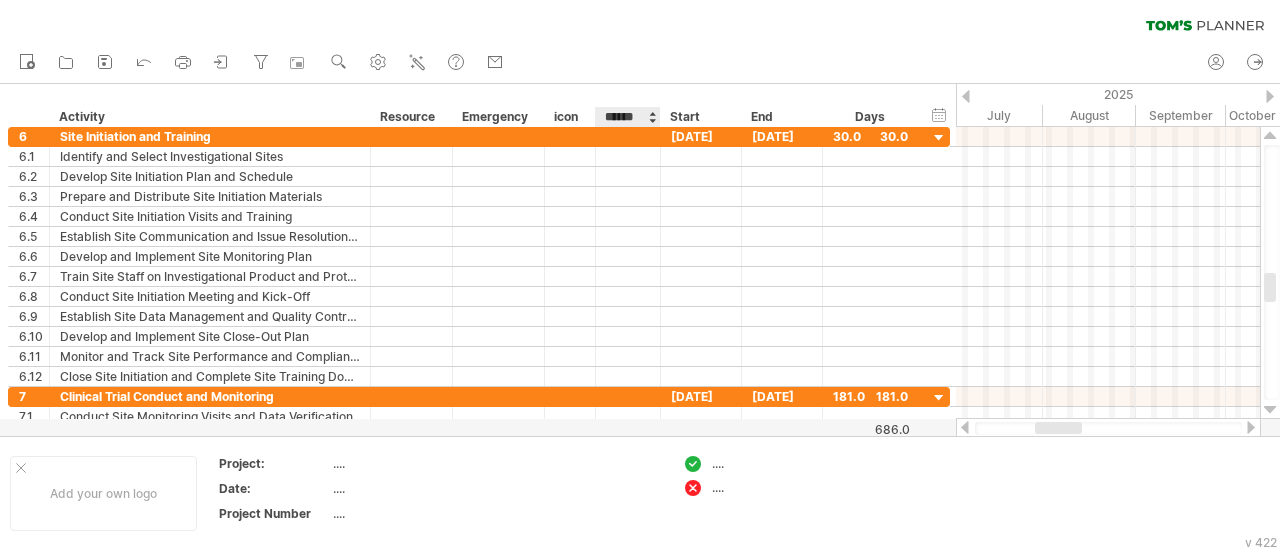 click at bounding box center (652, 117) 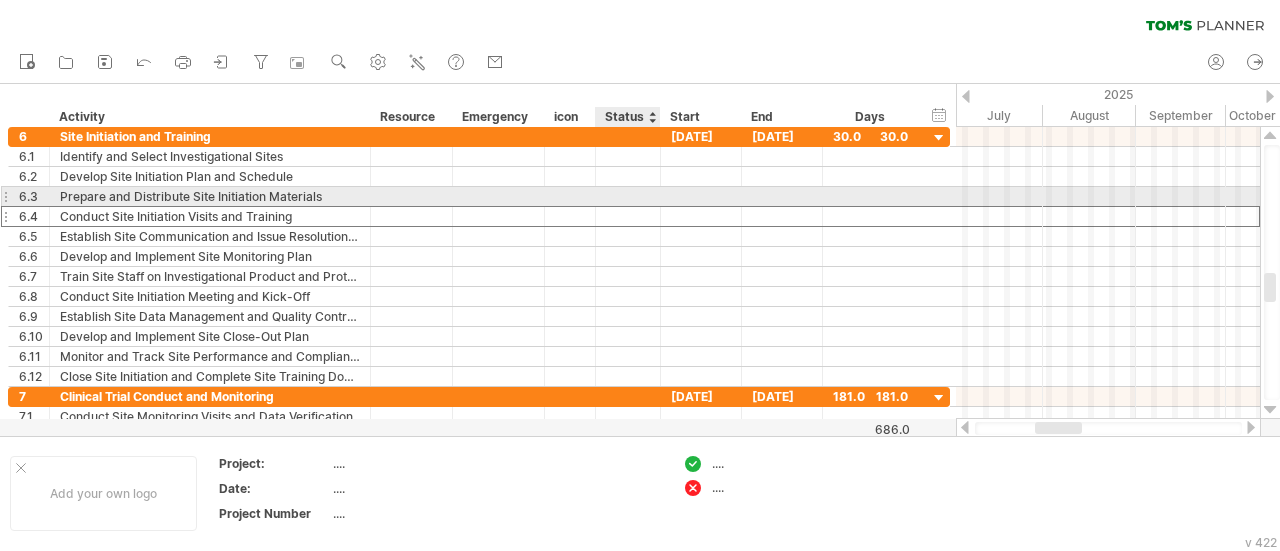 click at bounding box center (628, 216) 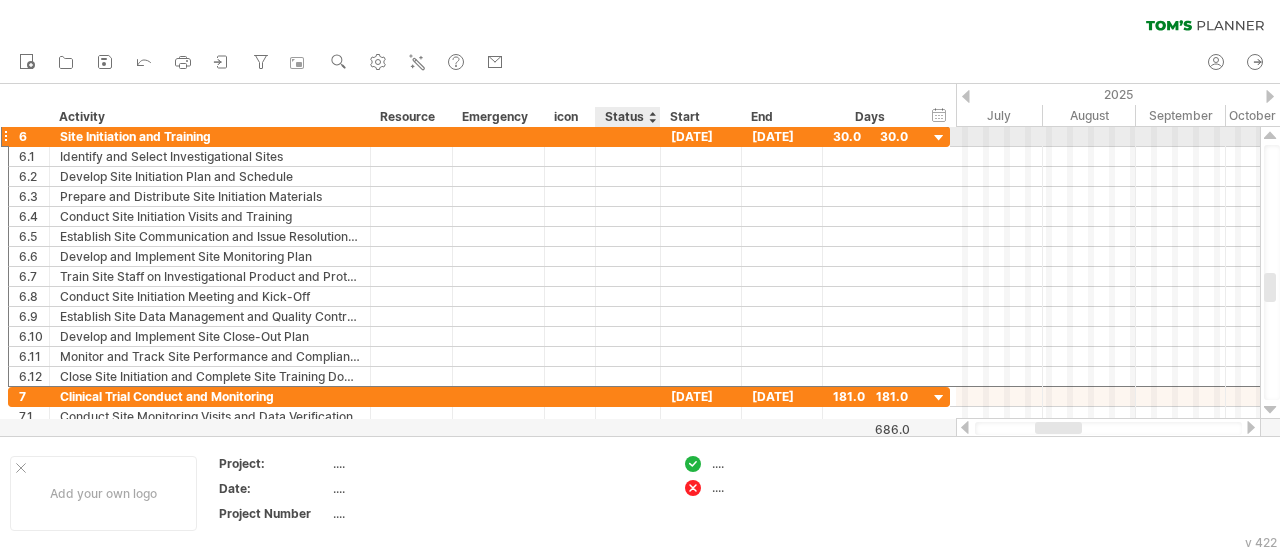 click at bounding box center [628, 136] 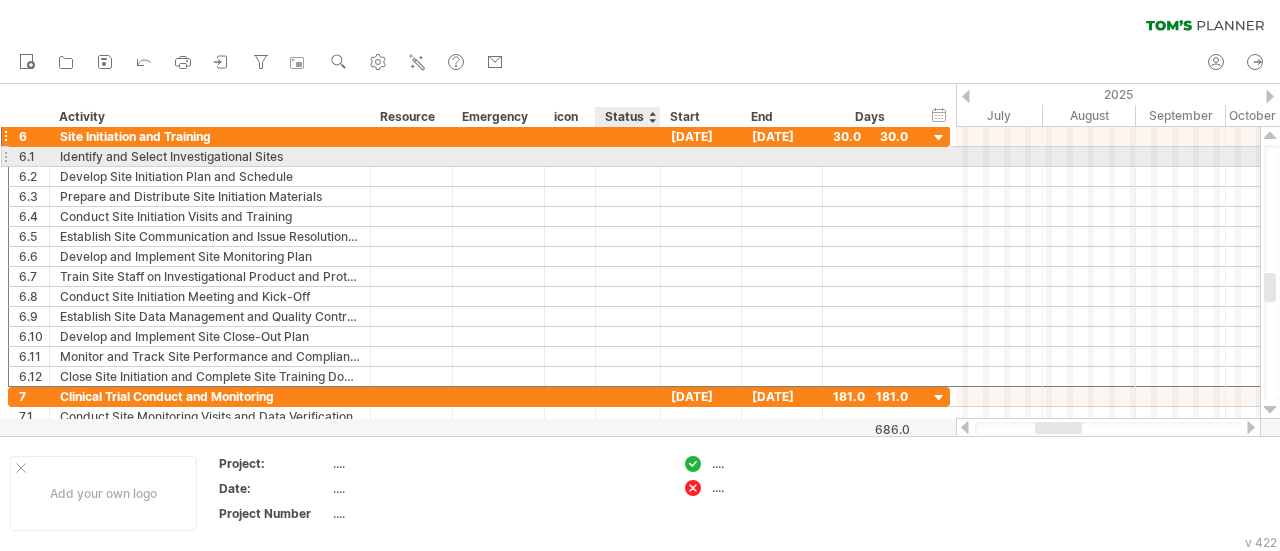 click at bounding box center [628, 156] 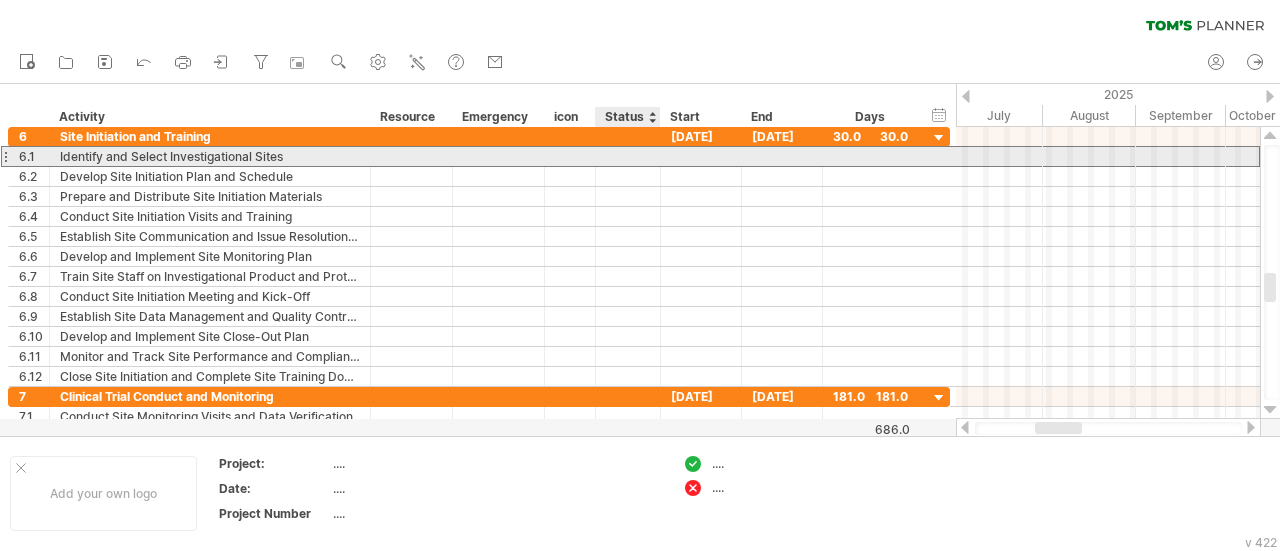 click at bounding box center [628, 156] 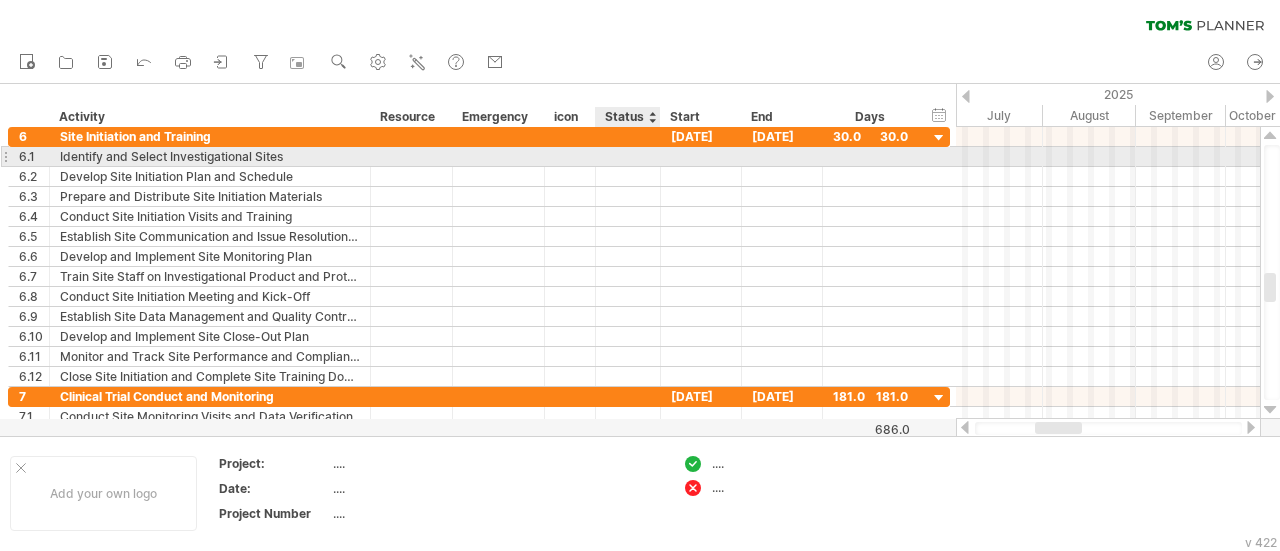click at bounding box center [628, 156] 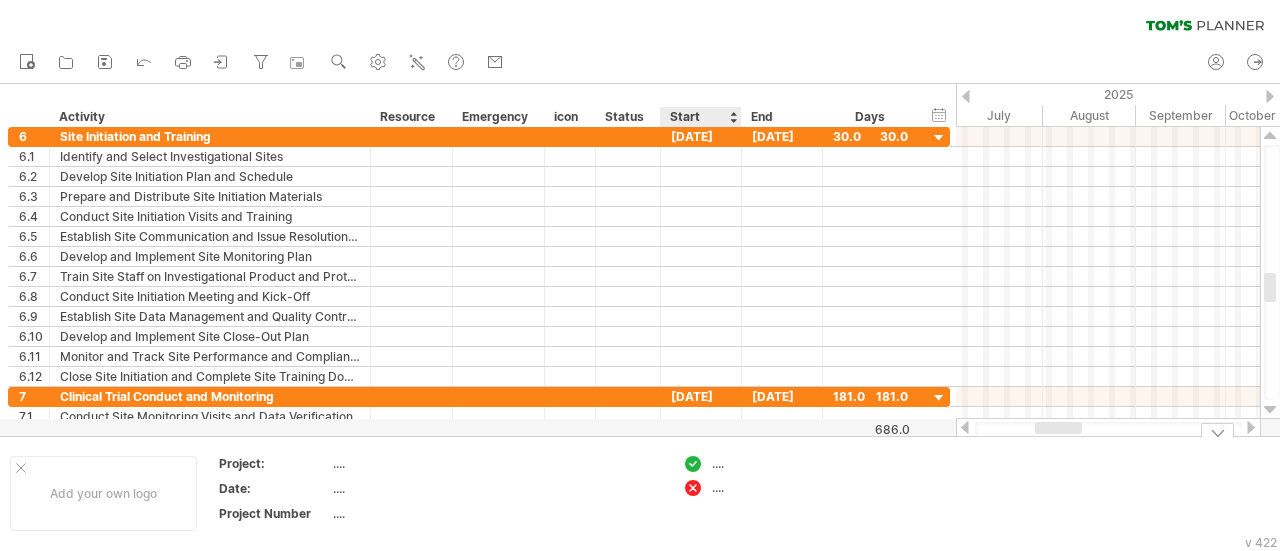 click on "...." at bounding box center (766, 463) 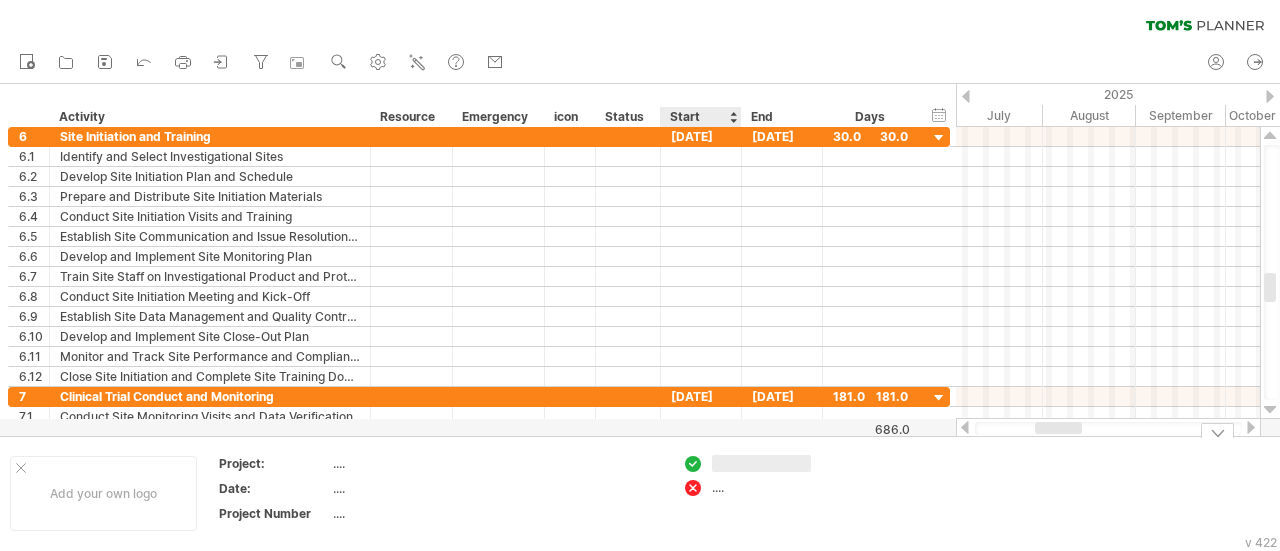 click on "...." at bounding box center (766, 487) 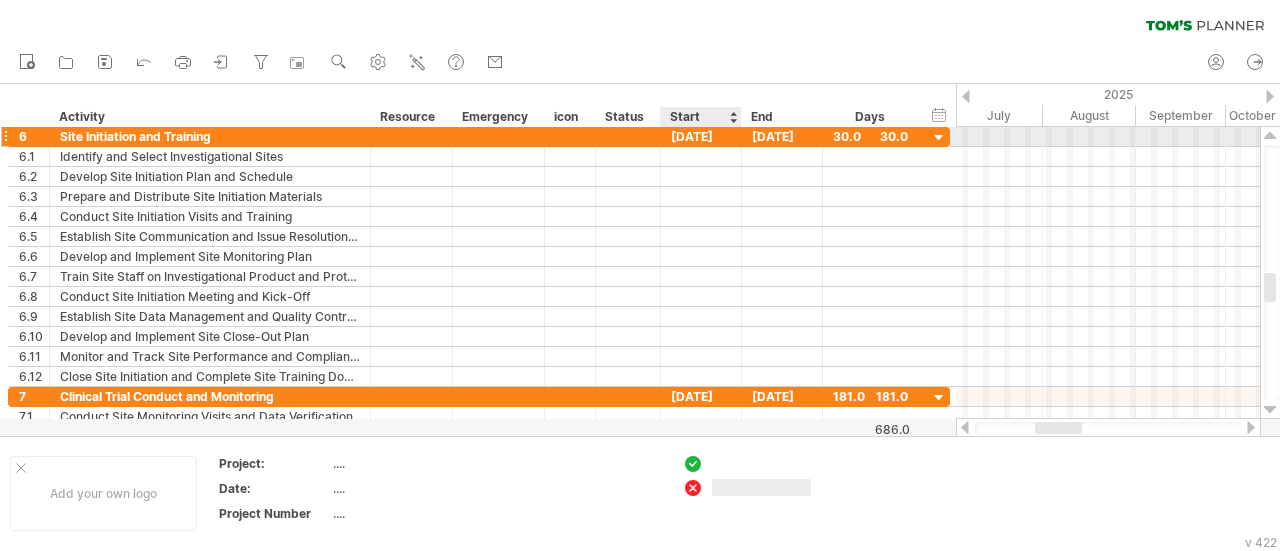 click on "[DATE]" at bounding box center [701, 136] 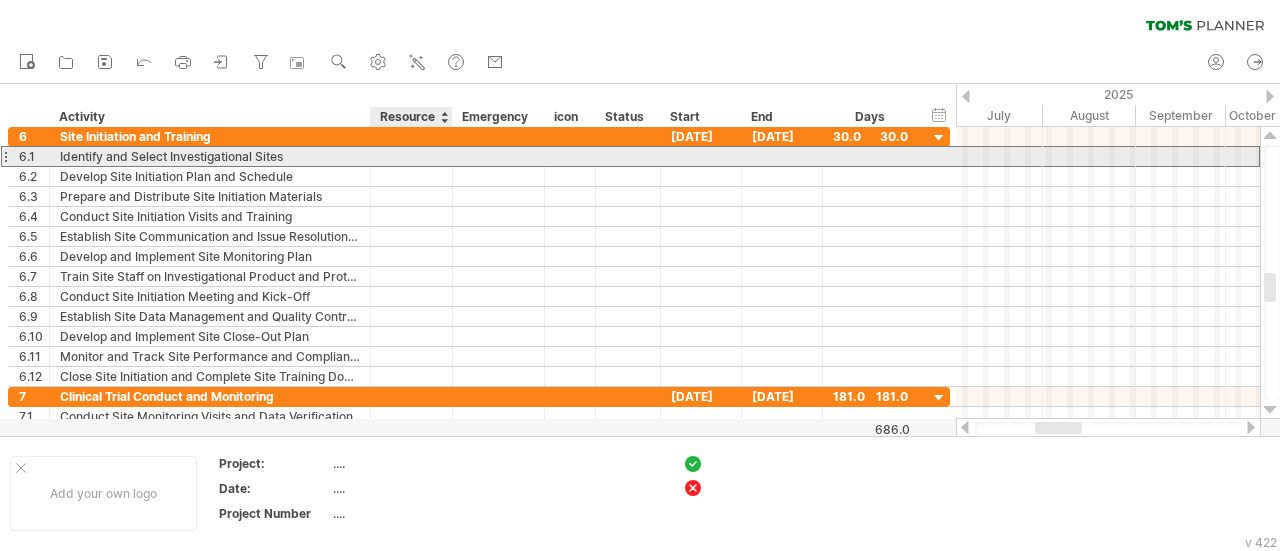 click at bounding box center (411, 156) 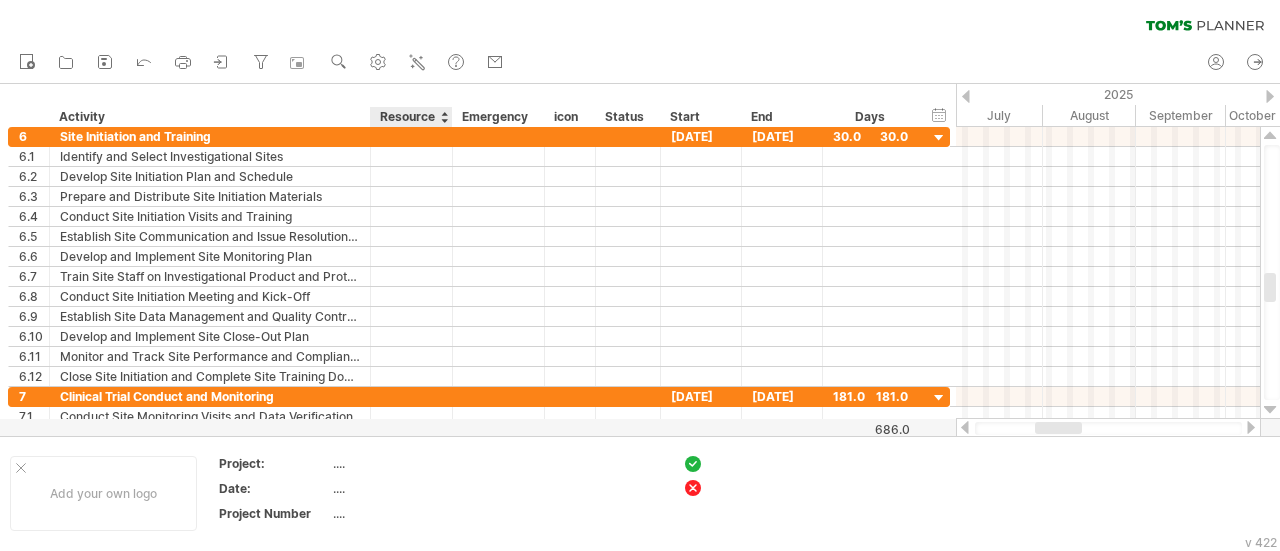 click on "Resource" at bounding box center [410, 117] 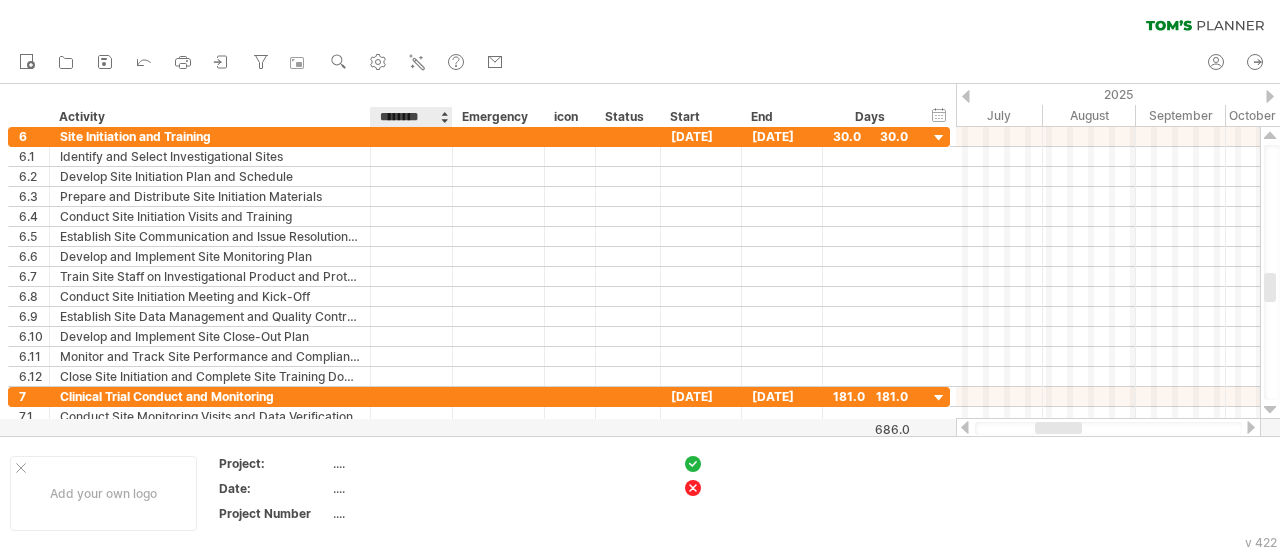 click on "********" at bounding box center (410, 117) 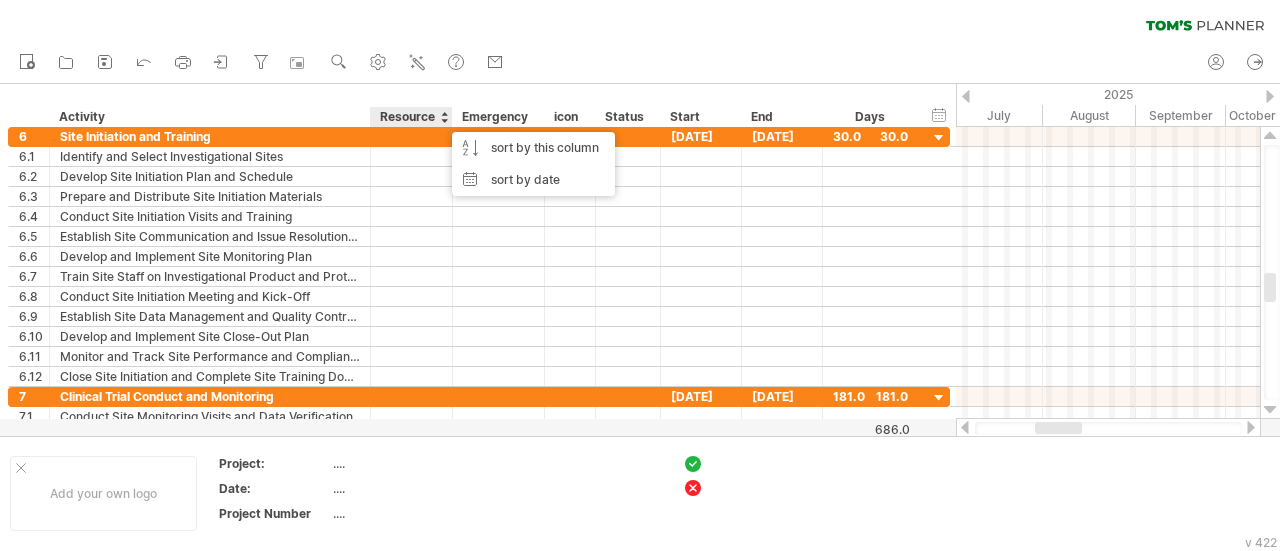 click on "Resource" at bounding box center [410, 117] 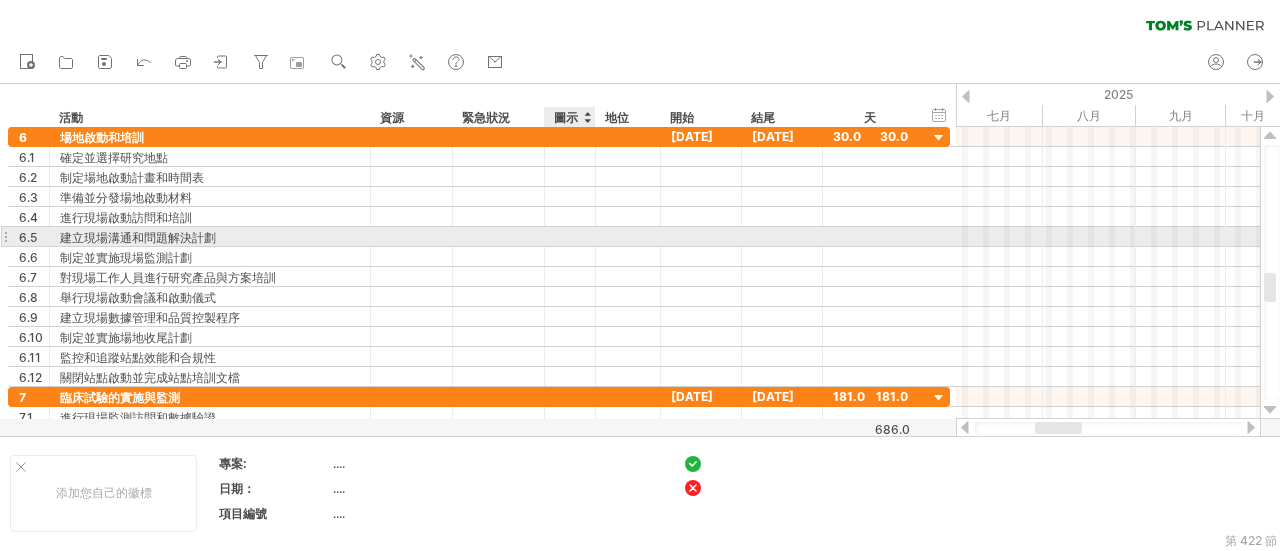 click at bounding box center (628, 236) 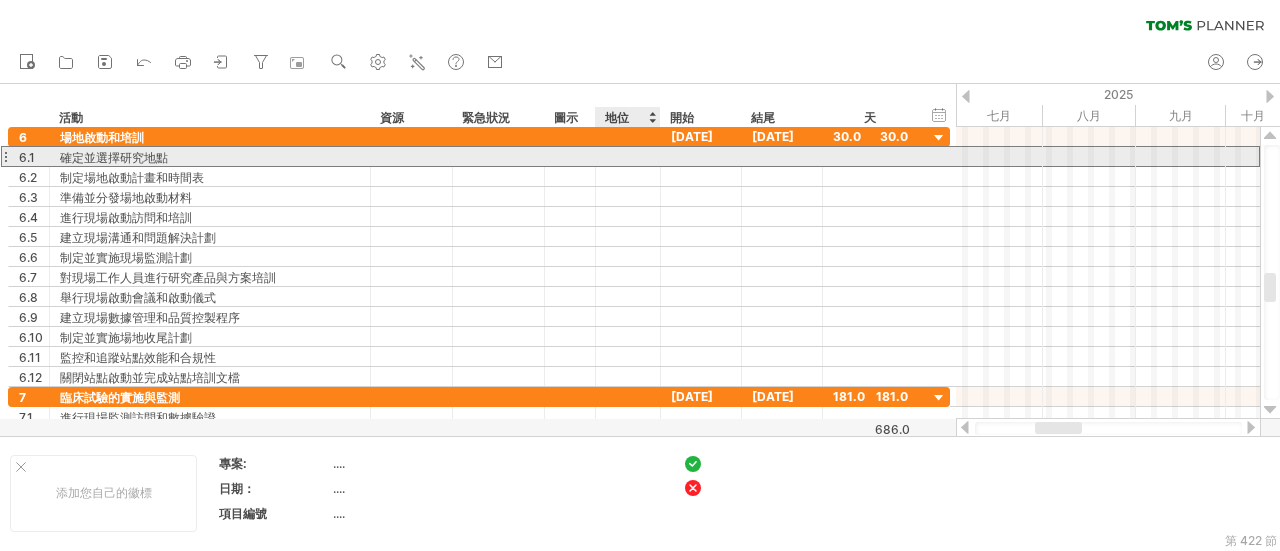 click at bounding box center [628, 156] 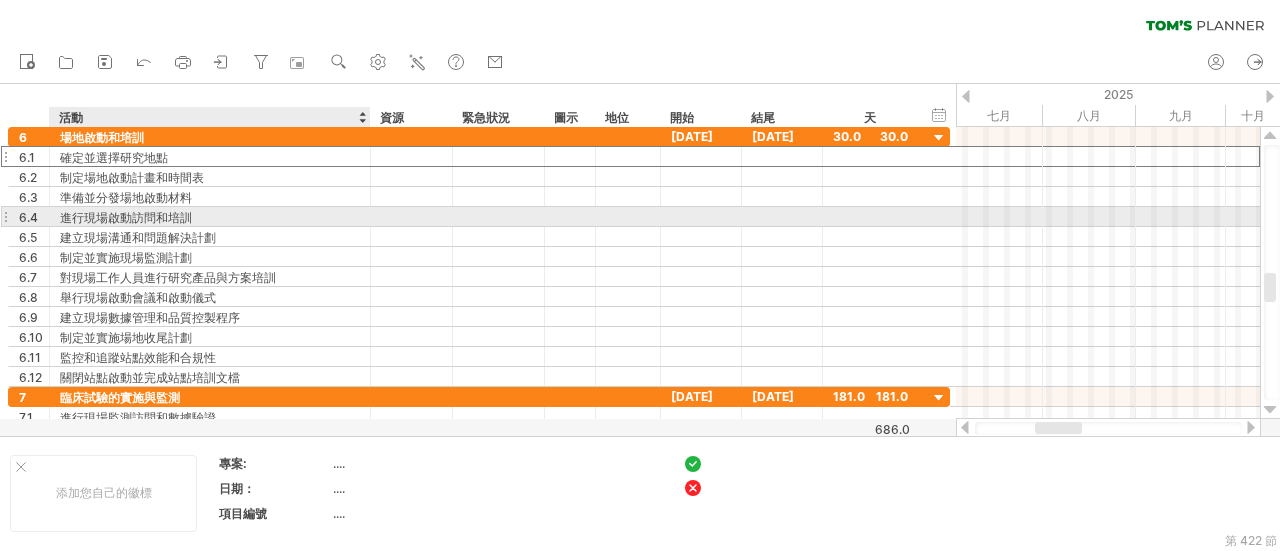 click on "進行現場啟動訪問和培訓" at bounding box center (126, 217) 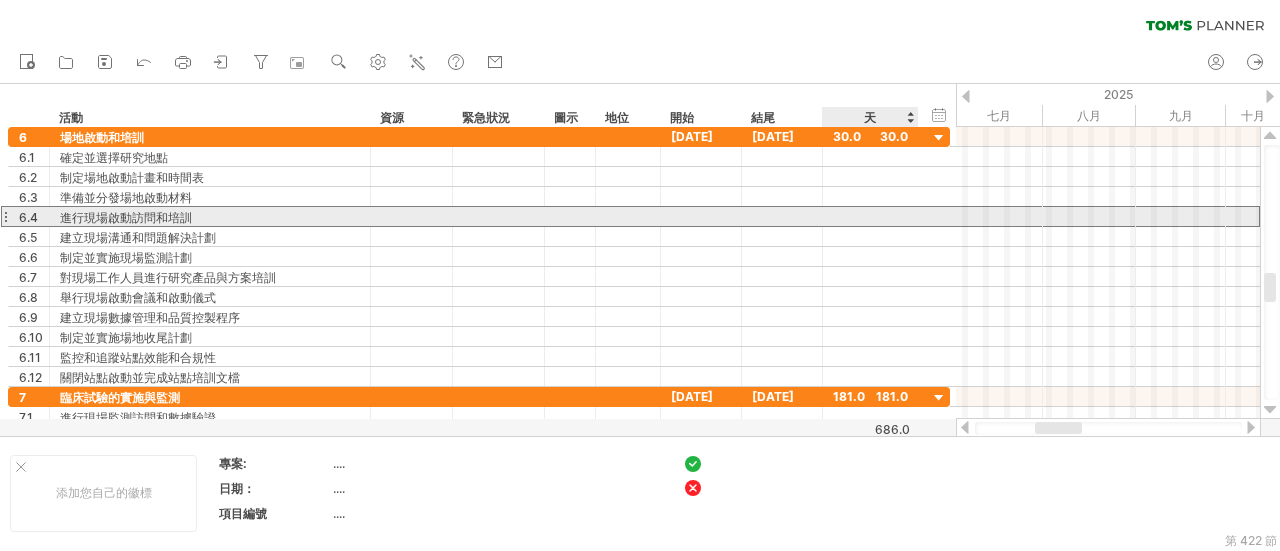 click at bounding box center (870, 216) 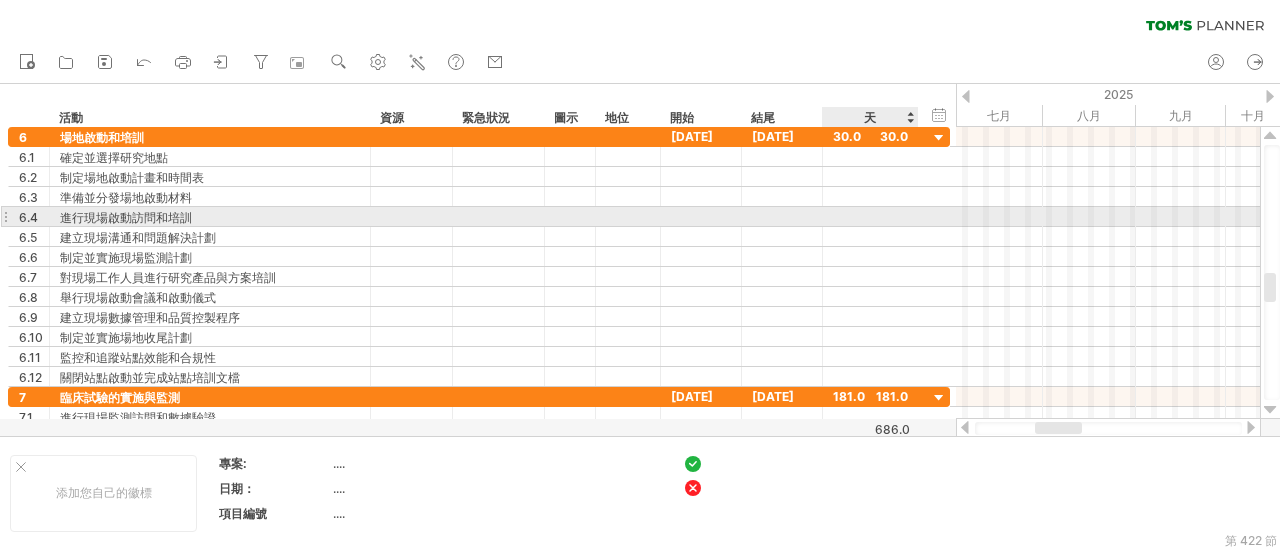scroll, scrollTop: 0, scrollLeft: 0, axis: both 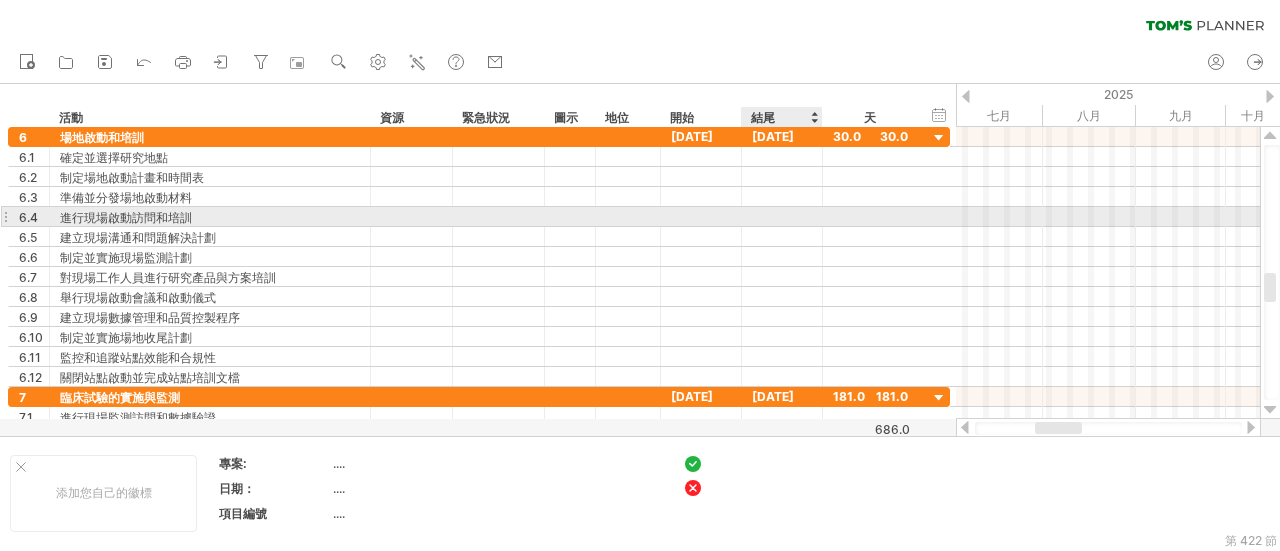 click at bounding box center (782, 216) 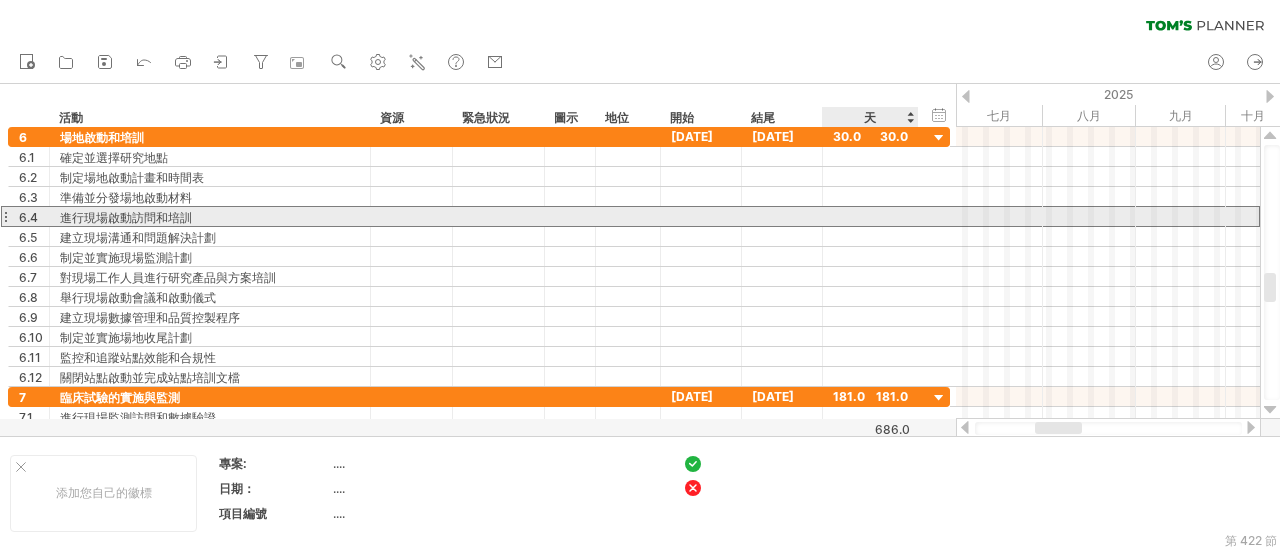 click at bounding box center [870, 216] 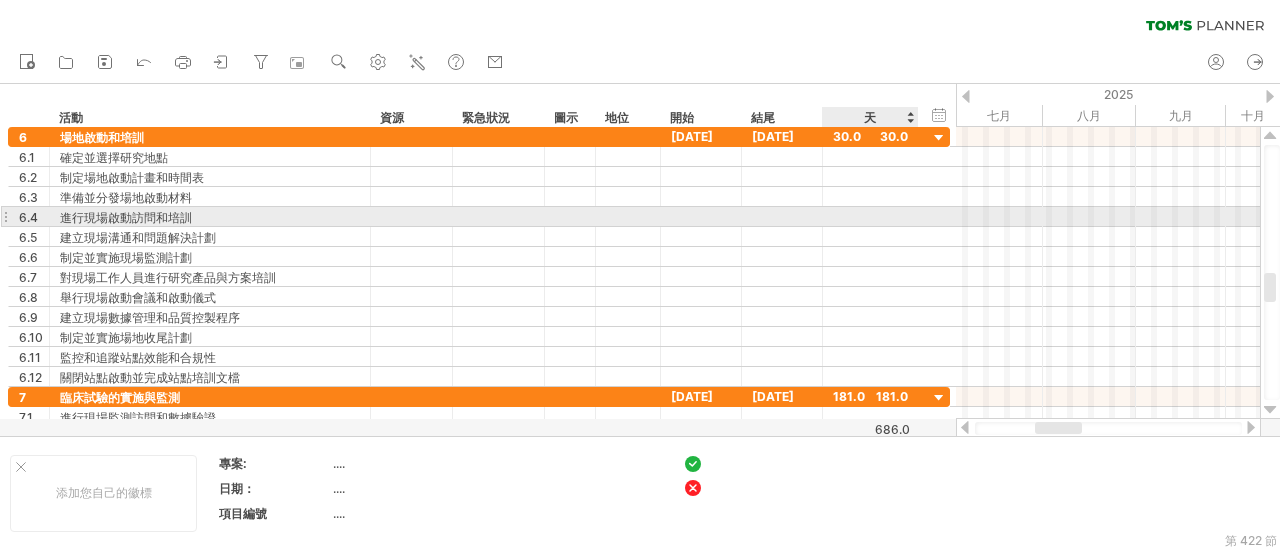 scroll, scrollTop: 0, scrollLeft: 0, axis: both 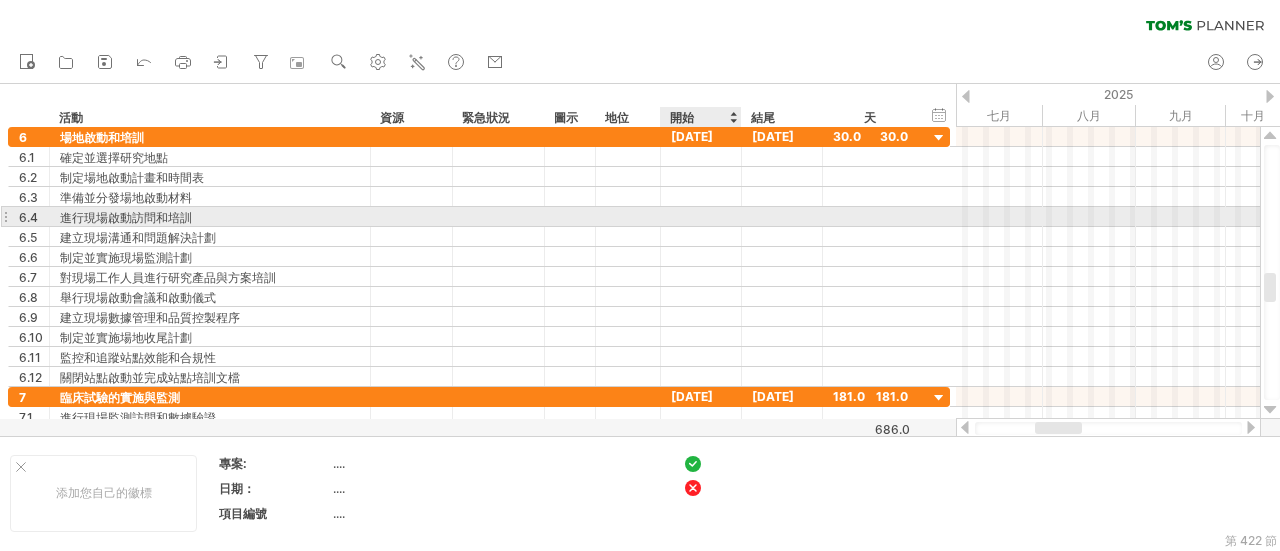 click at bounding box center (701, 216) 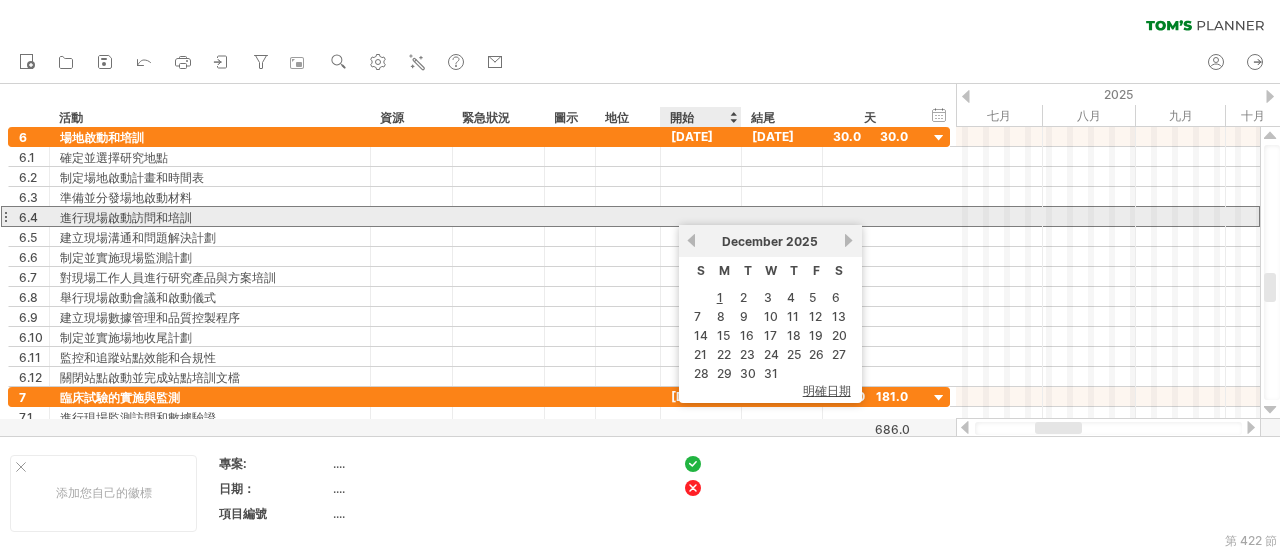 scroll, scrollTop: 0, scrollLeft: 0, axis: both 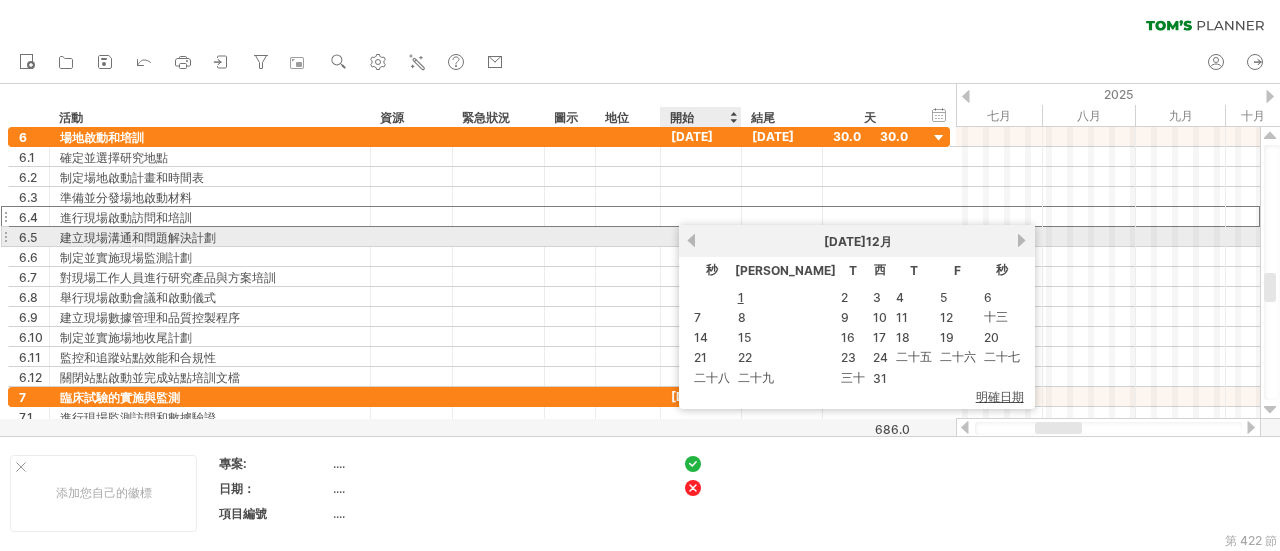 click on "以前的" at bounding box center [691, 240] 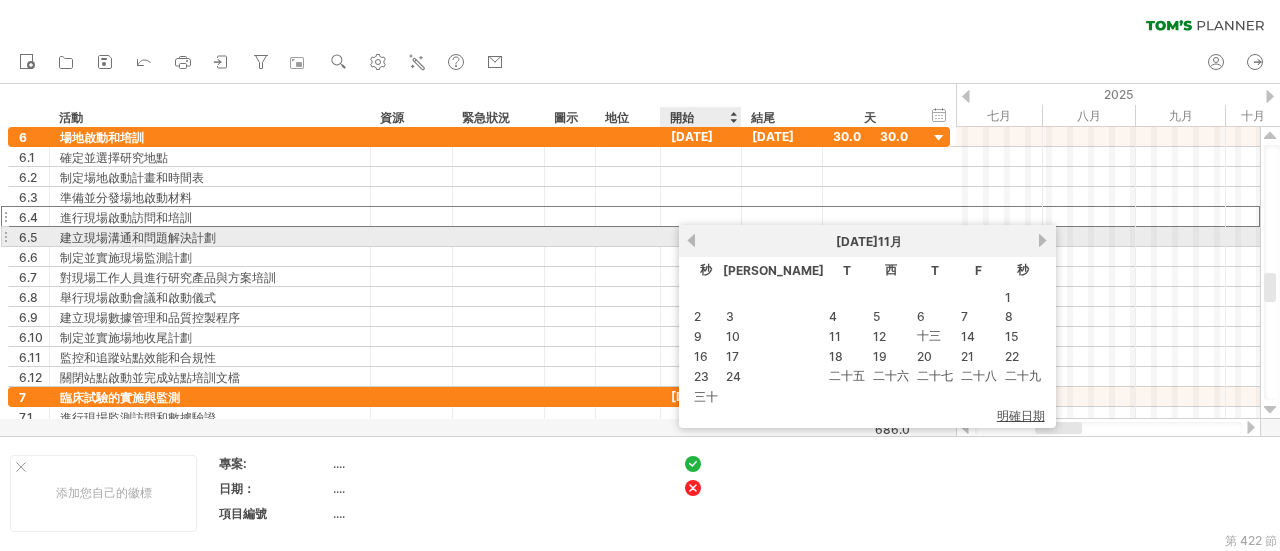 click on "以前的" at bounding box center [691, 240] 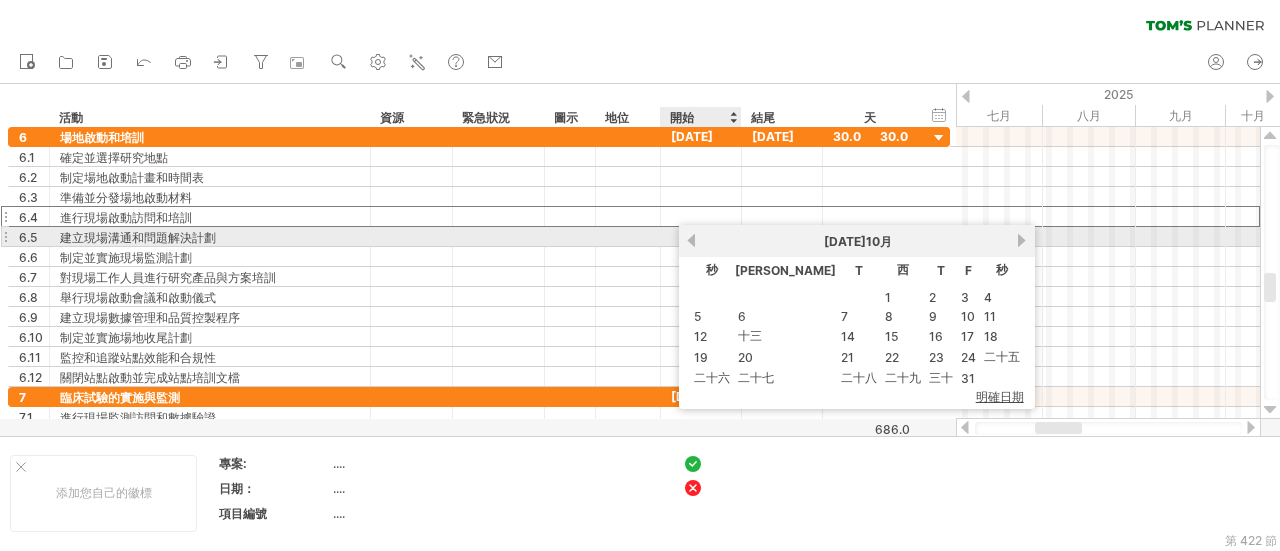 click on "以前的" at bounding box center (691, 240) 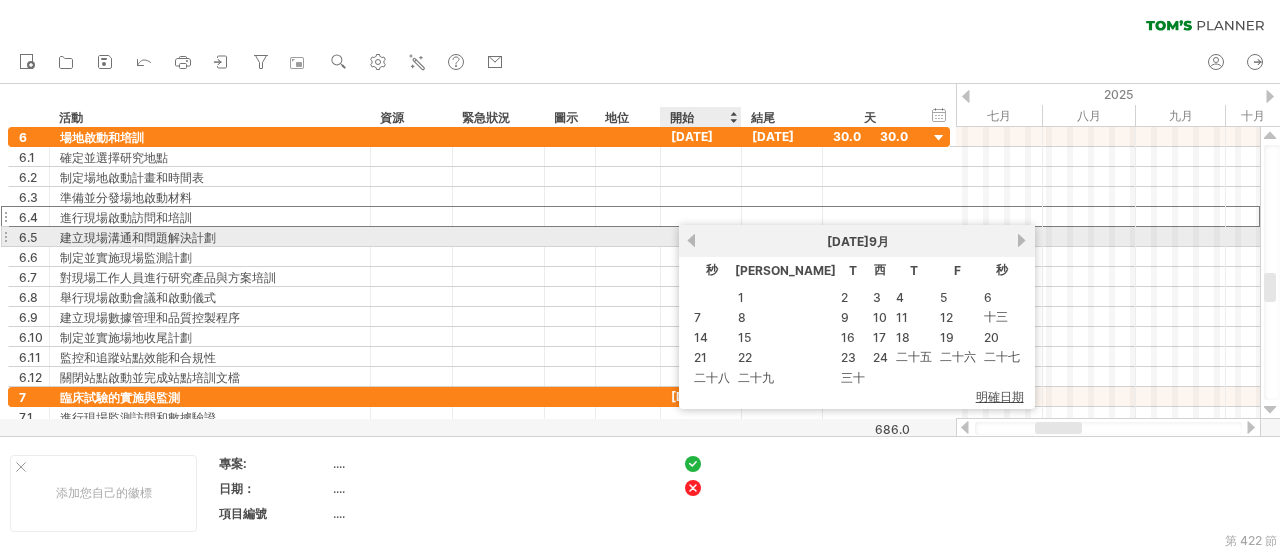 click on "以前的" at bounding box center (691, 240) 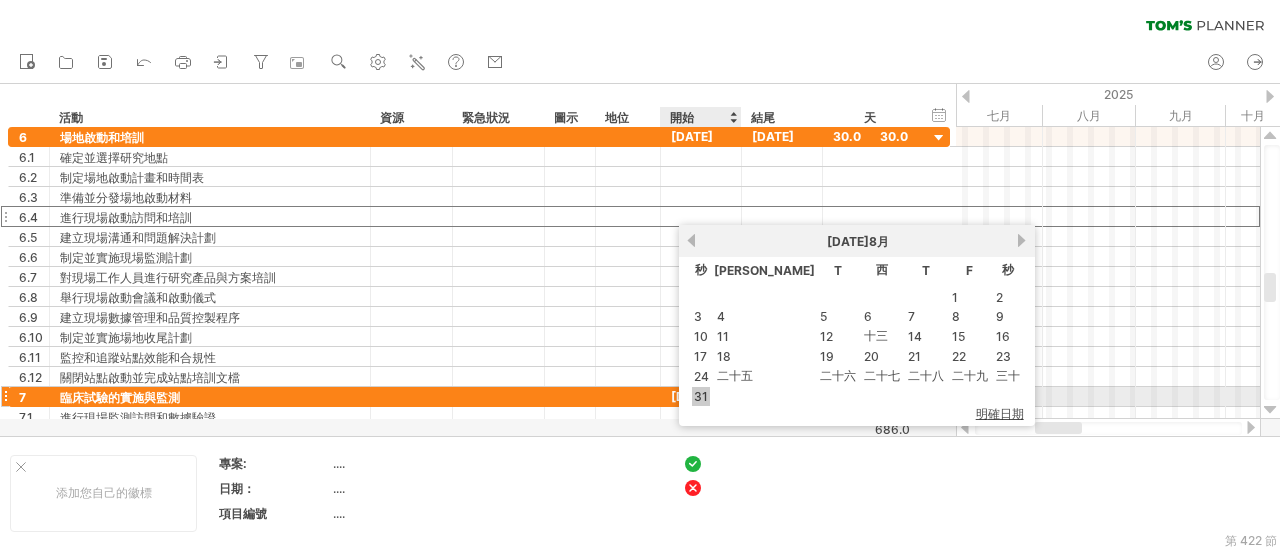 click on "31" at bounding box center [701, 396] 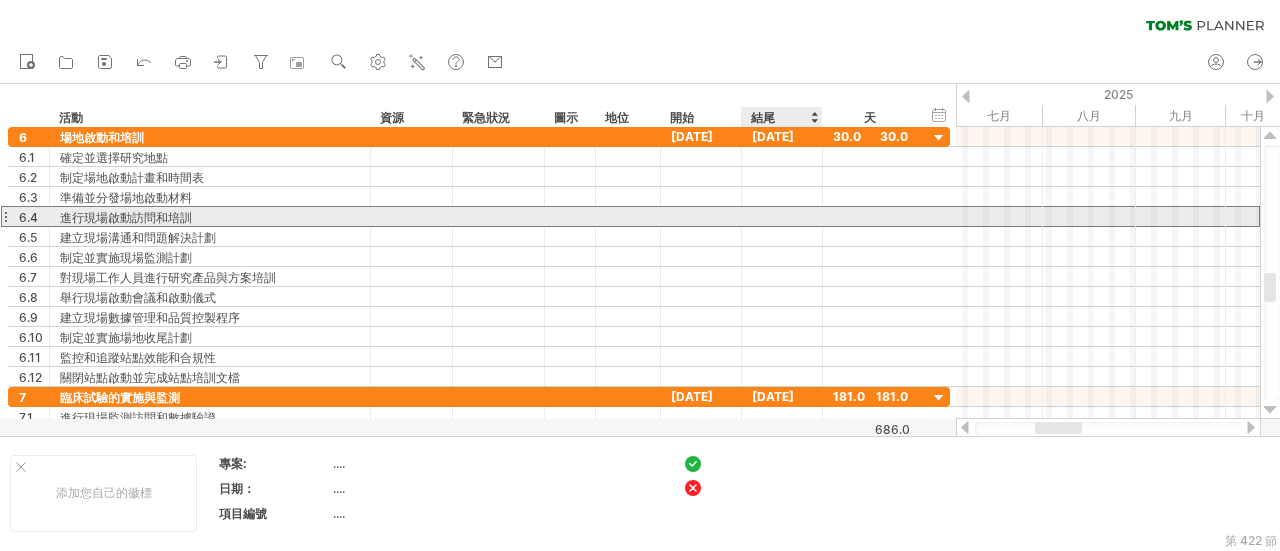 click at bounding box center [782, 216] 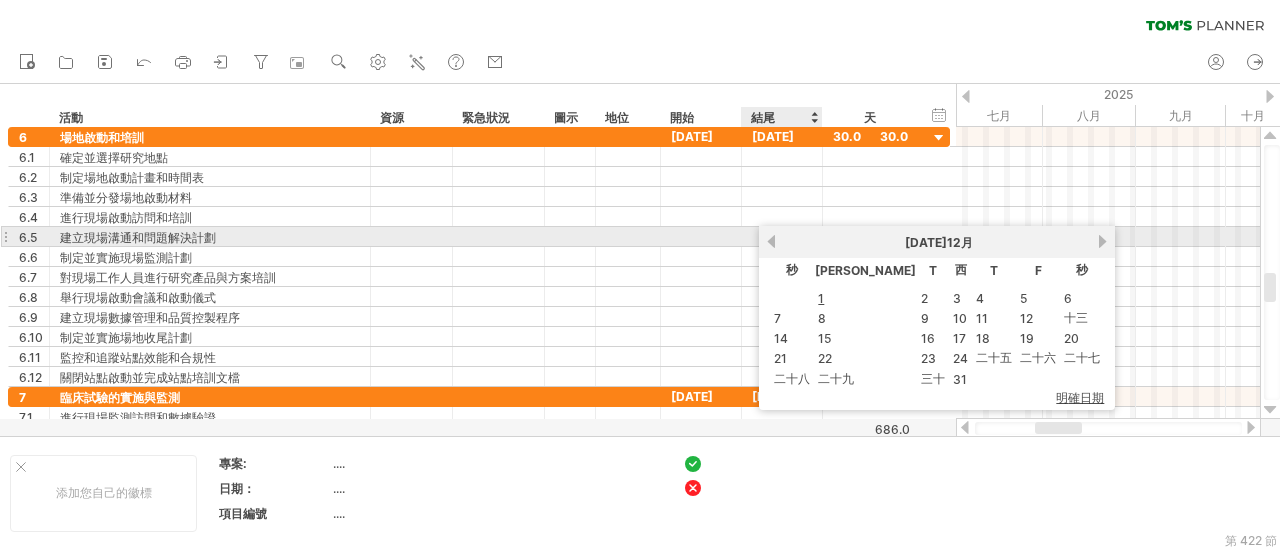 click on "以前的" at bounding box center (771, 241) 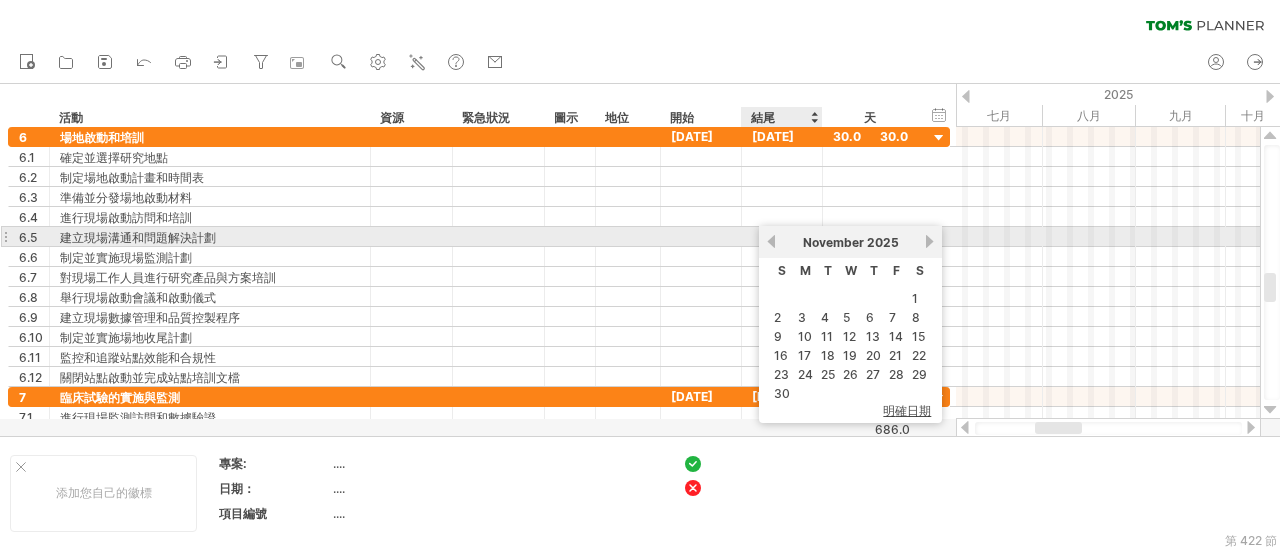 click on "previous" at bounding box center (771, 241) 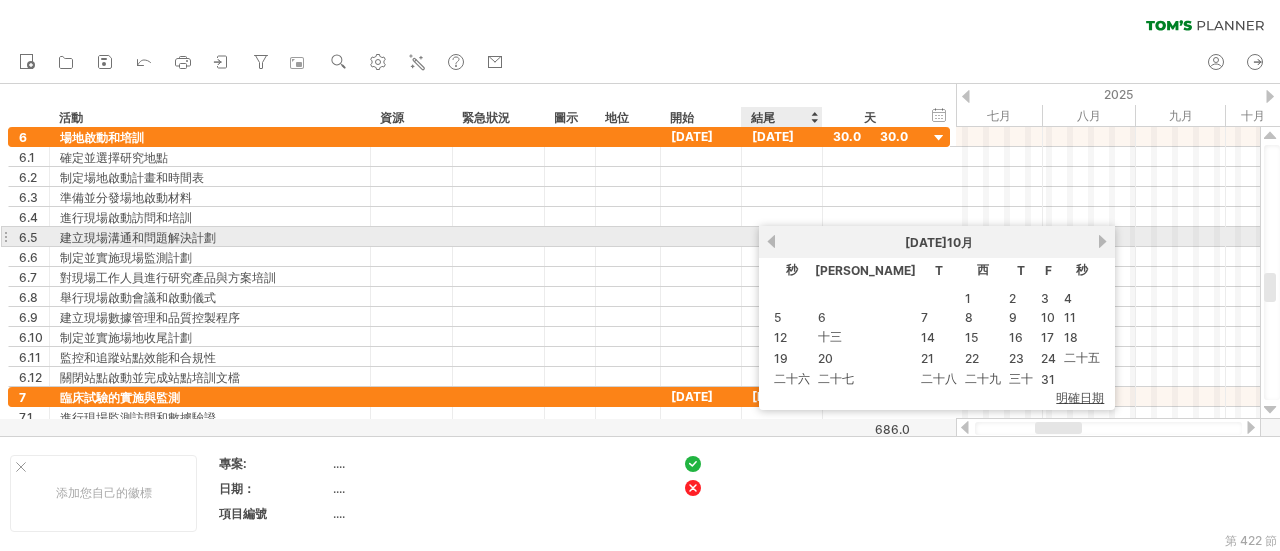 click on "以前的" at bounding box center (771, 241) 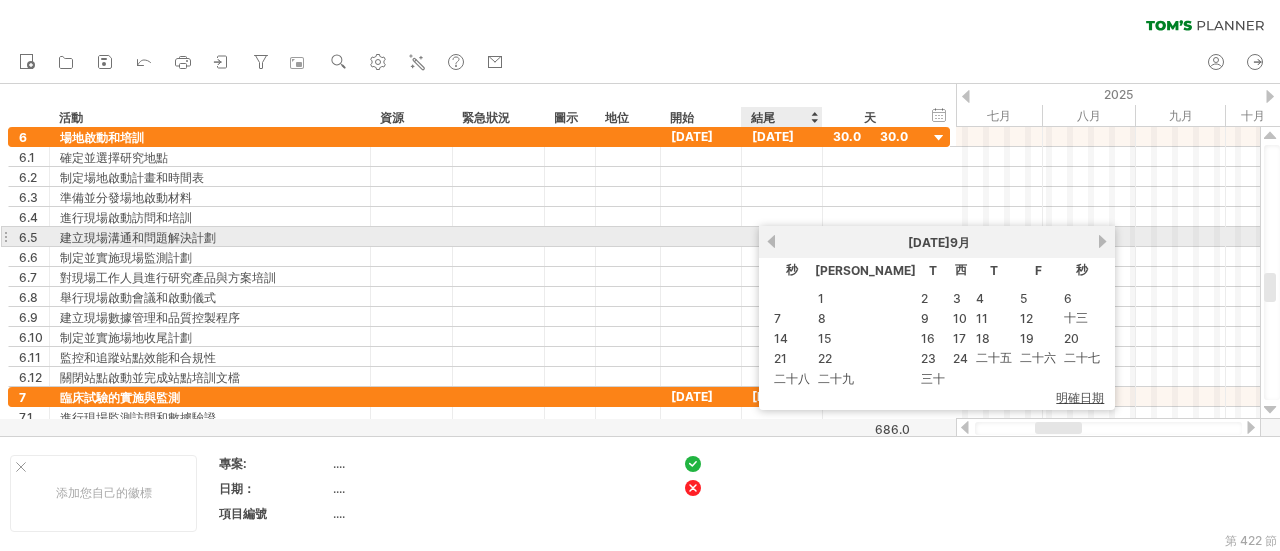 click on "以前的" at bounding box center (771, 241) 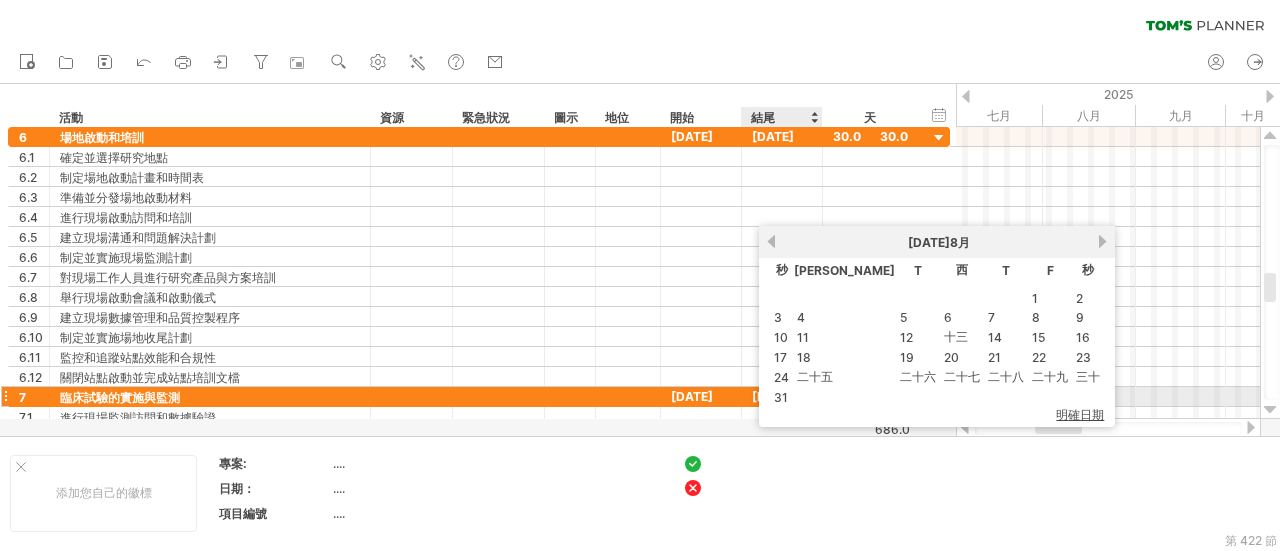 click on "31" at bounding box center [781, 397] 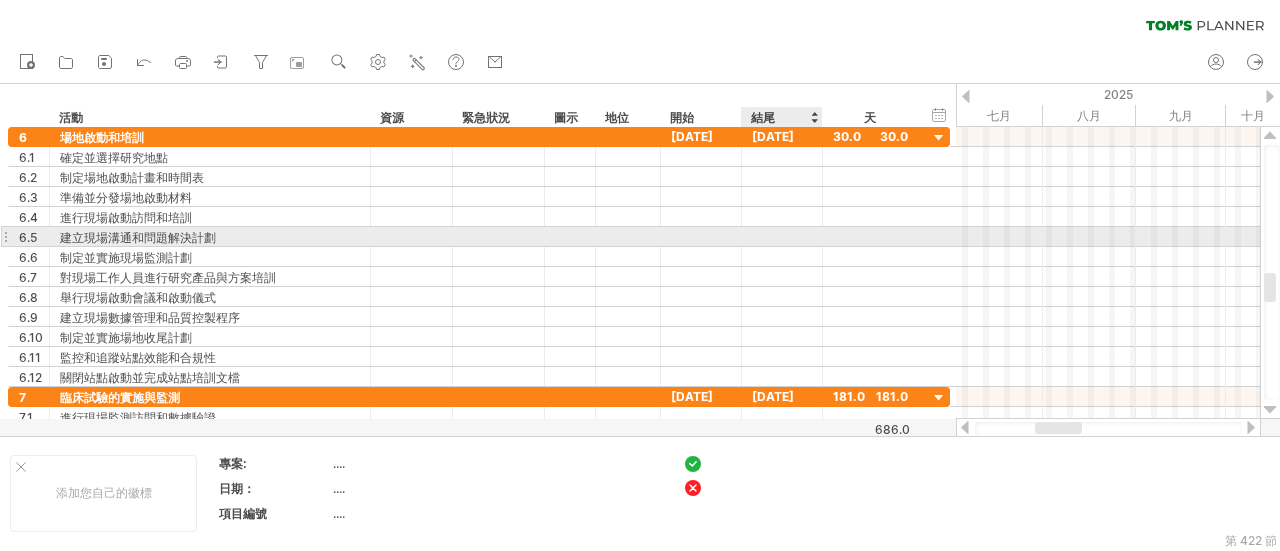 click at bounding box center (782, 236) 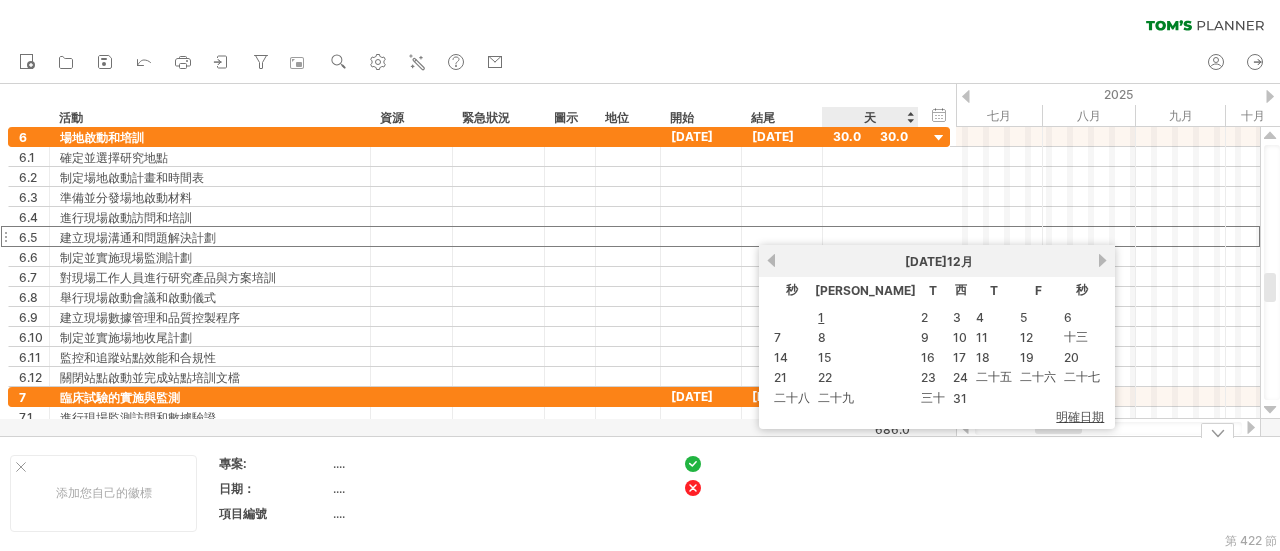 click at bounding box center [766, 463] 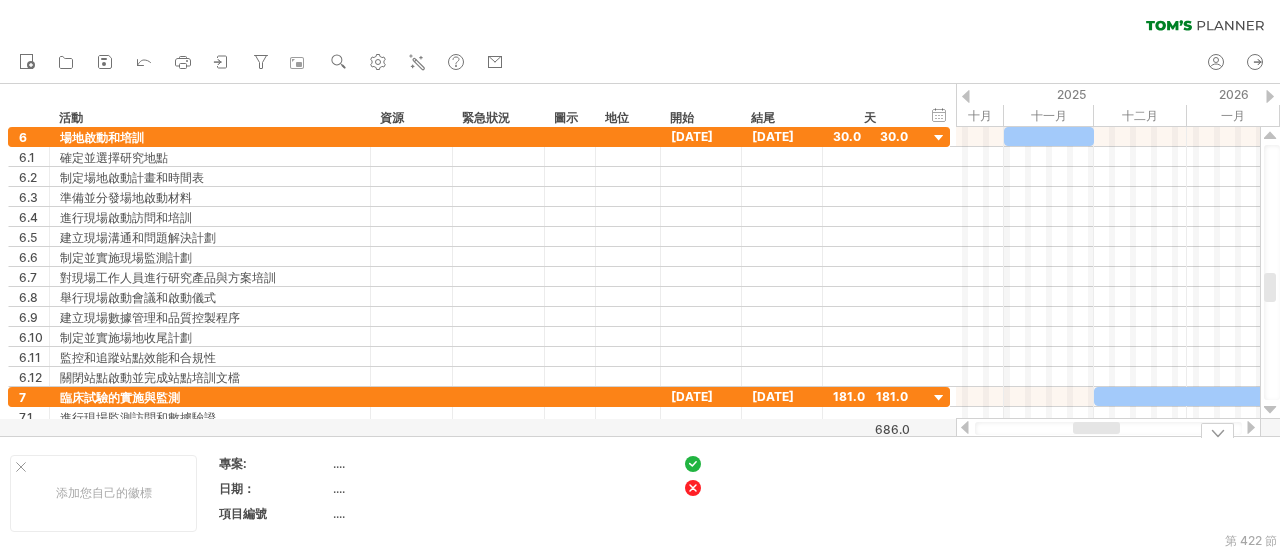 drag, startPoint x: 1064, startPoint y: 428, endPoint x: 1102, endPoint y: 440, distance: 39.849716 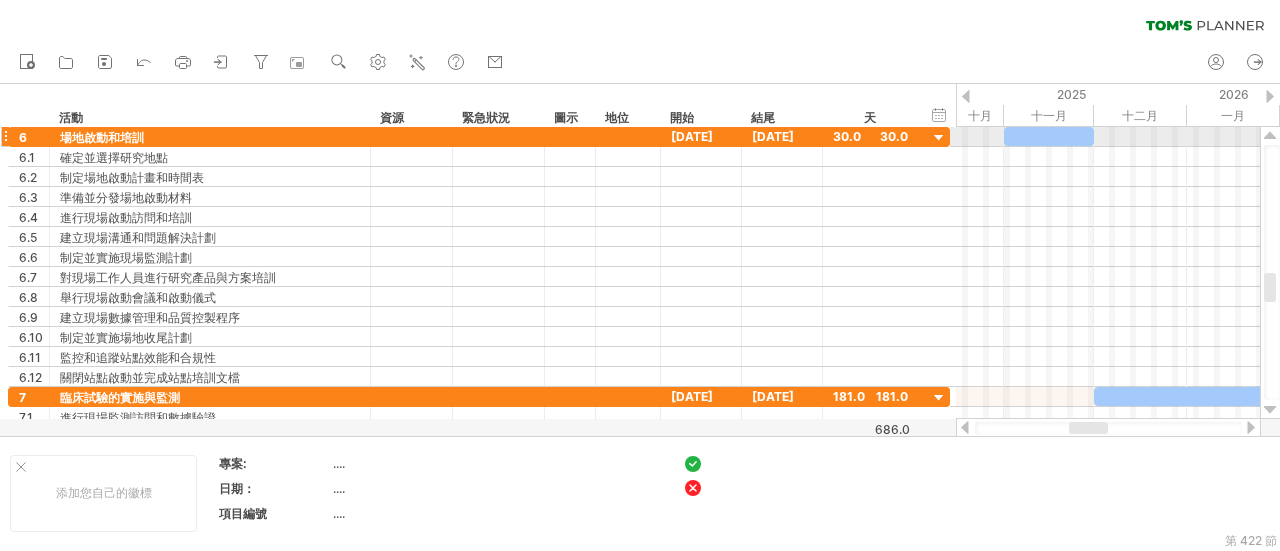 click at bounding box center [1049, 136] 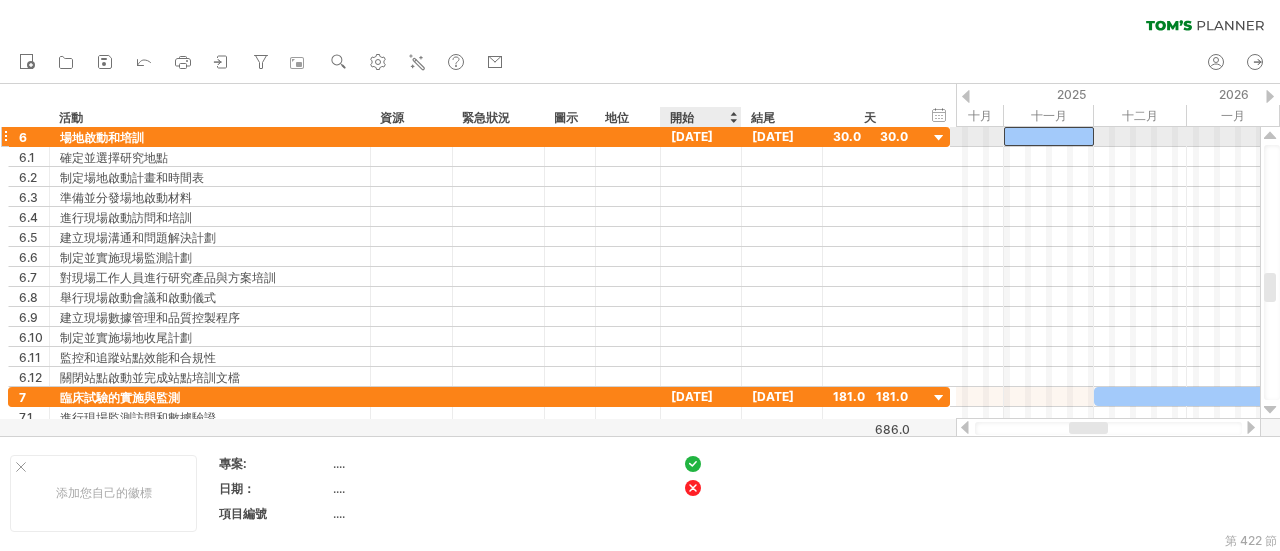 click on "[DATE]" at bounding box center [701, 136] 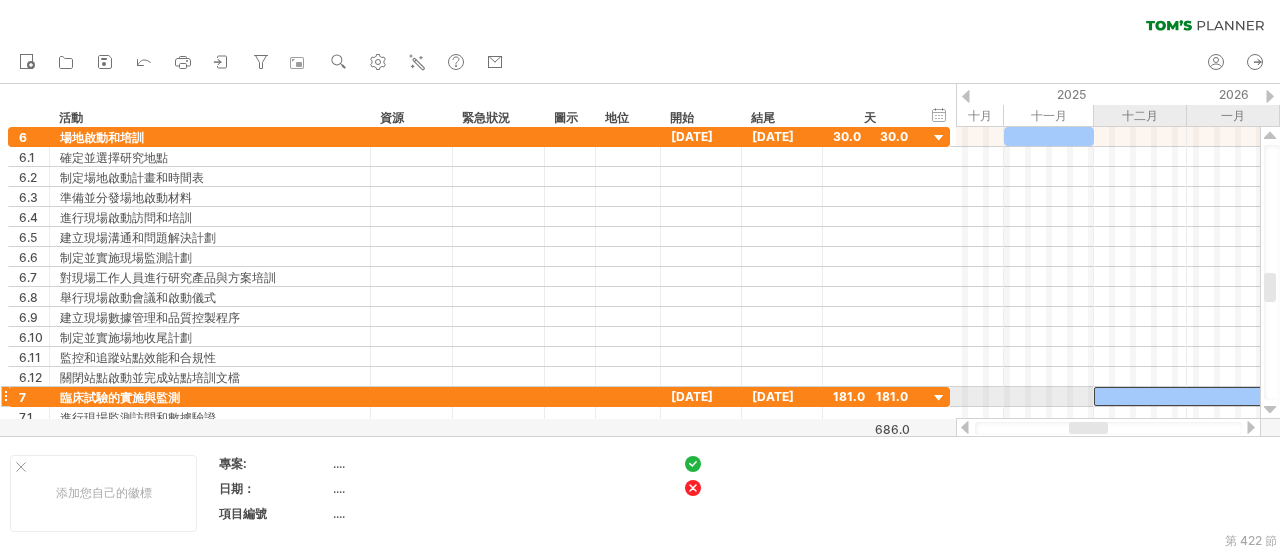 click at bounding box center [1365, 396] 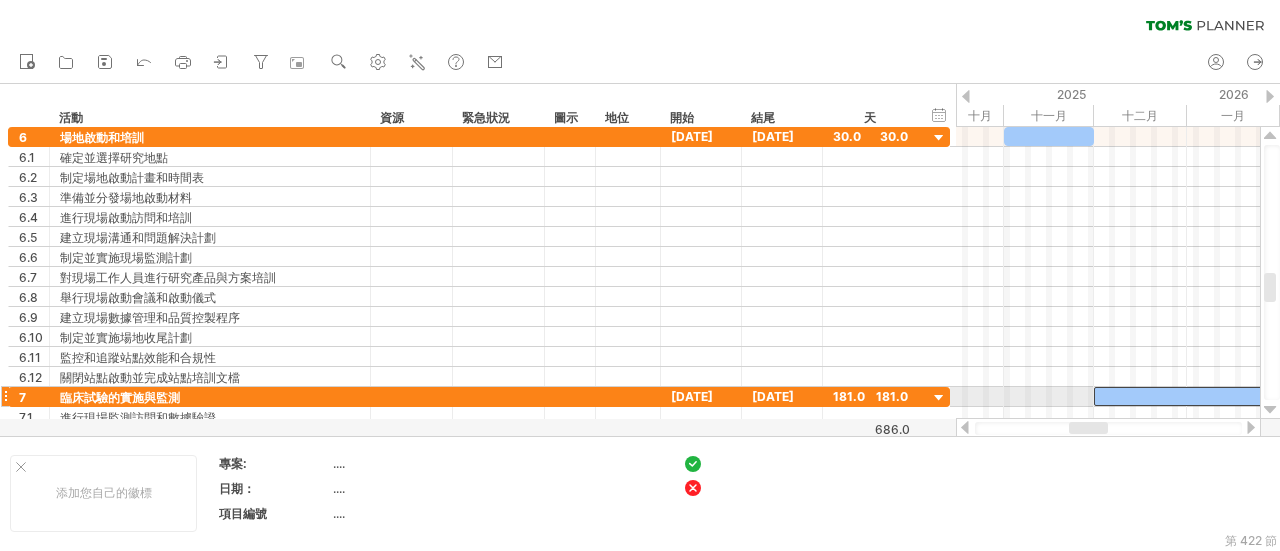 scroll, scrollTop: 0, scrollLeft: 0, axis: both 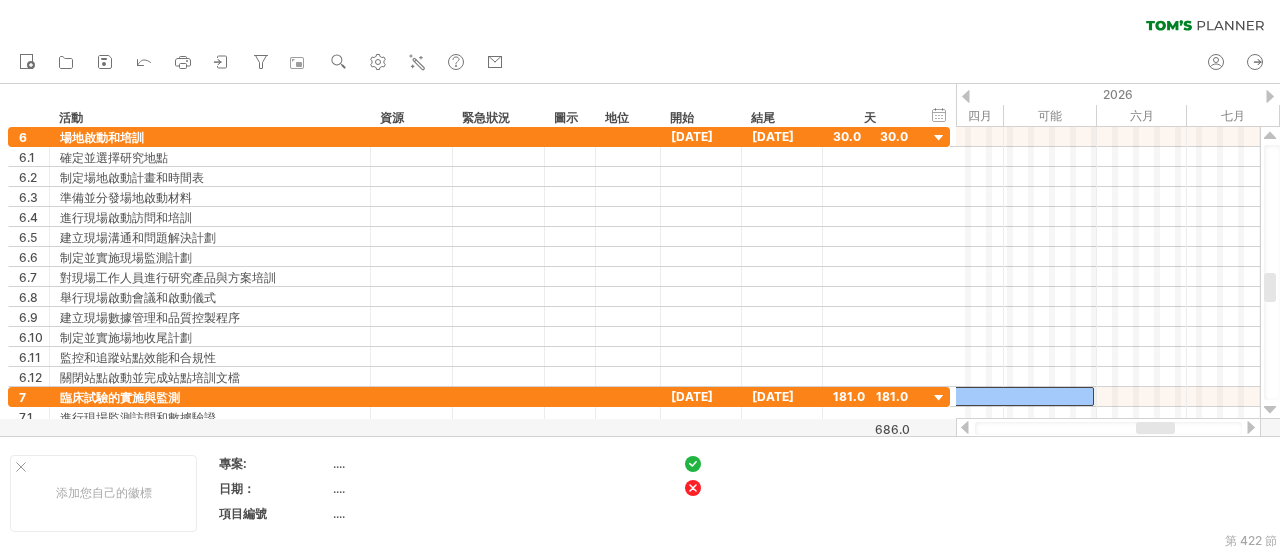 drag, startPoint x: 1095, startPoint y: 425, endPoint x: 1184, endPoint y: 431, distance: 89.20202 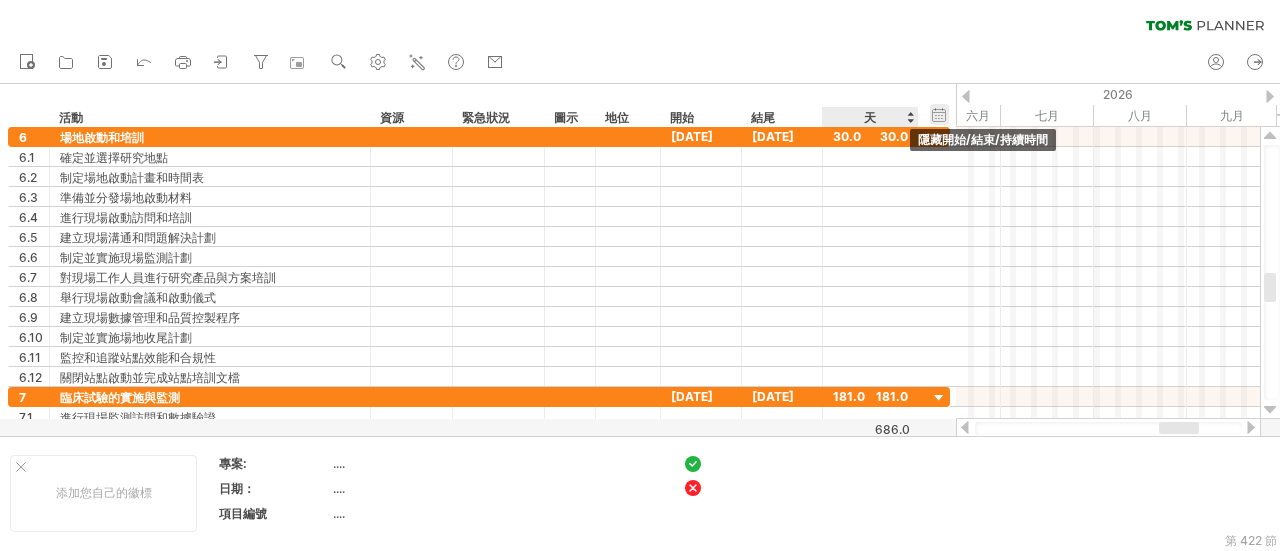 click on "隱藏開始/結束/持續時間 show start/end/duration" at bounding box center [939, 114] 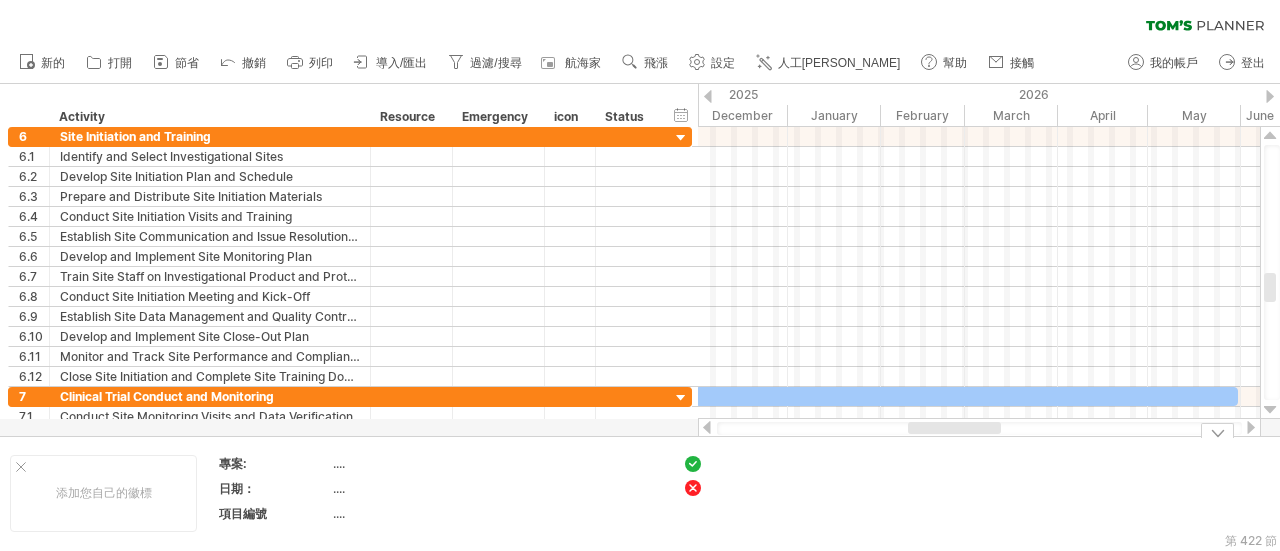 drag, startPoint x: 1095, startPoint y: 427, endPoint x: 908, endPoint y: 439, distance: 187.38463 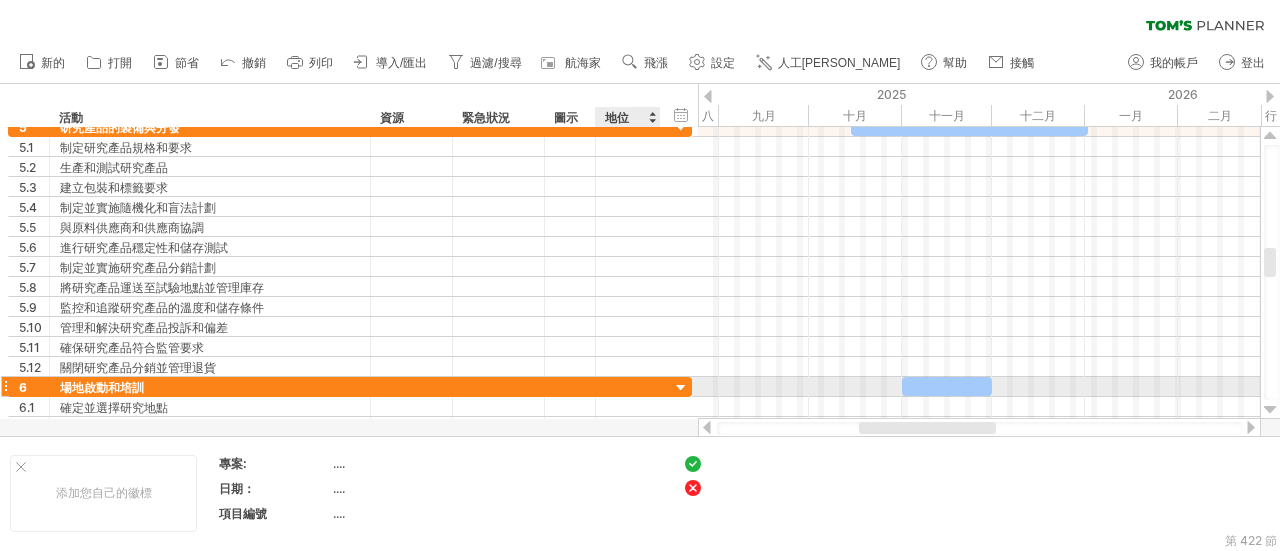 click at bounding box center (681, 388) 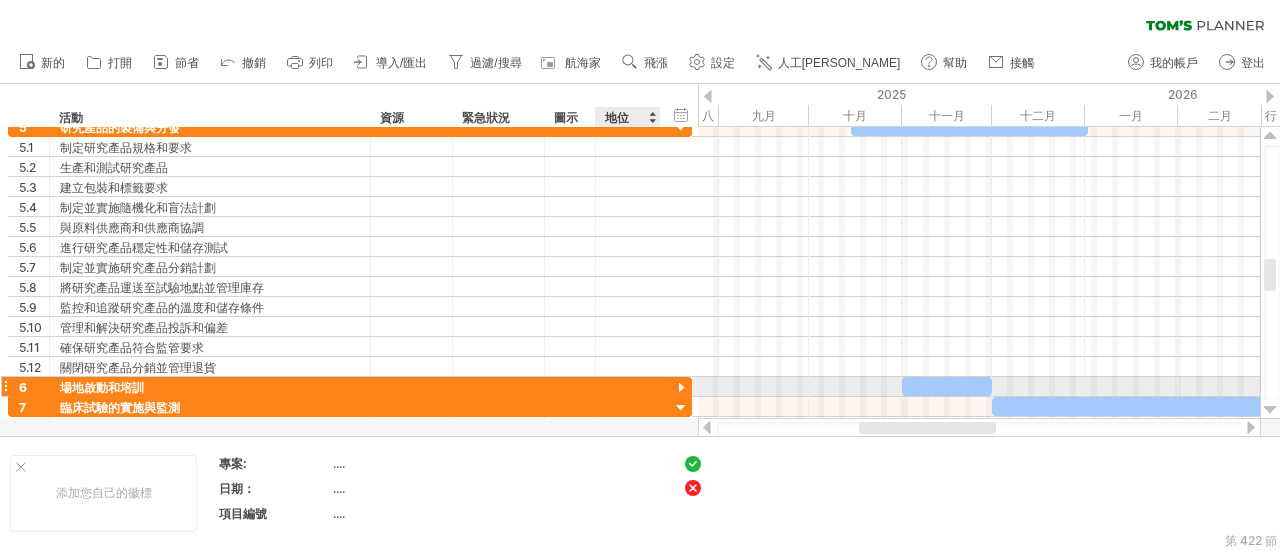 click at bounding box center [681, 388] 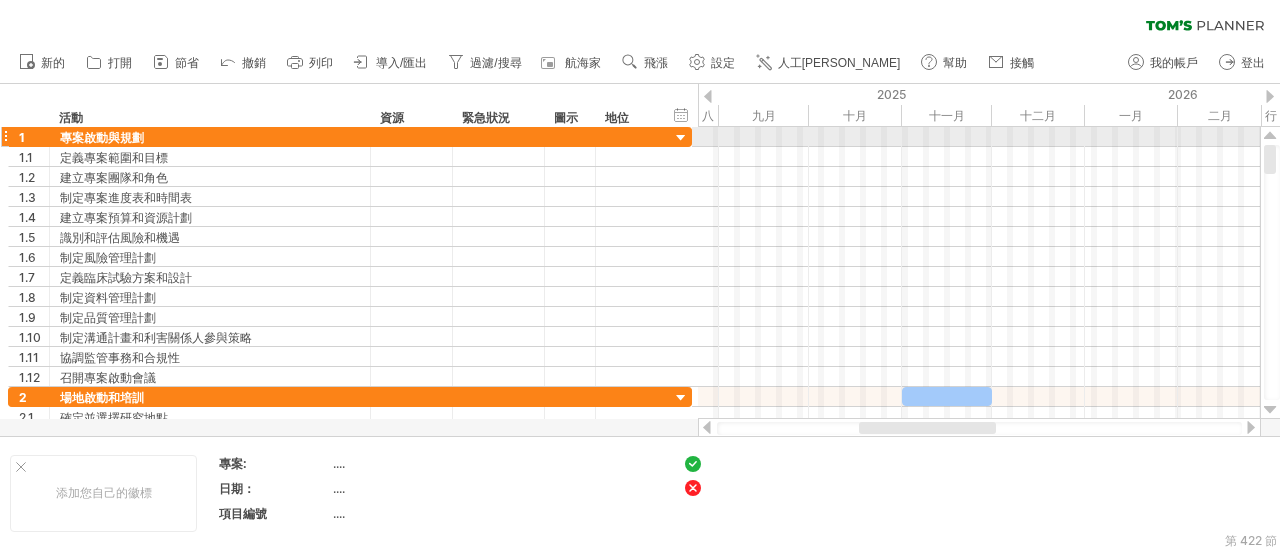 click at bounding box center [681, 138] 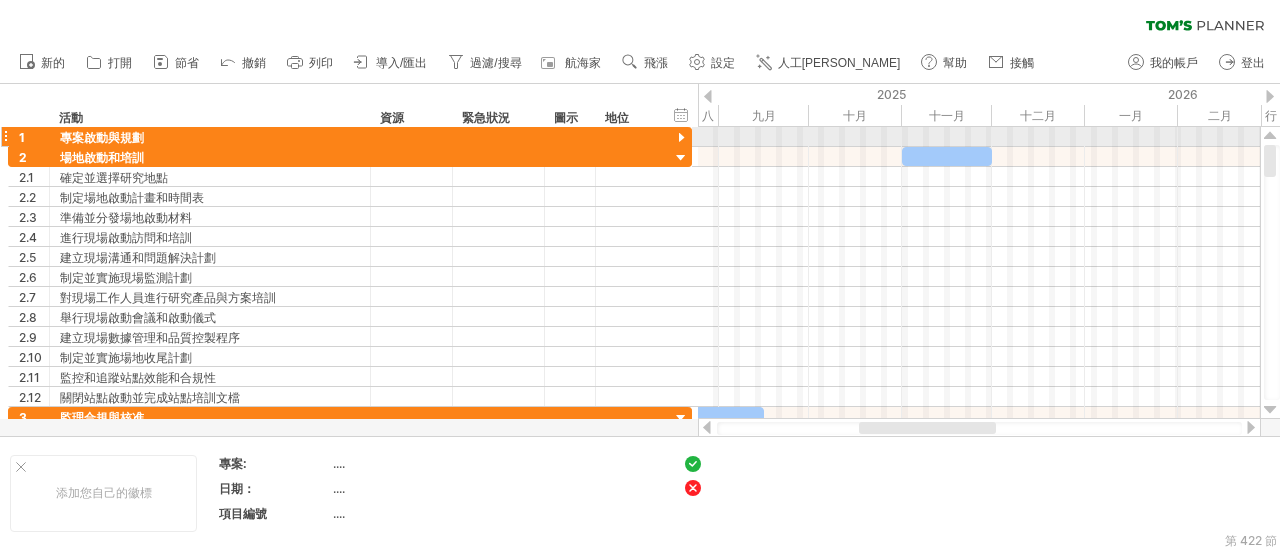 click at bounding box center [681, 138] 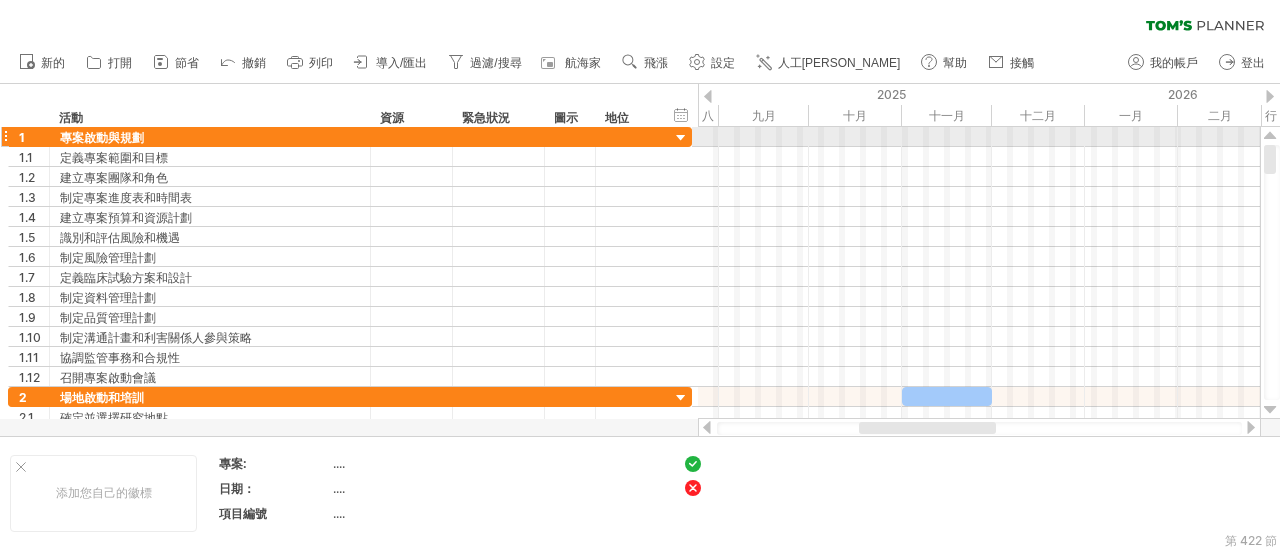click at bounding box center (681, 138) 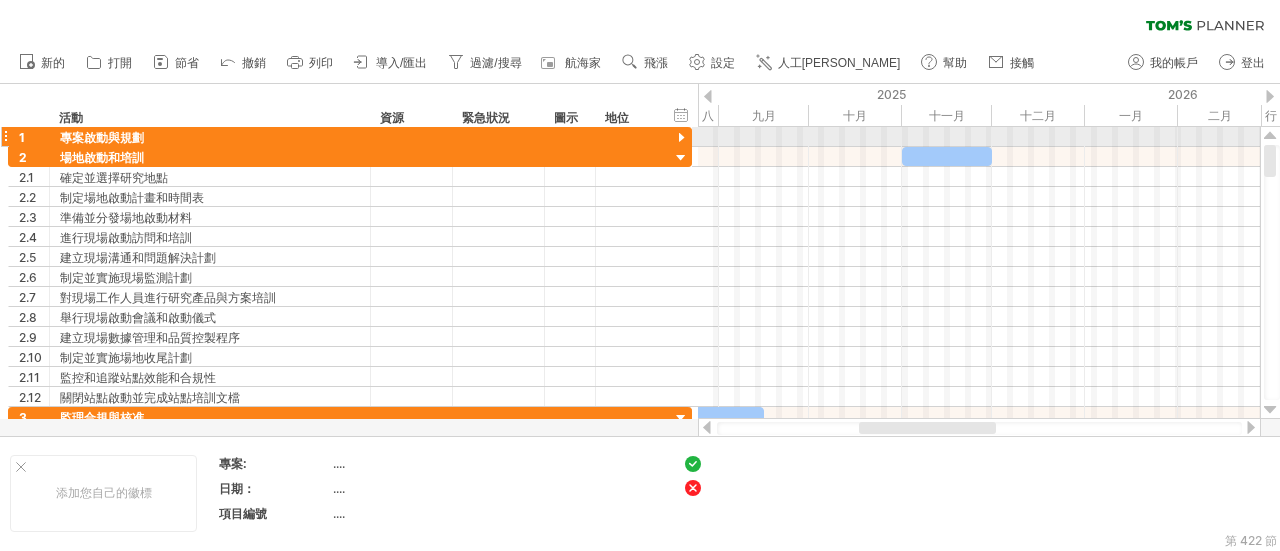 click at bounding box center (681, 138) 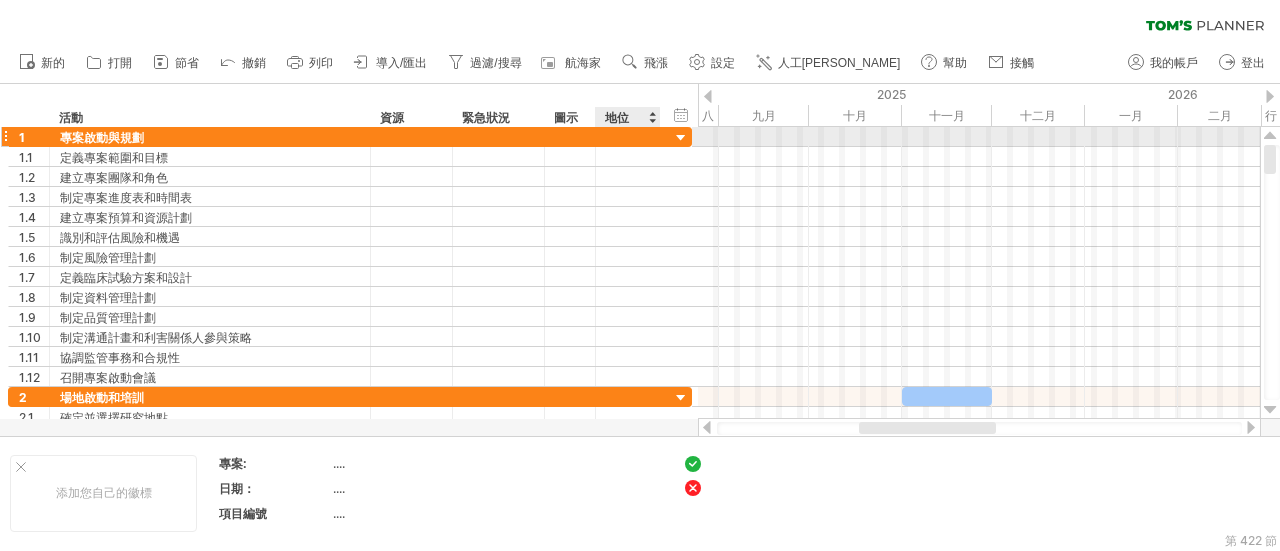 click on "**********" at bounding box center (350, 137) 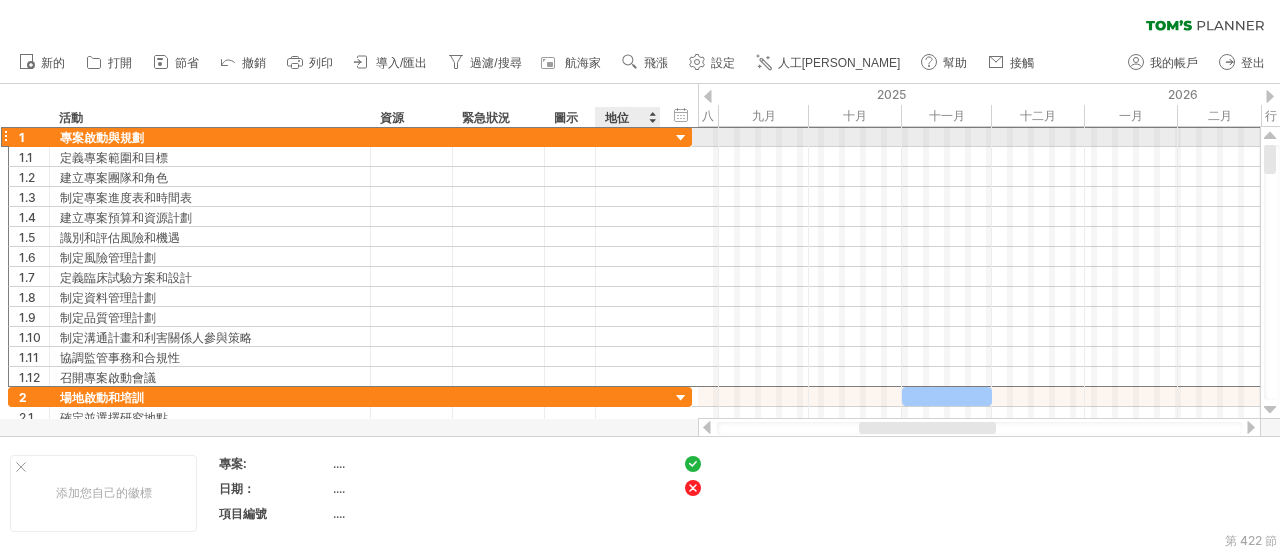 click at bounding box center [681, 138] 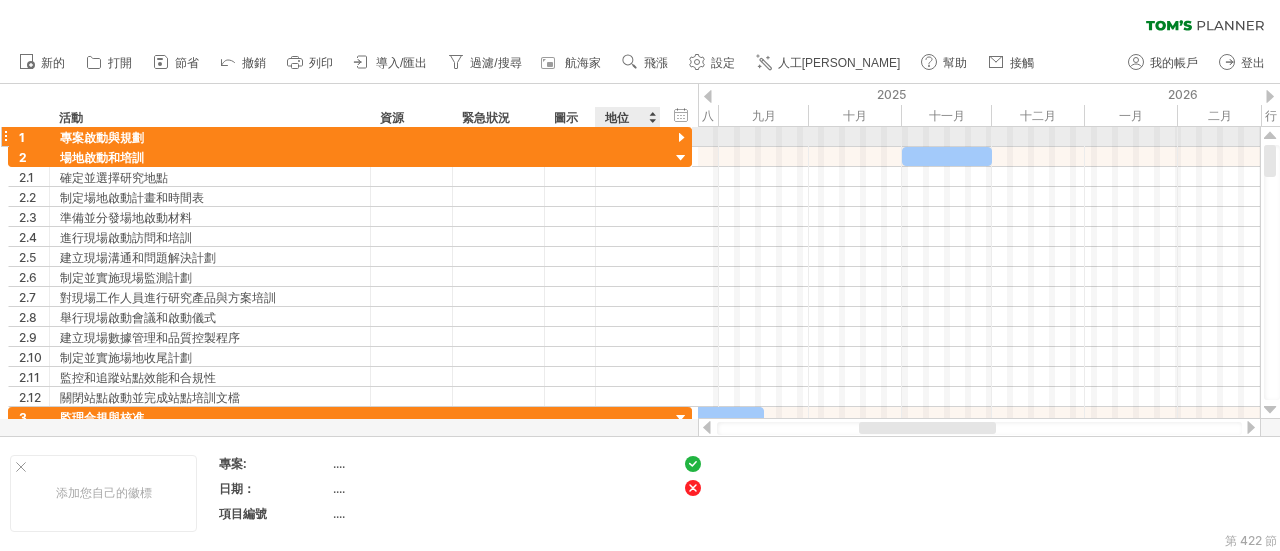 click at bounding box center [681, 138] 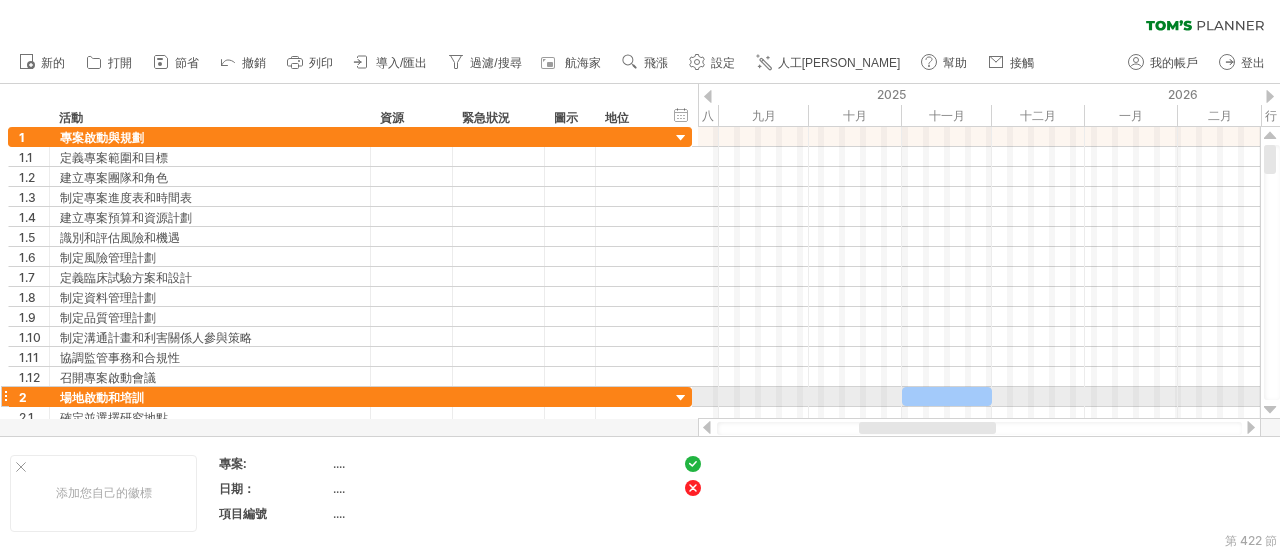 click at bounding box center (681, 398) 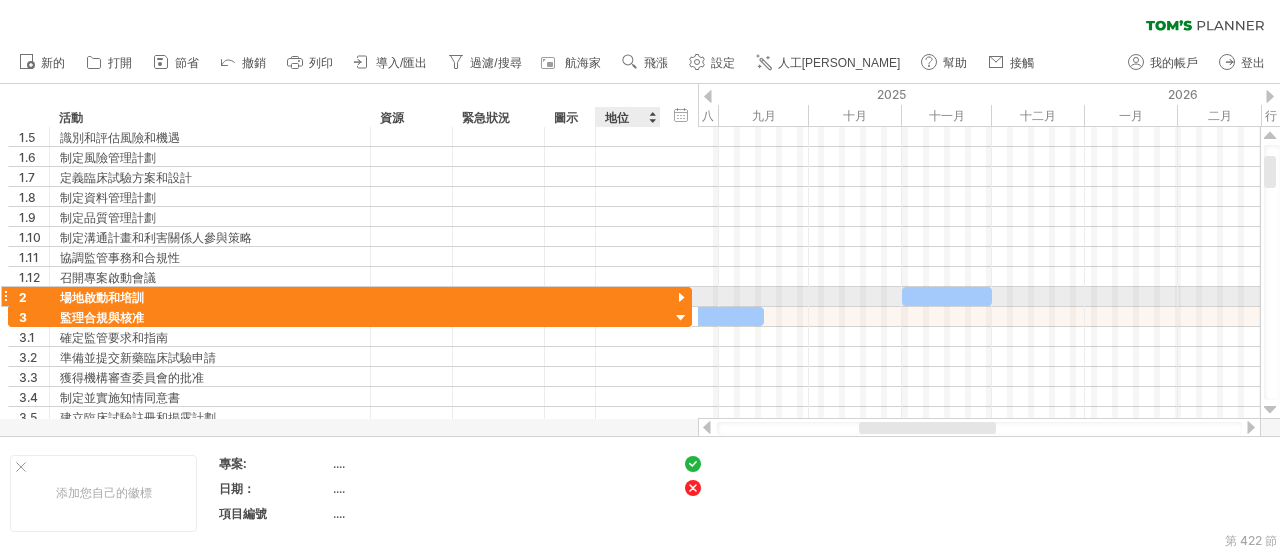 click at bounding box center (681, 298) 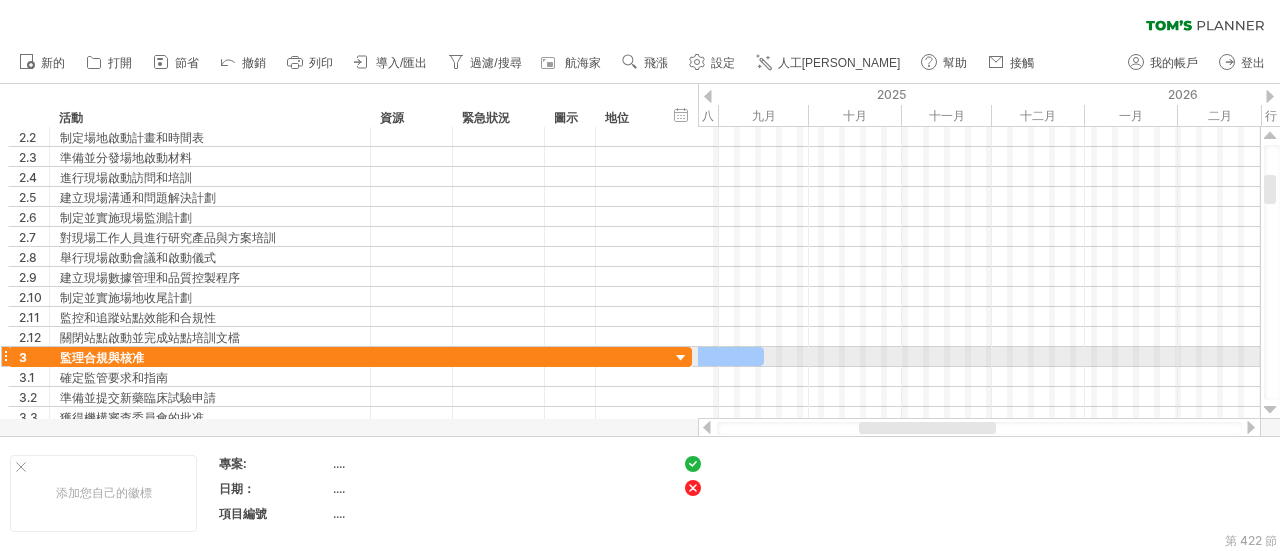 click at bounding box center [695, 356] 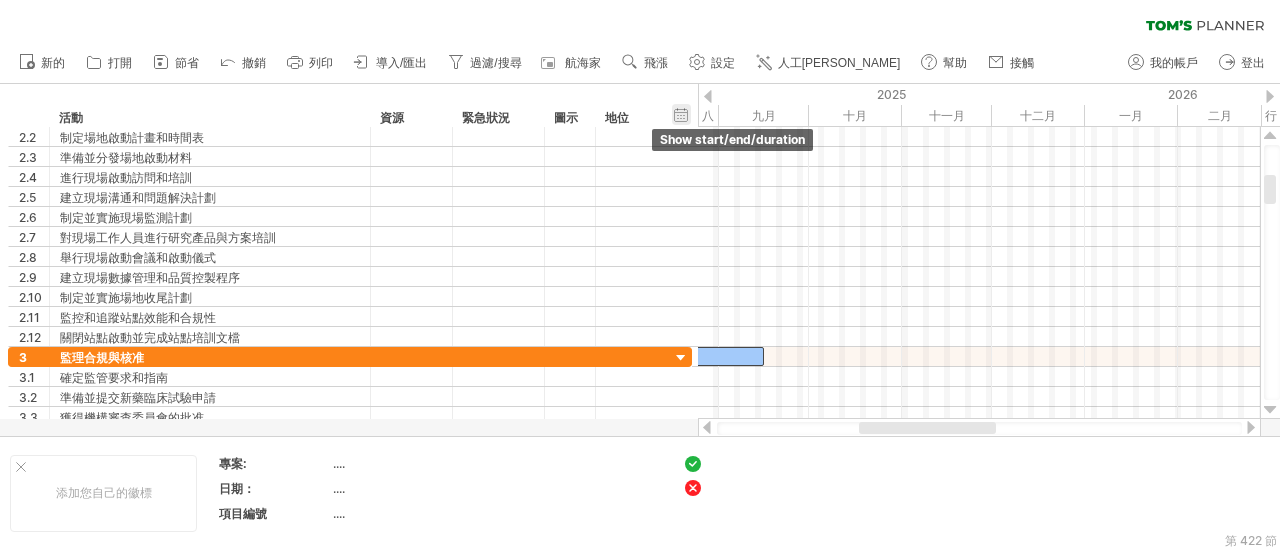 click on "隱藏開始/結束/持續時間 show start/end/duration" at bounding box center [681, 114] 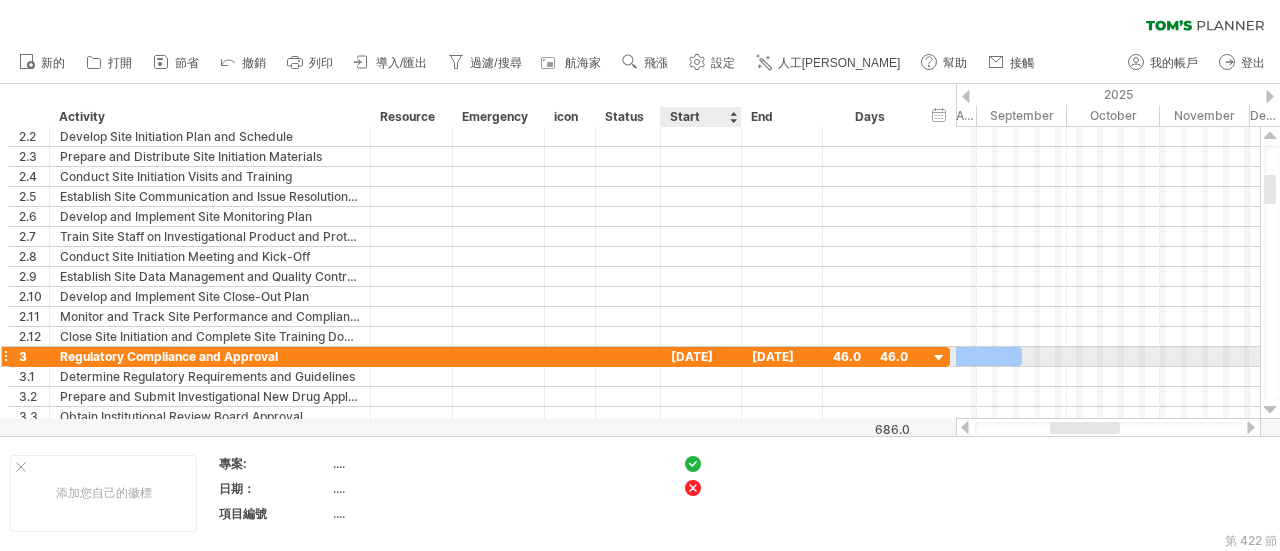 click on "[DATE]" at bounding box center [701, 356] 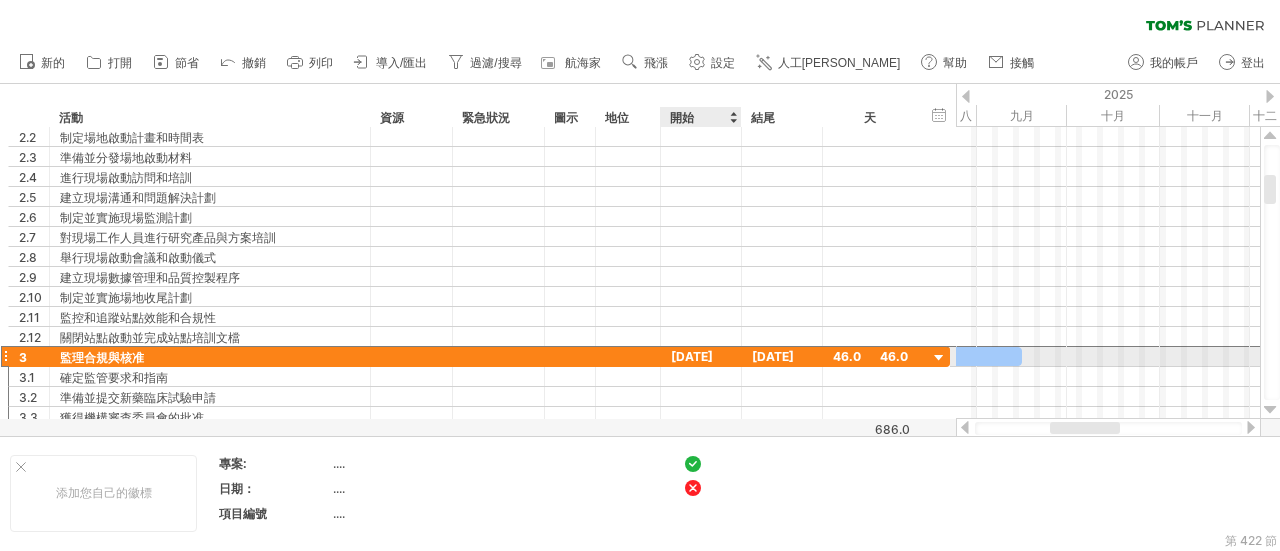 click on "[DATE]" at bounding box center [692, 356] 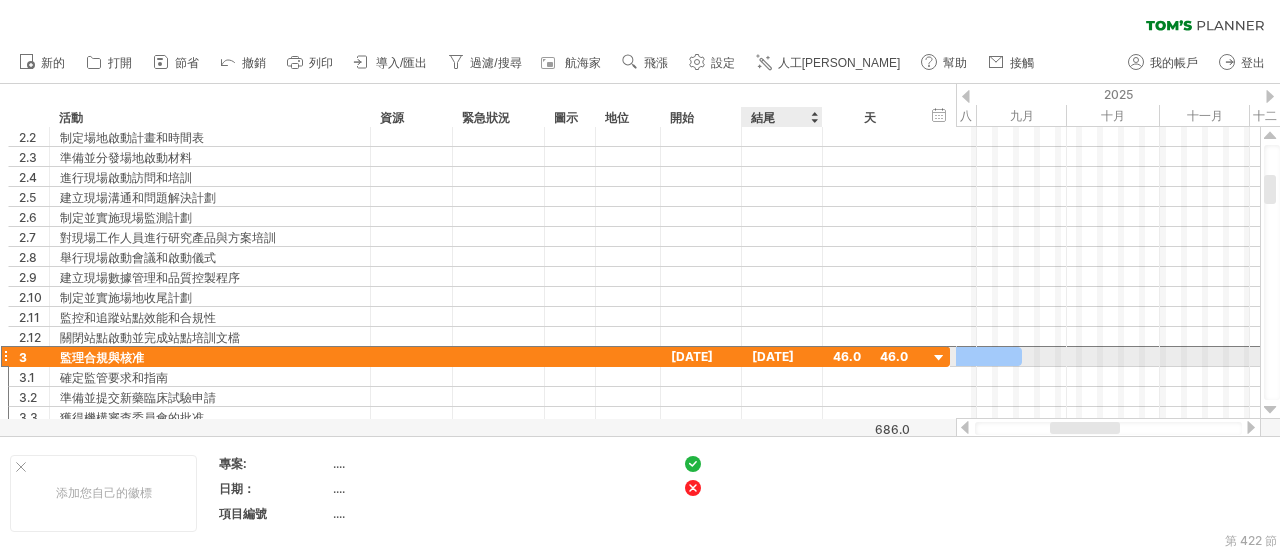 click on "[DATE]" at bounding box center [773, 356] 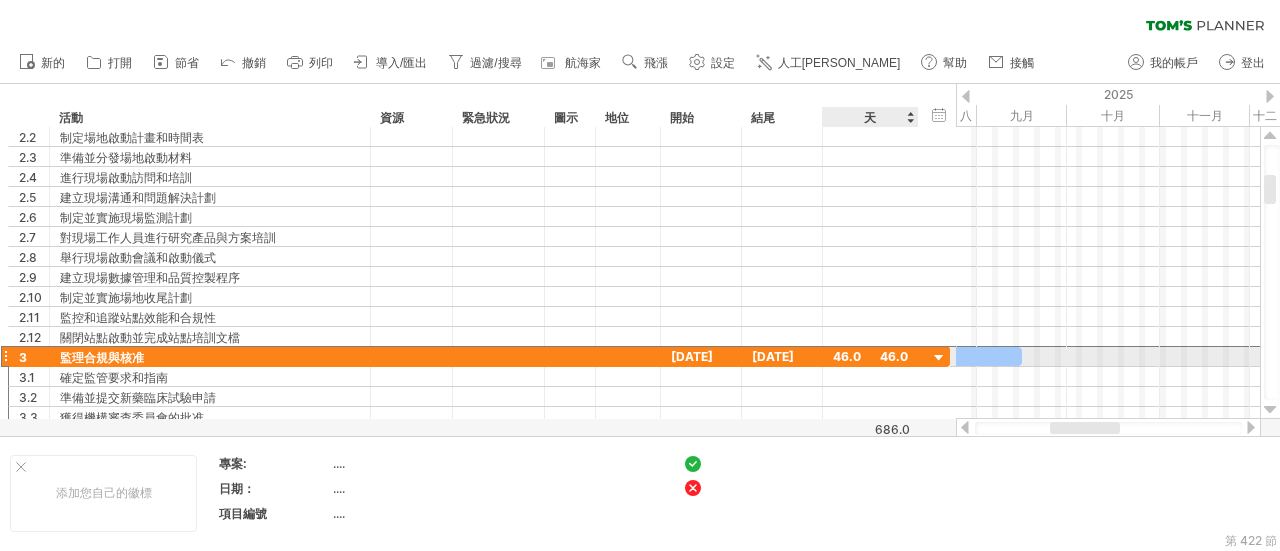 click on "46.0" at bounding box center [847, 356] 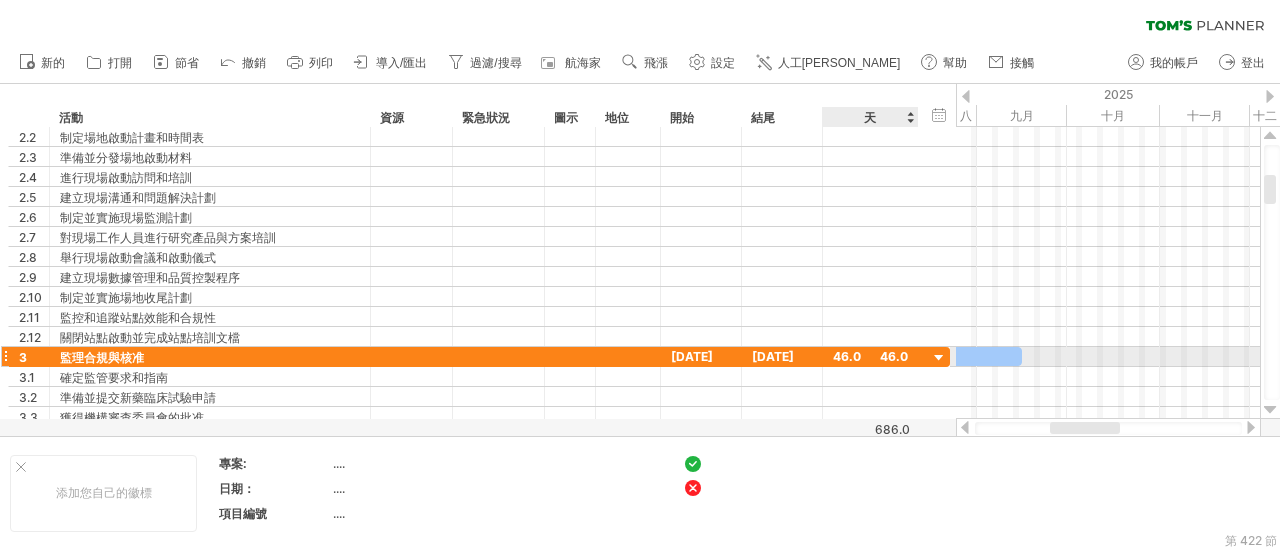click on "46.0" at bounding box center (870, 356) 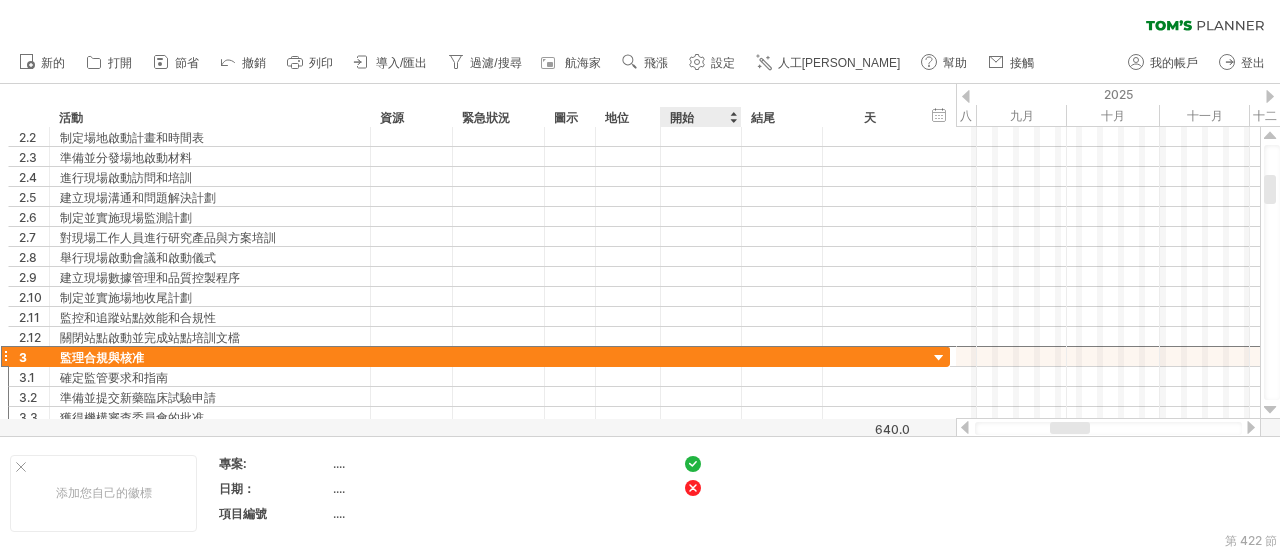 scroll, scrollTop: 0, scrollLeft: 0, axis: both 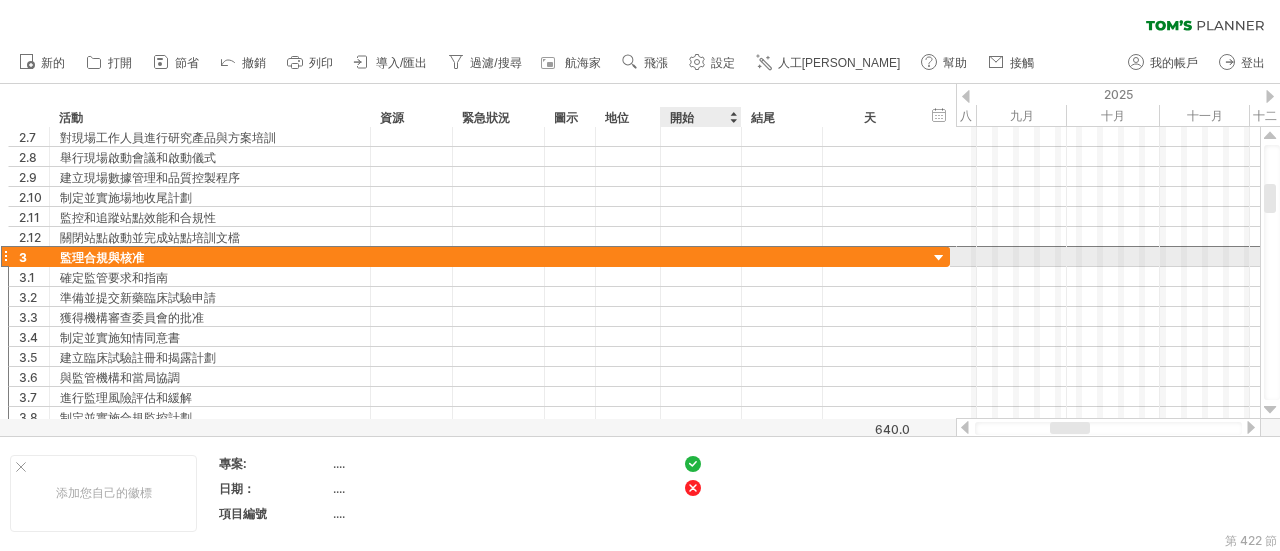 click at bounding box center (701, 256) 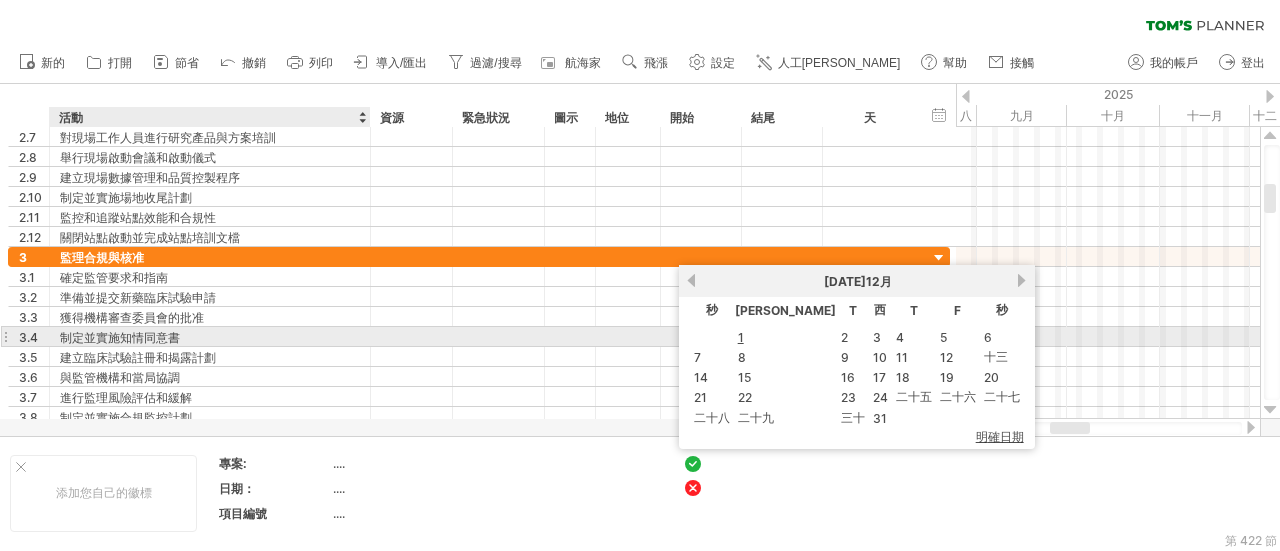 click at bounding box center (368, 337) 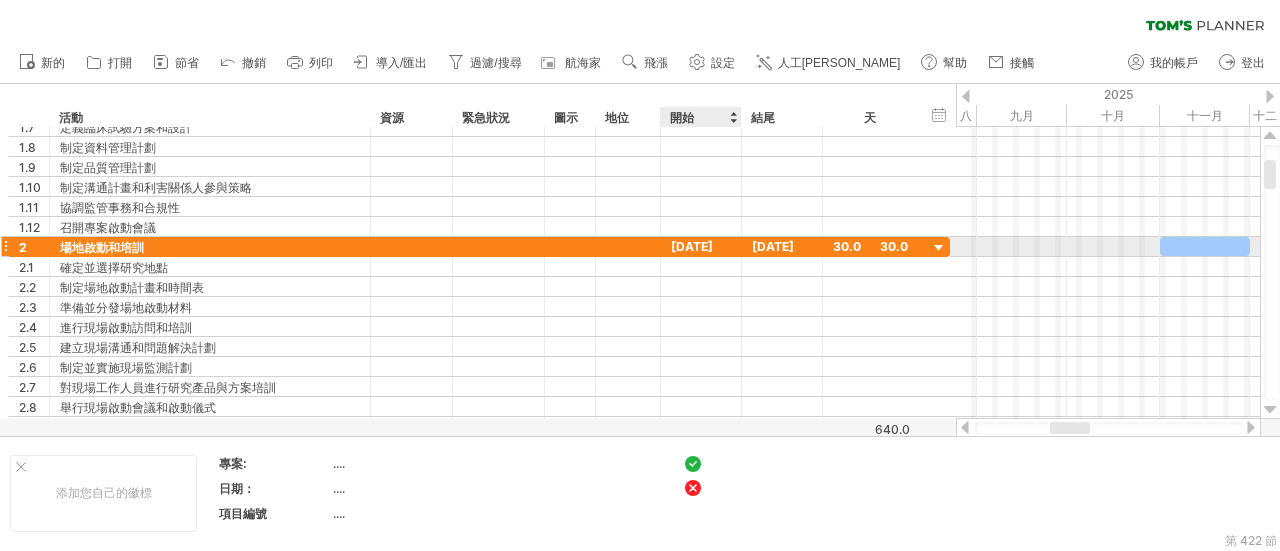click on "[DATE]" at bounding box center [692, 246] 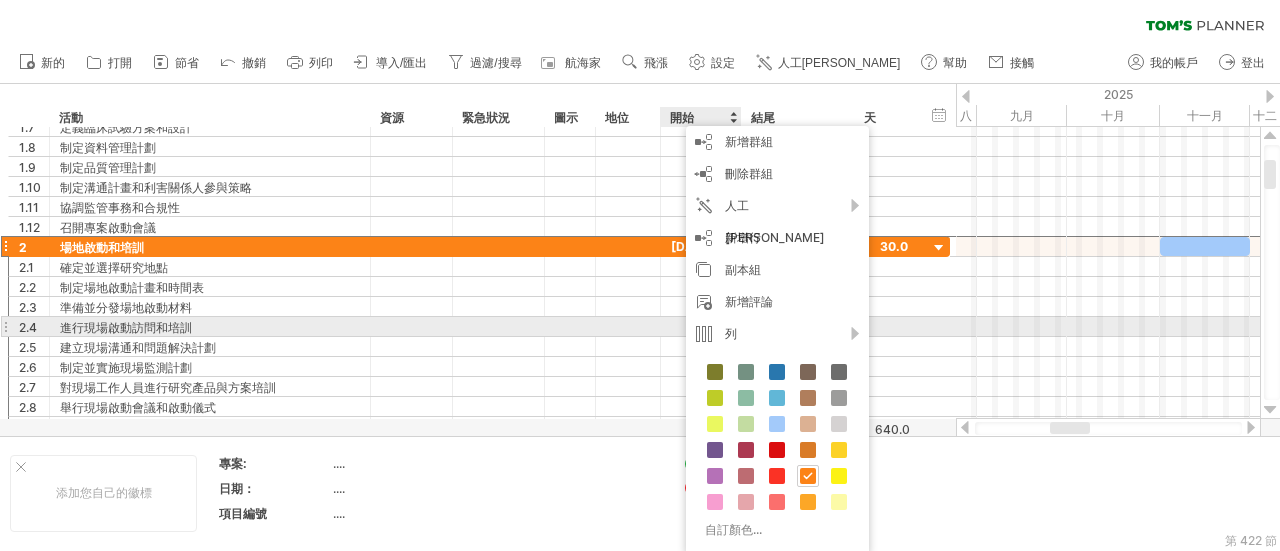 click at bounding box center (628, 326) 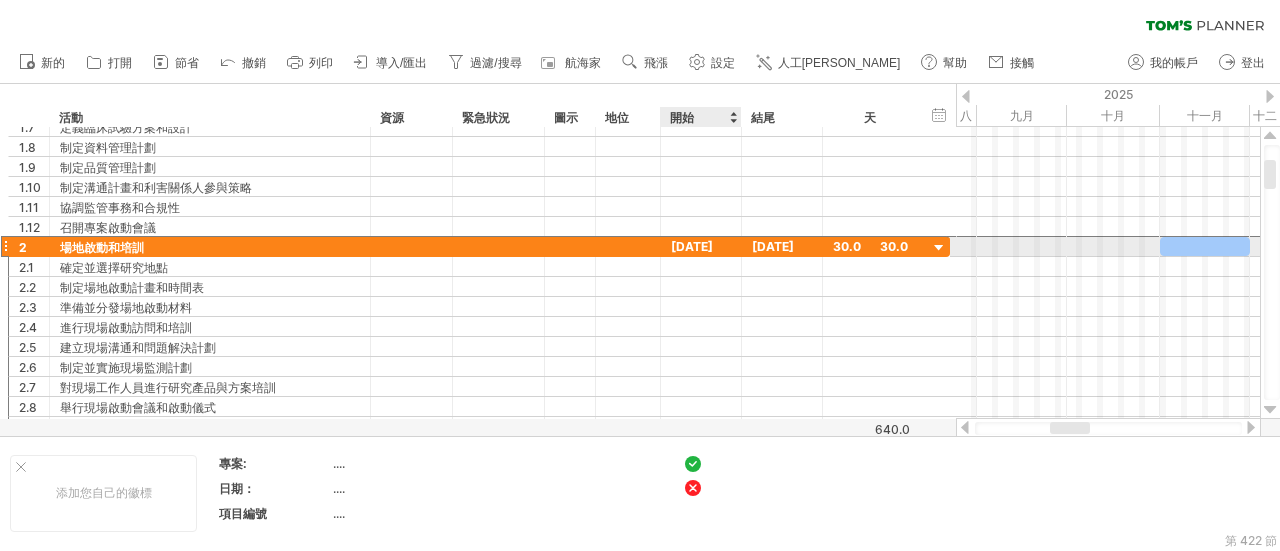 click on "[DATE]" at bounding box center [692, 246] 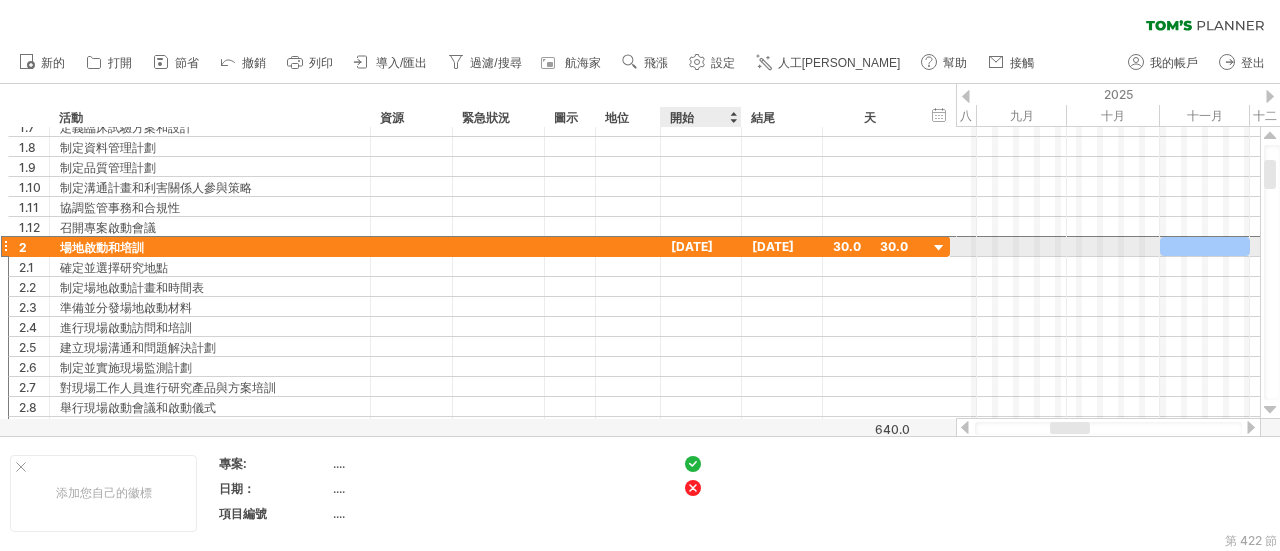 click on "[DATE]" at bounding box center [692, 246] 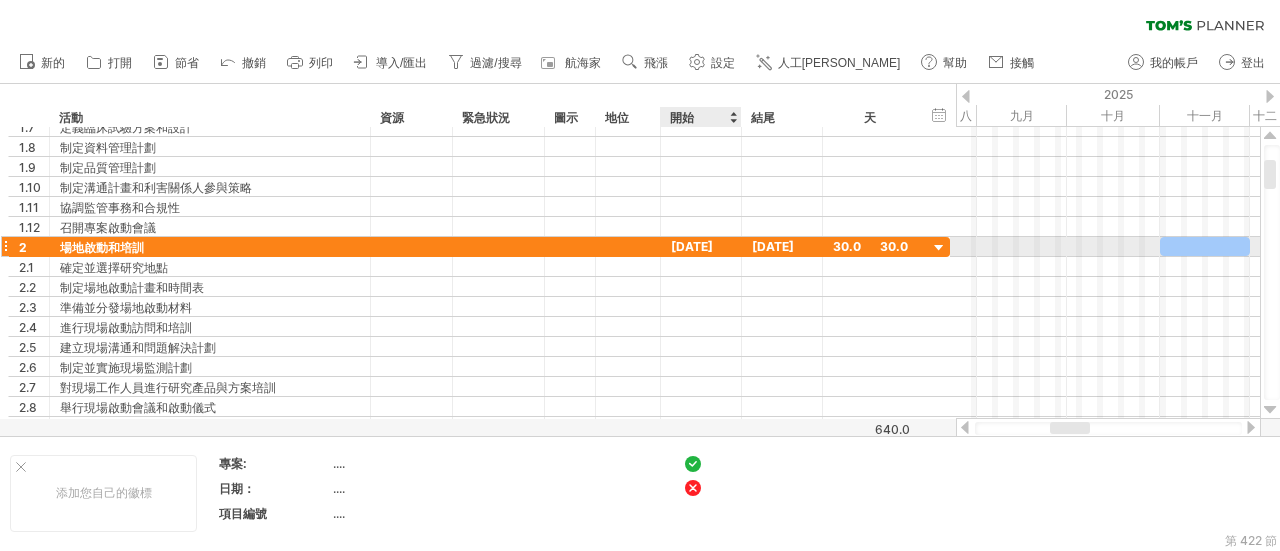 click on "[DATE]" at bounding box center (692, 246) 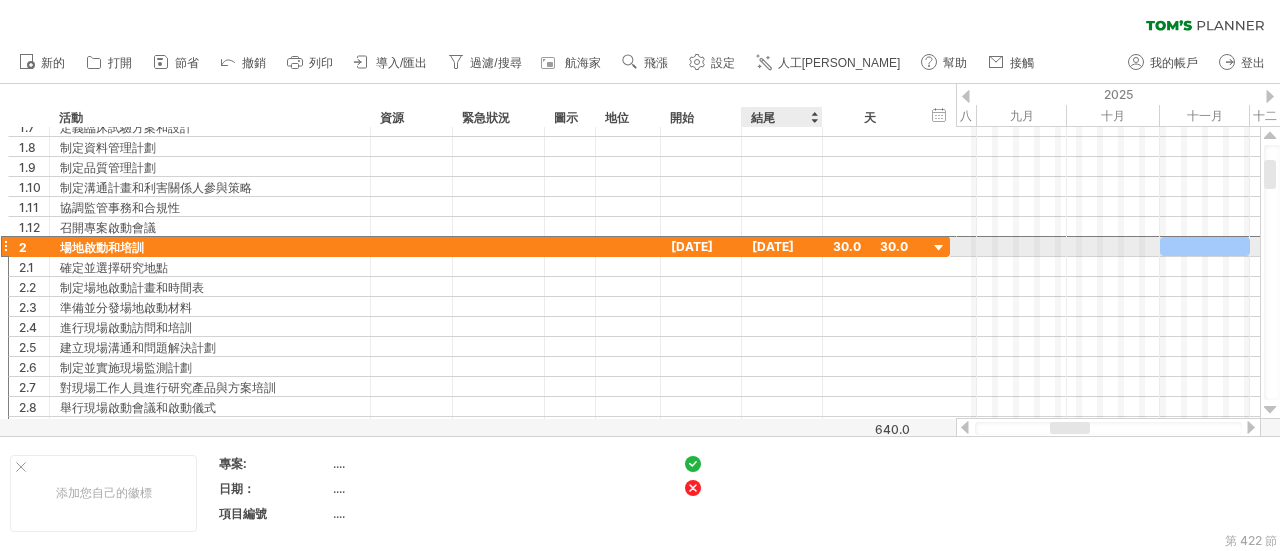 click on "[DATE]" at bounding box center (692, 246) 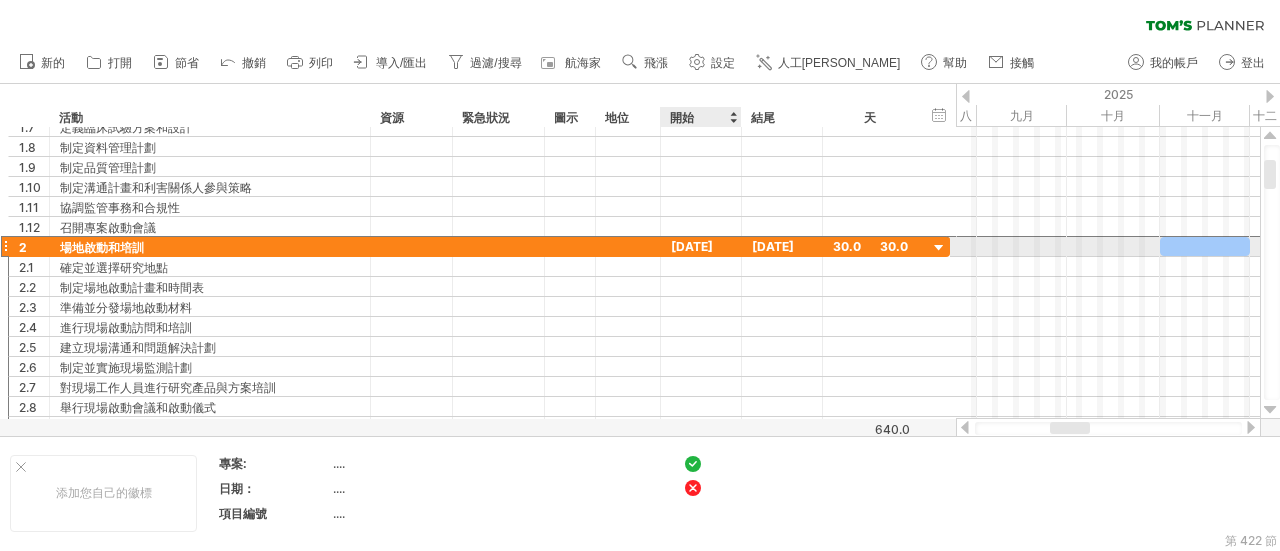 click on "[DATE]" at bounding box center (692, 246) 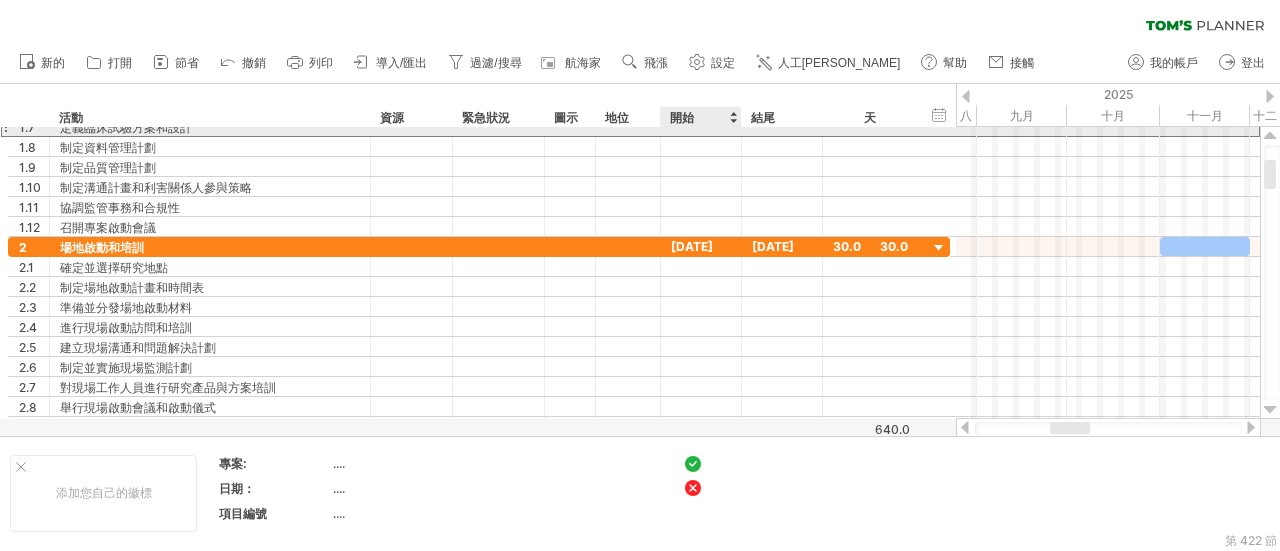 click at bounding box center (701, 126) 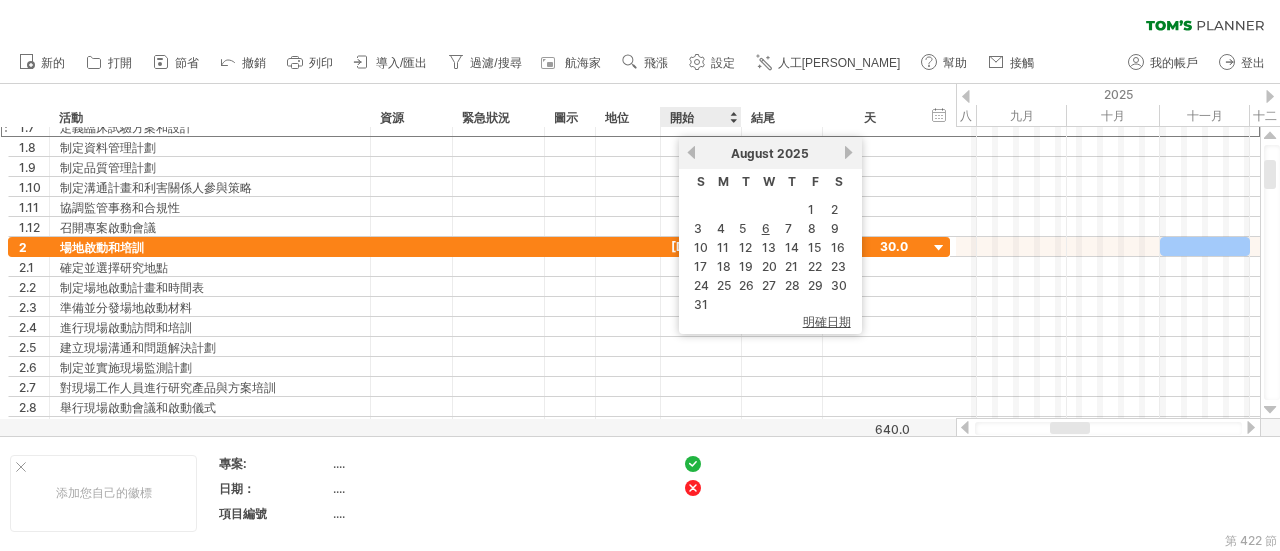 click on "開始" at bounding box center (700, 117) 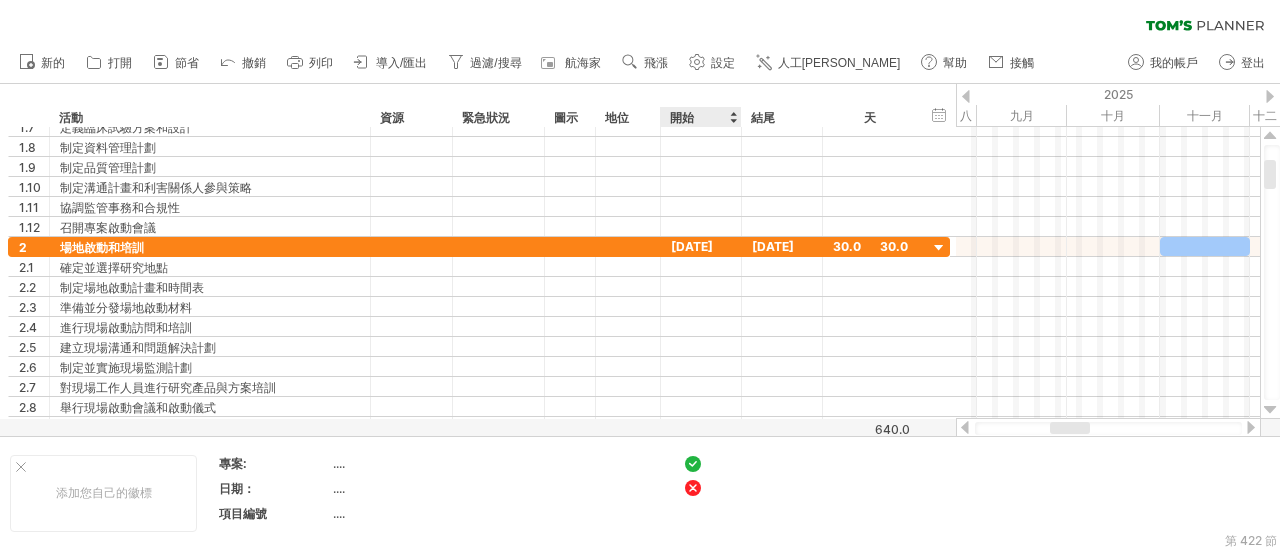 click on "開始" at bounding box center [700, 117] 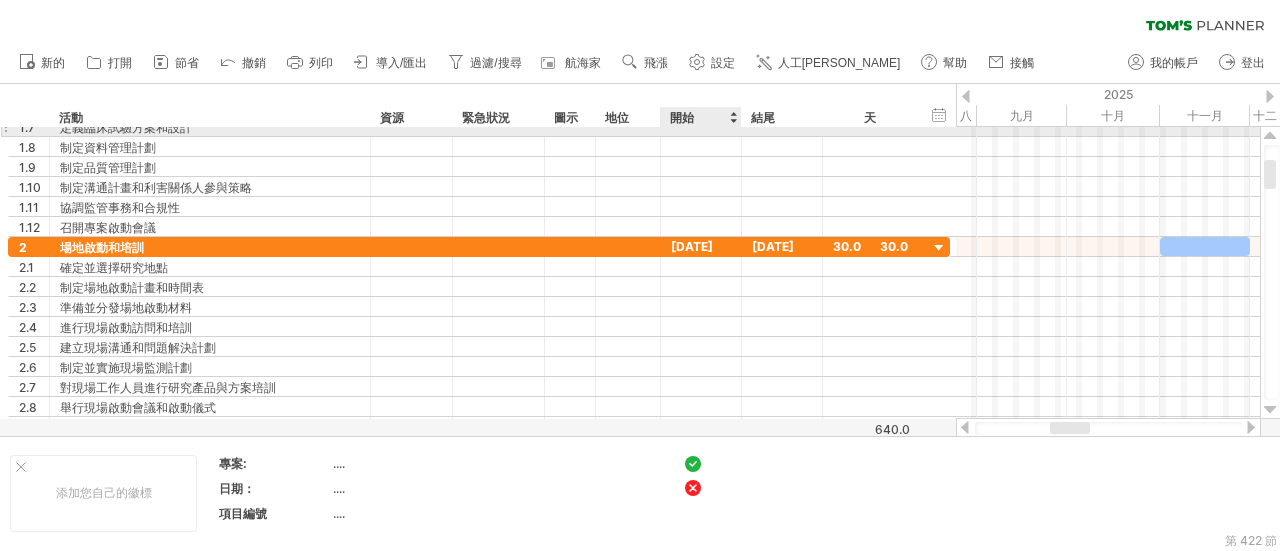 click on "開始" at bounding box center (700, 117) 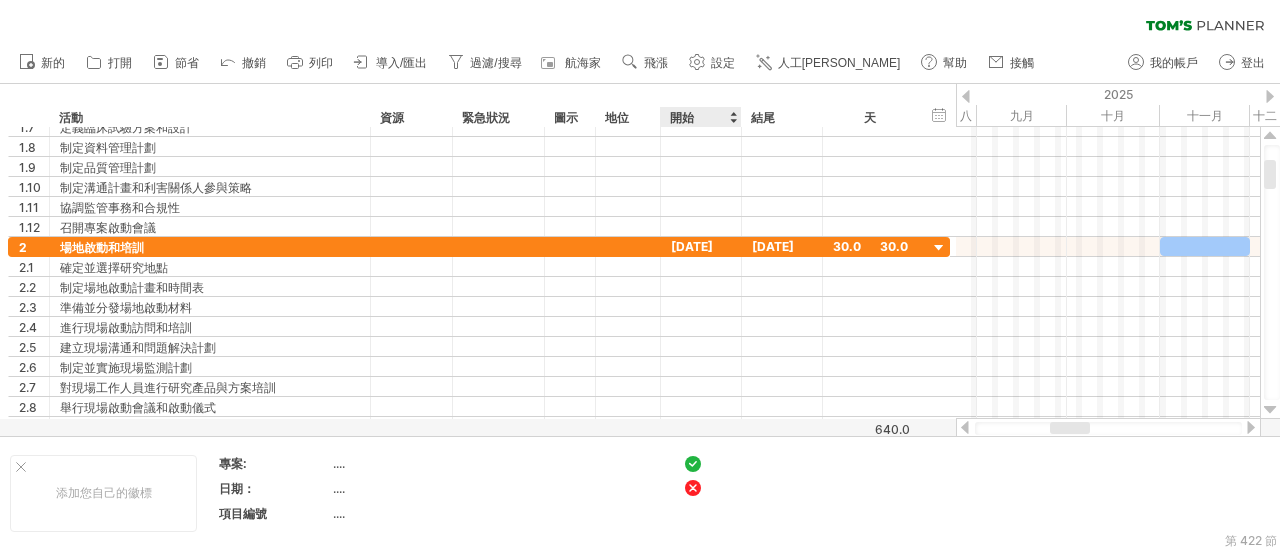 click at bounding box center [733, 117] 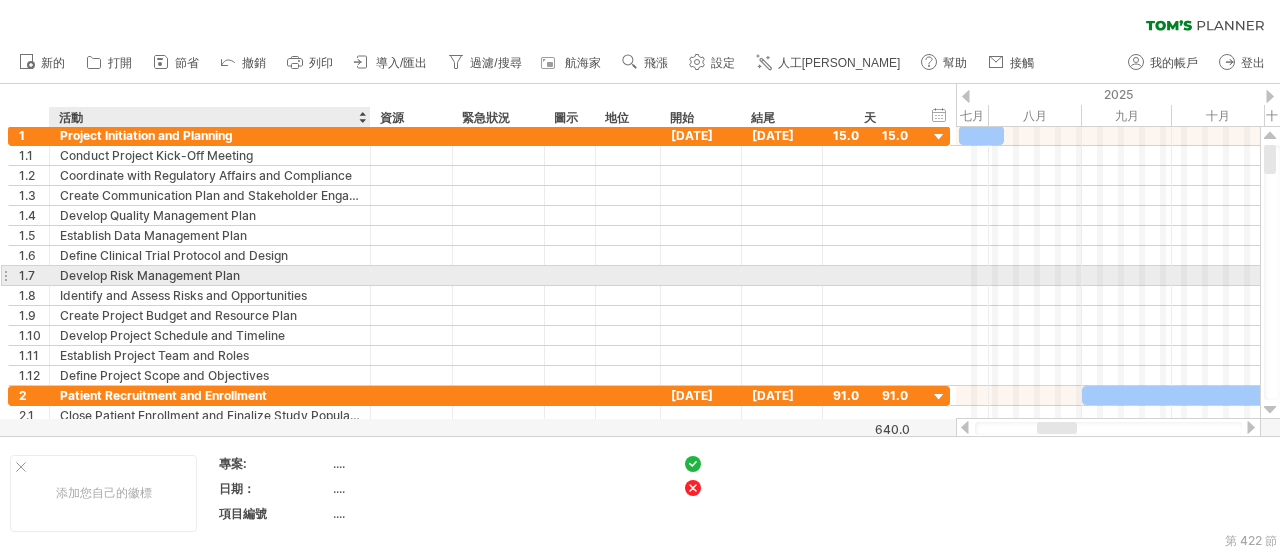 click on "Develop Risk Management Plan" at bounding box center (210, 275) 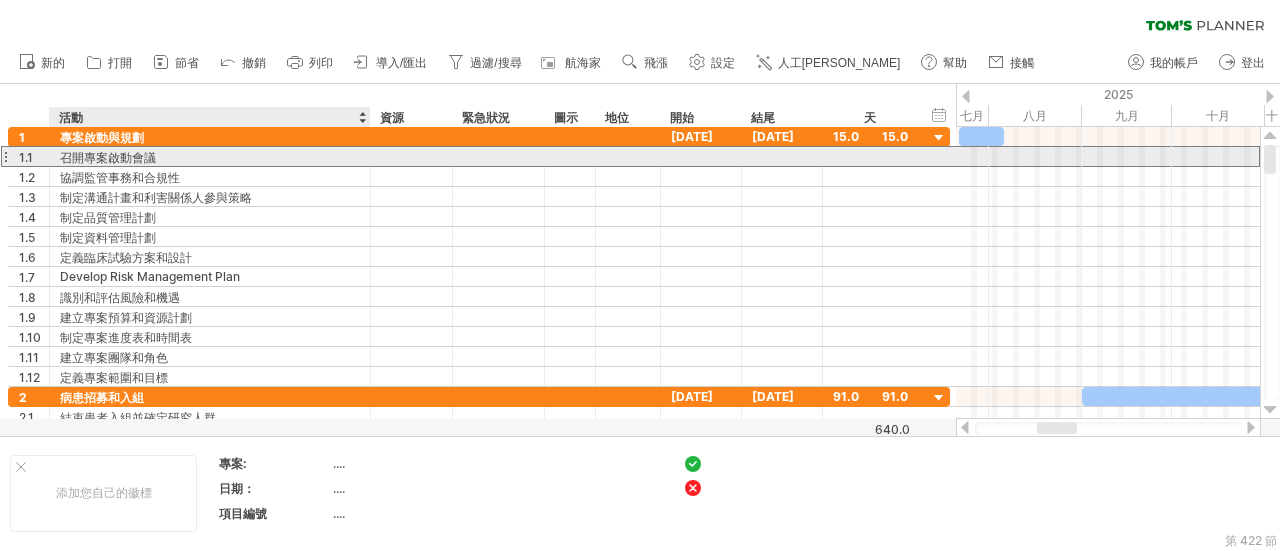 click on "召開專案啟動會議" at bounding box center [108, 157] 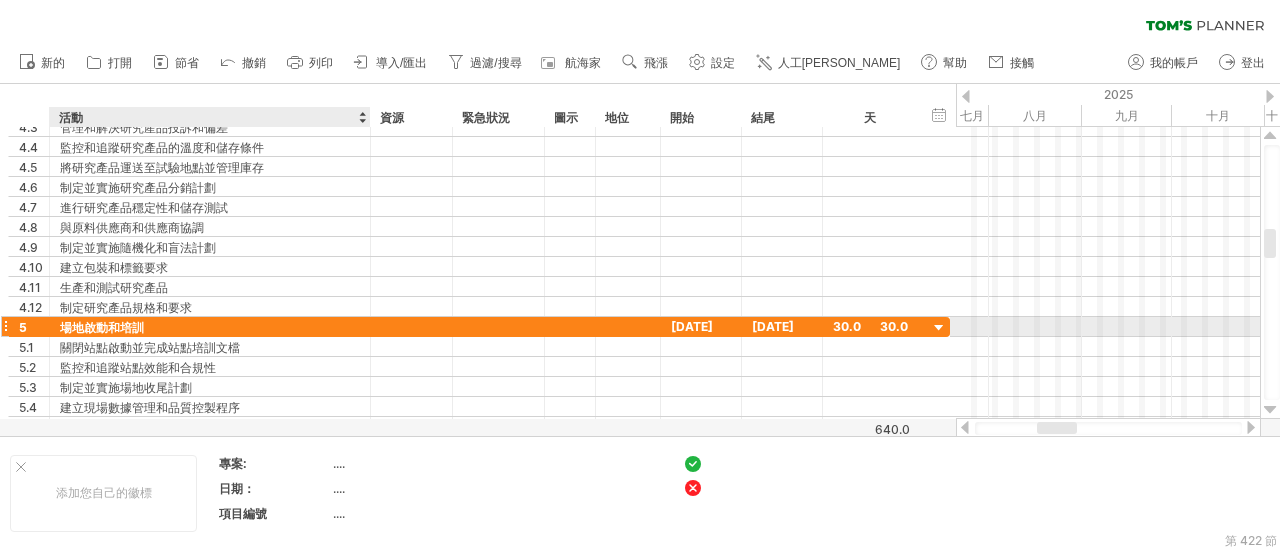 click on "場地啟動和培訓" at bounding box center [210, 326] 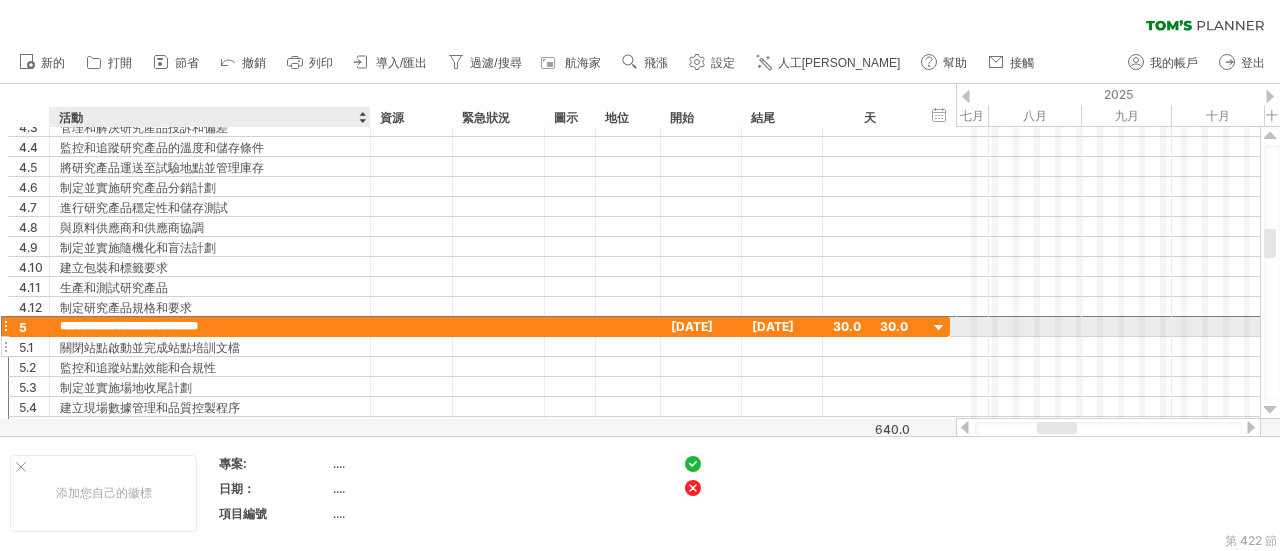 click on "關閉站點啟動並完成站點培訓文檔" at bounding box center [210, 346] 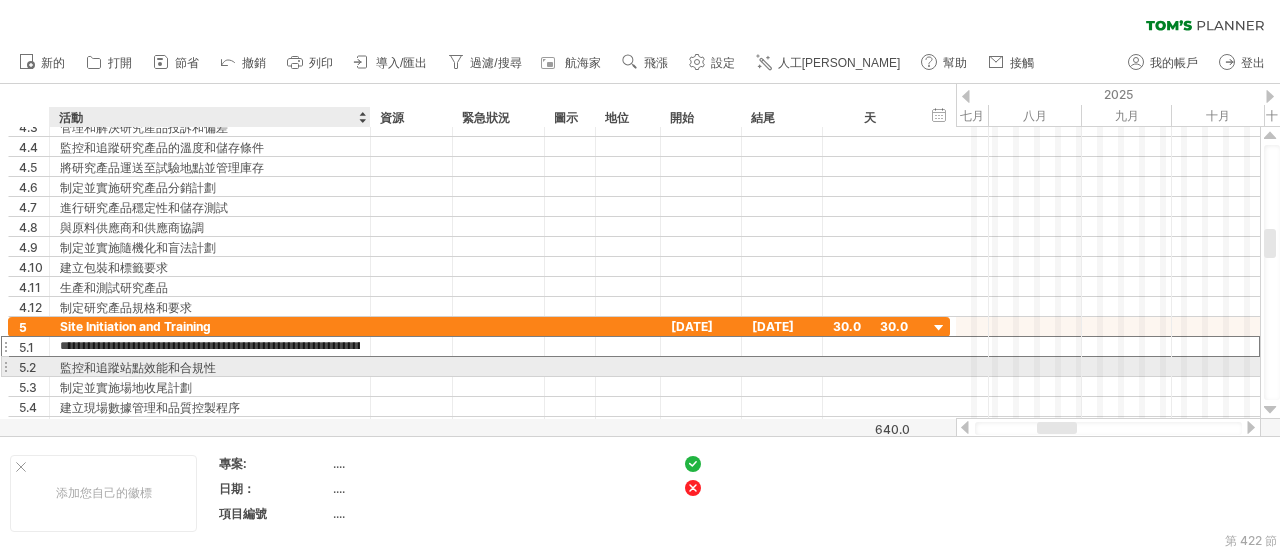 scroll, scrollTop: 0, scrollLeft: 0, axis: both 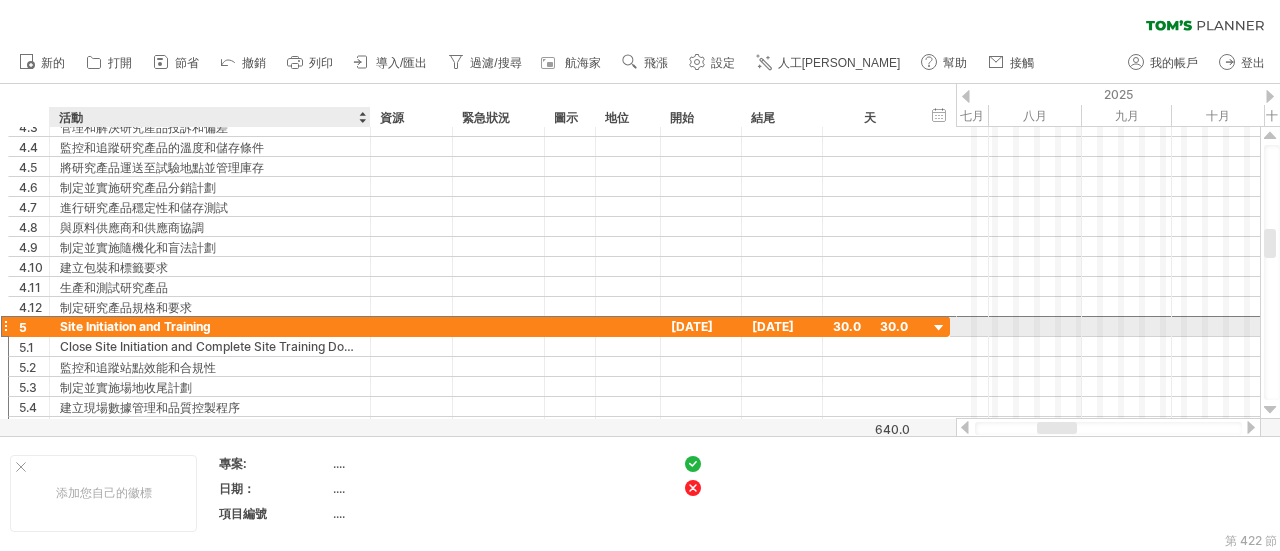 click on "Site Initiation and Training" at bounding box center [210, 326] 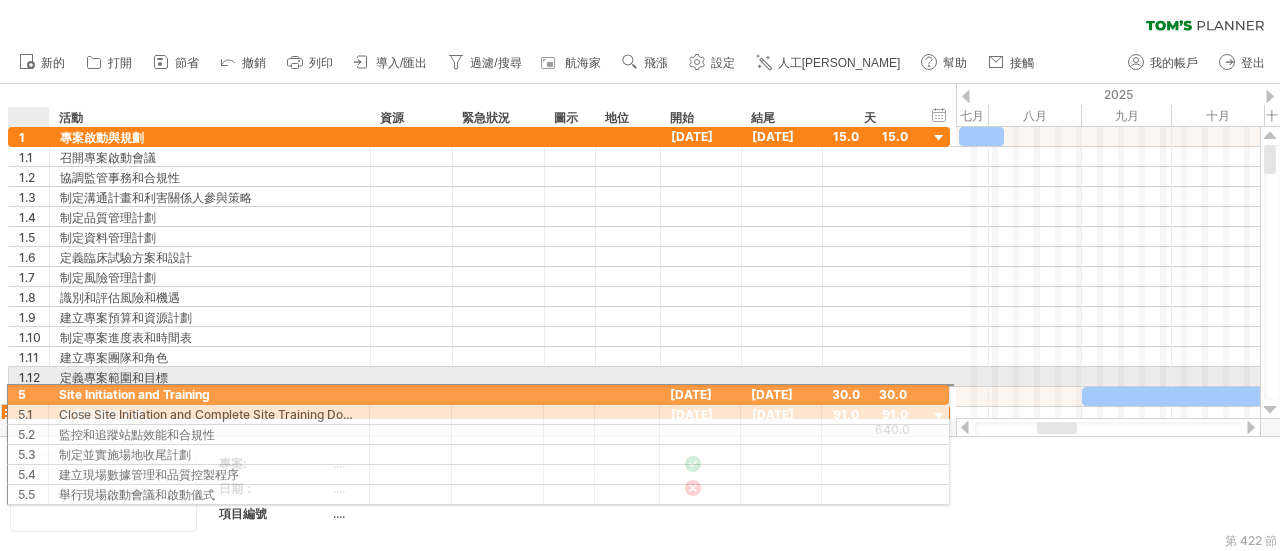 drag, startPoint x: 6, startPoint y: 325, endPoint x: 31, endPoint y: 391, distance: 70.5762 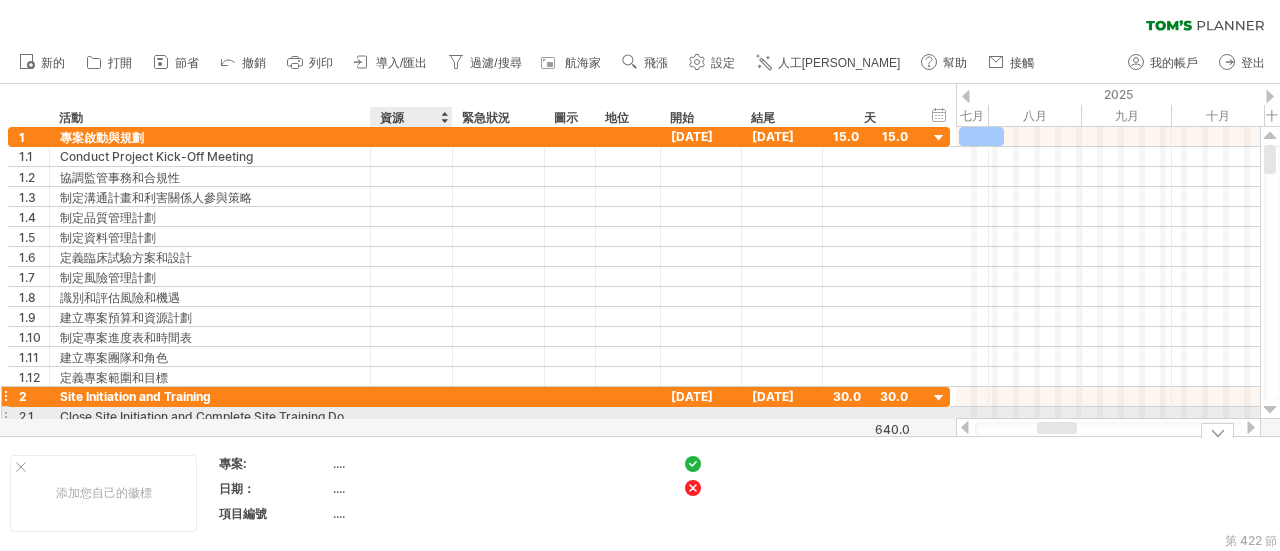 click at bounding box center (499, 396) 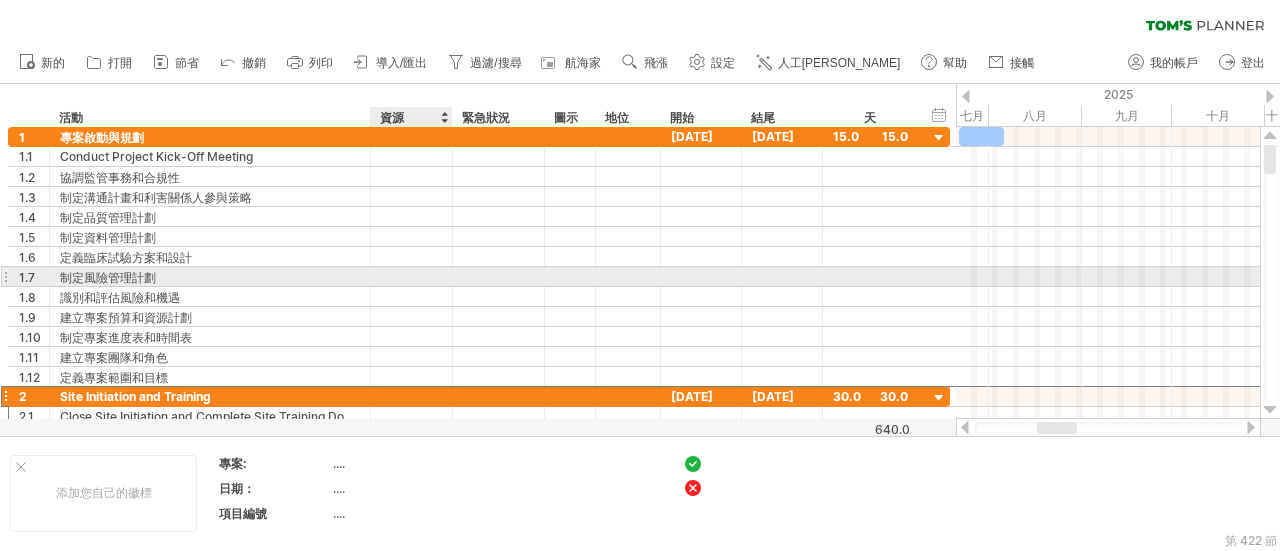 click at bounding box center (499, 276) 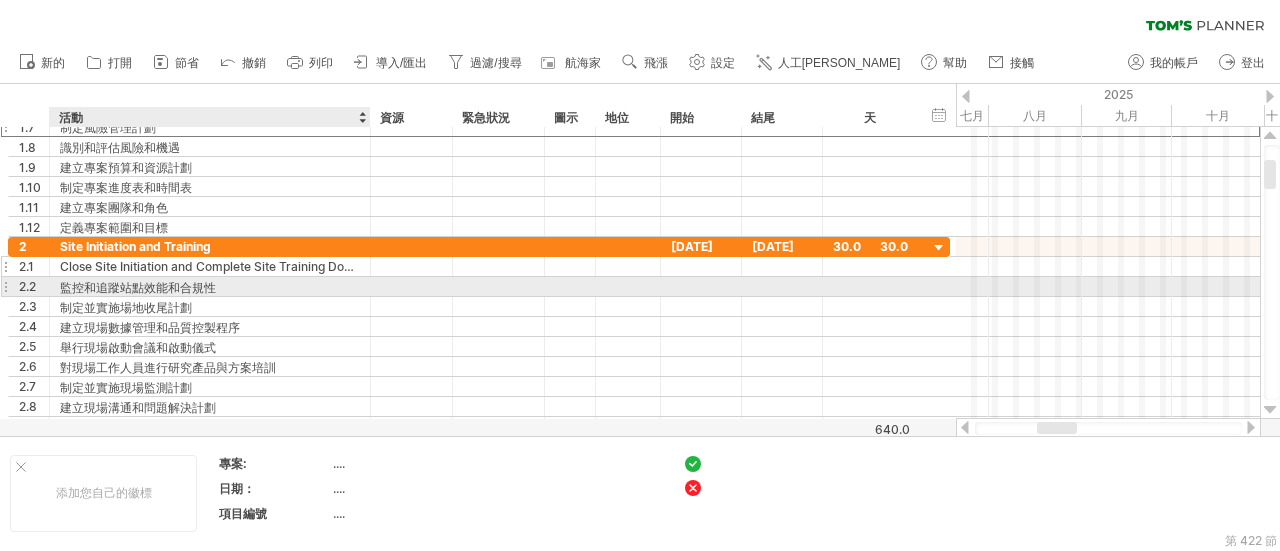 click on "Close Site Initiation and Complete Site Training Documentation" at bounding box center [210, 266] 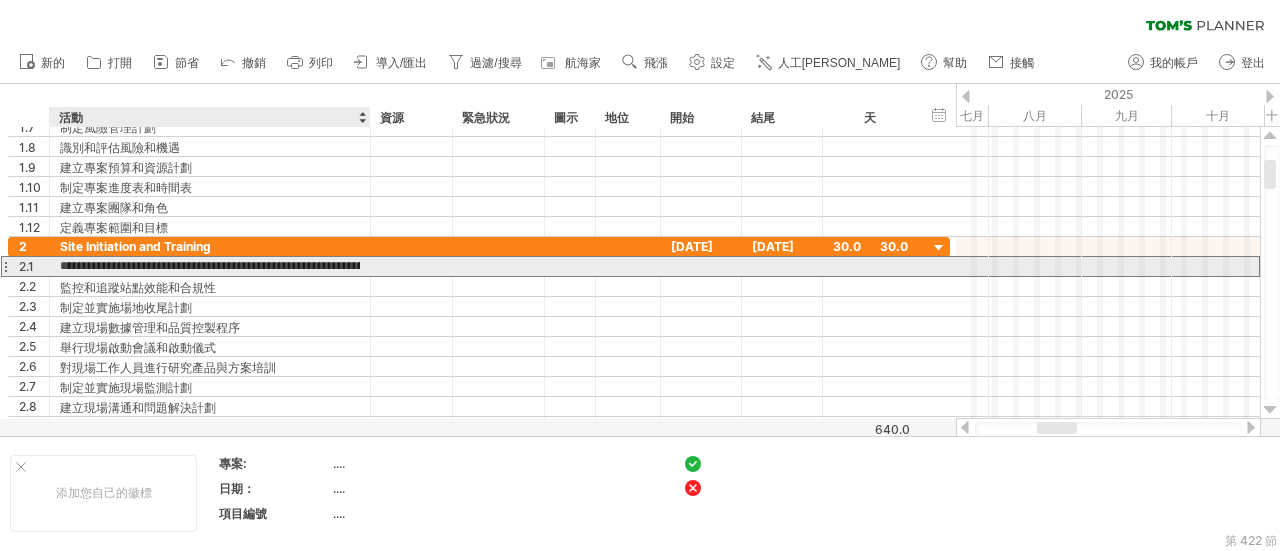scroll, scrollTop: 0, scrollLeft: 0, axis: both 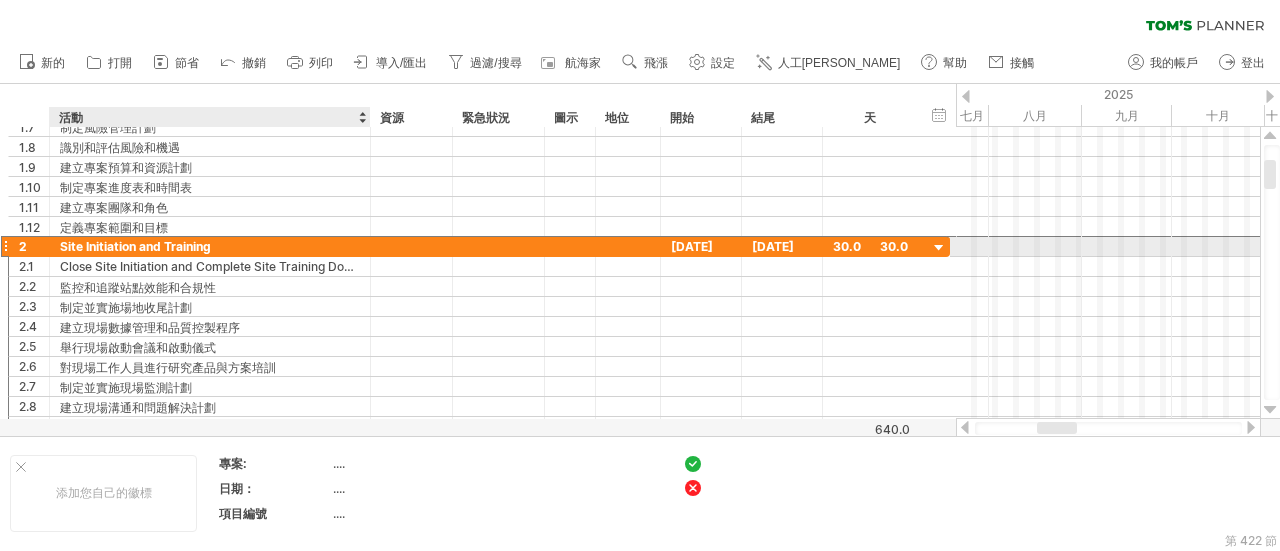 click on "Site Initiation and Training" at bounding box center (210, 246) 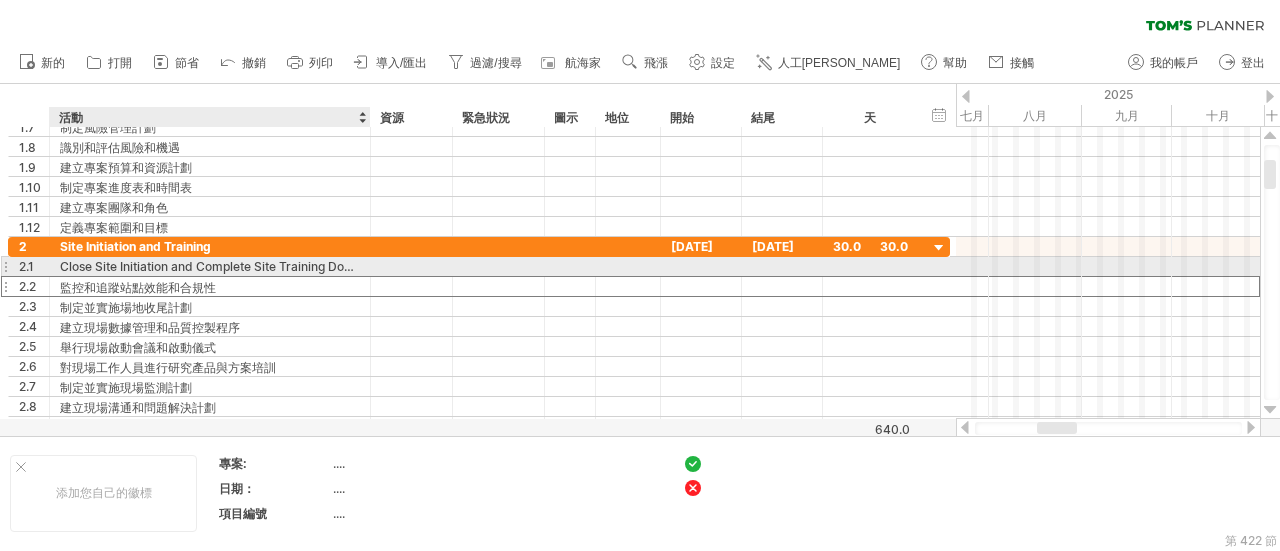 click on "監控和追蹤站點效能和合規性" at bounding box center [210, 286] 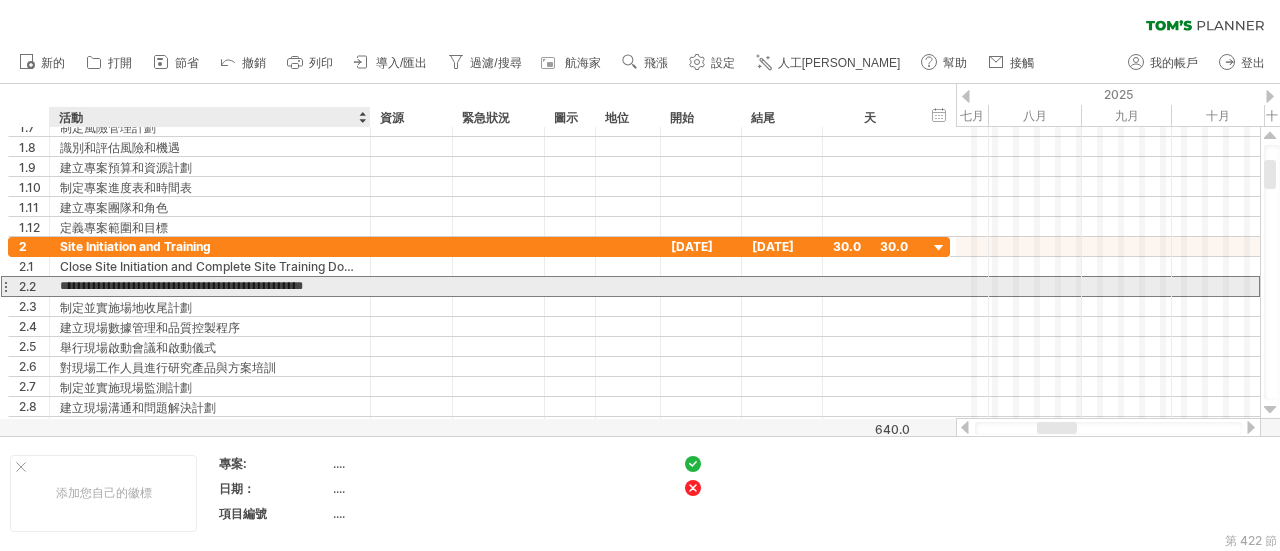 scroll, scrollTop: 0, scrollLeft: 0, axis: both 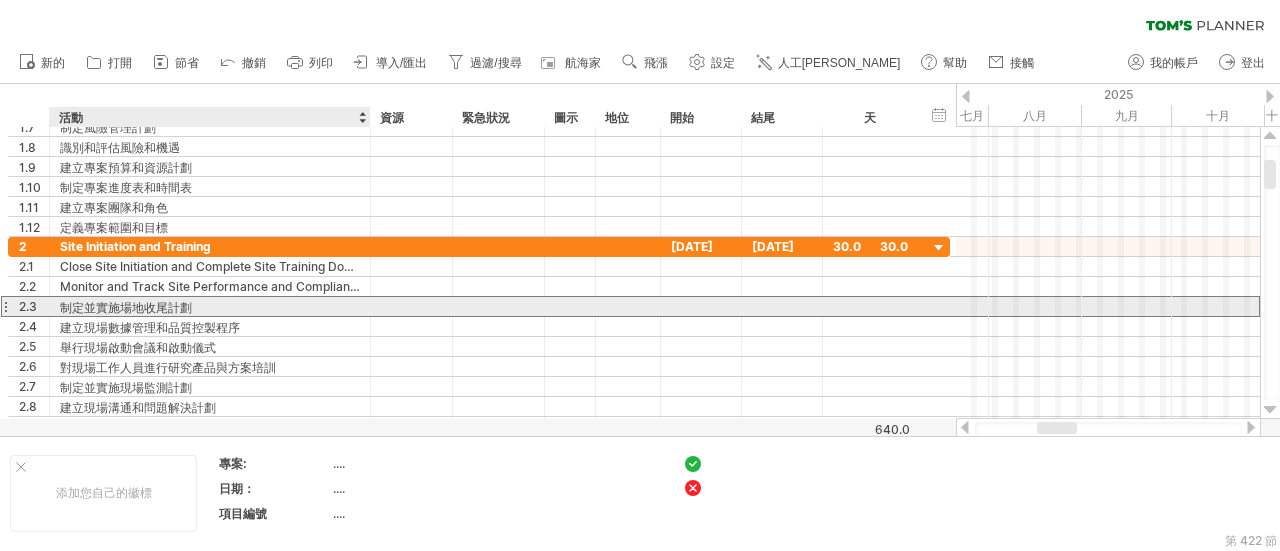 click on "制定並實施場地收尾計劃" at bounding box center (210, 306) 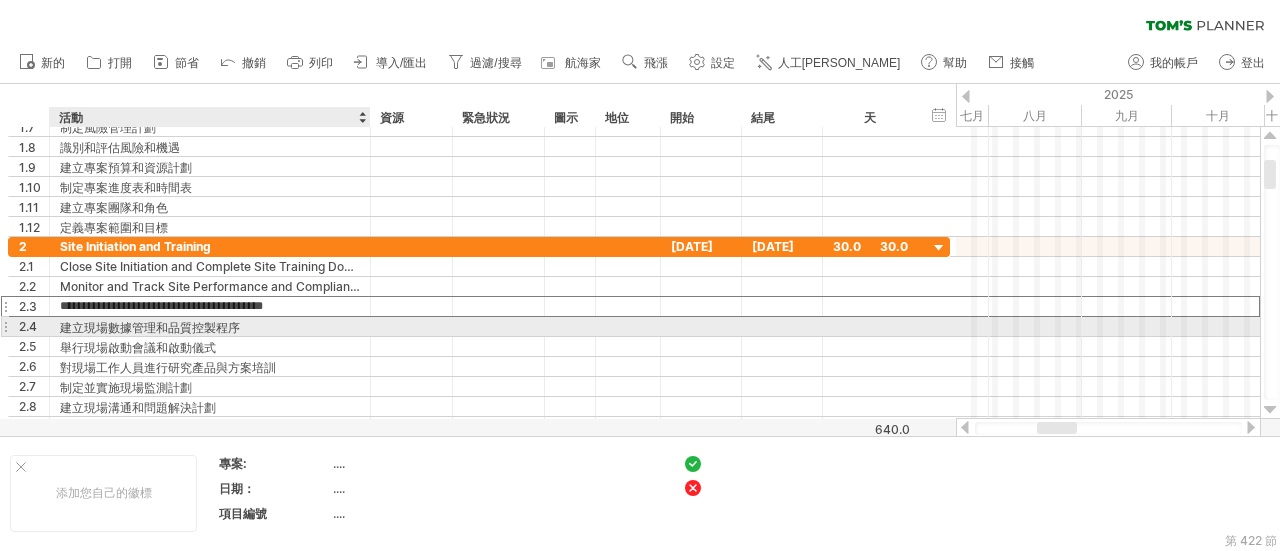 click on "建立現場數據管理和品質控製程序" at bounding box center [150, 327] 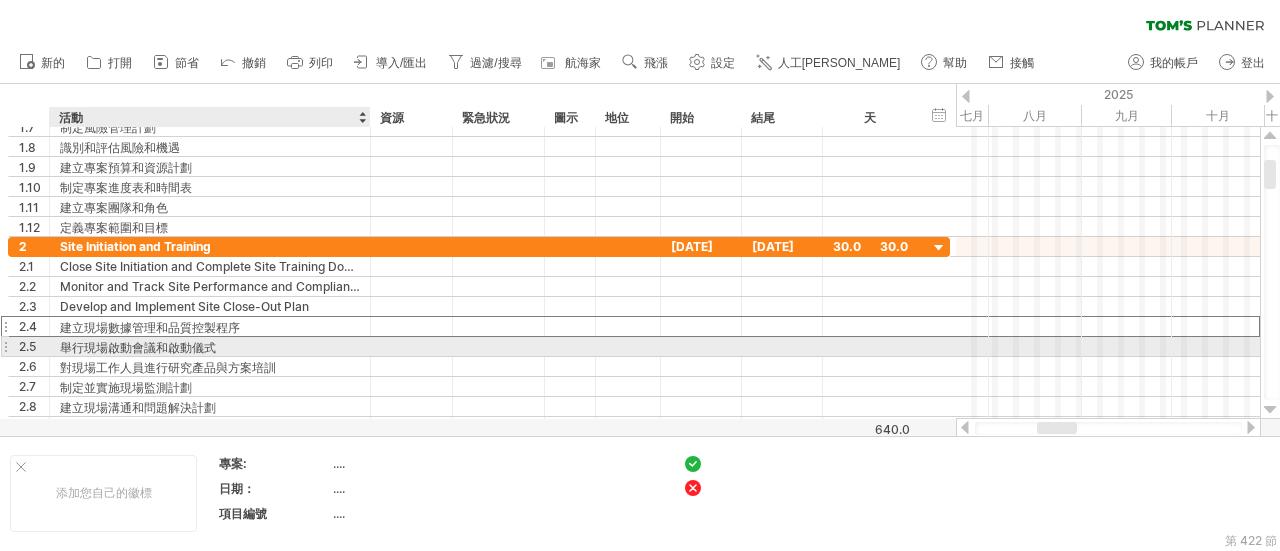click on "舉行現場啟動會議和啟動儀式" at bounding box center (210, 346) 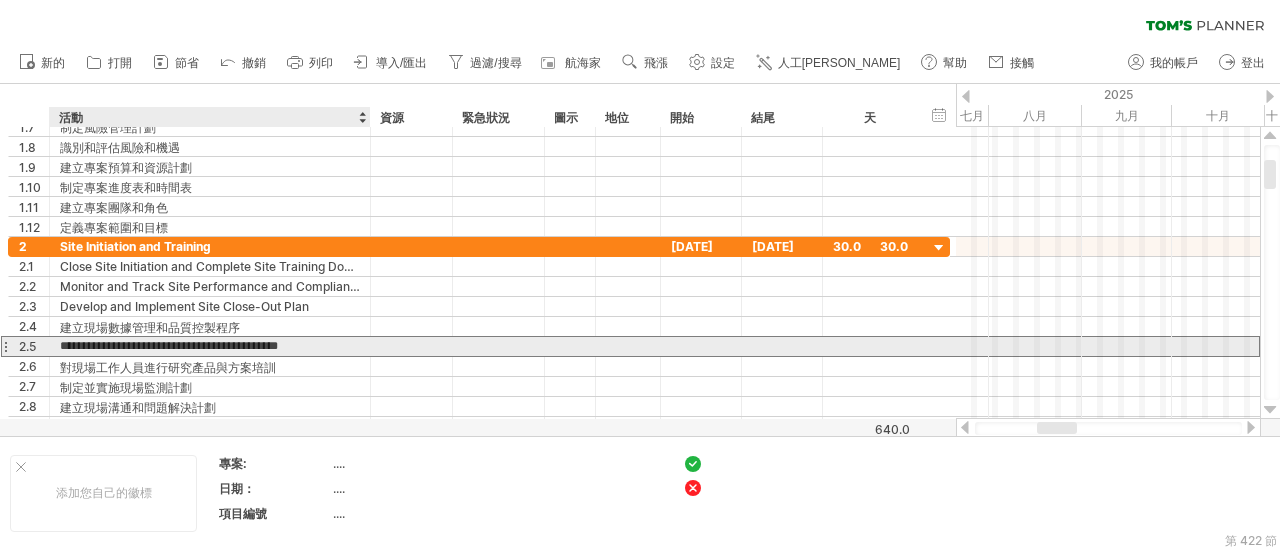 click on "**********" at bounding box center (210, 346) 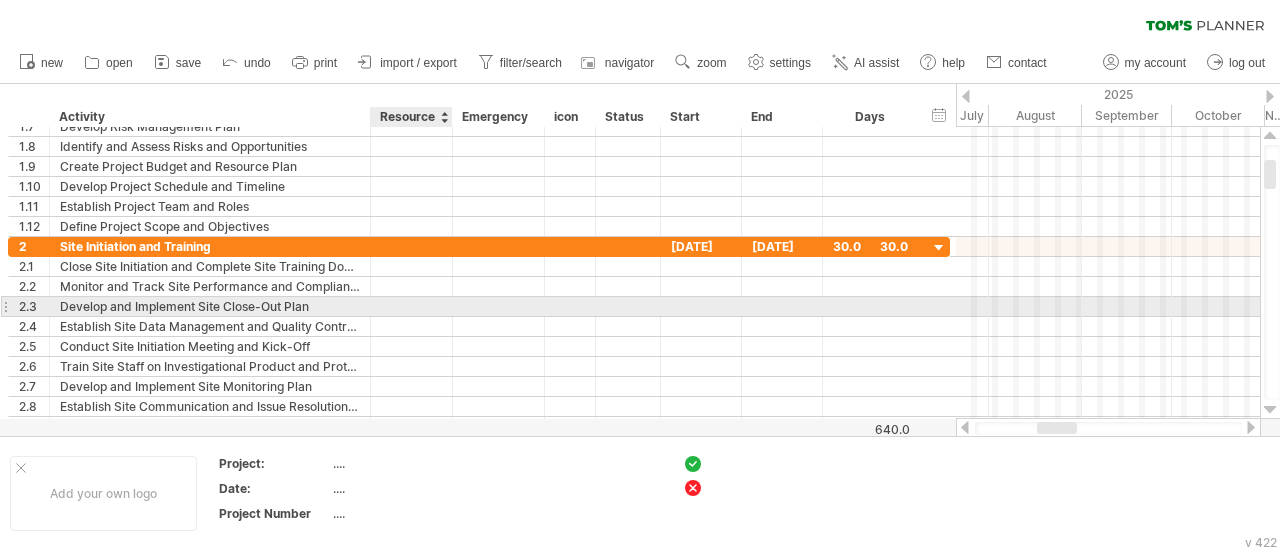 click on "Develop and Implement Site Close-Out Plan" at bounding box center [210, 306] 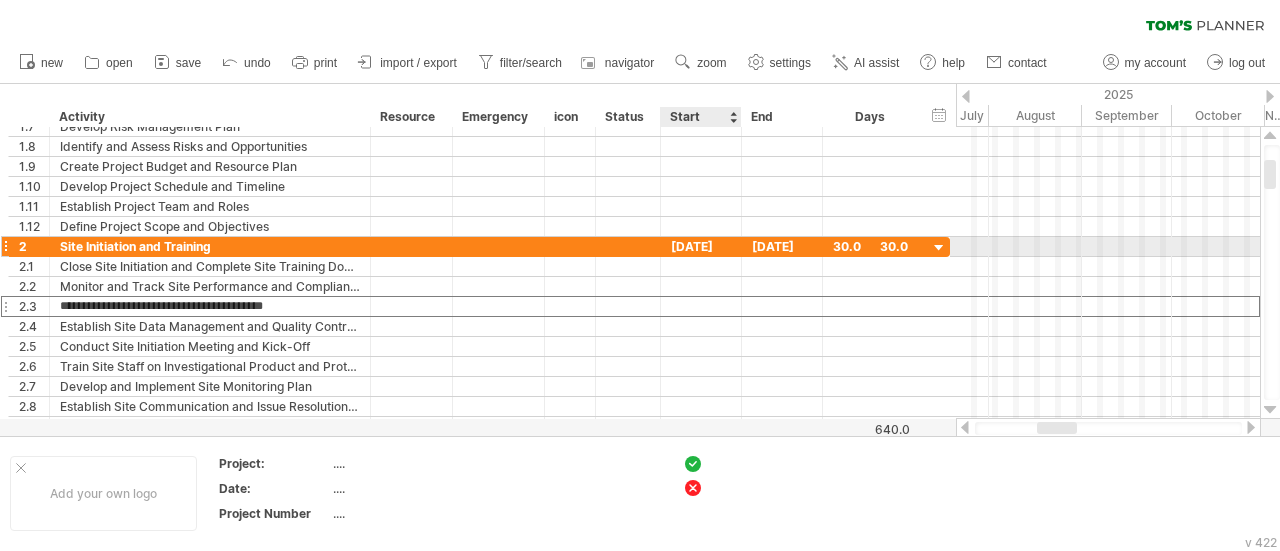 click on "[DATE]" at bounding box center [701, 246] 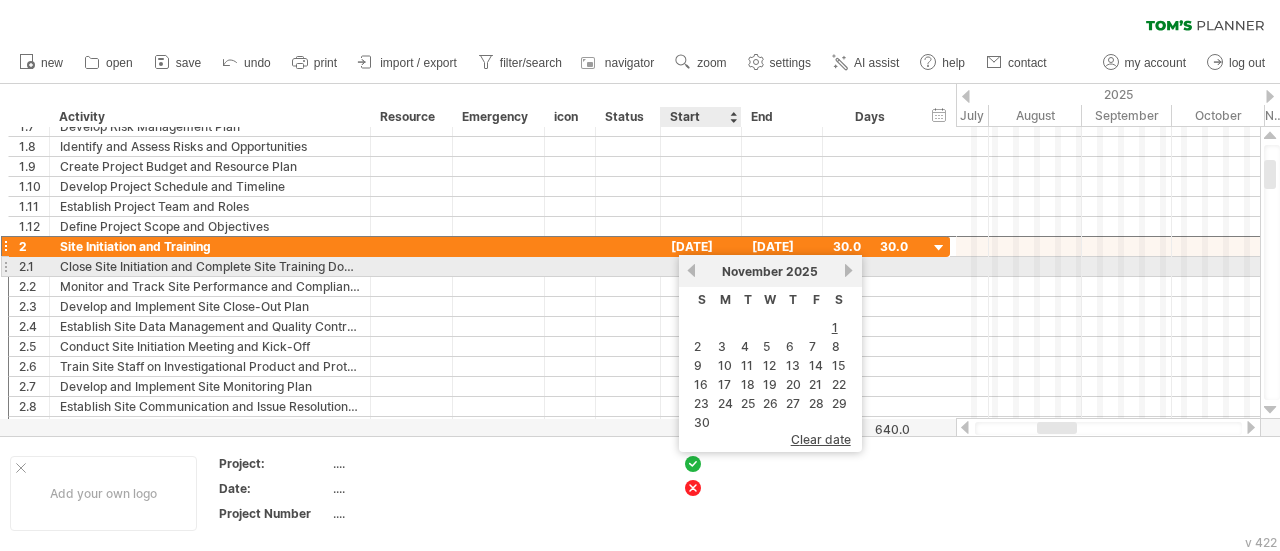 click on "[DATE]" at bounding box center [770, 271] 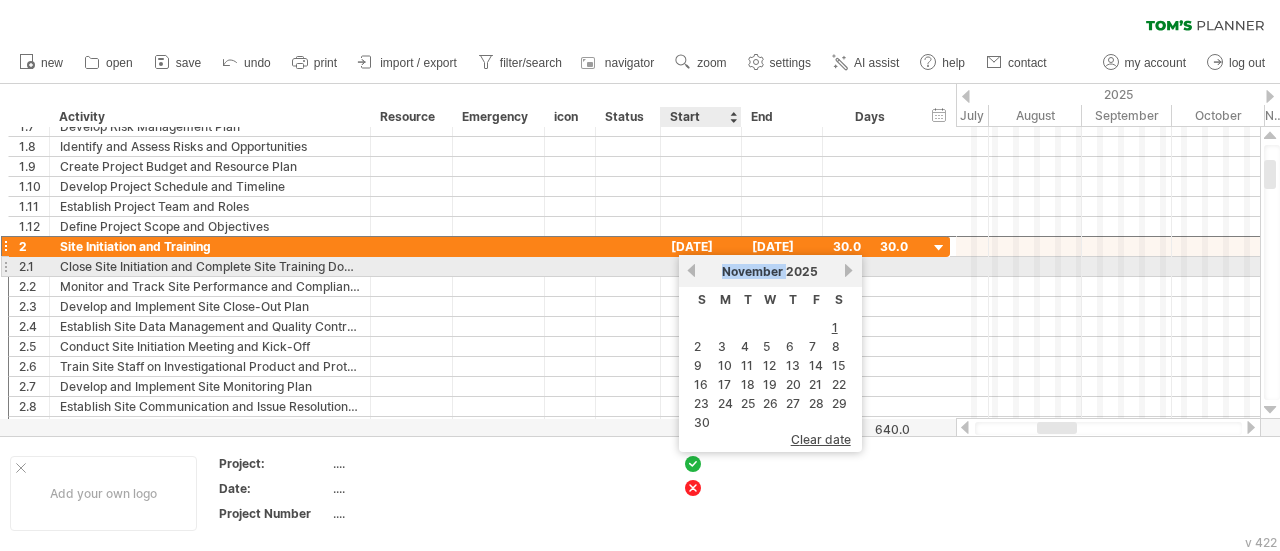 click on "[DATE]" at bounding box center (770, 271) 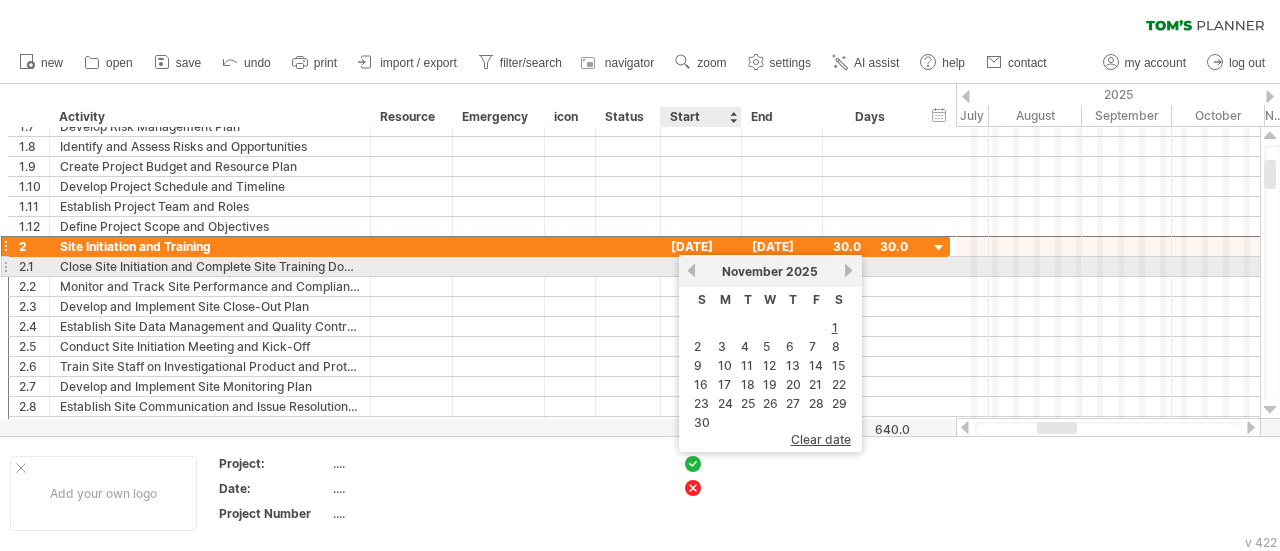 click on "previous" at bounding box center (691, 270) 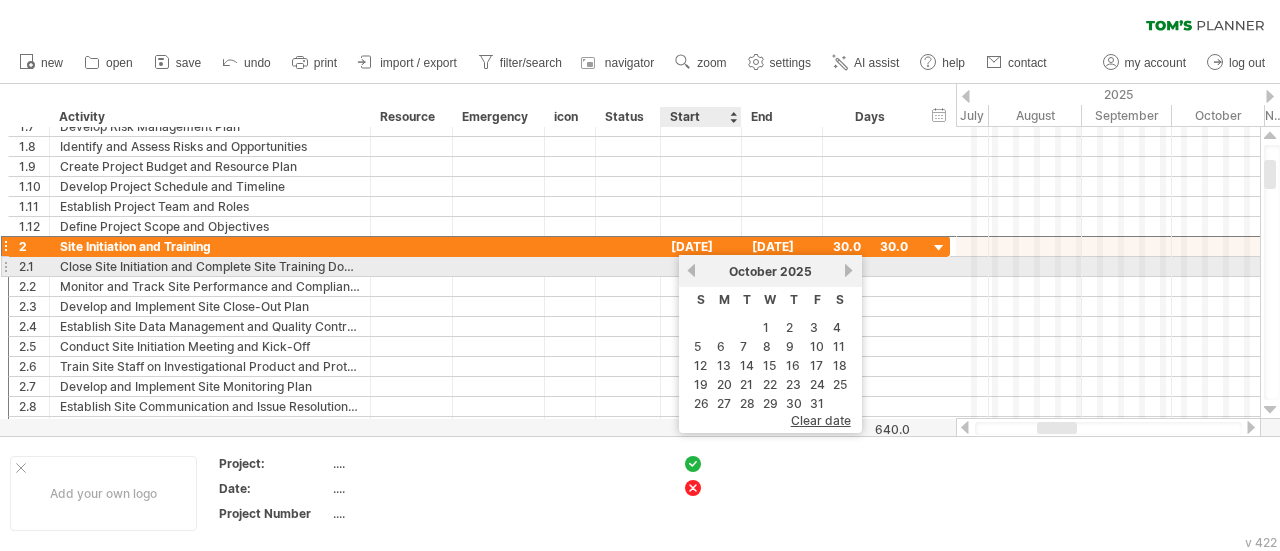 click on "previous" at bounding box center [691, 270] 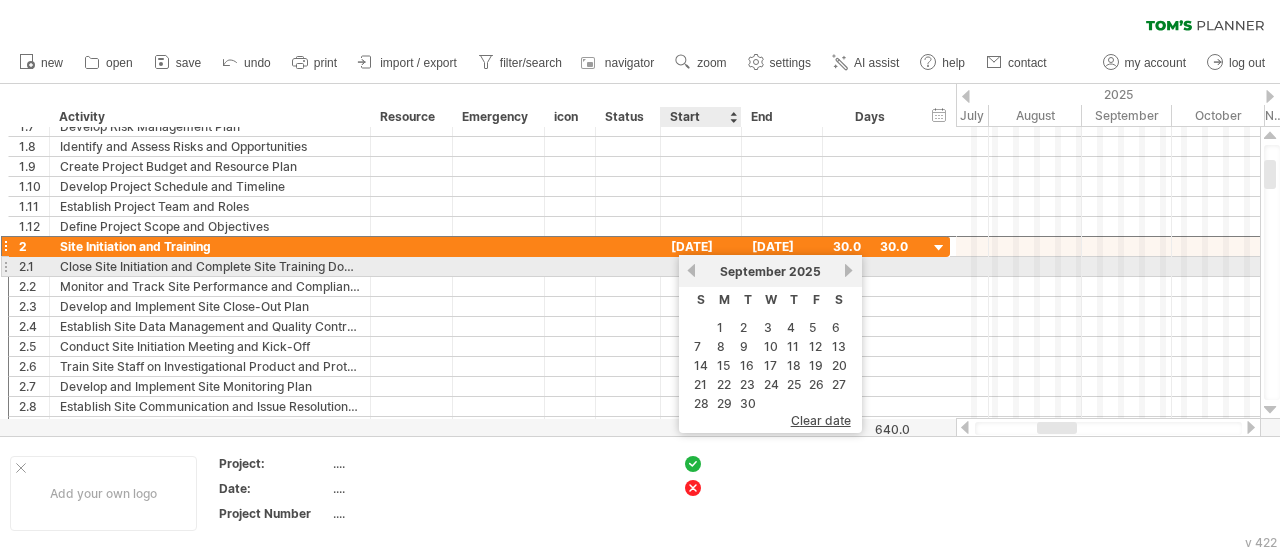 click on "previous" at bounding box center (691, 270) 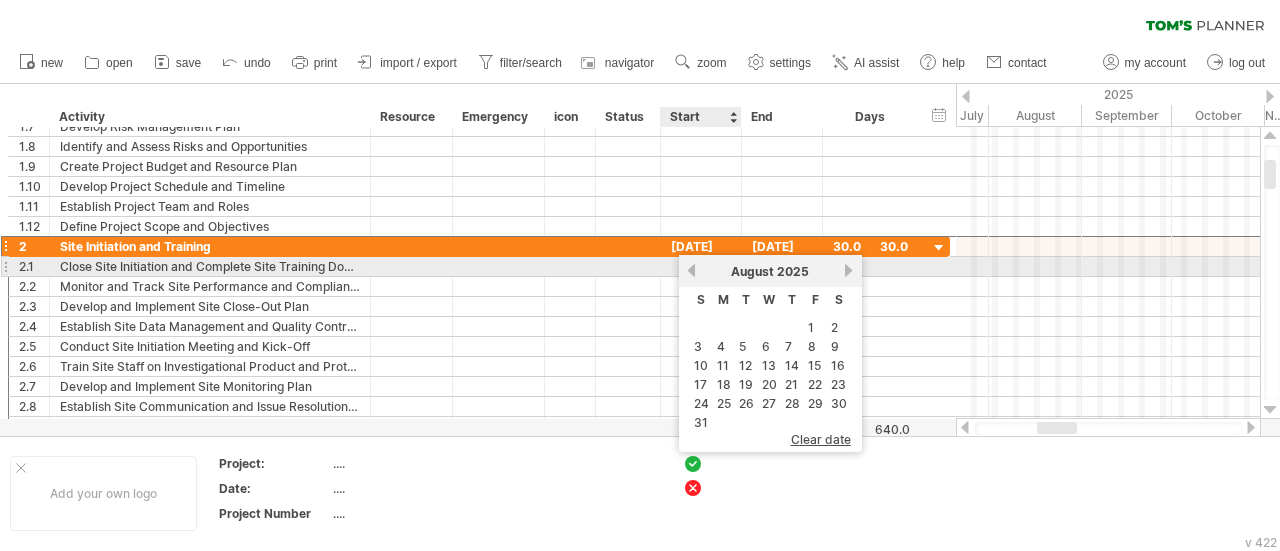 click on "previous" at bounding box center (691, 270) 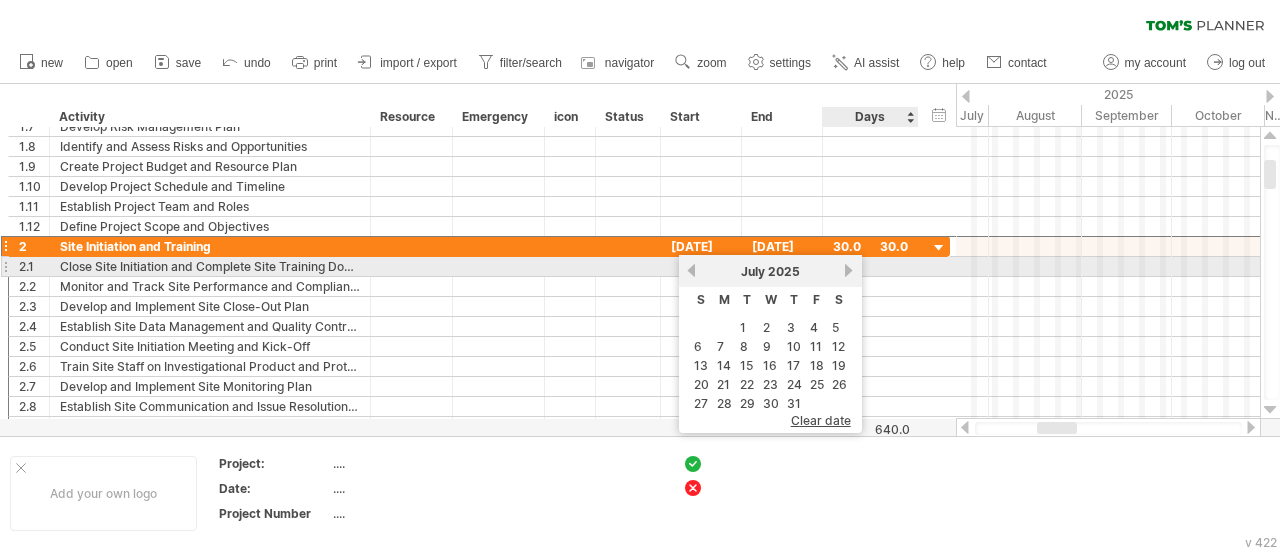 click on "next" at bounding box center [849, 270] 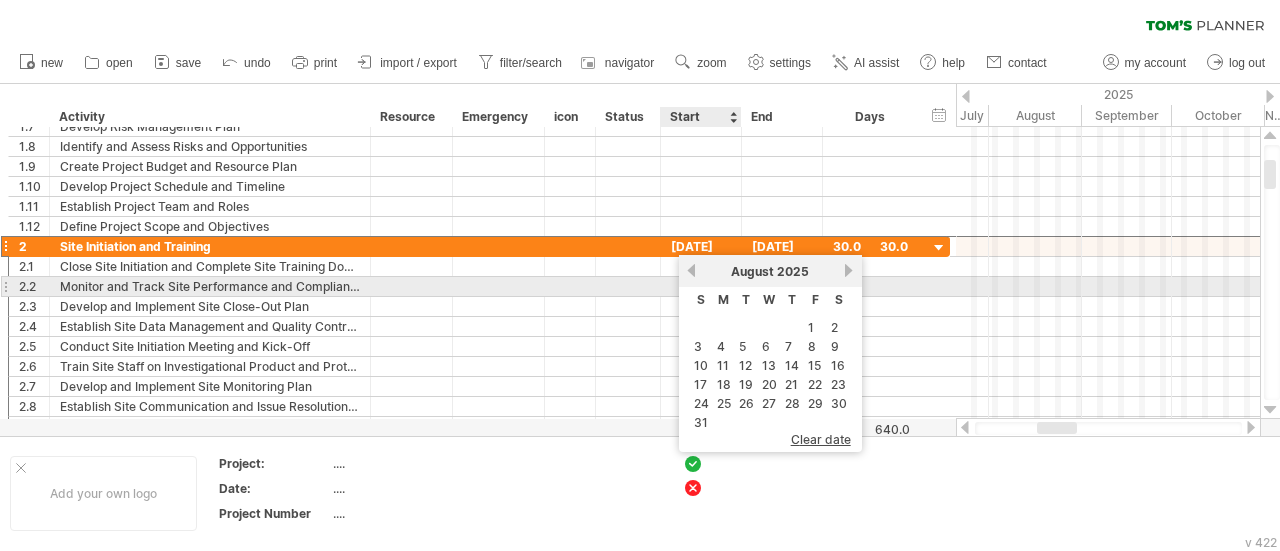 click on "previous" at bounding box center [691, 270] 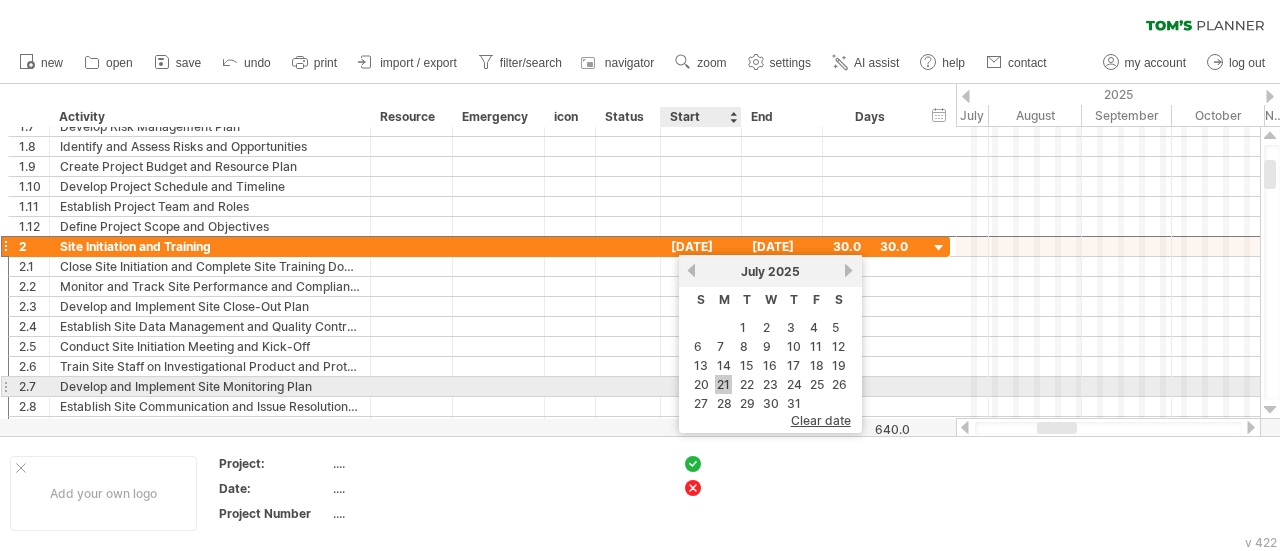 click on "21" at bounding box center (723, 384) 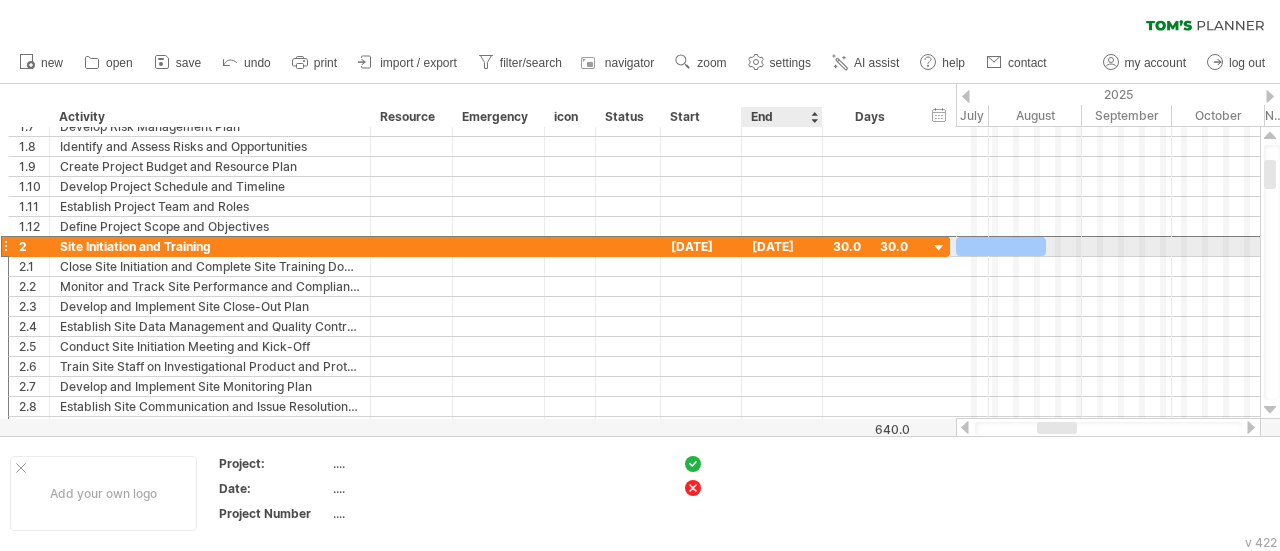 click on "[DATE]" at bounding box center [782, 246] 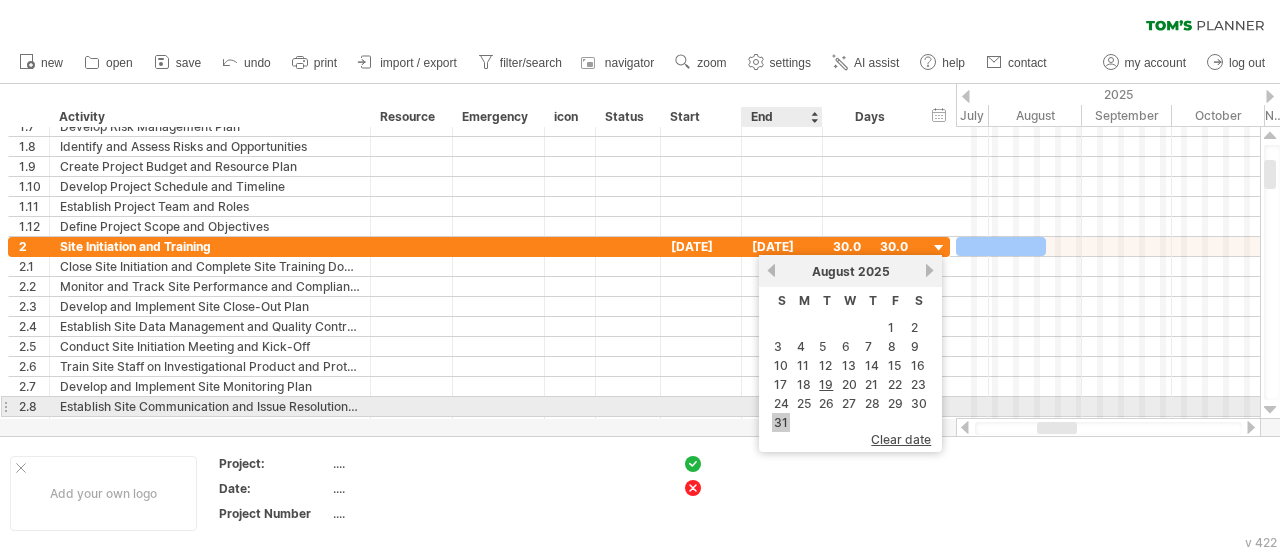 click on "31" at bounding box center (781, 422) 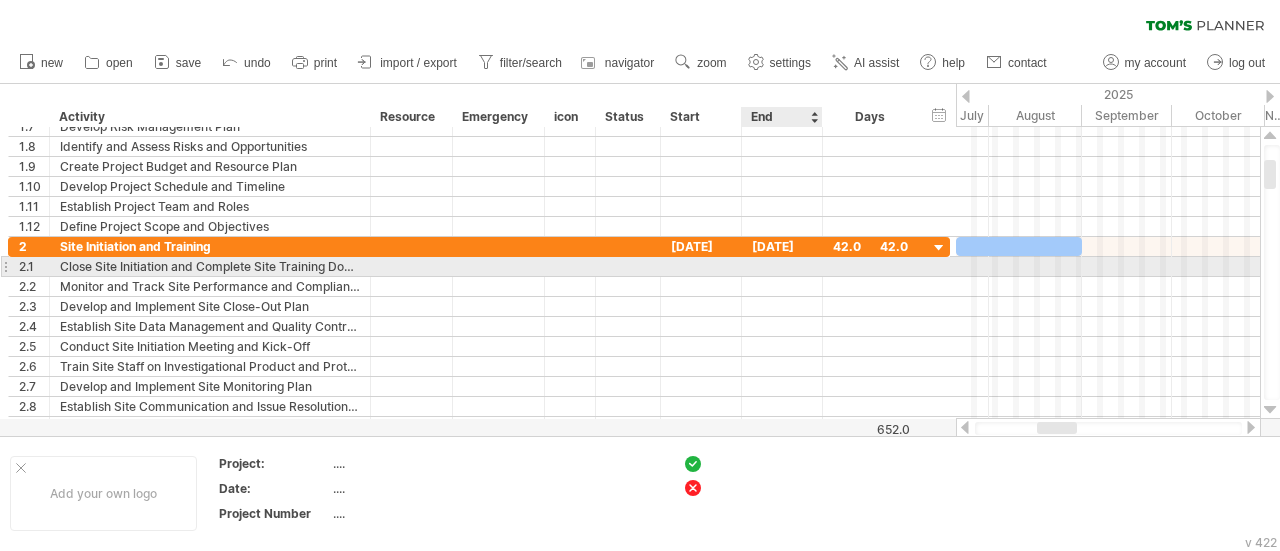 click at bounding box center (782, 266) 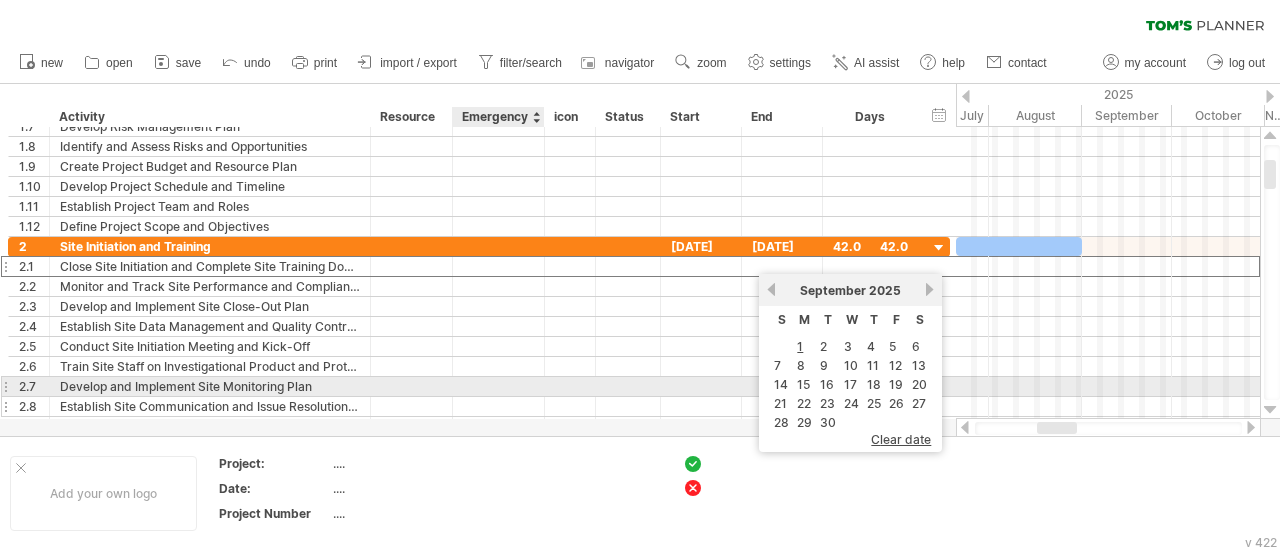 click at bounding box center [498, 407] 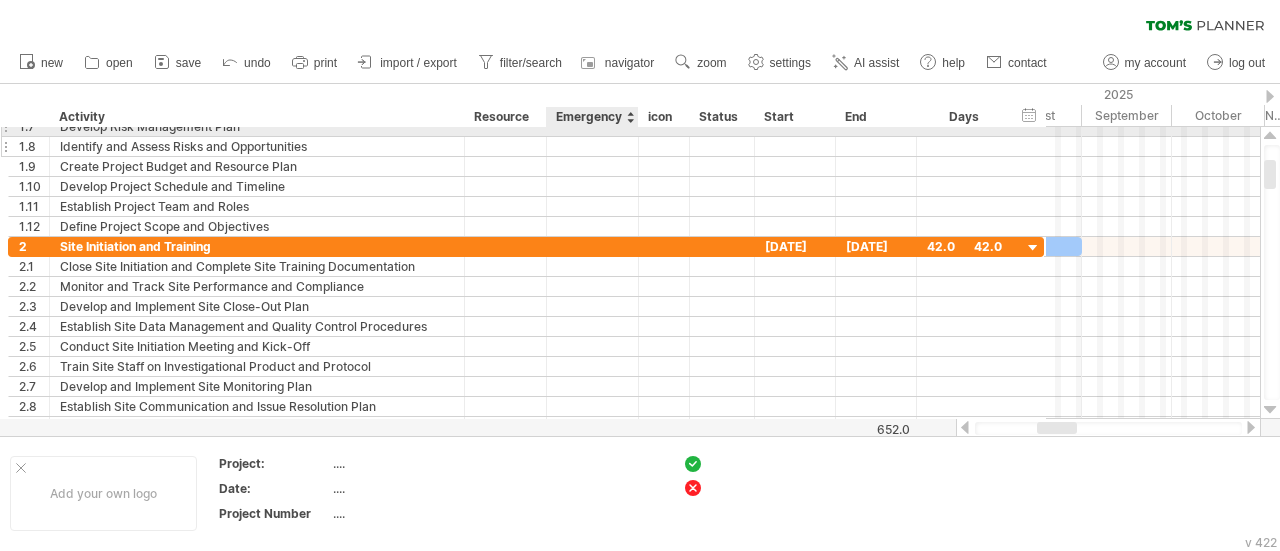 drag, startPoint x: 368, startPoint y: 133, endPoint x: 456, endPoint y: 145, distance: 88.814415 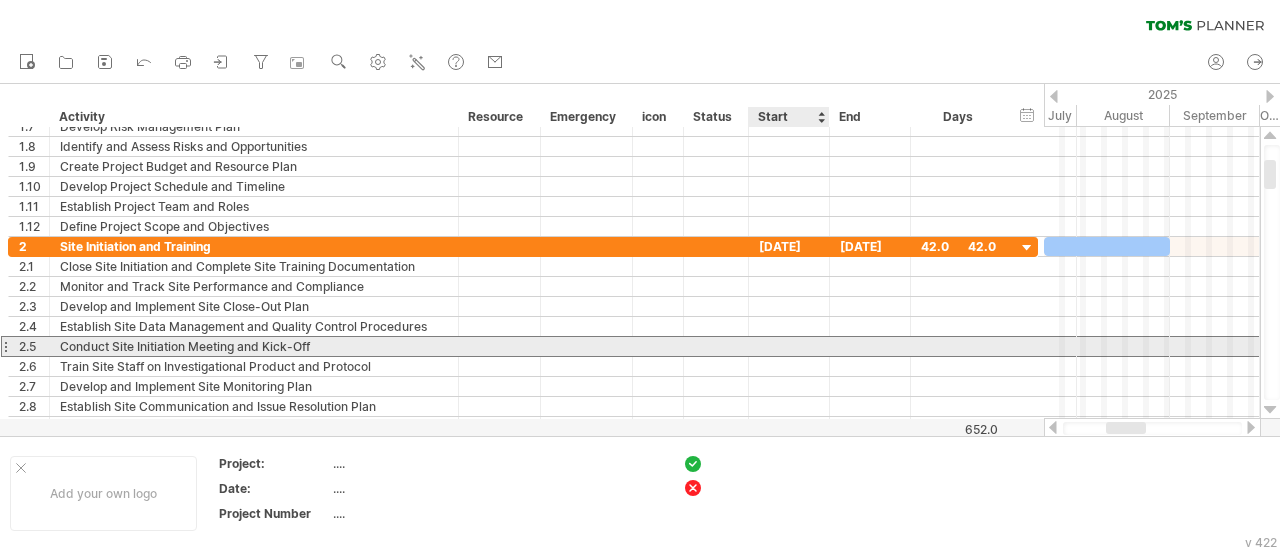 click at bounding box center (789, 346) 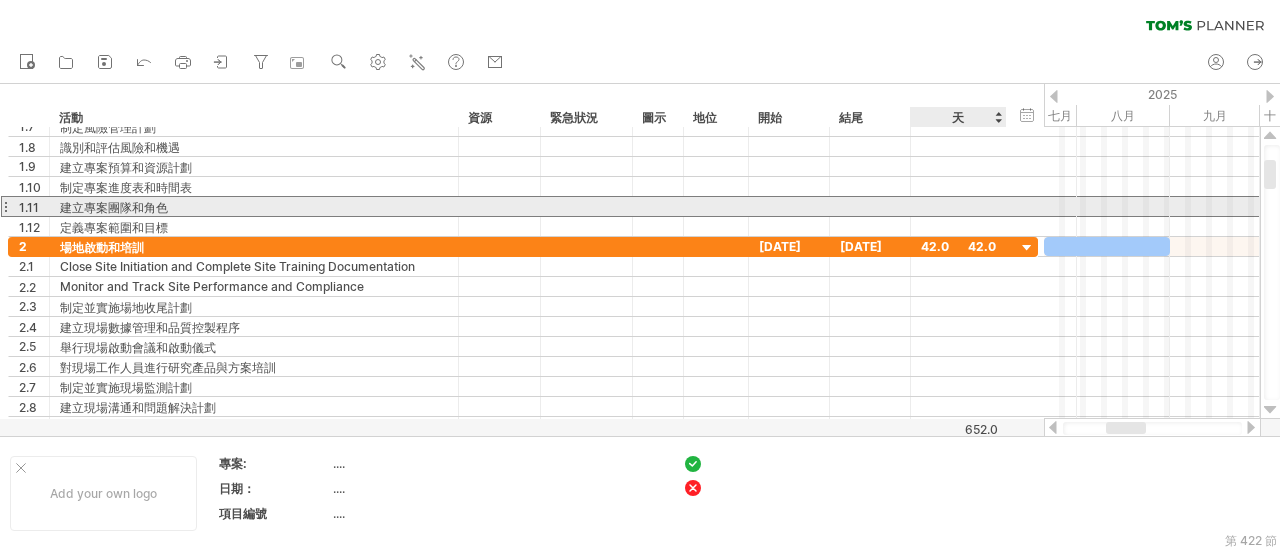 click at bounding box center (958, 206) 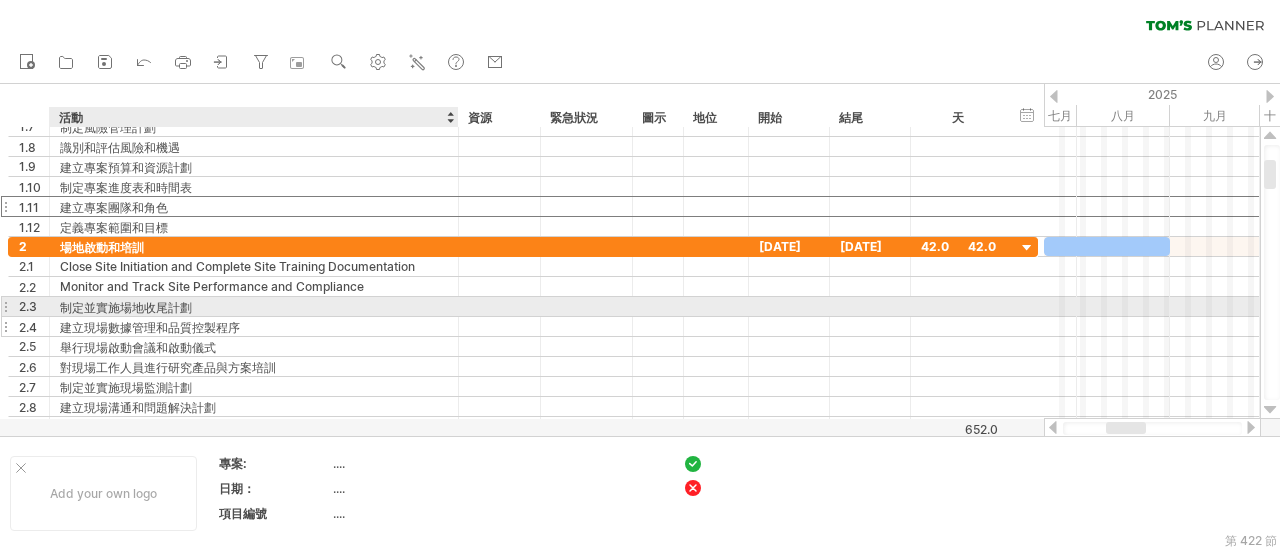 click on "建立現場數據管理和品質控製程序" at bounding box center [254, 326] 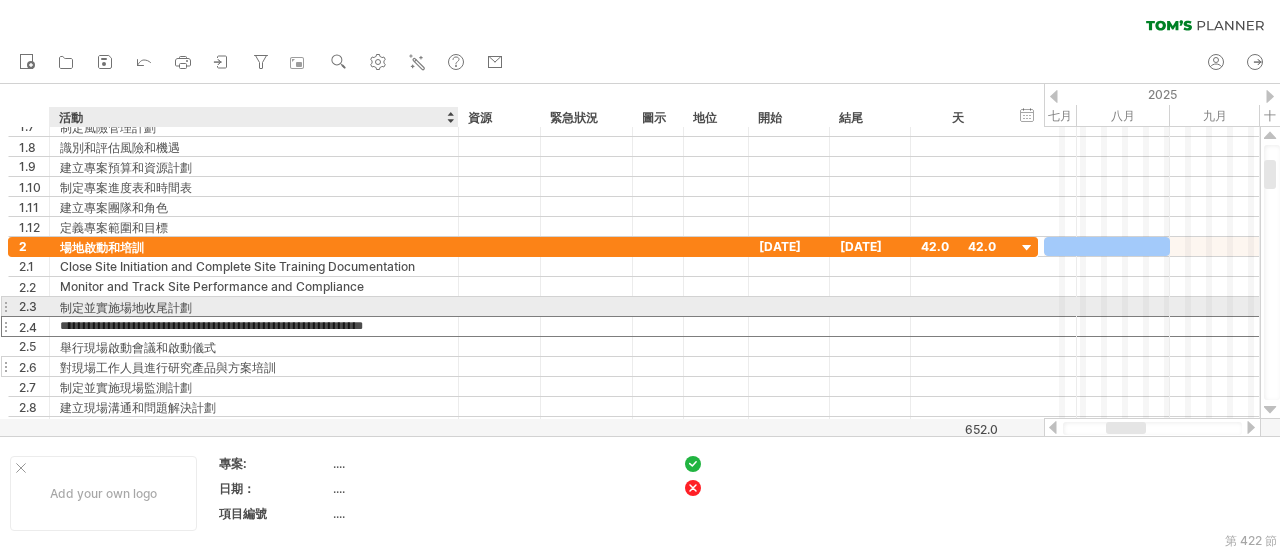 scroll, scrollTop: 0, scrollLeft: 0, axis: both 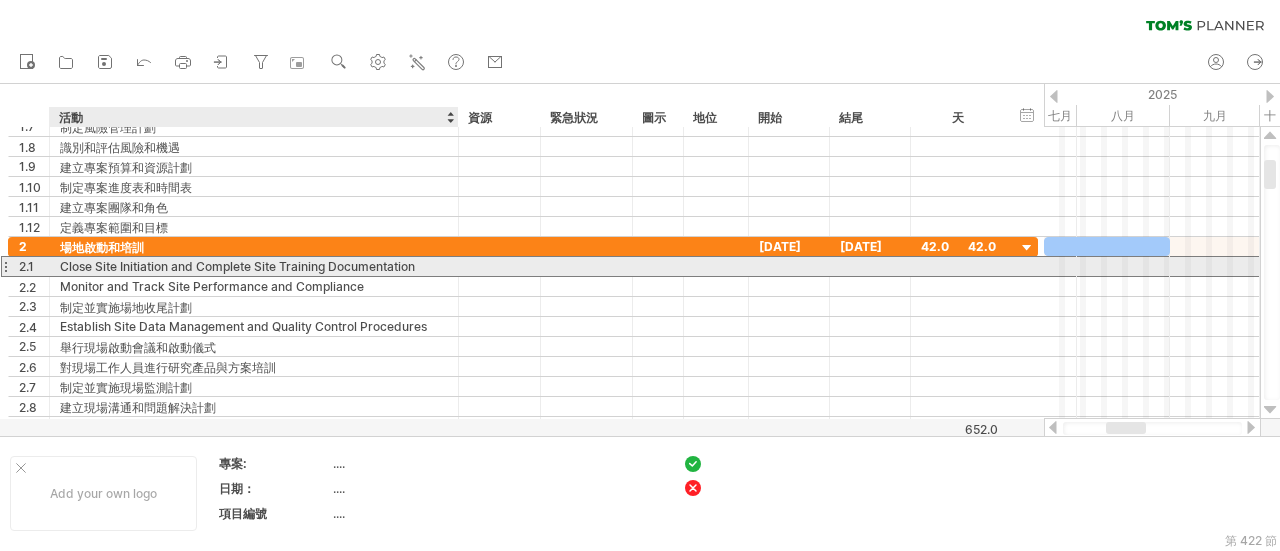 click on "Close Site Initiation and Complete Site Training Documentation" at bounding box center [254, 266] 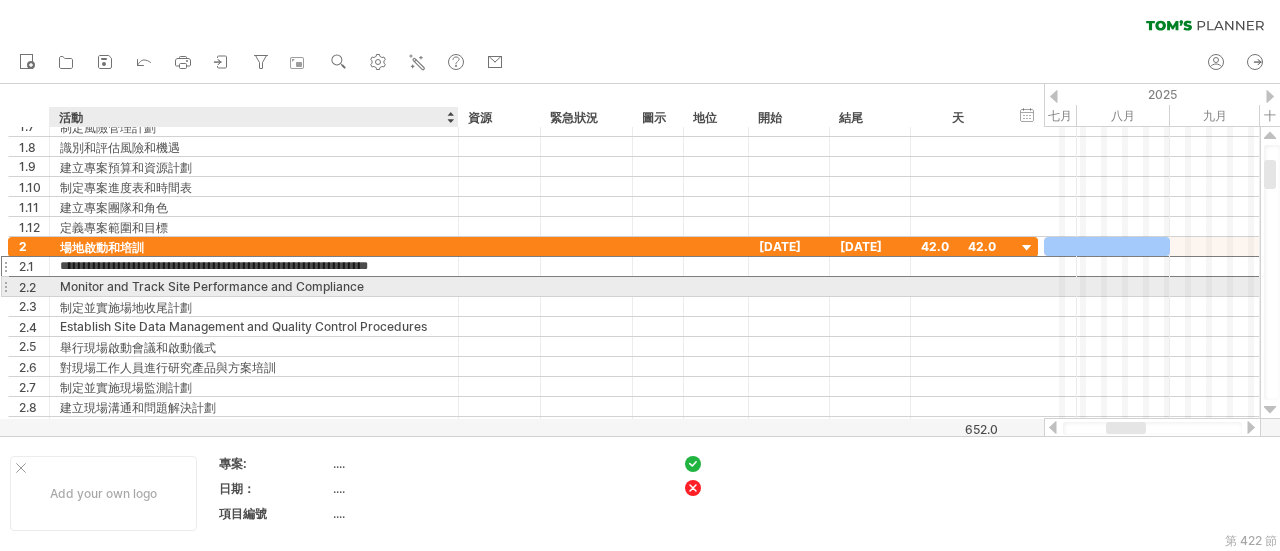 click on "Monitor and Track Site Performance and Compliance" at bounding box center [254, 286] 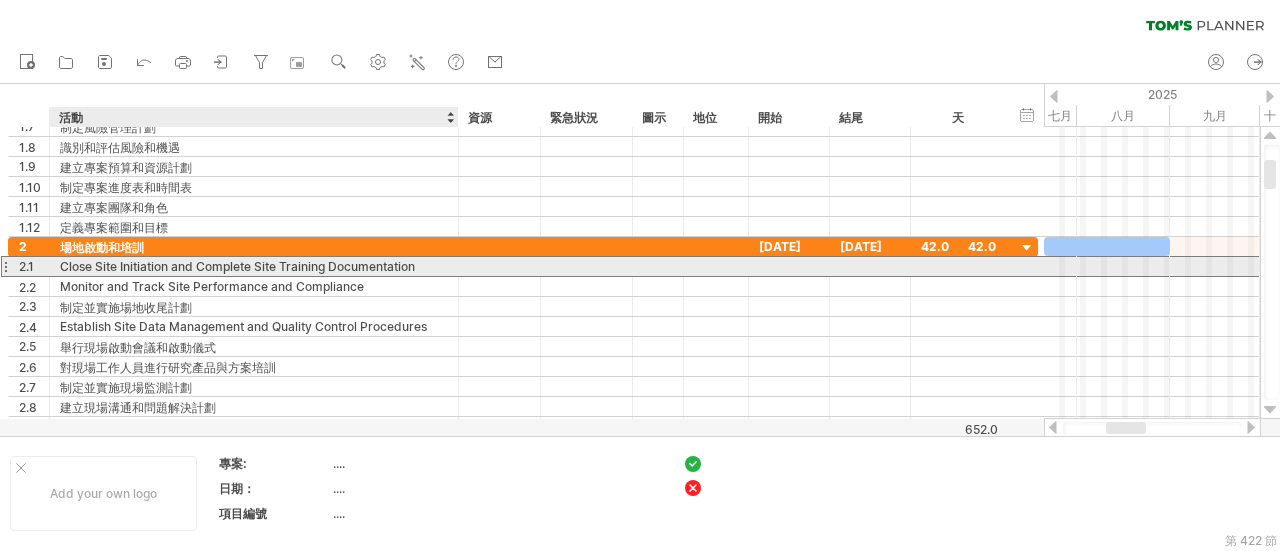 click on "Close Site Initiation and Complete Site Training Documentation" at bounding box center (254, 266) 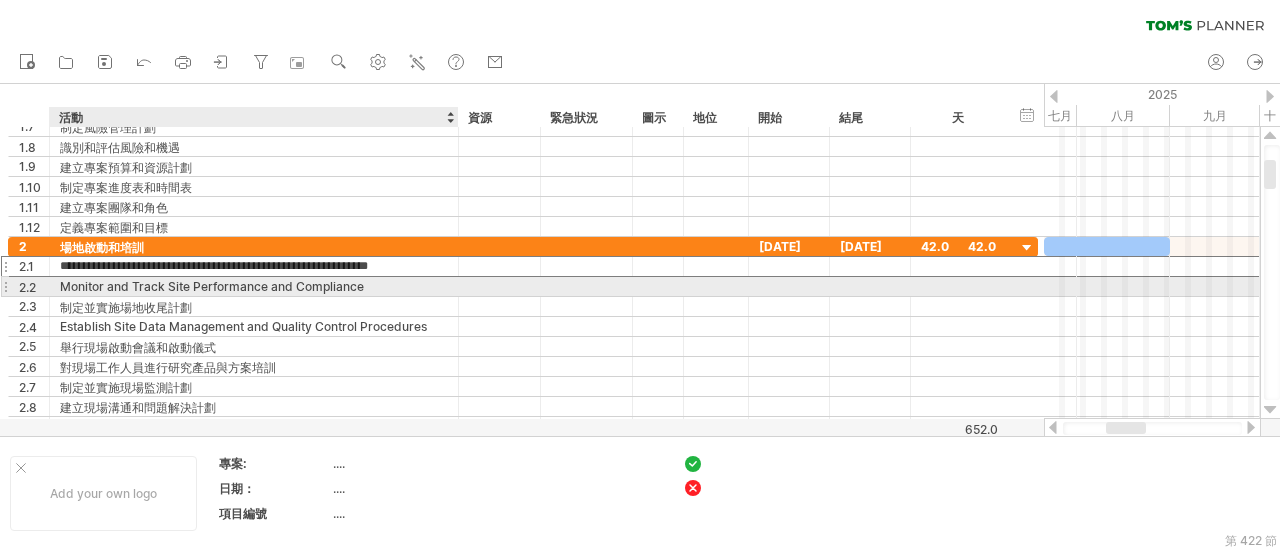 click on "Monitor and Track Site Performance and Compliance" at bounding box center [254, 286] 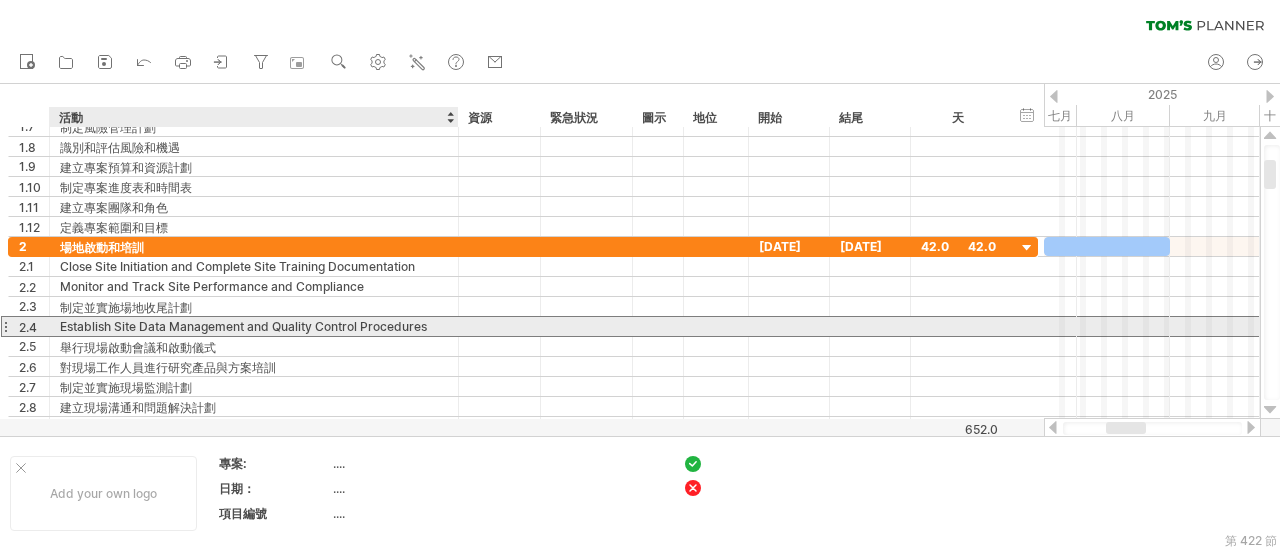 click on "Establish Site Data Management and Quality Control Procedures" at bounding box center [254, 326] 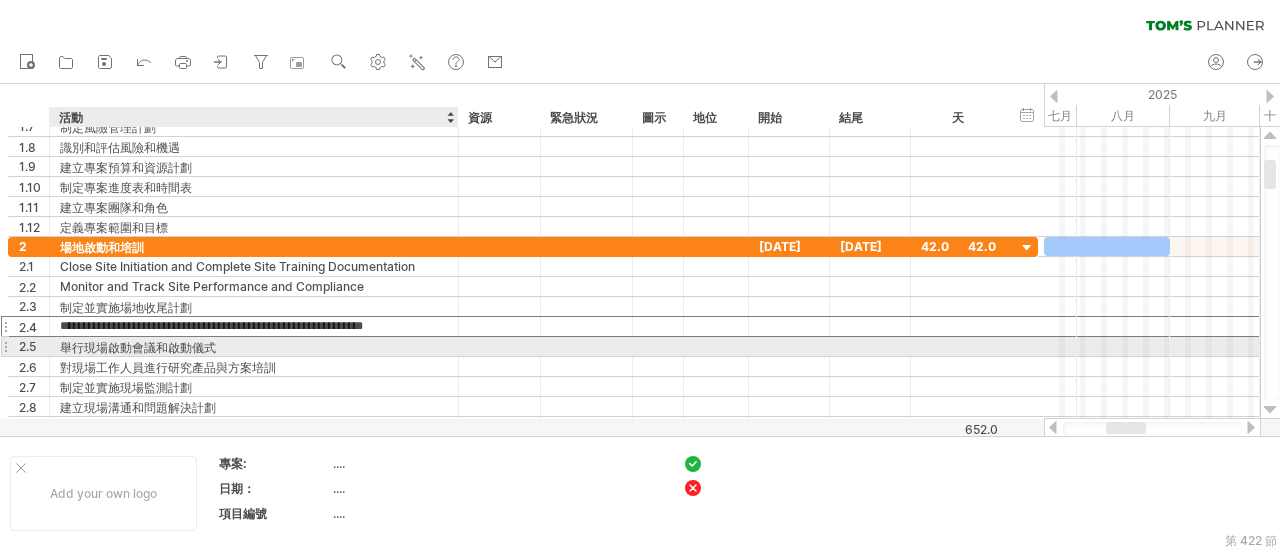 click on "舉行現場啟動會議和啟動儀式" at bounding box center (138, 347) 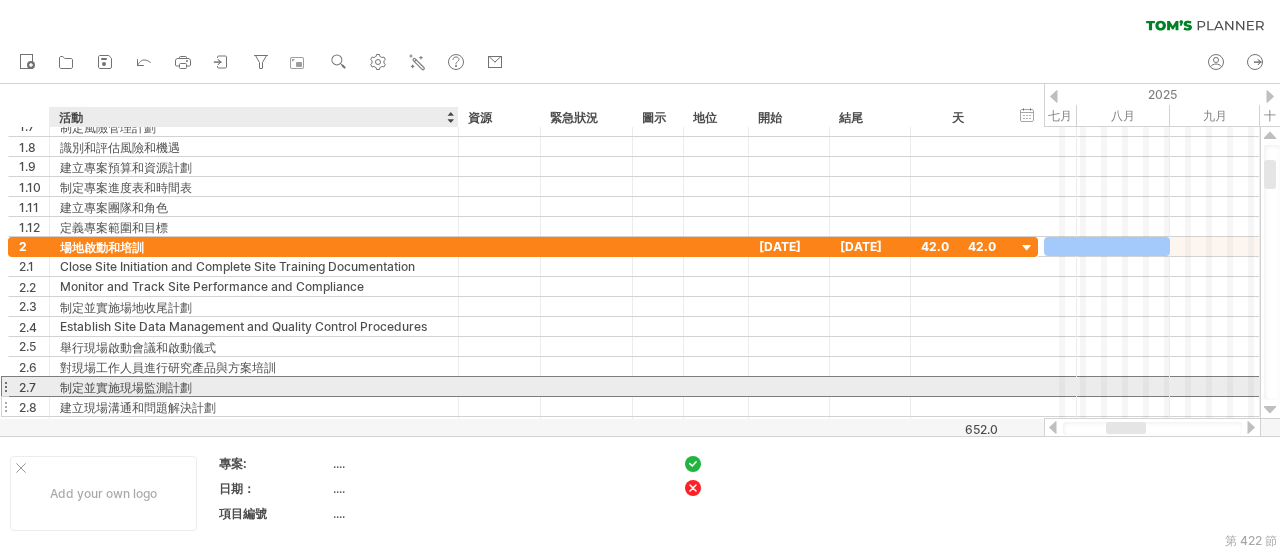 drag, startPoint x: 230, startPoint y: 386, endPoint x: 253, endPoint y: 391, distance: 23.537205 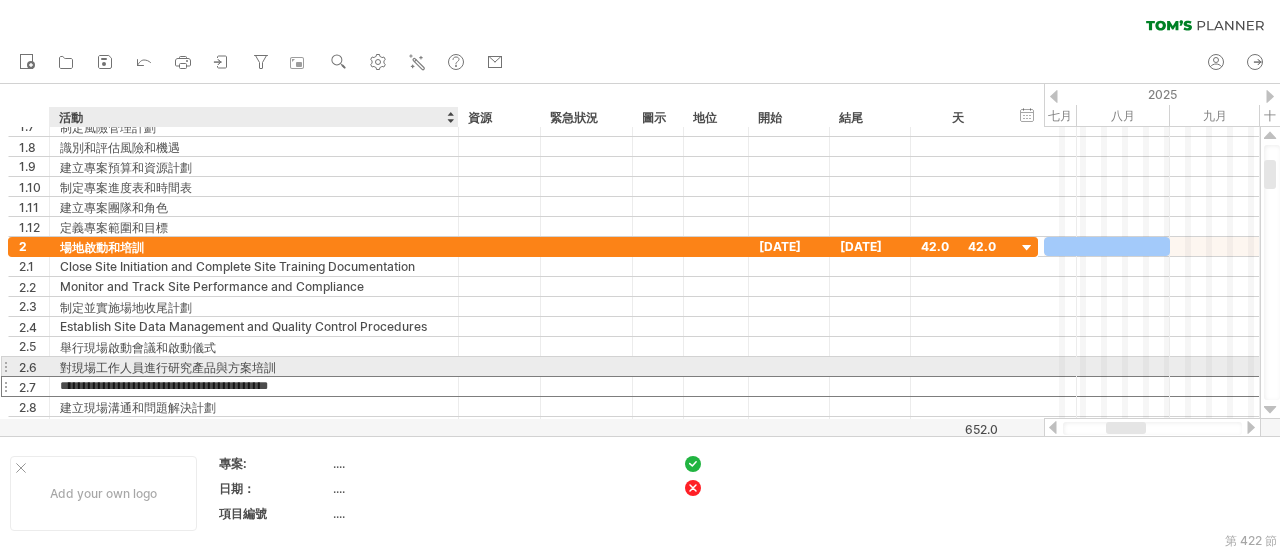 click on "對現場工作人員進行研究產品與方案培訓" at bounding box center (168, 367) 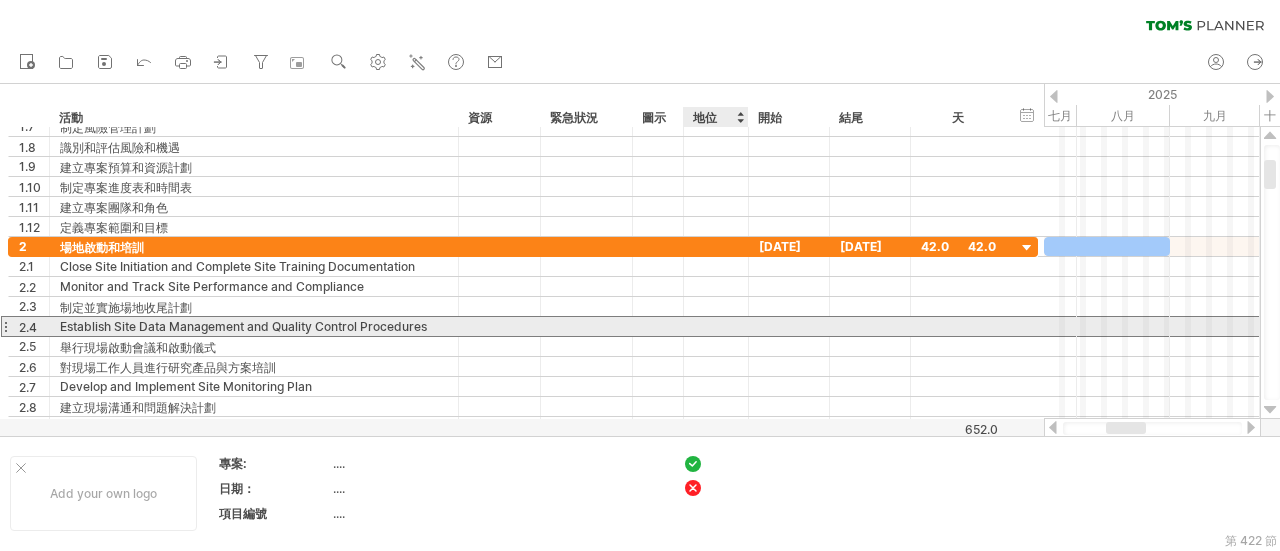 click at bounding box center (789, 326) 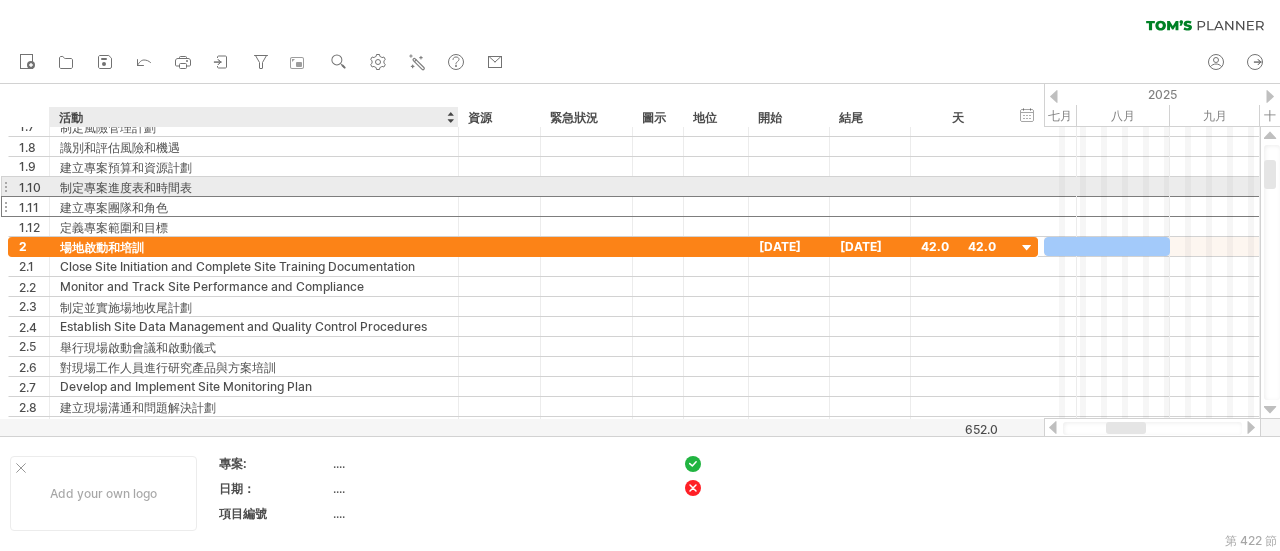 click on "建立專案團隊和角色" at bounding box center [254, 206] 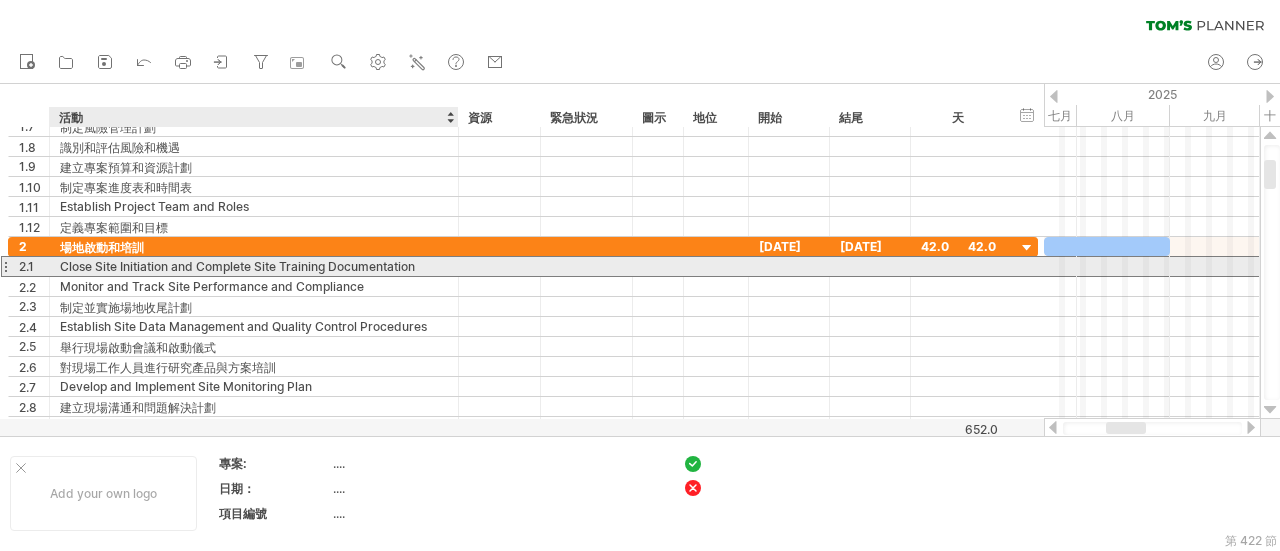 click on "Close Site Initiation and Complete Site Training Documentation" at bounding box center [254, 266] 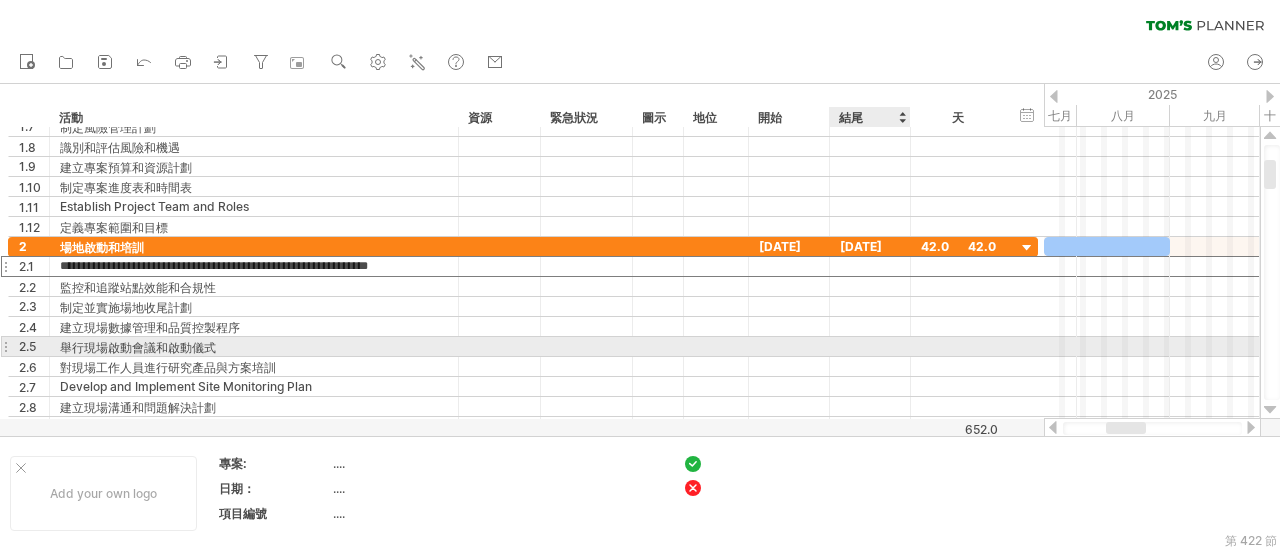click at bounding box center [870, 346] 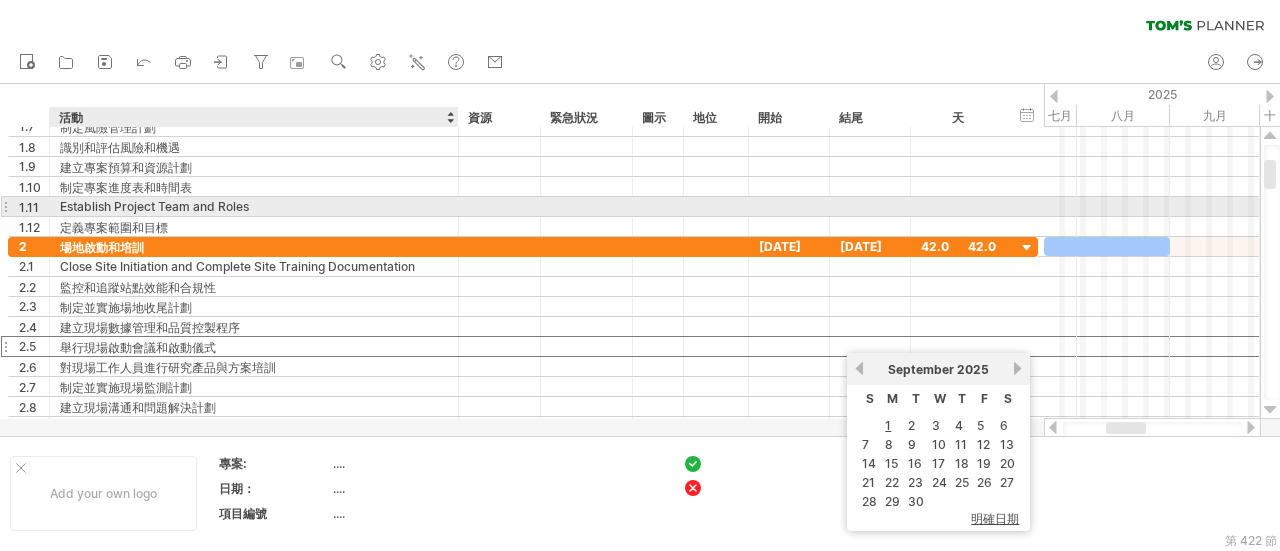 click on "**********" at bounding box center [523, 207] 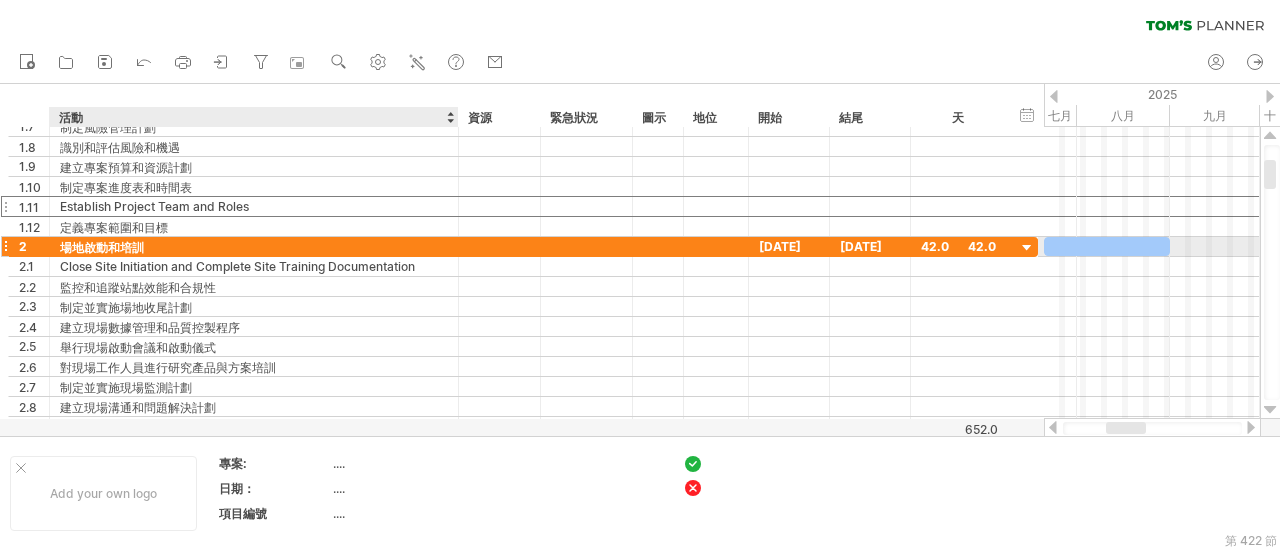 click on "場地啟動和培訓" at bounding box center [254, 246] 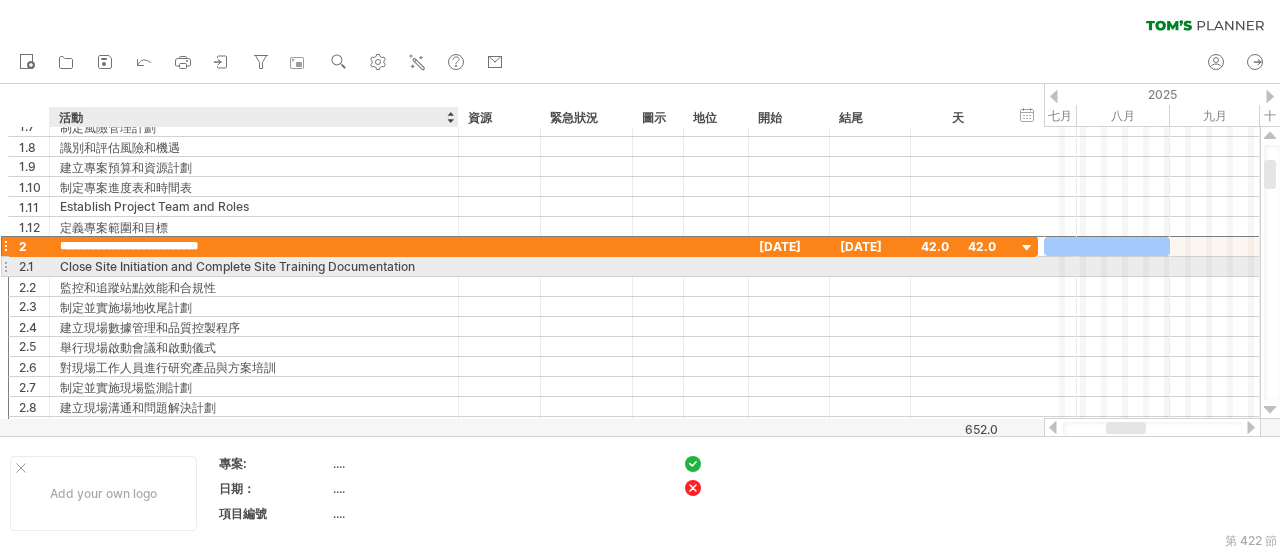 click on "Close Site Initiation and Complete Site Training Documentation" at bounding box center (254, 266) 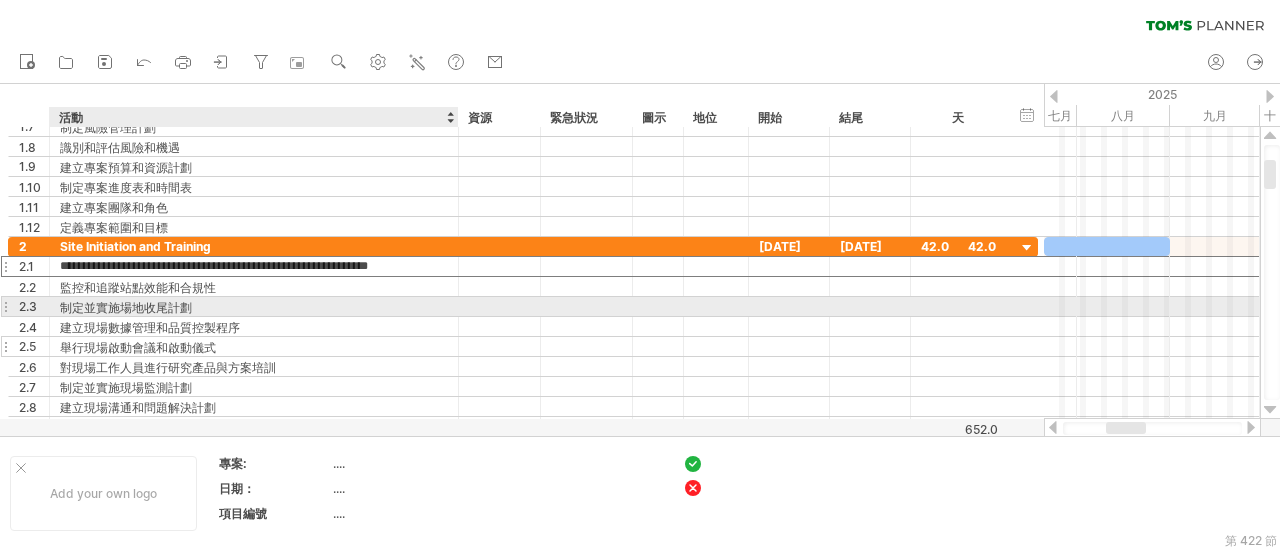 click on "舉行現場啟動會議和啟動儀式" at bounding box center (254, 346) 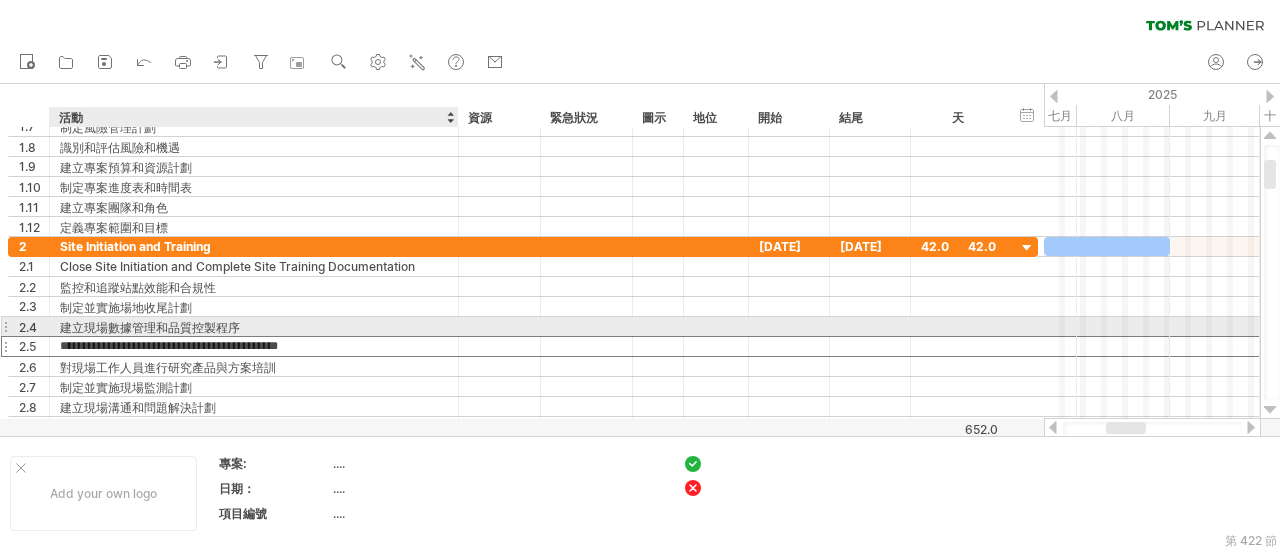 click on "建立現場數據管理和品質控製程序" at bounding box center [254, 326] 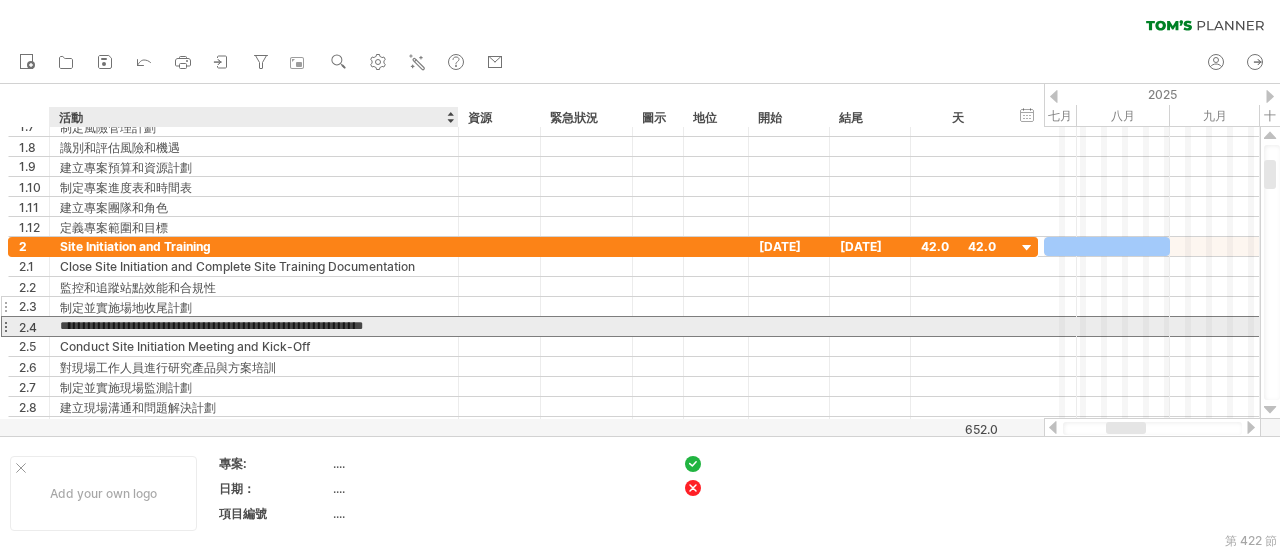 click on "制定並實施場地收尾計劃" at bounding box center [254, 306] 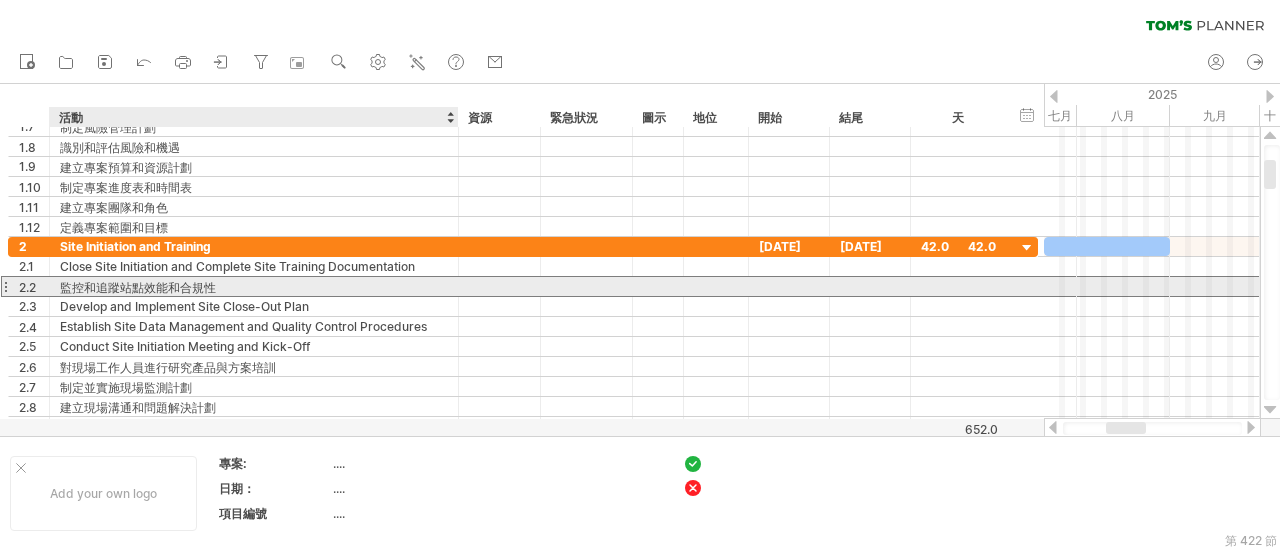 click on "監控和追蹤站點效能和合規性" at bounding box center [254, 286] 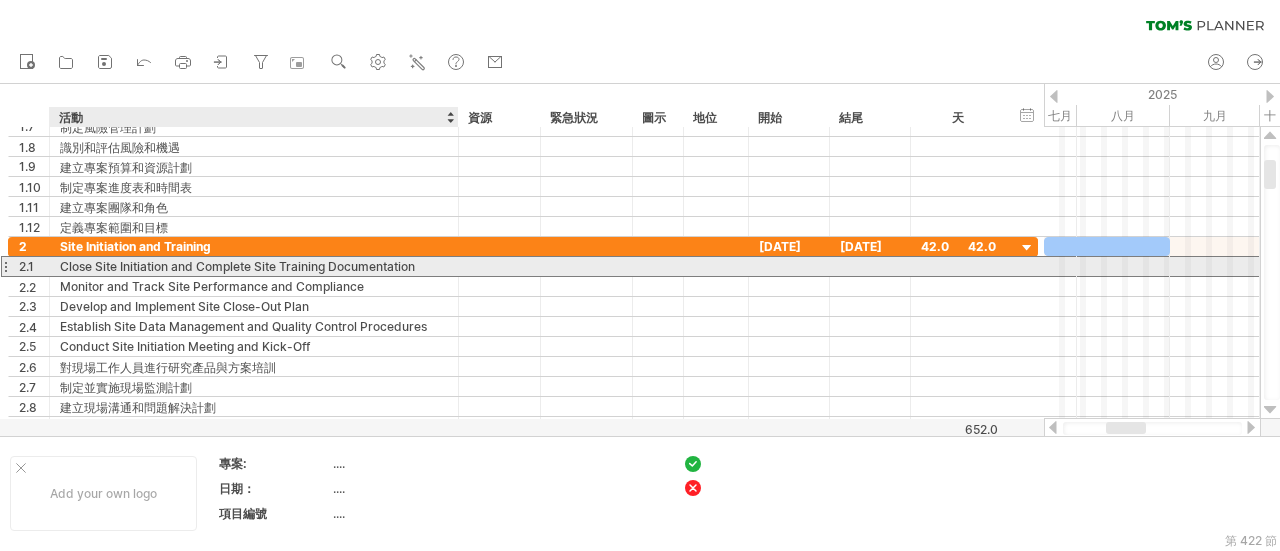 click on "Close Site Initiation and Complete Site Training Documentation" at bounding box center (254, 266) 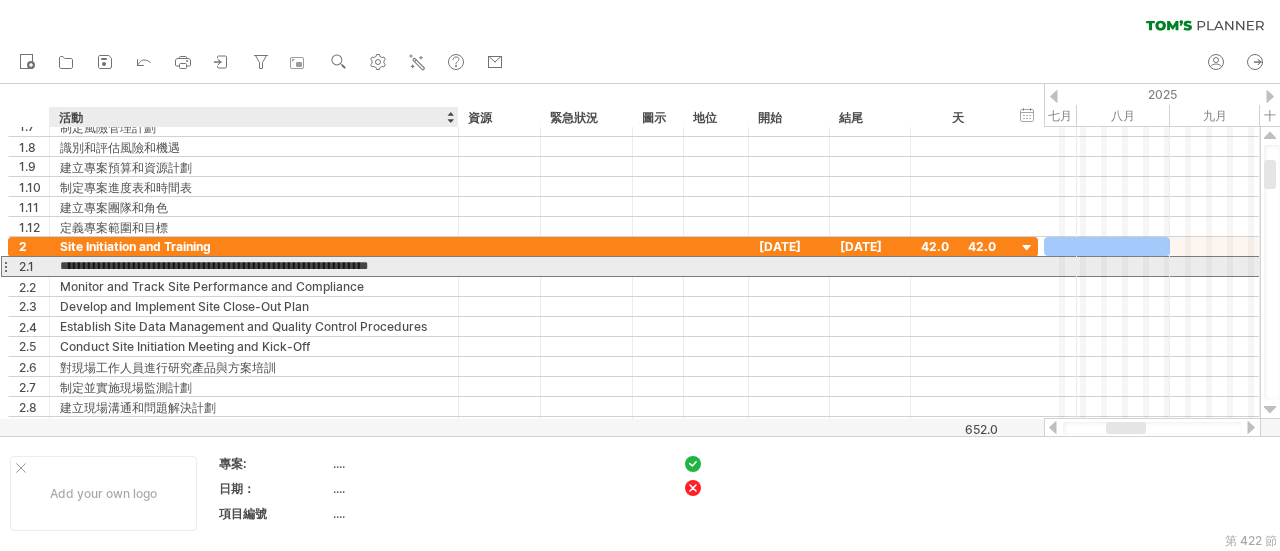 click on "**********" at bounding box center [254, 266] 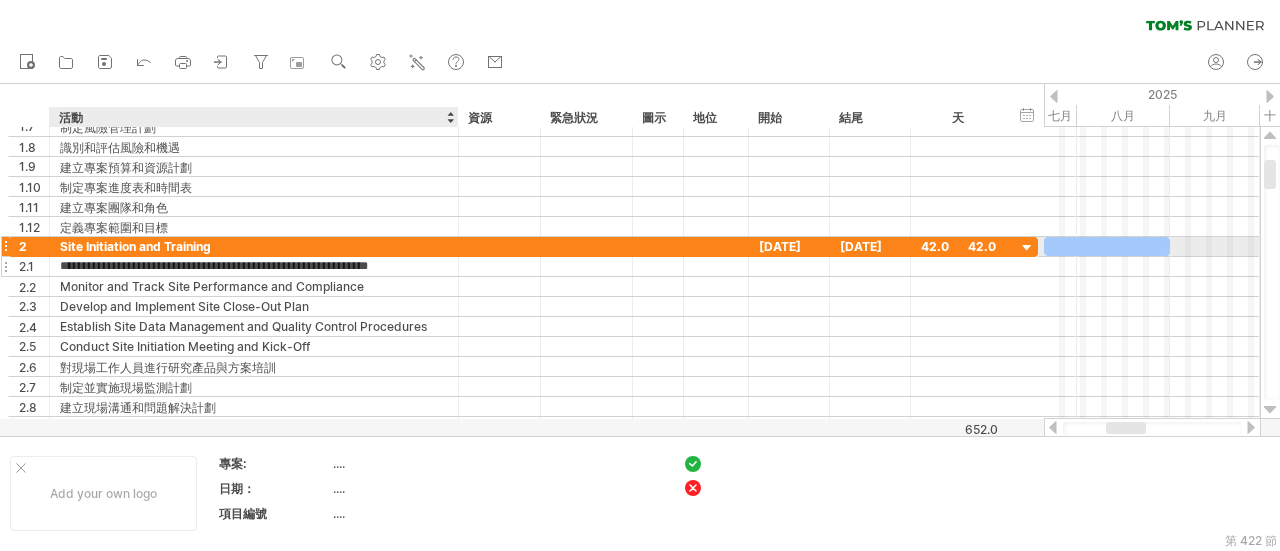 click on "**********" at bounding box center [254, 266] 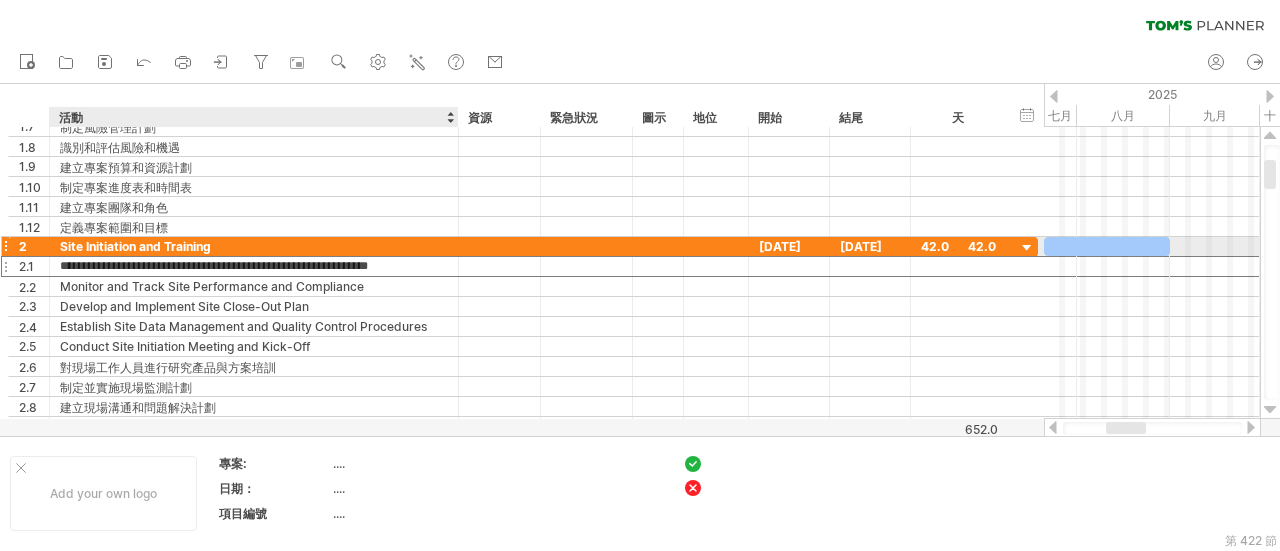 click on "**********" at bounding box center (254, 266) 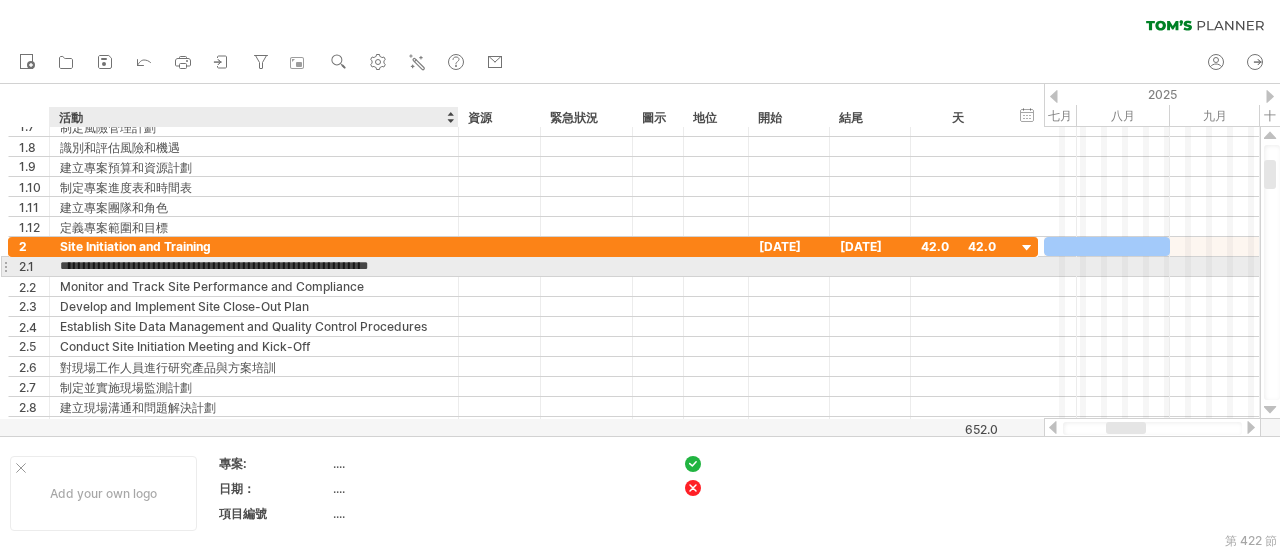 click on "**********" at bounding box center (254, 266) 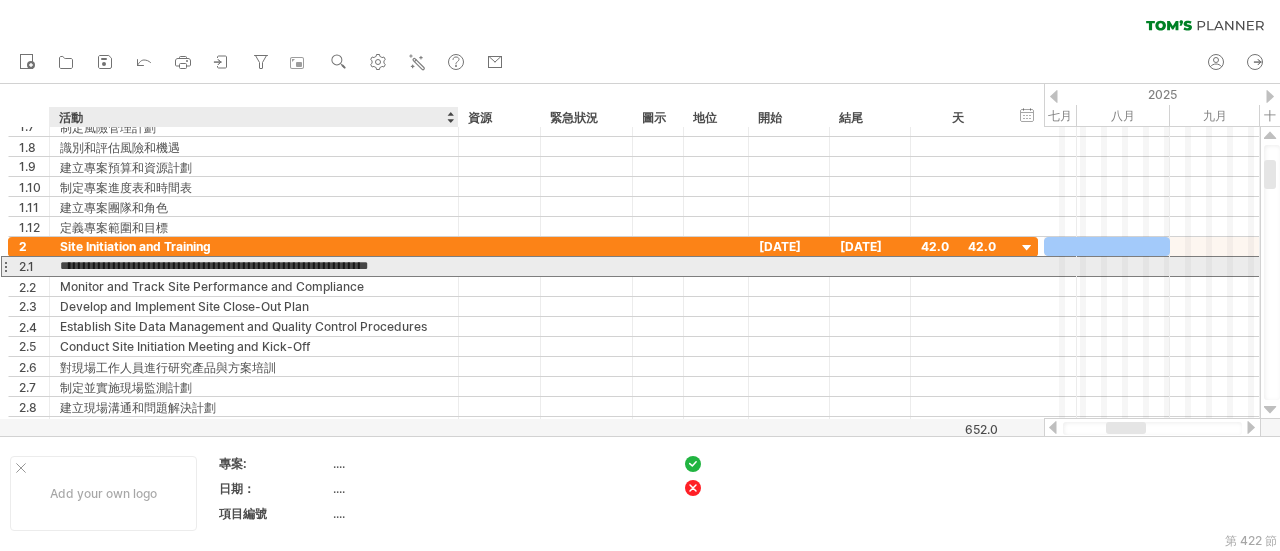click on "**********" at bounding box center [254, 266] 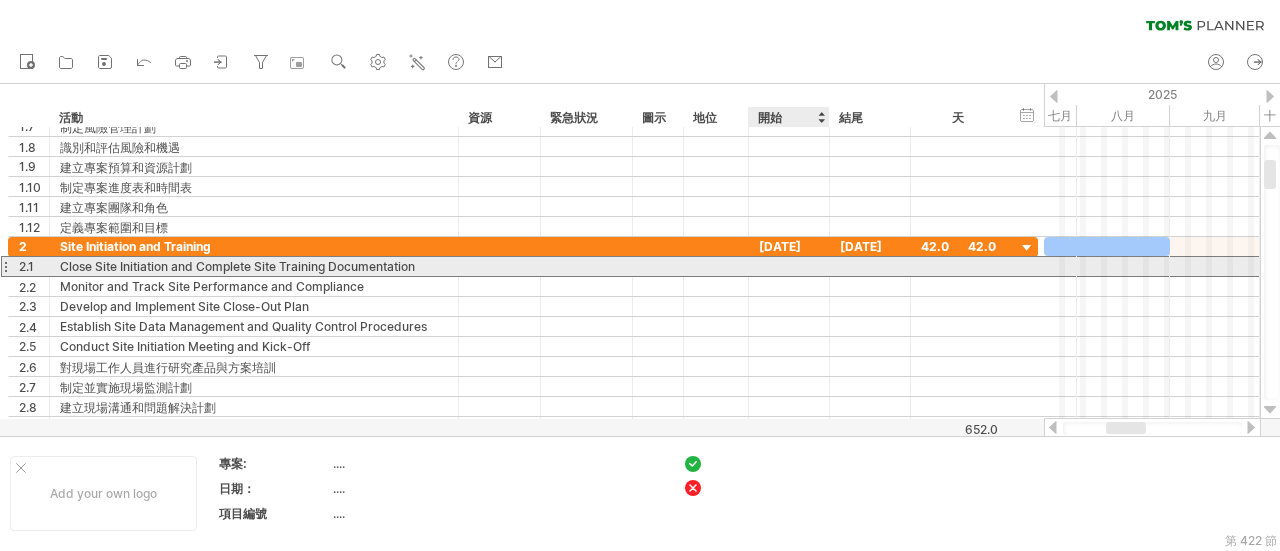 click at bounding box center [789, 266] 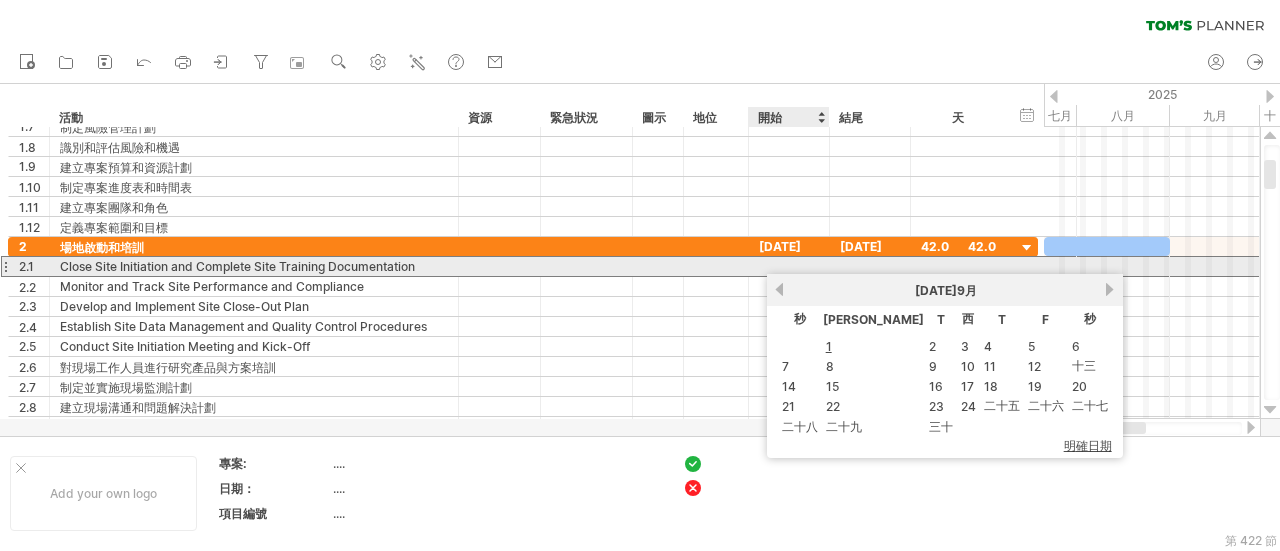 click at bounding box center [789, 266] 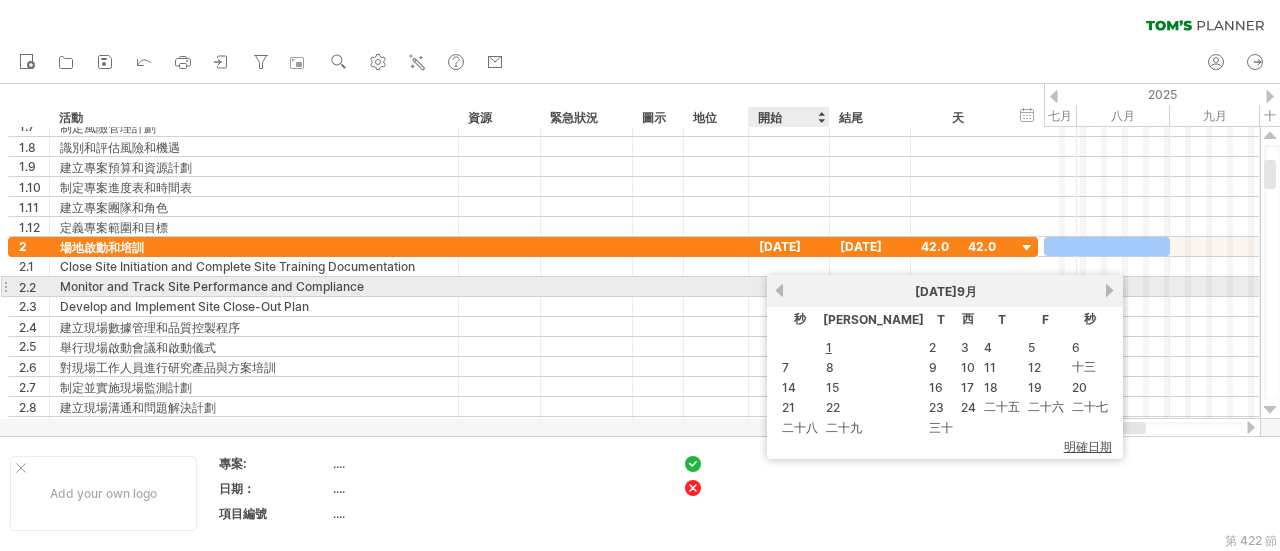 click on "以前的" at bounding box center [779, 290] 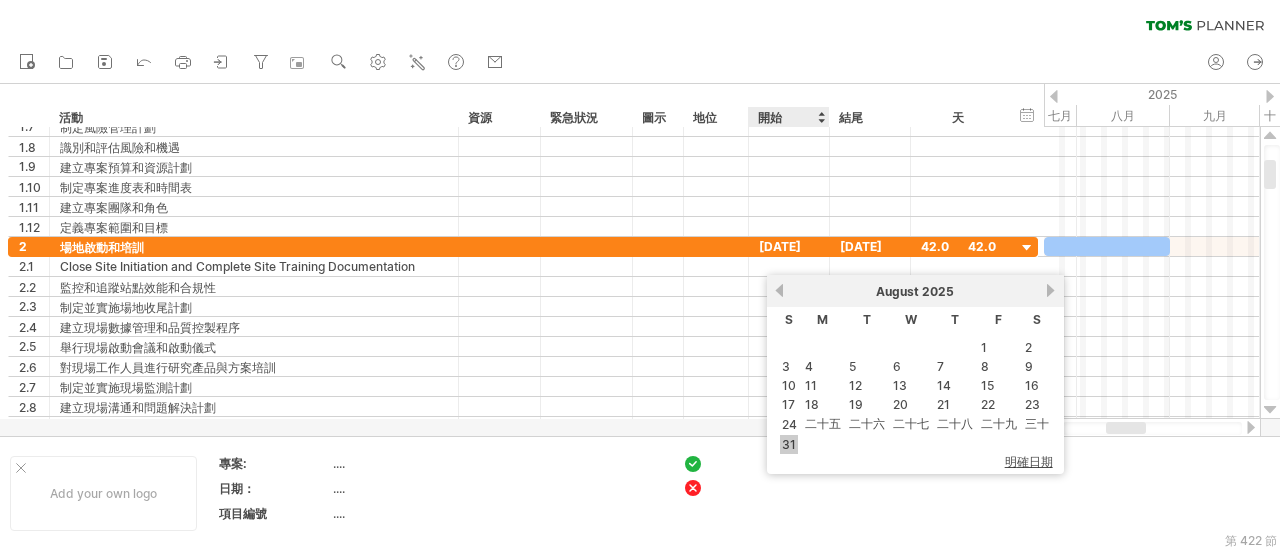 click on "31" at bounding box center [789, 444] 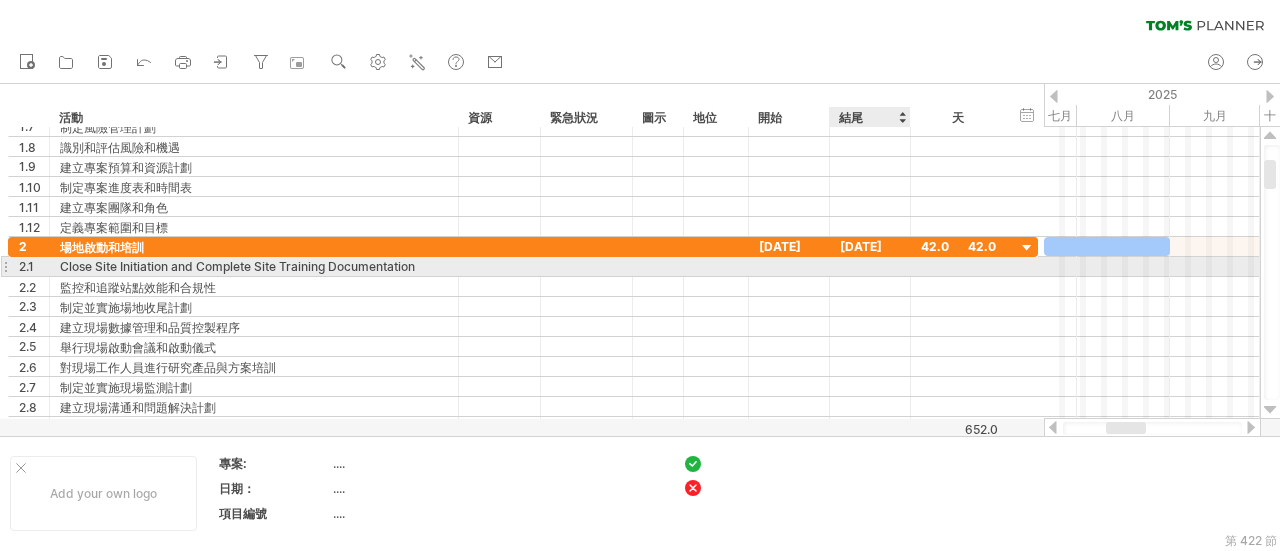 click at bounding box center [870, 266] 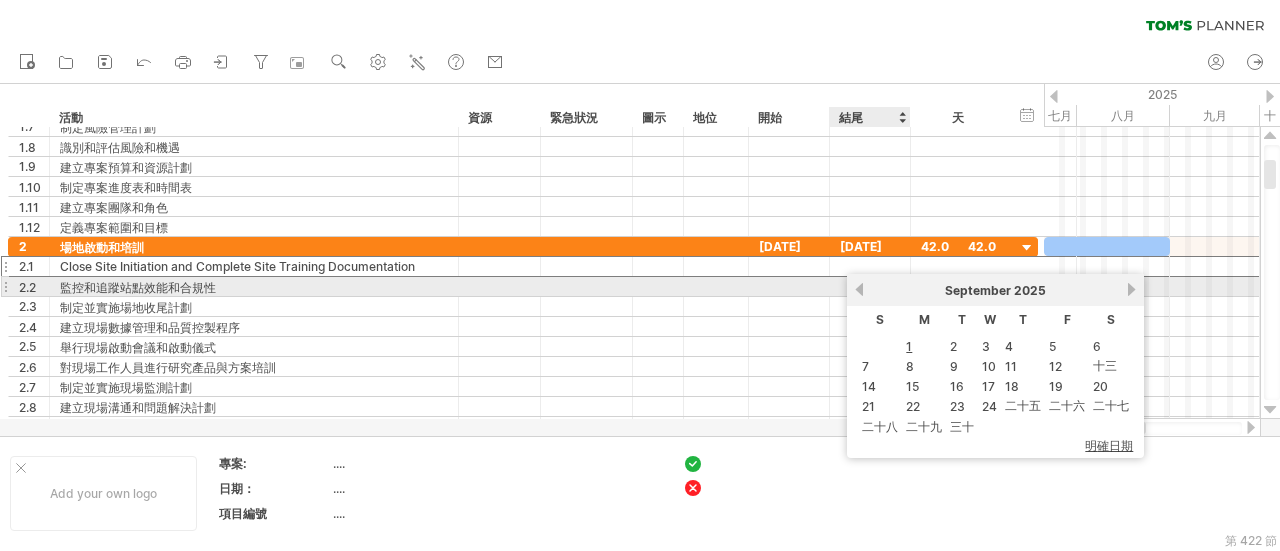 click on "previous" at bounding box center [859, 289] 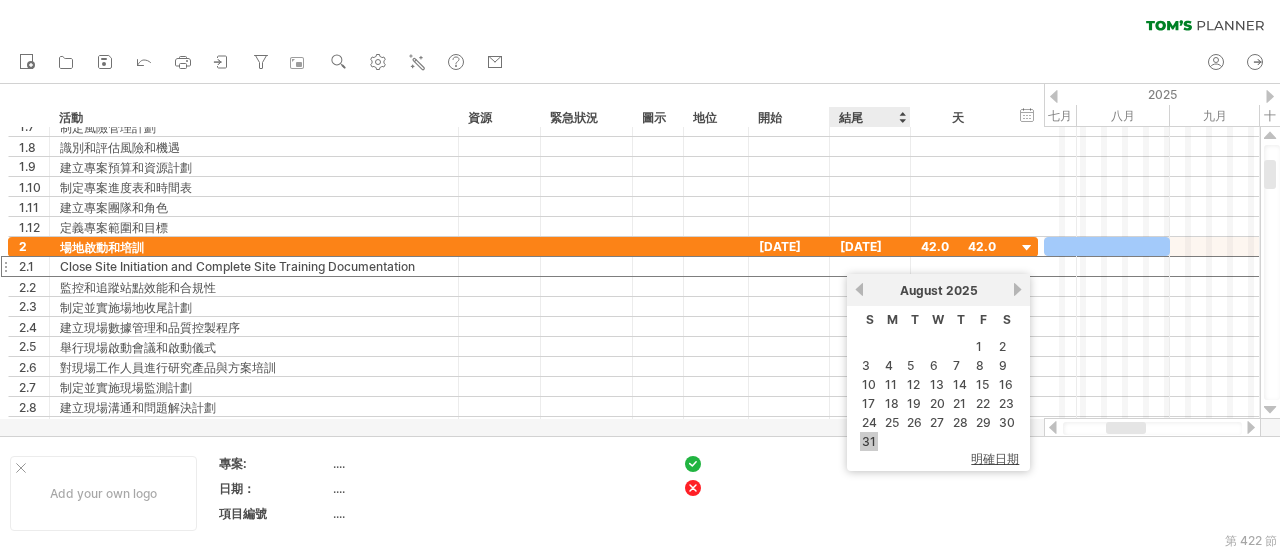 click on "31" at bounding box center [869, 441] 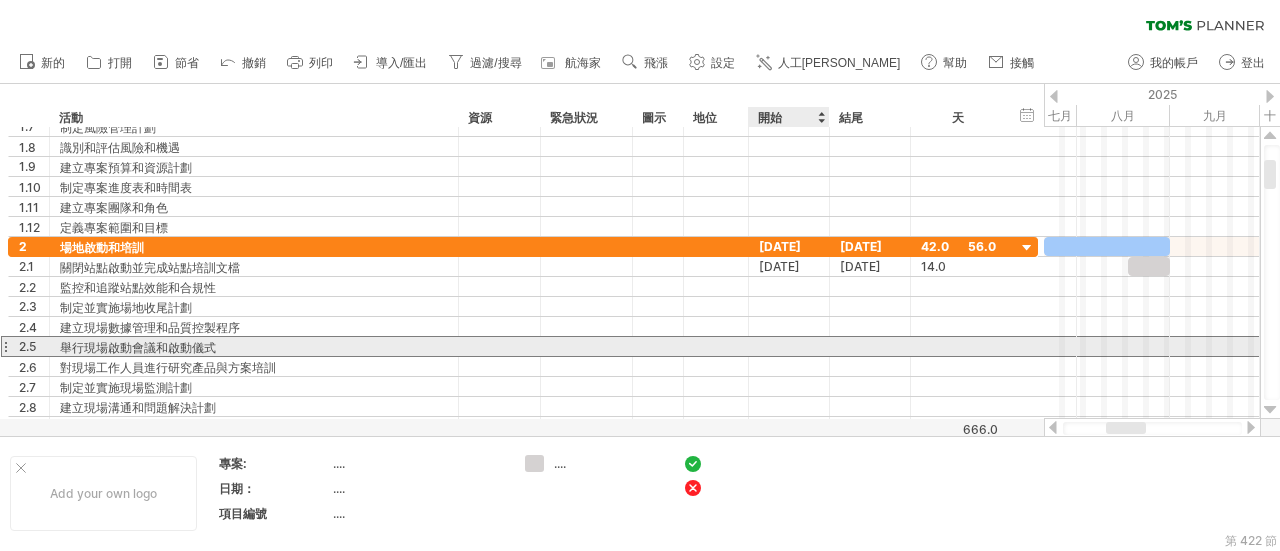 click at bounding box center (789, 346) 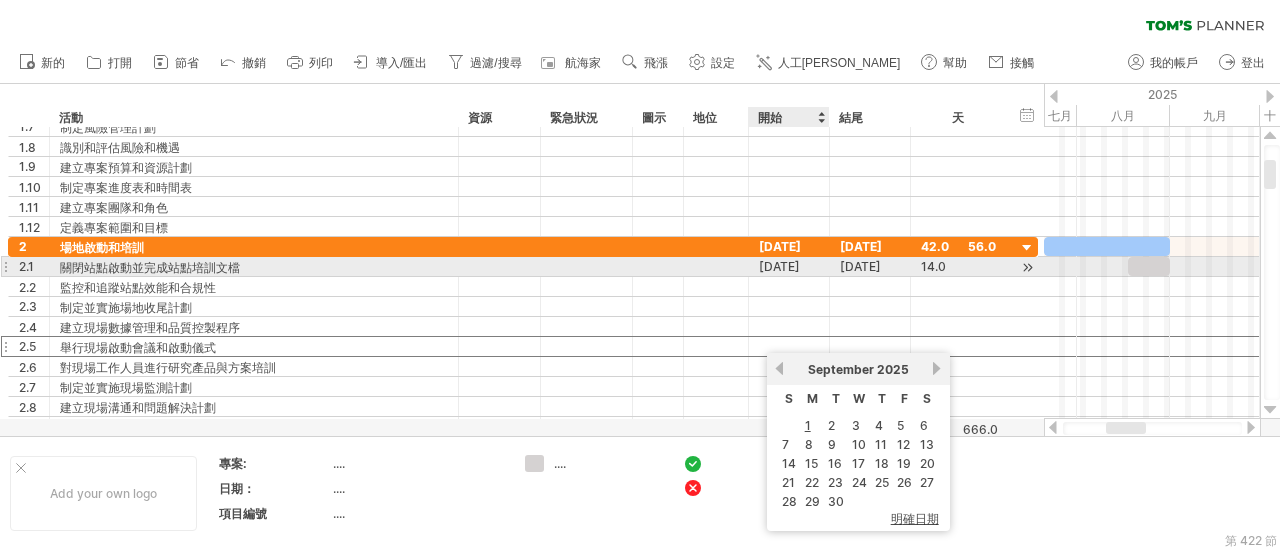 click on "[DATE]" at bounding box center (789, 266) 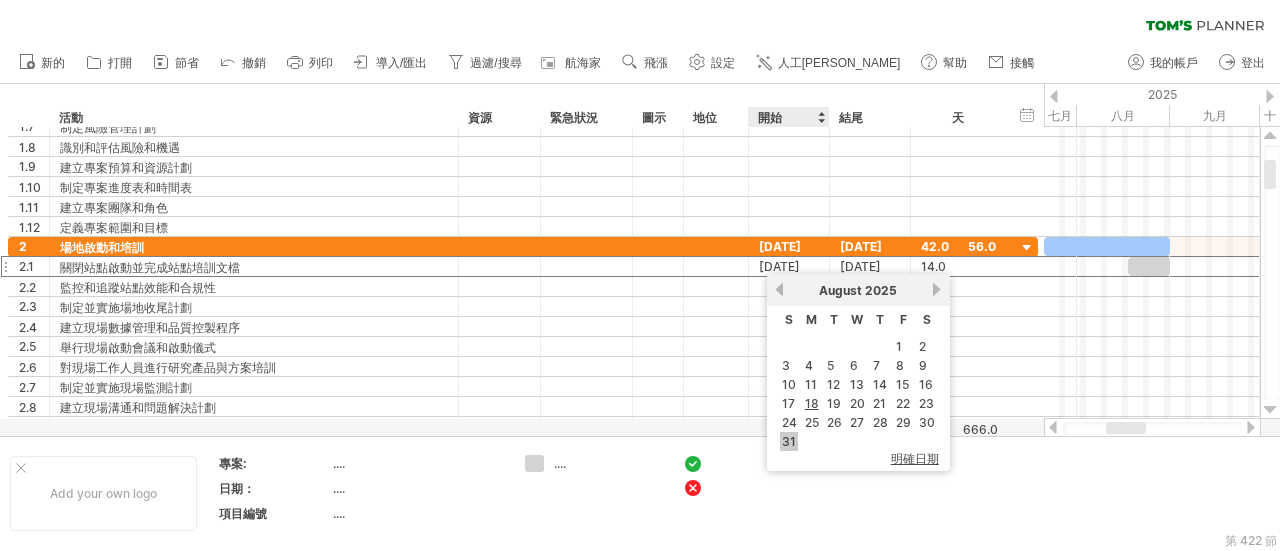 click on "31" at bounding box center [789, 441] 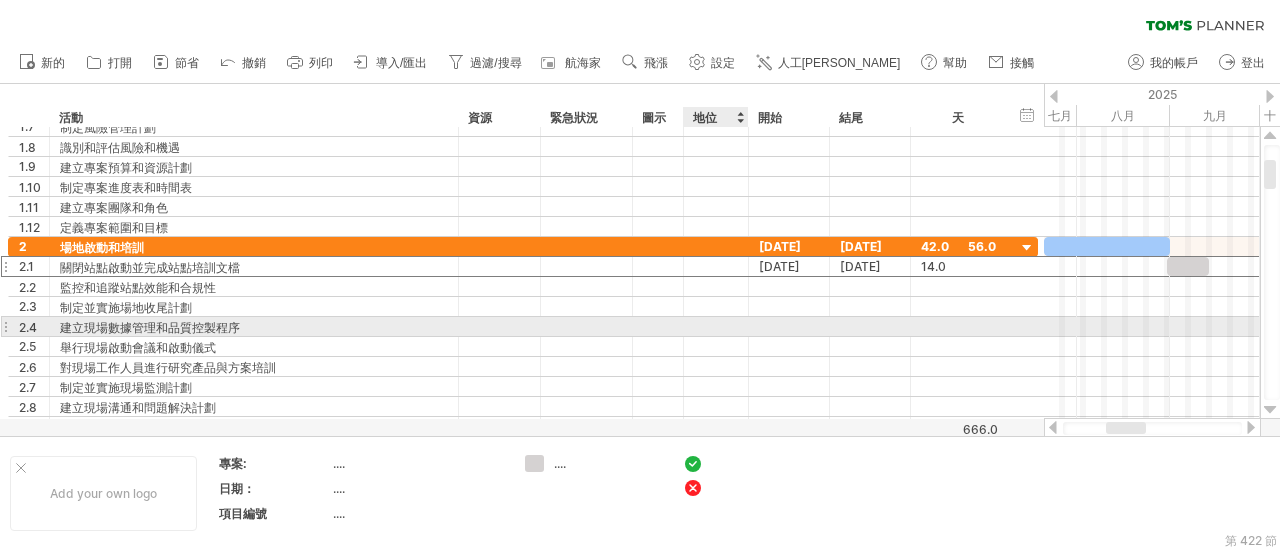 click at bounding box center [716, 326] 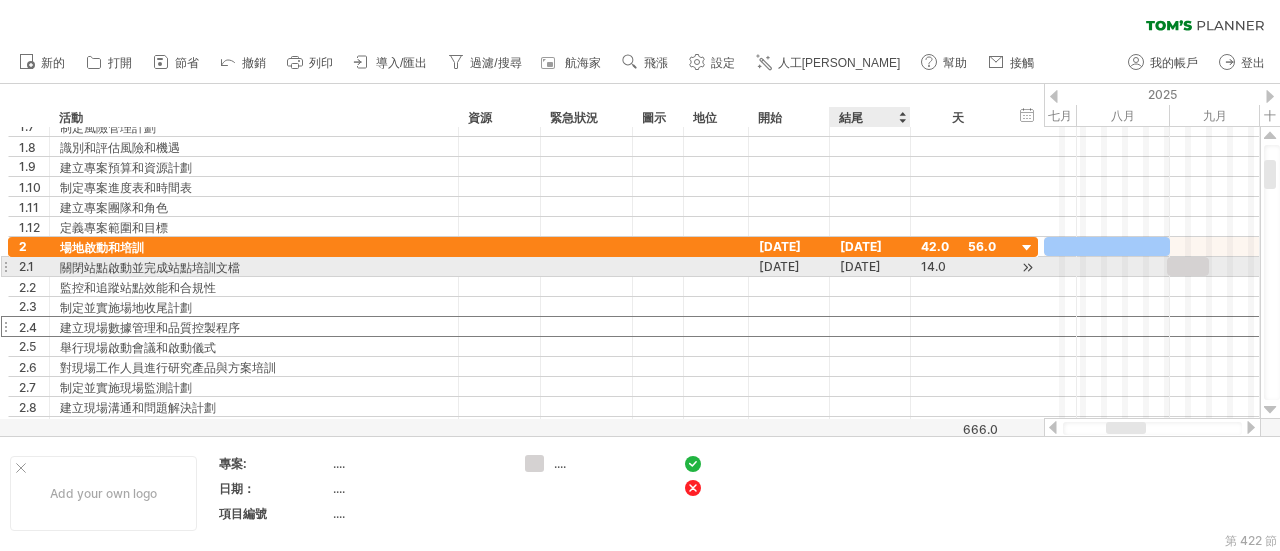 click on "[DATE]" at bounding box center [870, 266] 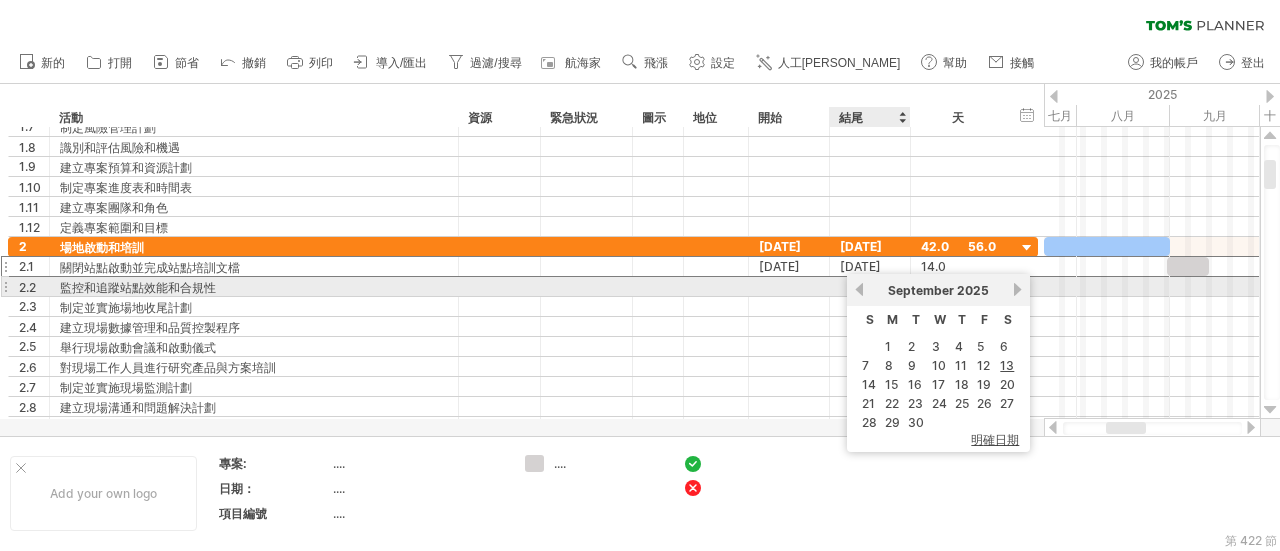 click on "previous" at bounding box center [859, 289] 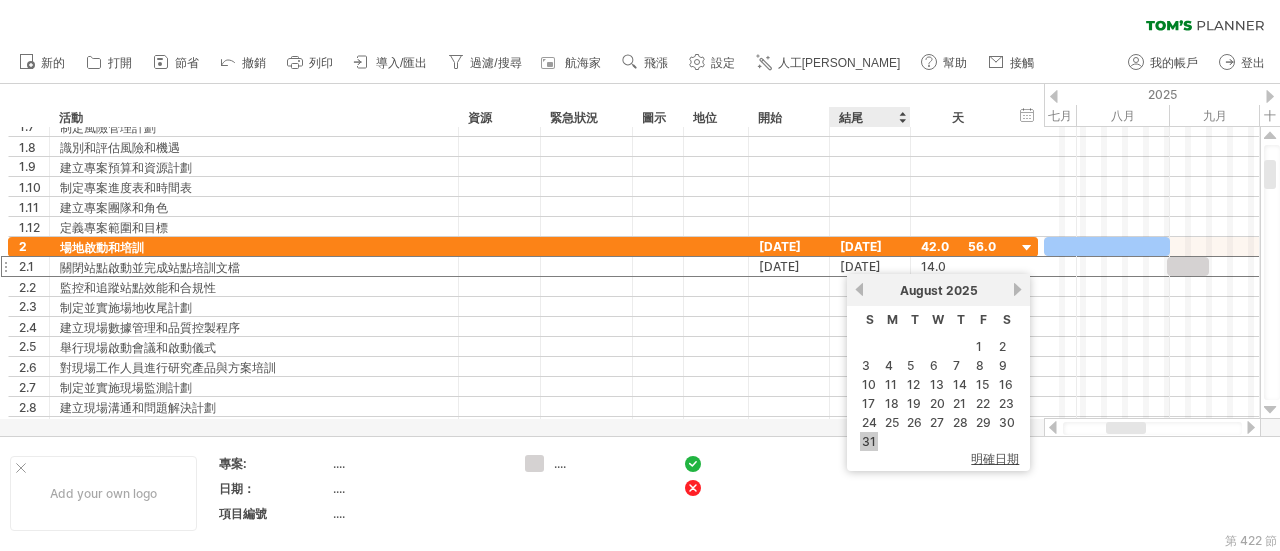 click on "31" at bounding box center (869, 441) 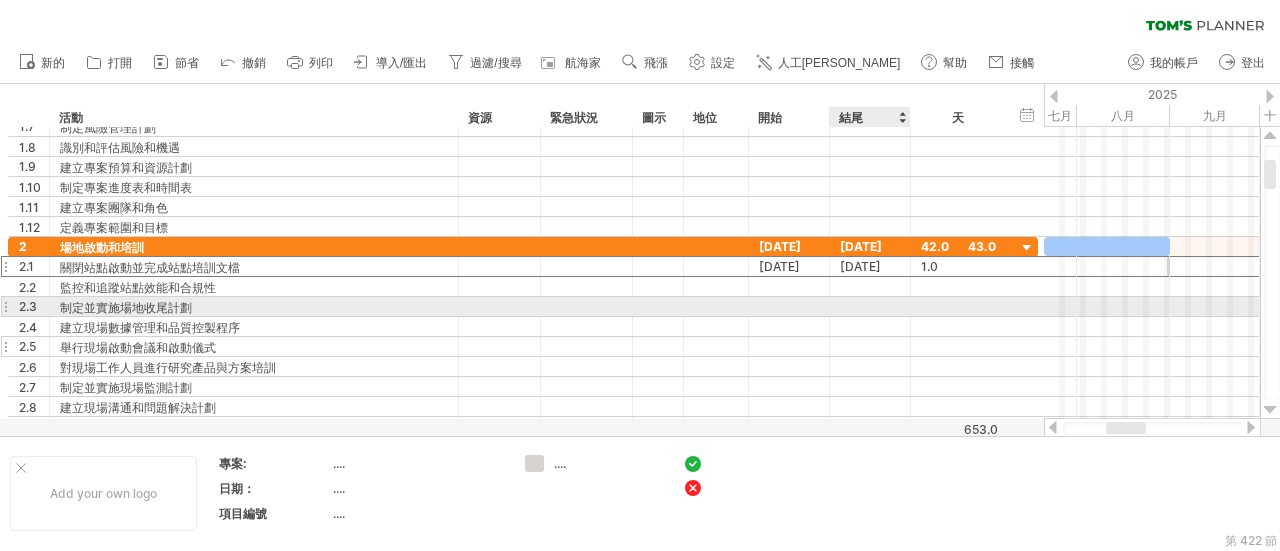 click at bounding box center [870, 346] 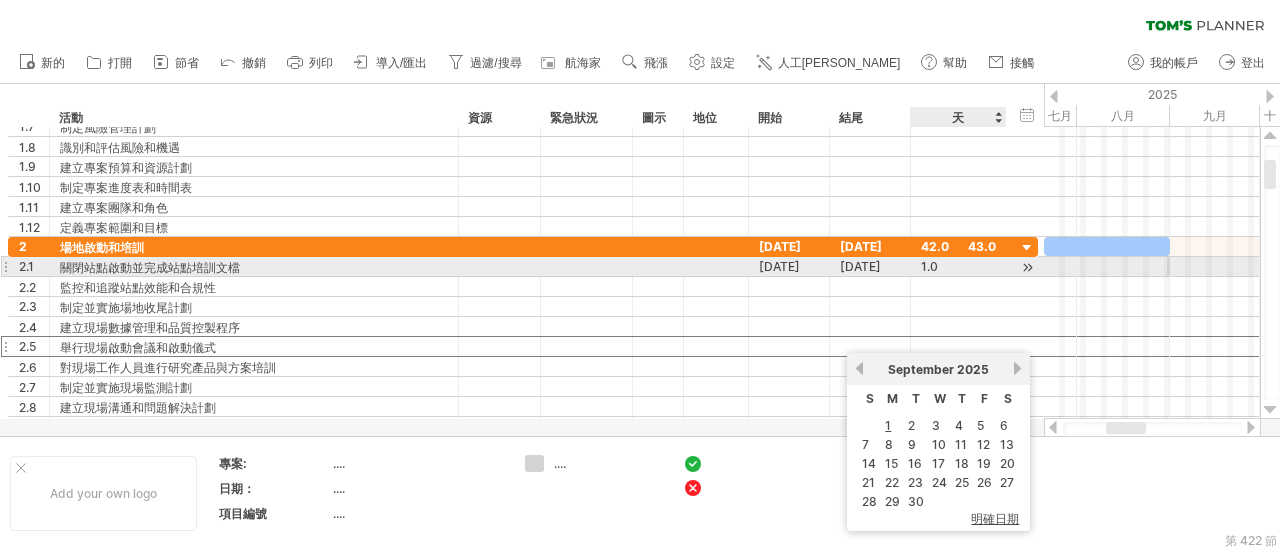 click on "1.0" at bounding box center [958, 266] 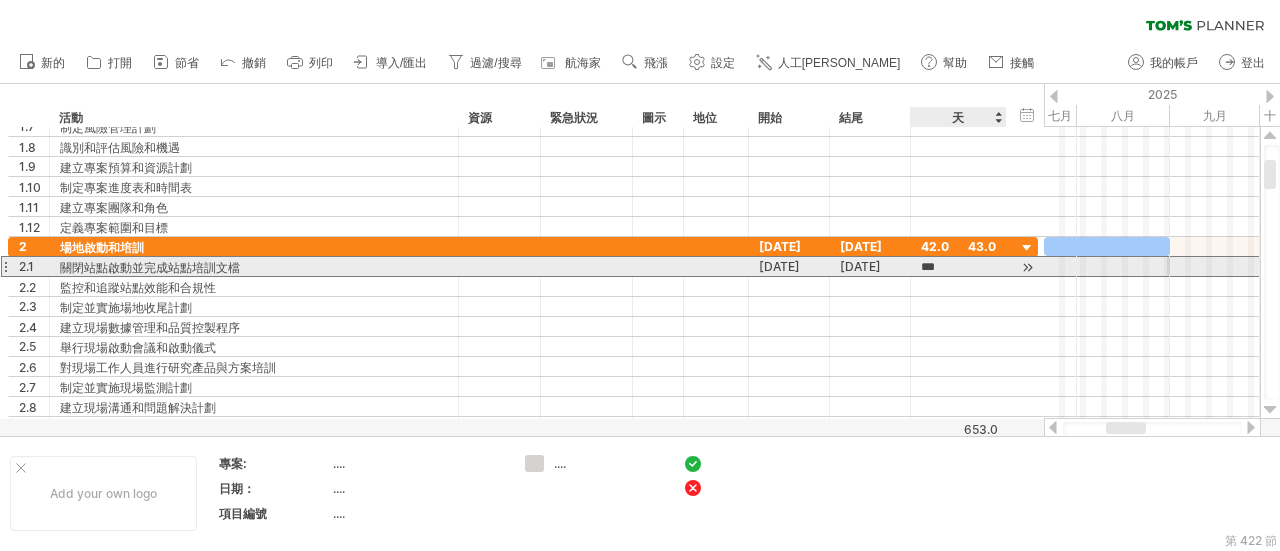 scroll, scrollTop: 0, scrollLeft: 0, axis: both 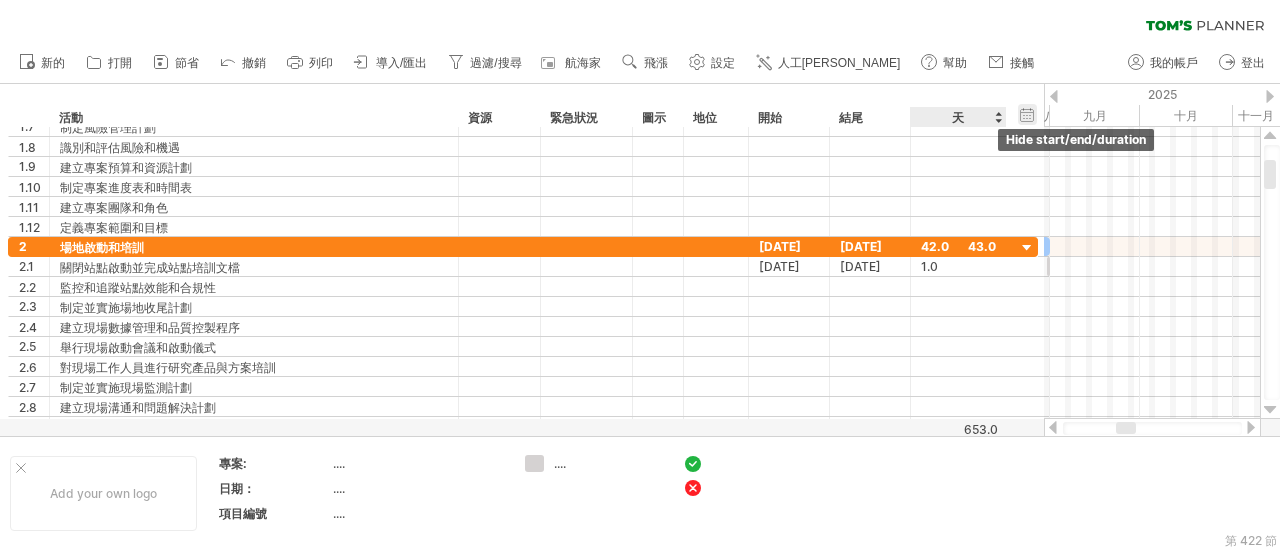 click on "hide start/end/duration show start/end/duration" at bounding box center (1027, 114) 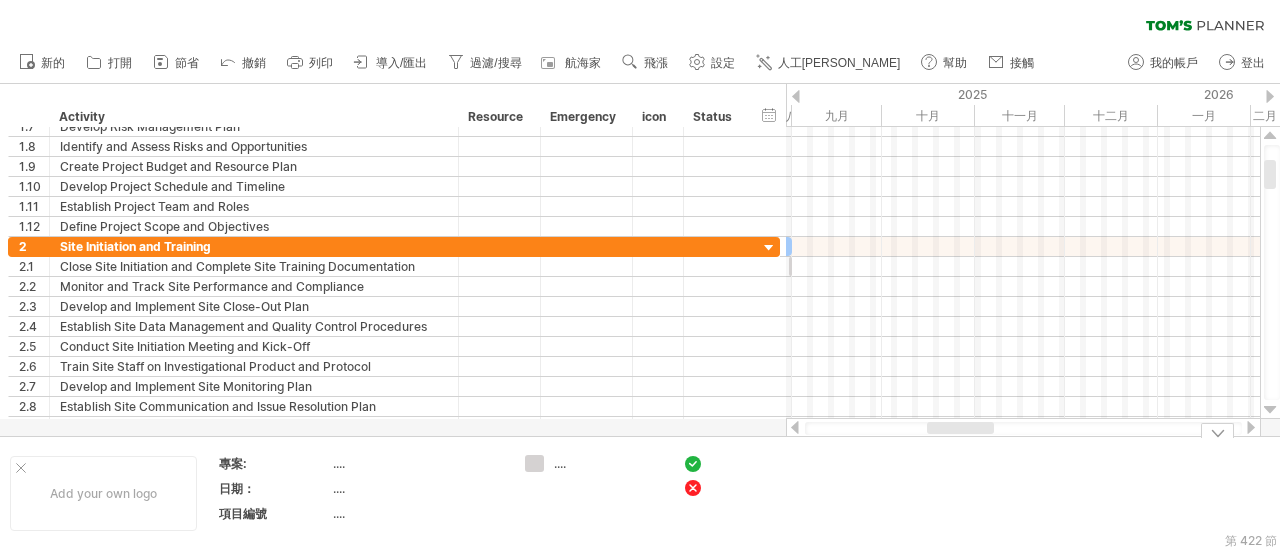 drag, startPoint x: 950, startPoint y: 423, endPoint x: 920, endPoint y: 430, distance: 30.805843 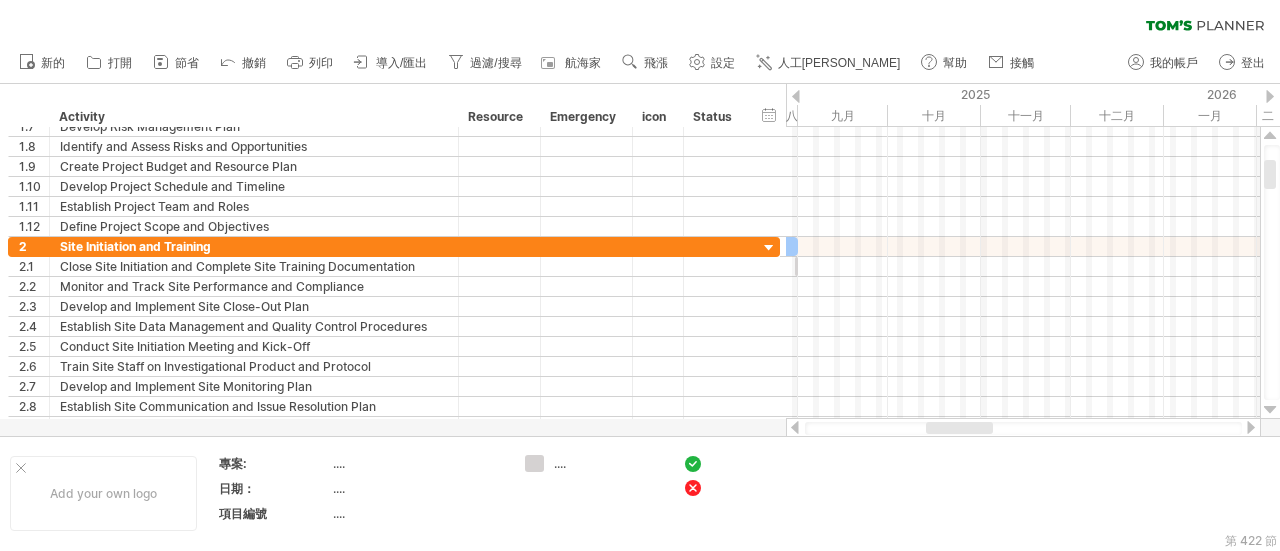 drag, startPoint x: 948, startPoint y: 423, endPoint x: 908, endPoint y: 425, distance: 40.04997 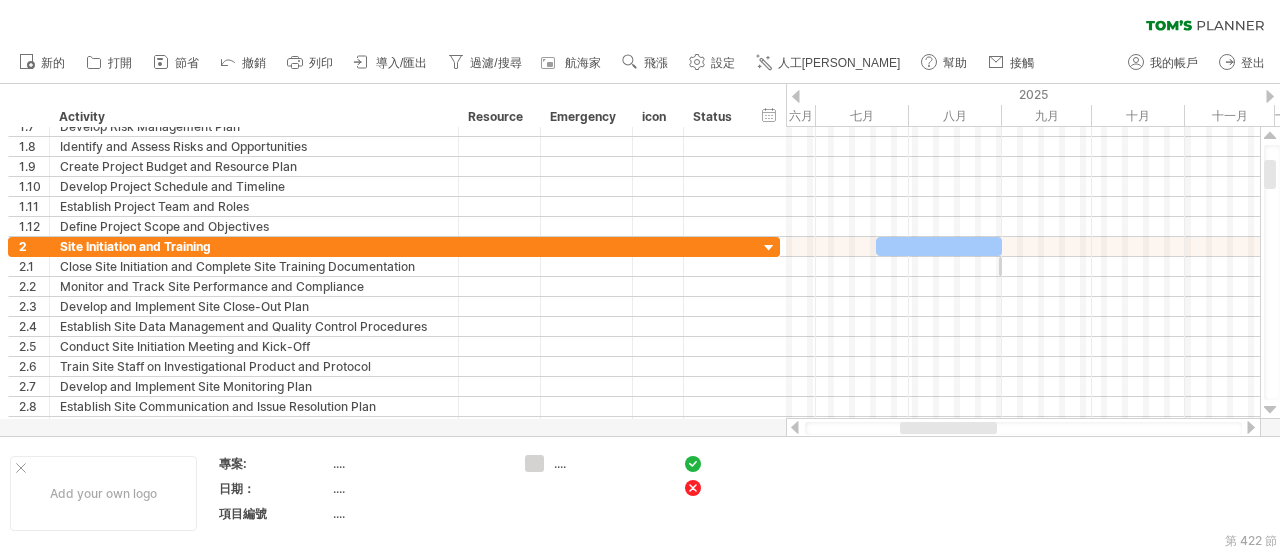 click at bounding box center [948, 428] 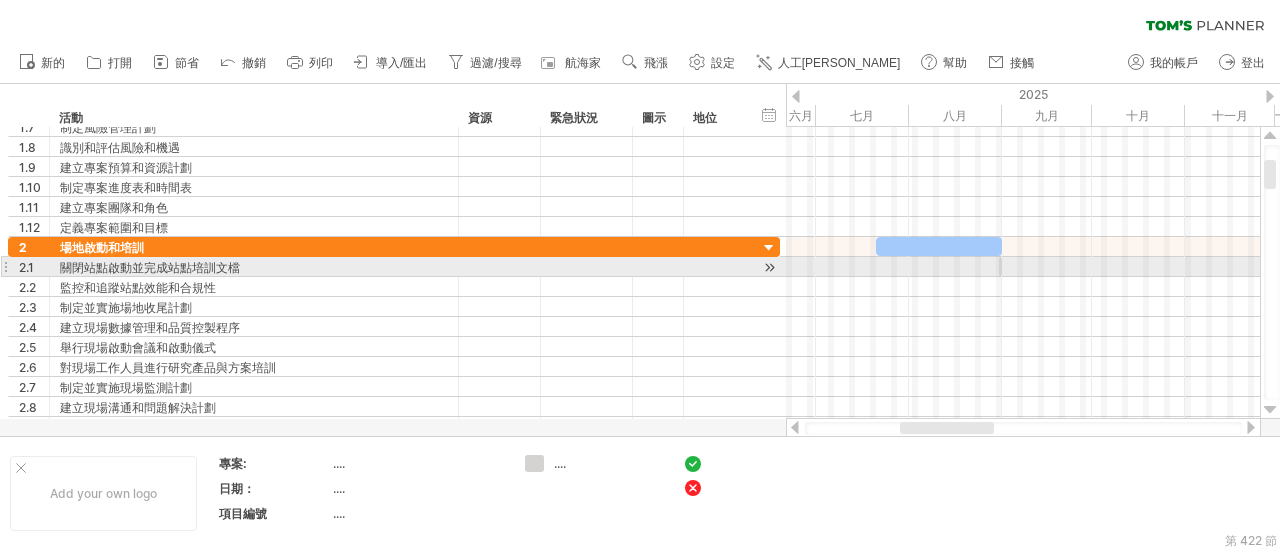 click at bounding box center [1002, 266] 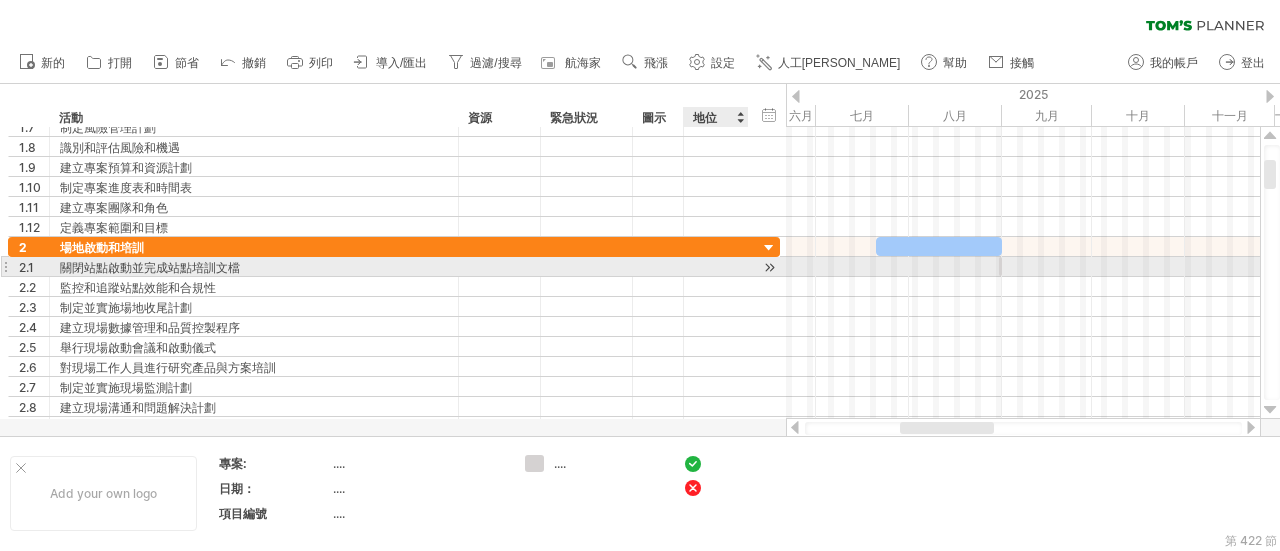 click at bounding box center [769, 267] 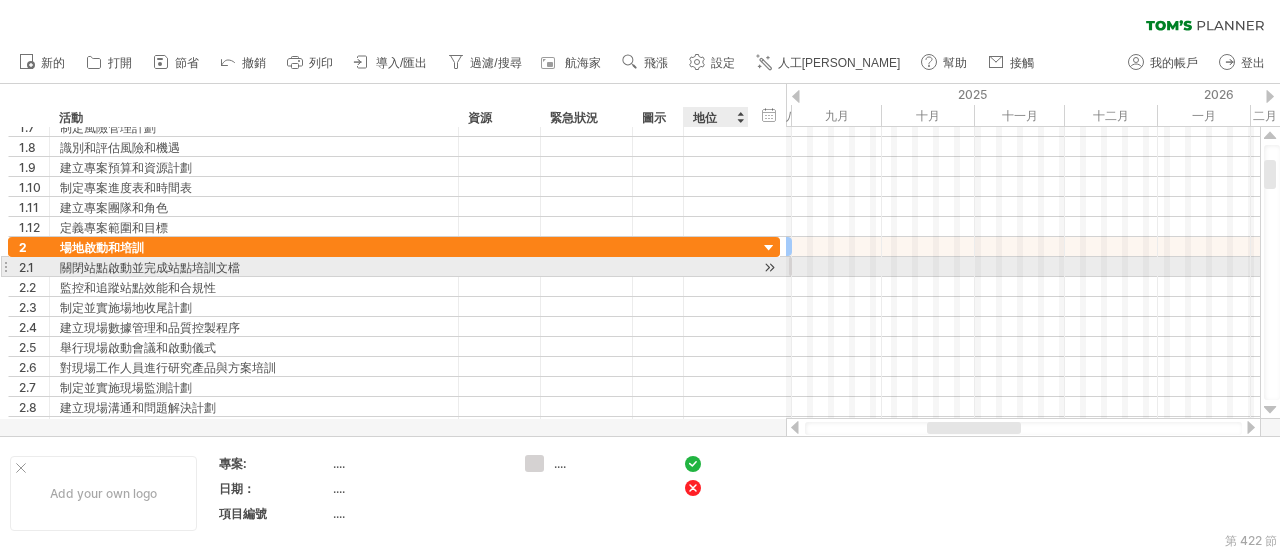 click at bounding box center [769, 267] 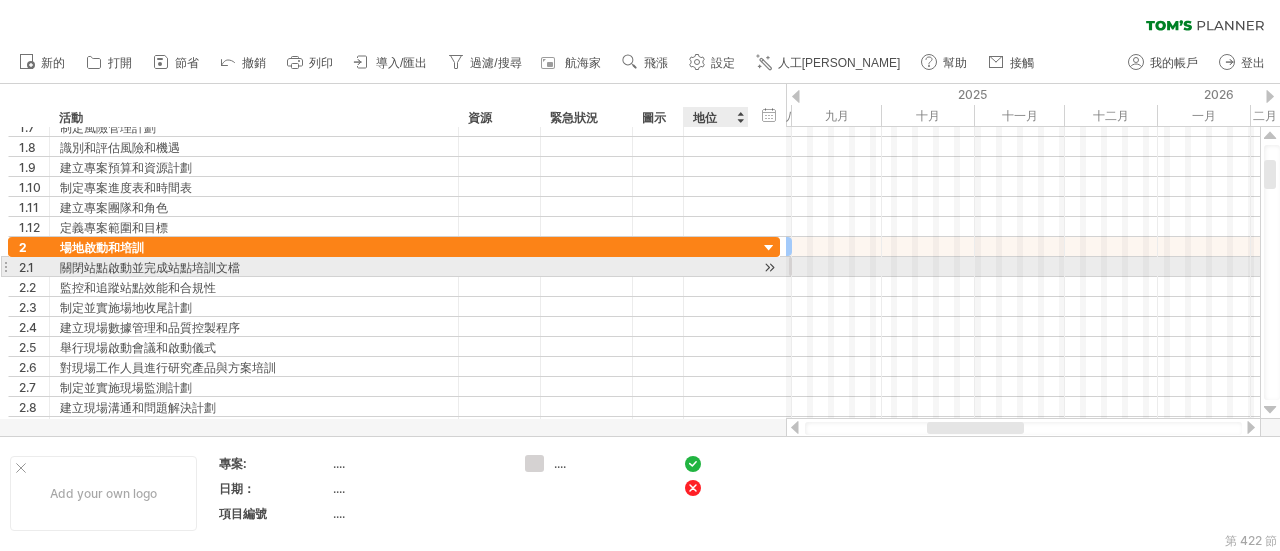 click at bounding box center (769, 267) 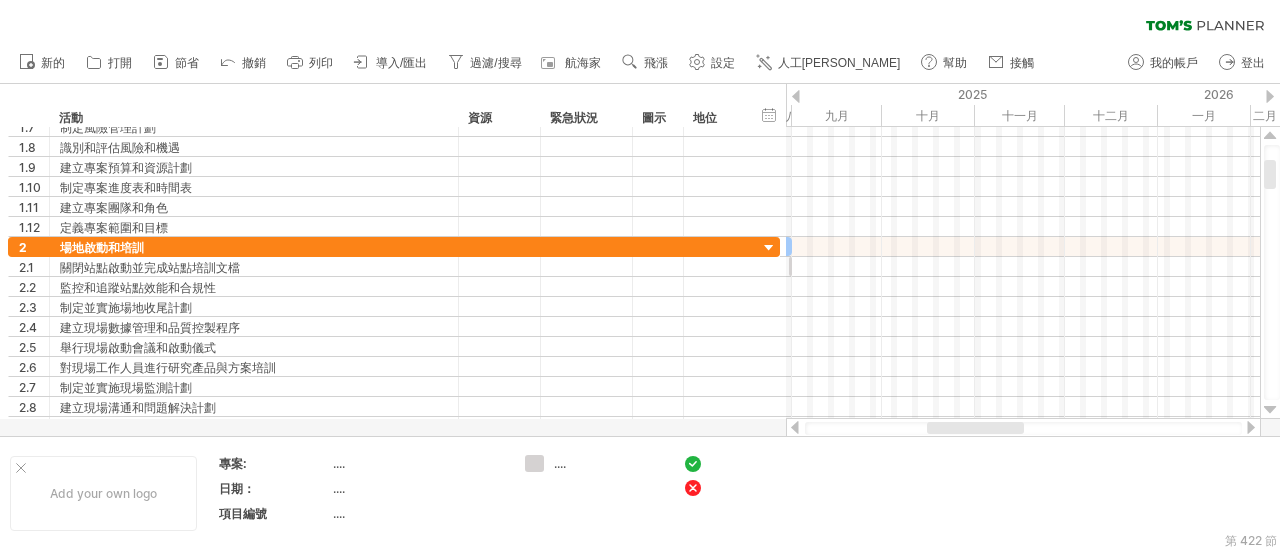 click at bounding box center (796, 96) 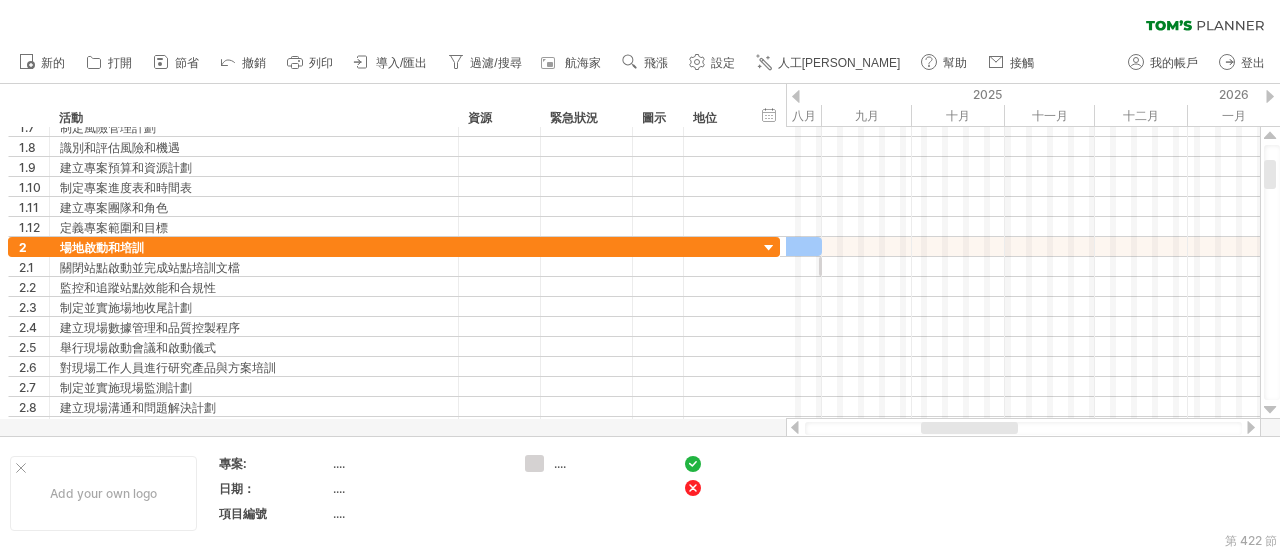 click at bounding box center (796, 96) 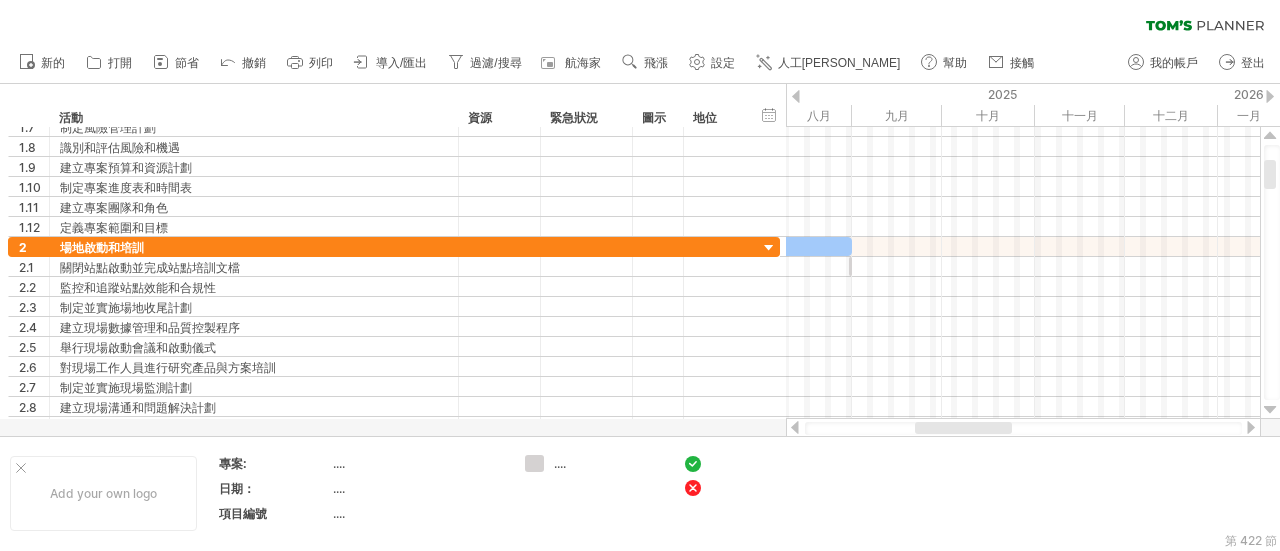 click at bounding box center [796, 96] 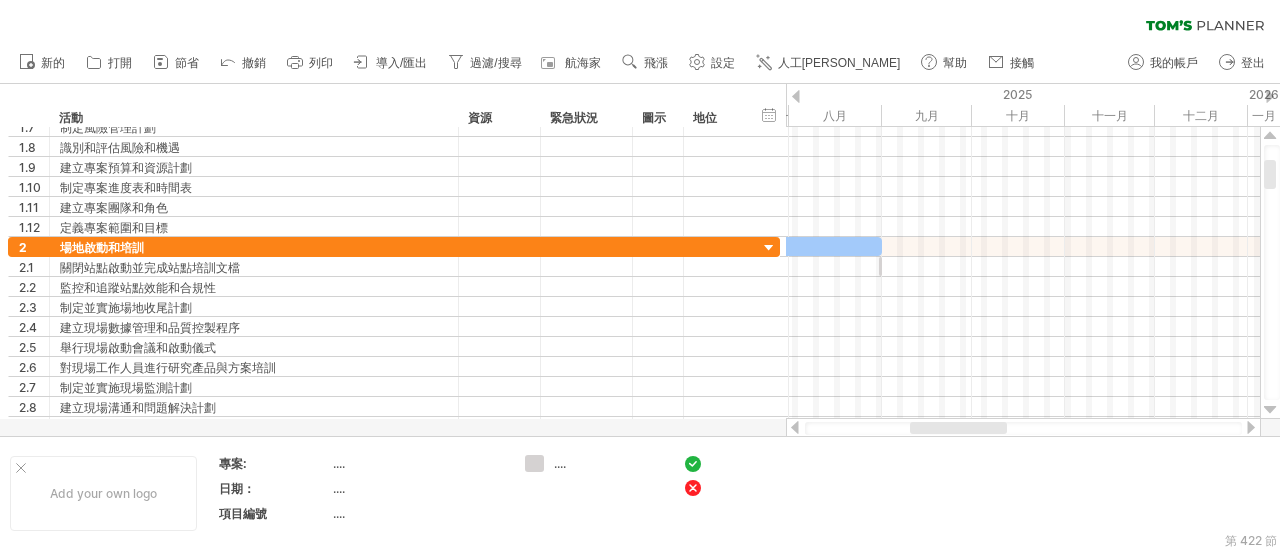click at bounding box center (796, 96) 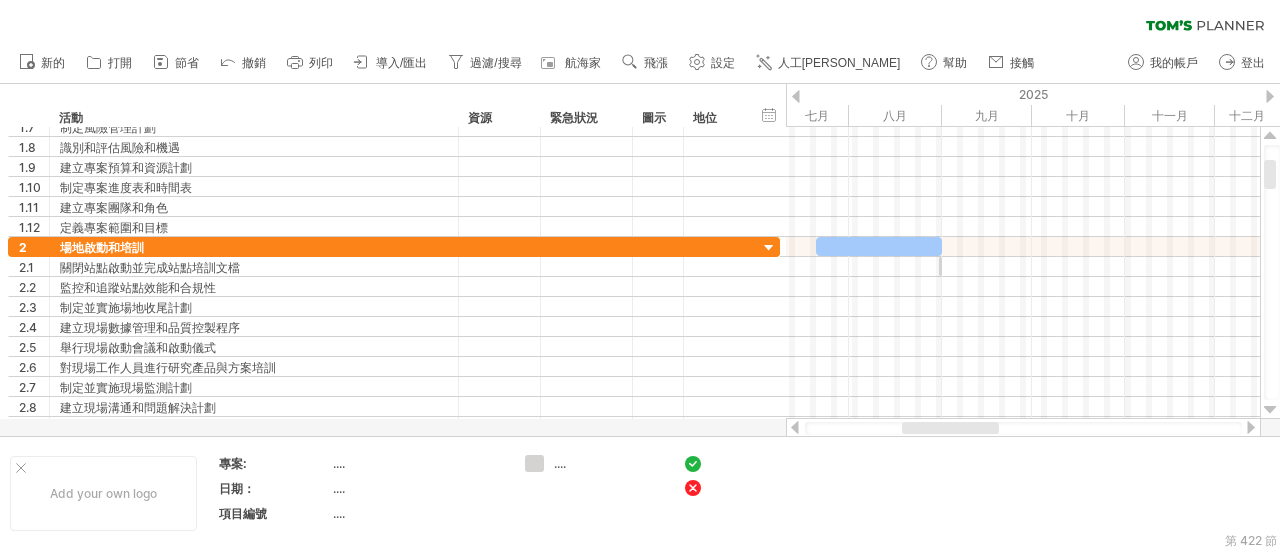 click at bounding box center (796, 96) 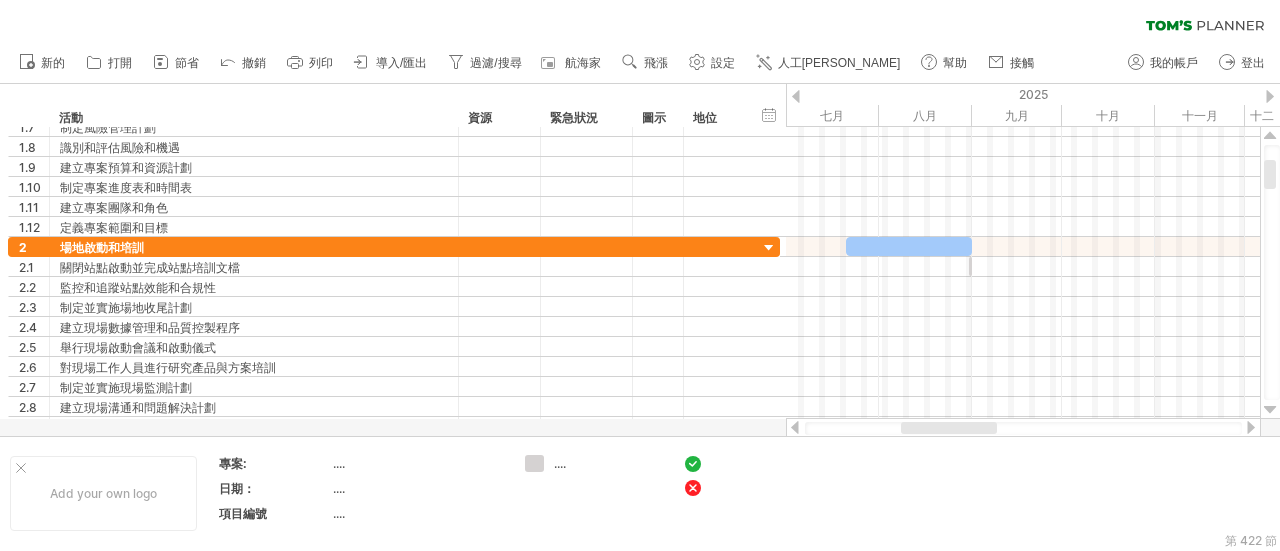 click at bounding box center (796, 96) 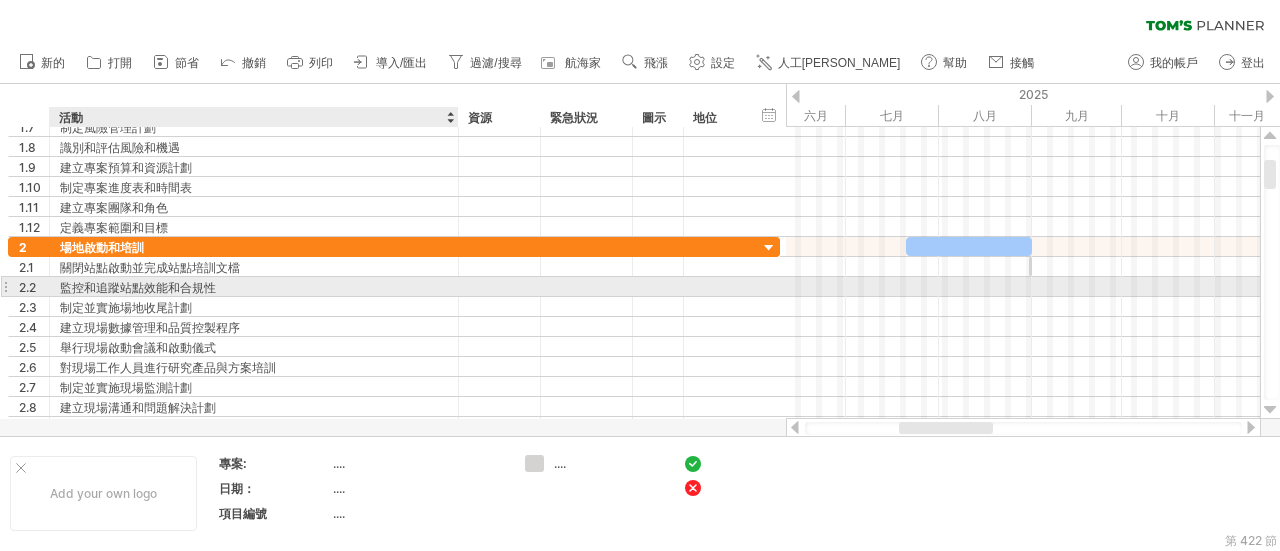 click on "監控和追蹤站點效能和合規性" at bounding box center [138, 287] 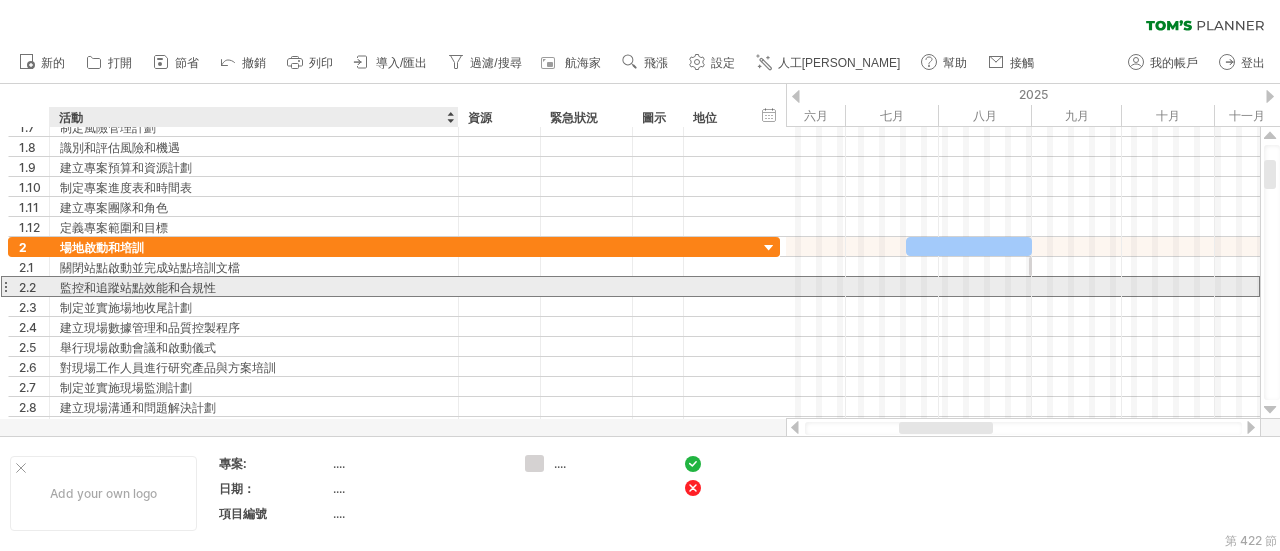 click on "監控和追蹤站點效能和合規性" at bounding box center (138, 287) 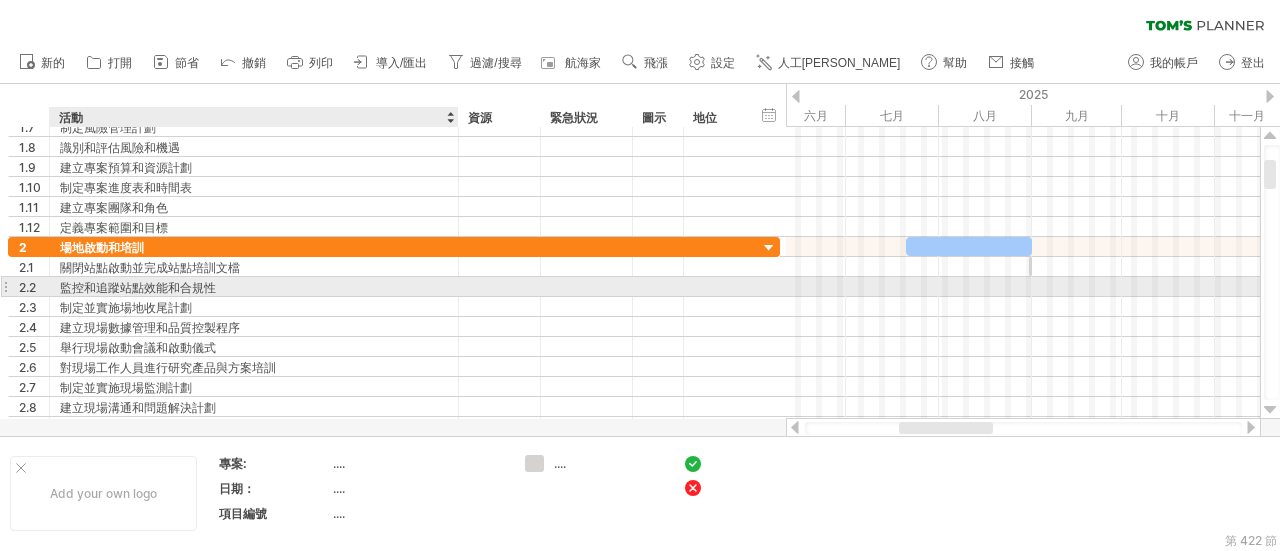 click on "監控和追蹤站點效能和合規性" at bounding box center [254, 286] 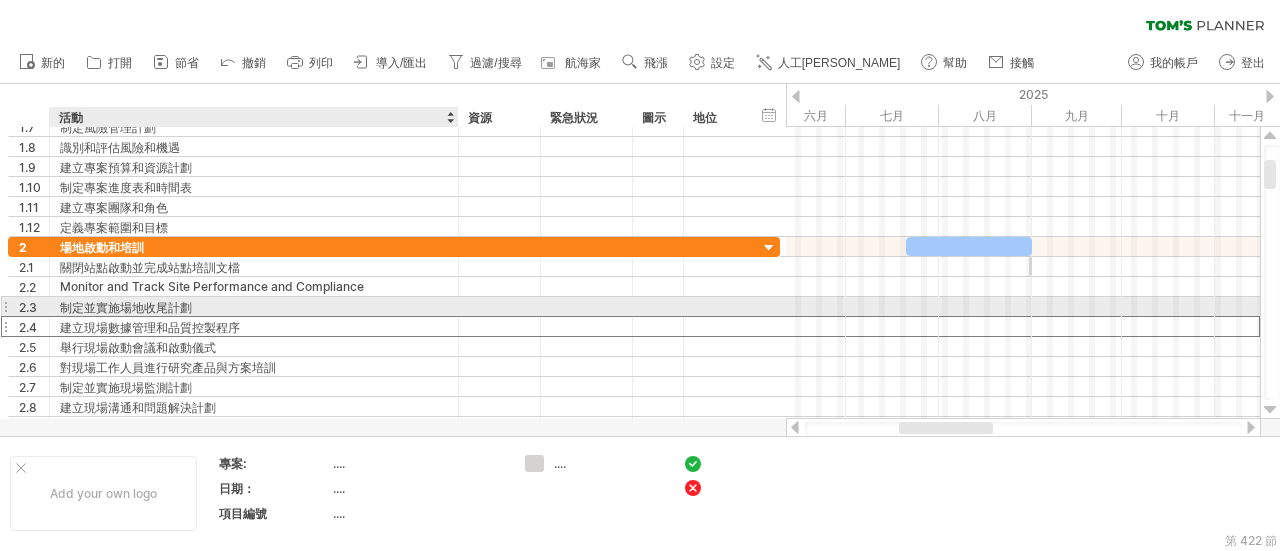 click on "**********" at bounding box center (394, 337) 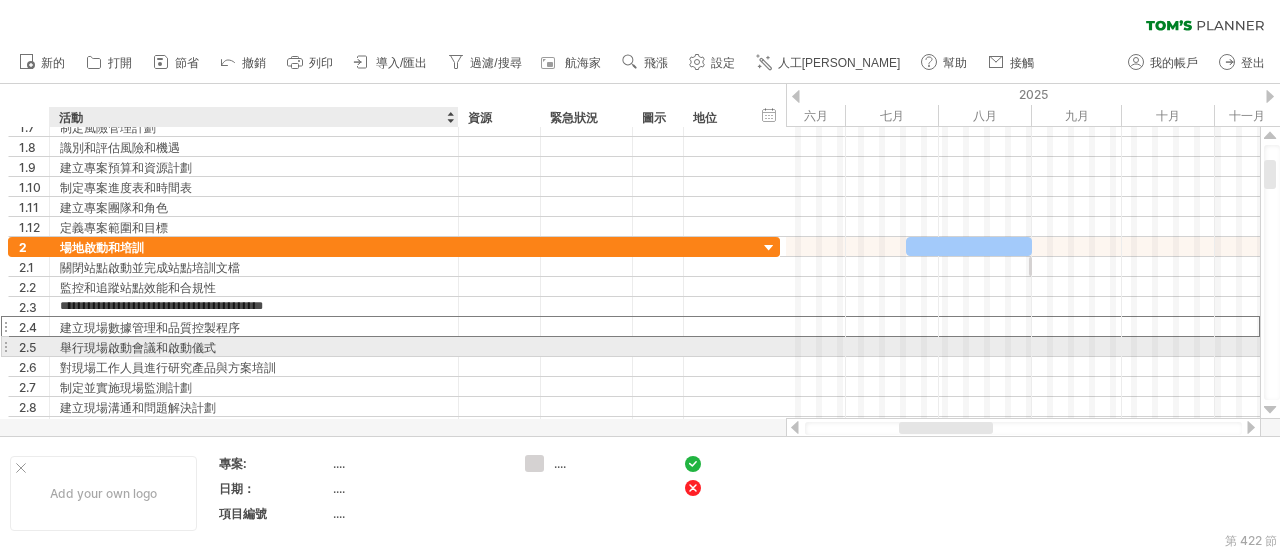 click on "舉行現場啟動會議和啟動儀式" at bounding box center (138, 347) 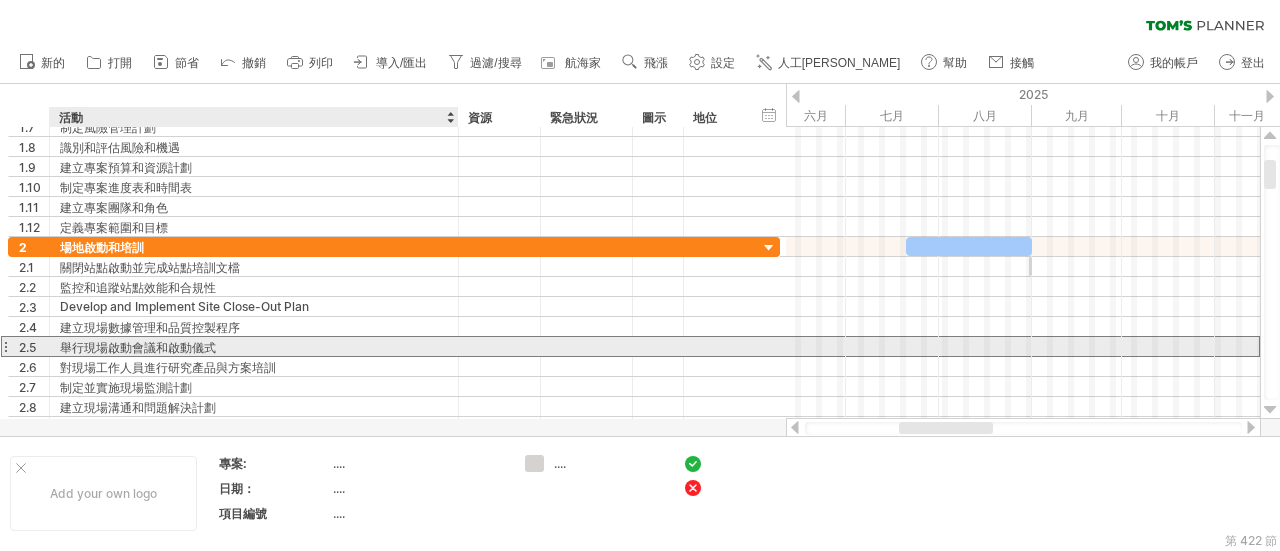 click on "舉行現場啟動會議和啟動儀式" at bounding box center [138, 347] 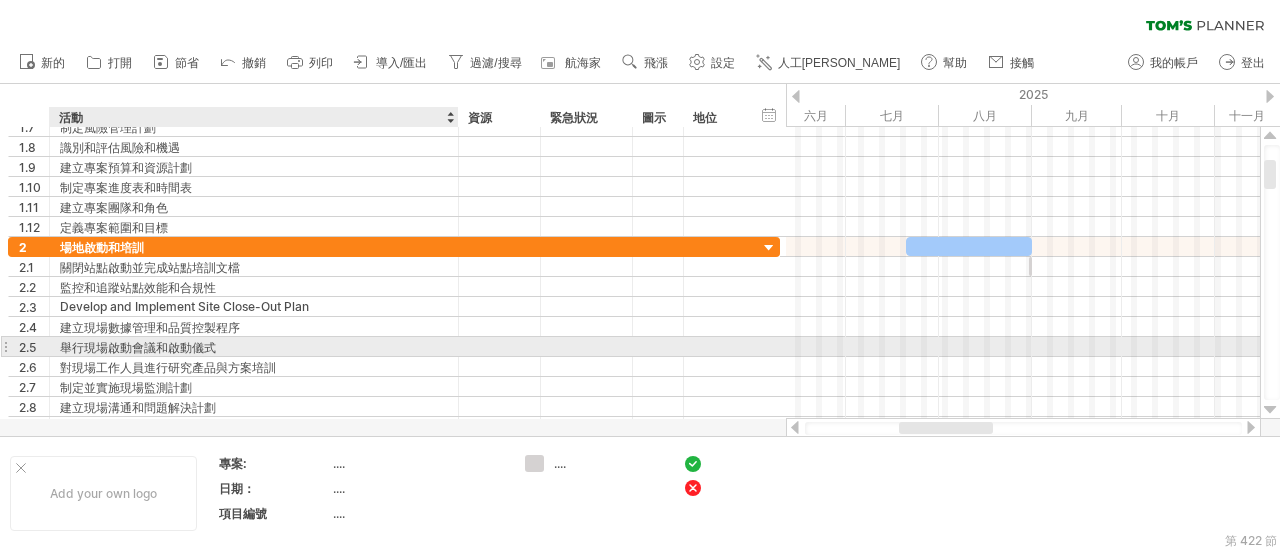 click on "舉行現場啟動會議和啟動儀式" at bounding box center [254, 346] 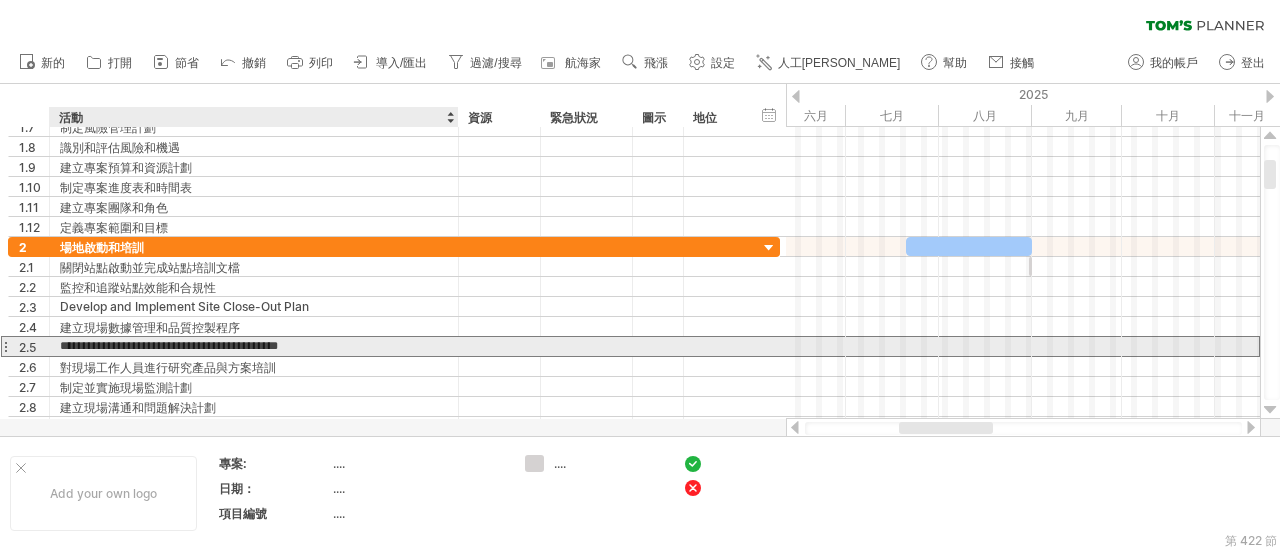 click on "**********" at bounding box center [254, 346] 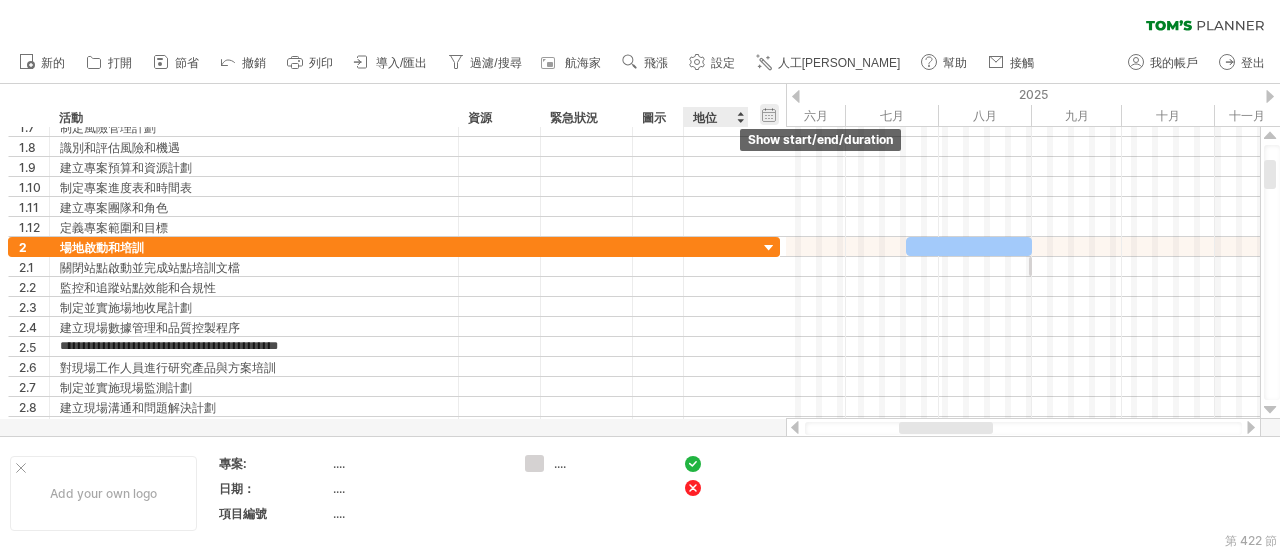 click on "hide start/end/duration show start/end/duration" at bounding box center [769, 114] 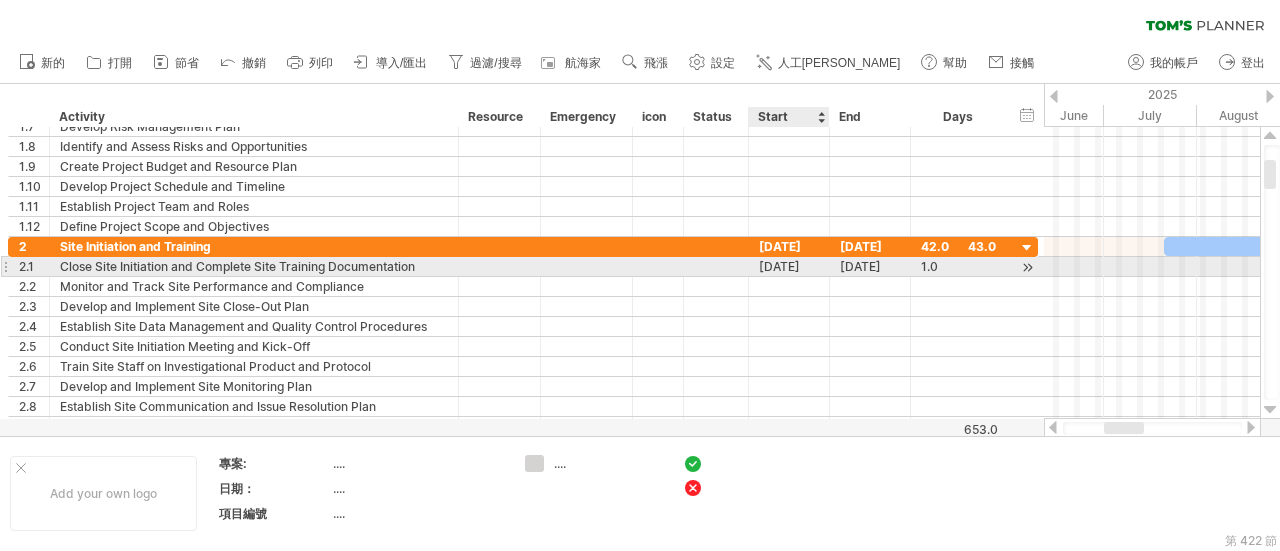 click on "[DATE]" at bounding box center [789, 266] 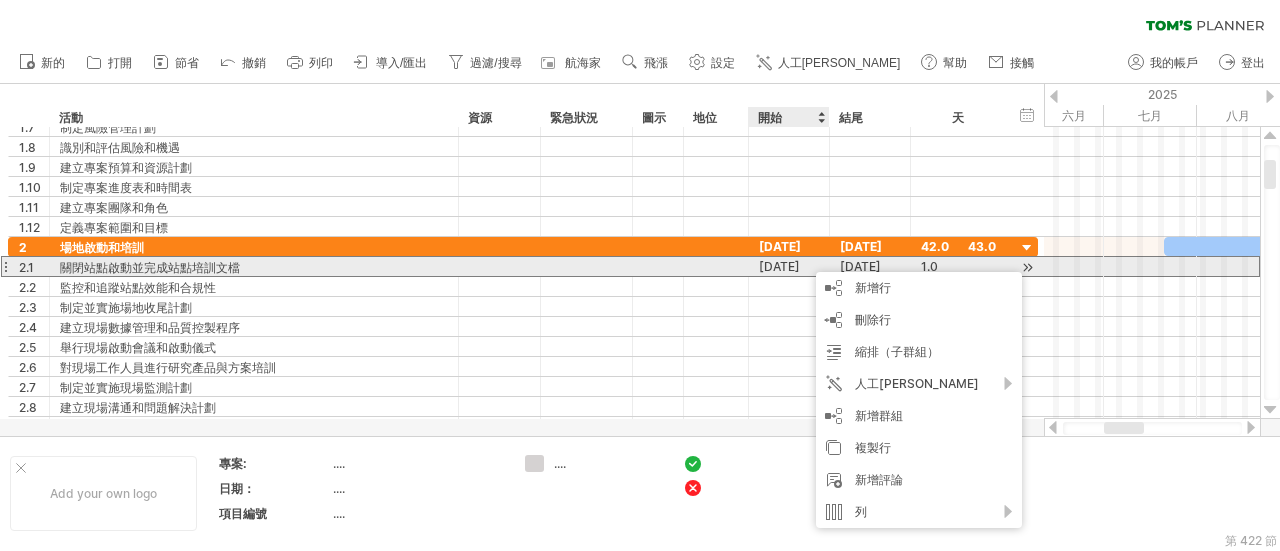 click on "[DATE]" at bounding box center (779, 266) 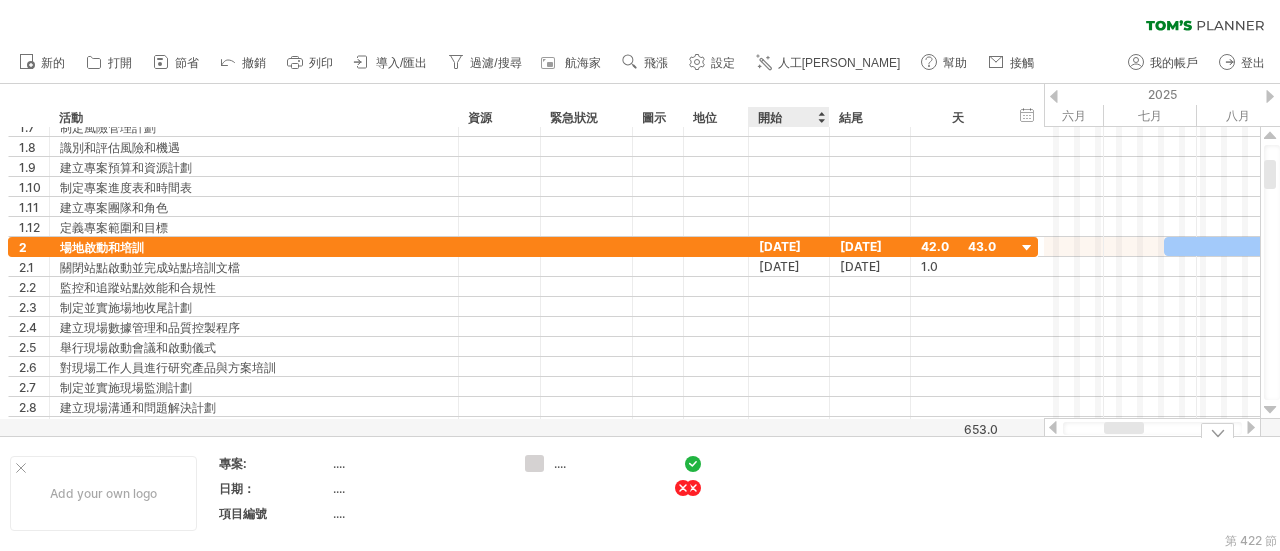 click at bounding box center (693, 488) 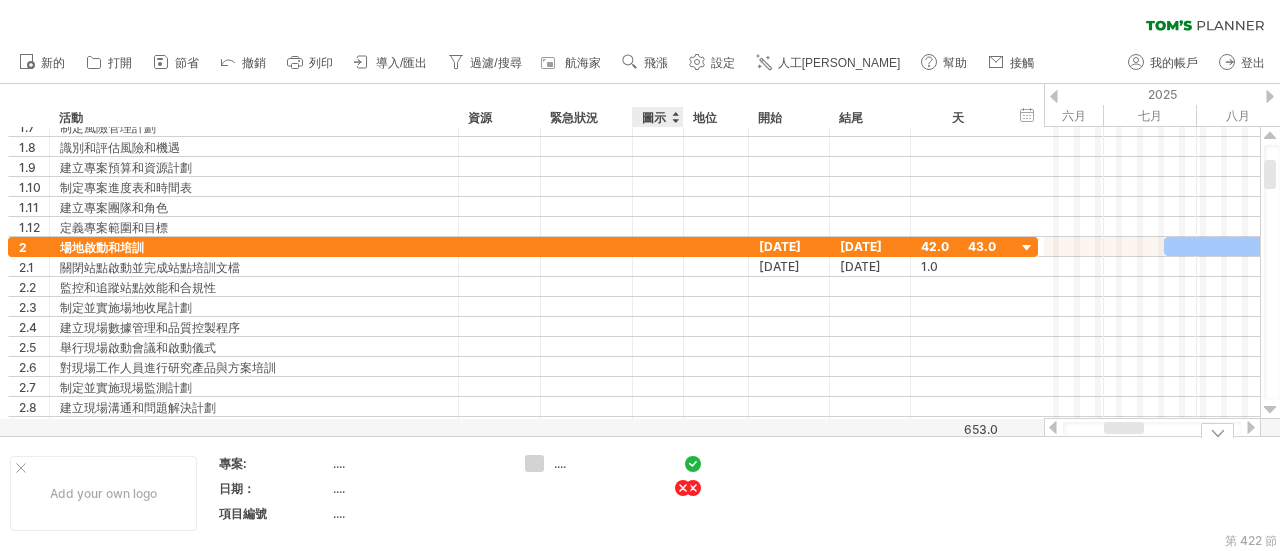 click on "嘗試造訪 [DOMAIN_NAME]
再次連接...
0%
清除過濾器
新的" at bounding box center (640, 275) 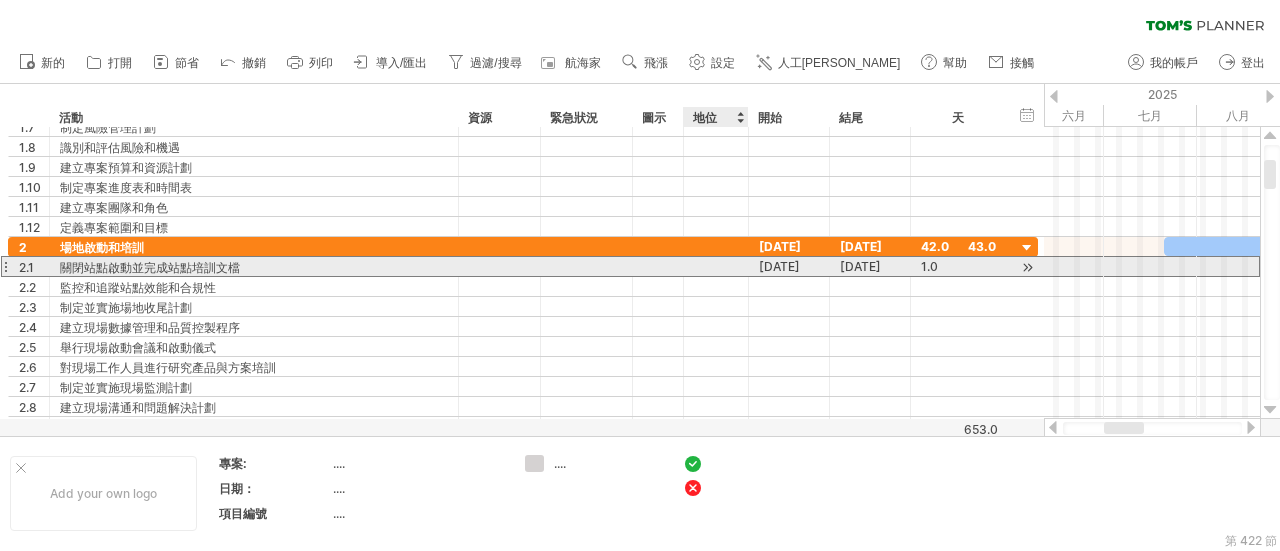 click on "[DATE]" at bounding box center [789, 266] 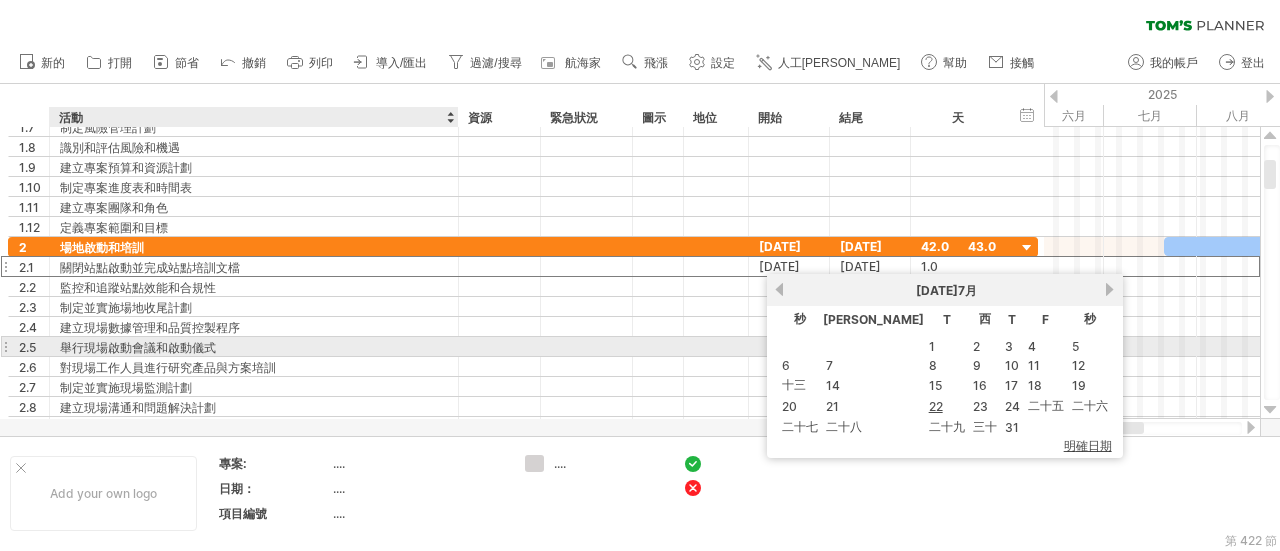 click on "舉行現場啟動會議和啟動儀式" at bounding box center (254, 346) 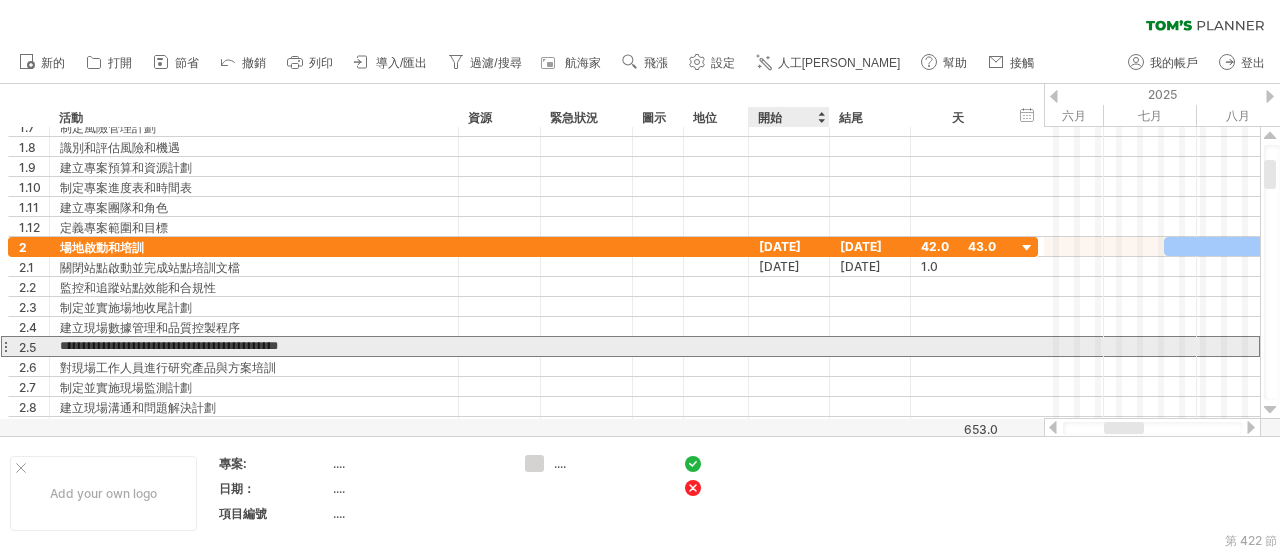 click at bounding box center [789, 346] 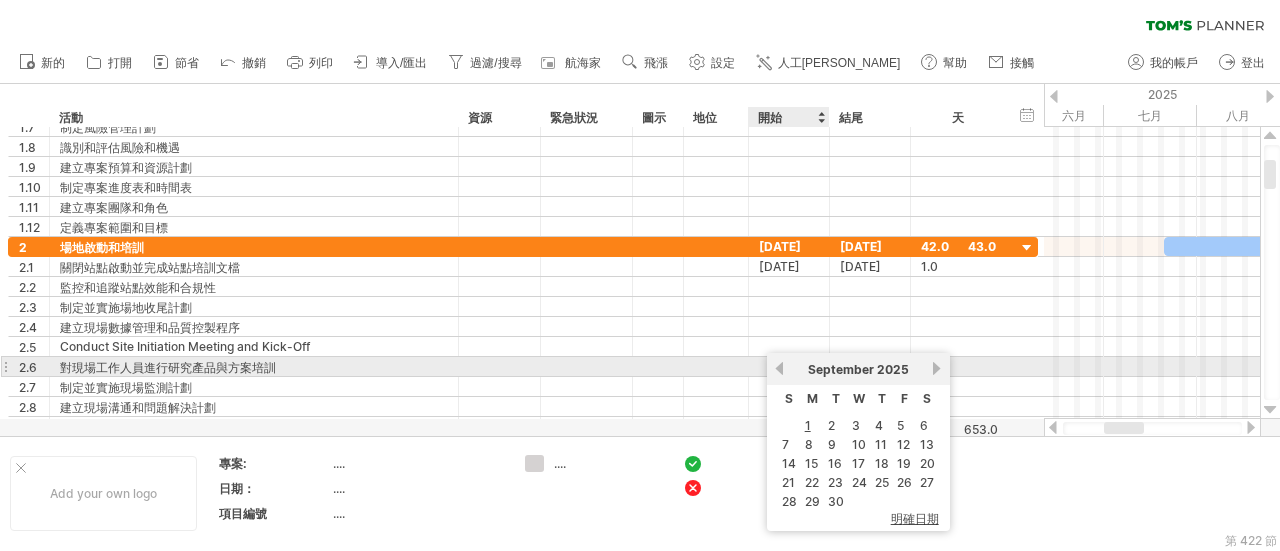 click on "previous" at bounding box center [779, 368] 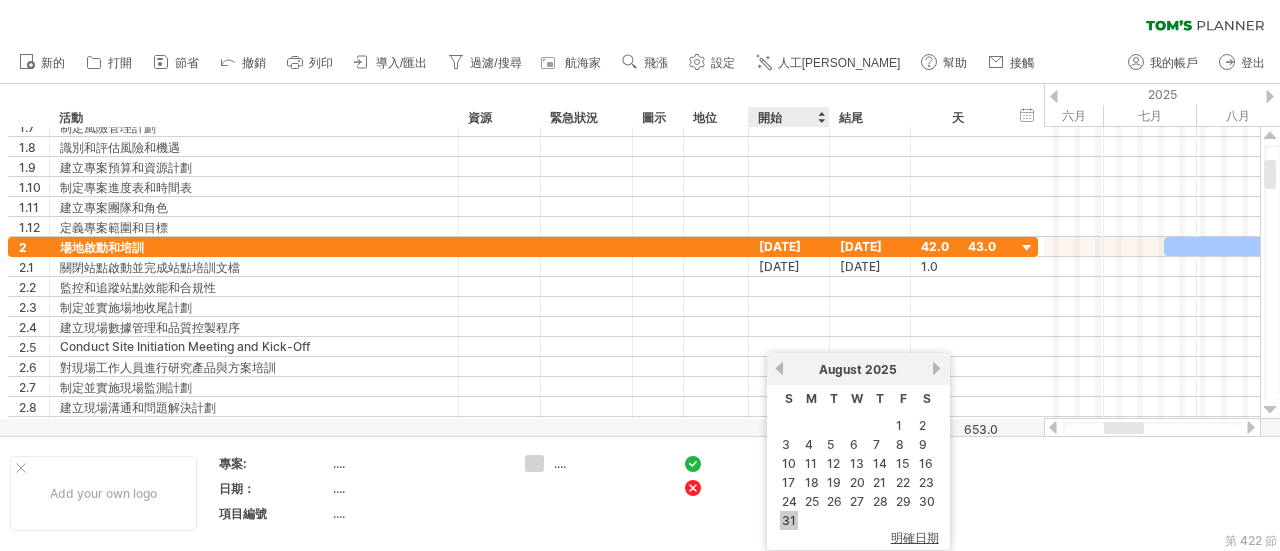 click on "31" at bounding box center [789, 520] 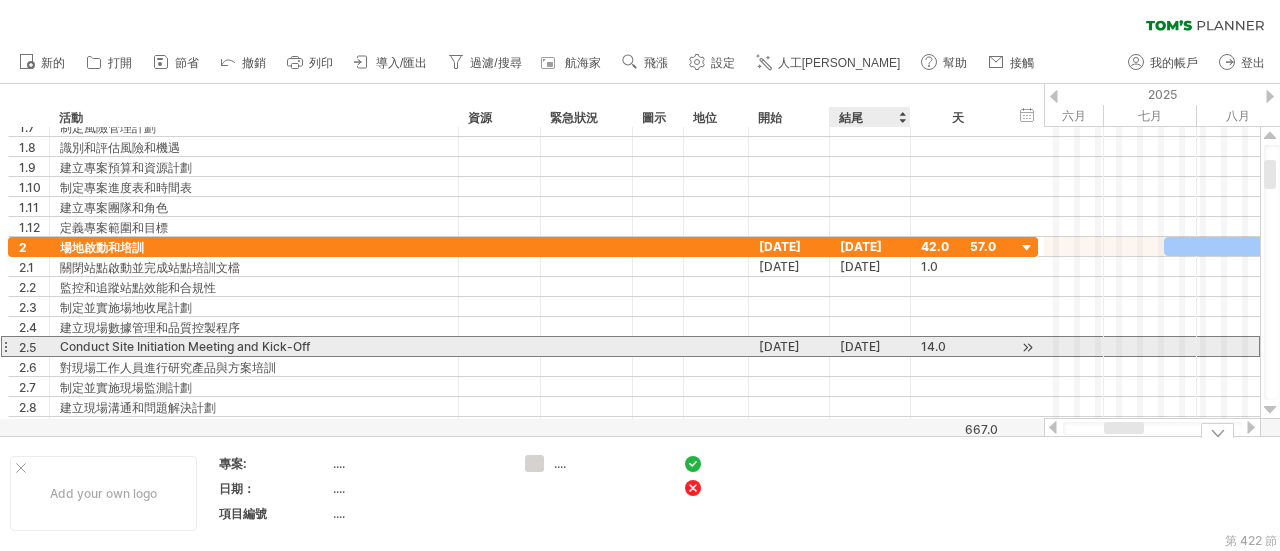 click on "[DATE]" at bounding box center [870, 346] 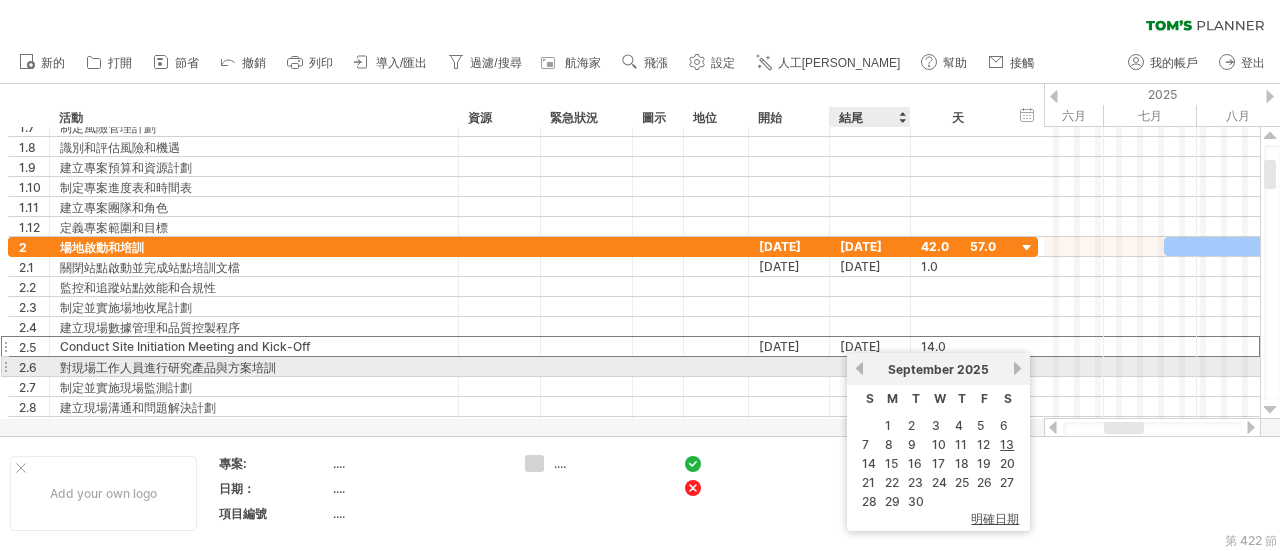 click on "previous" at bounding box center [859, 368] 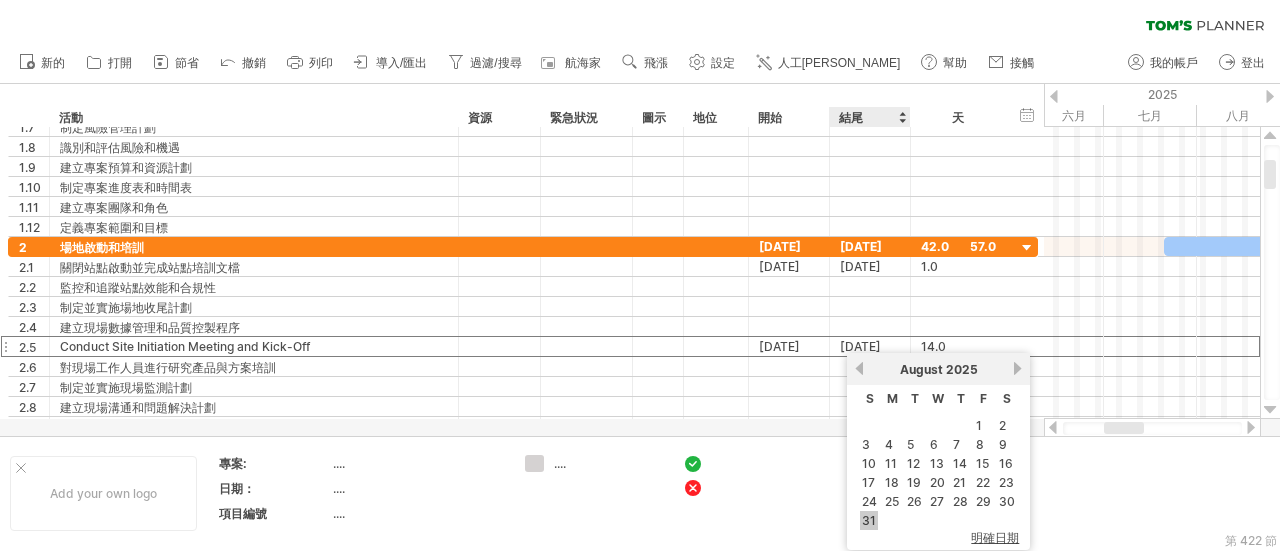 click on "31" at bounding box center (869, 520) 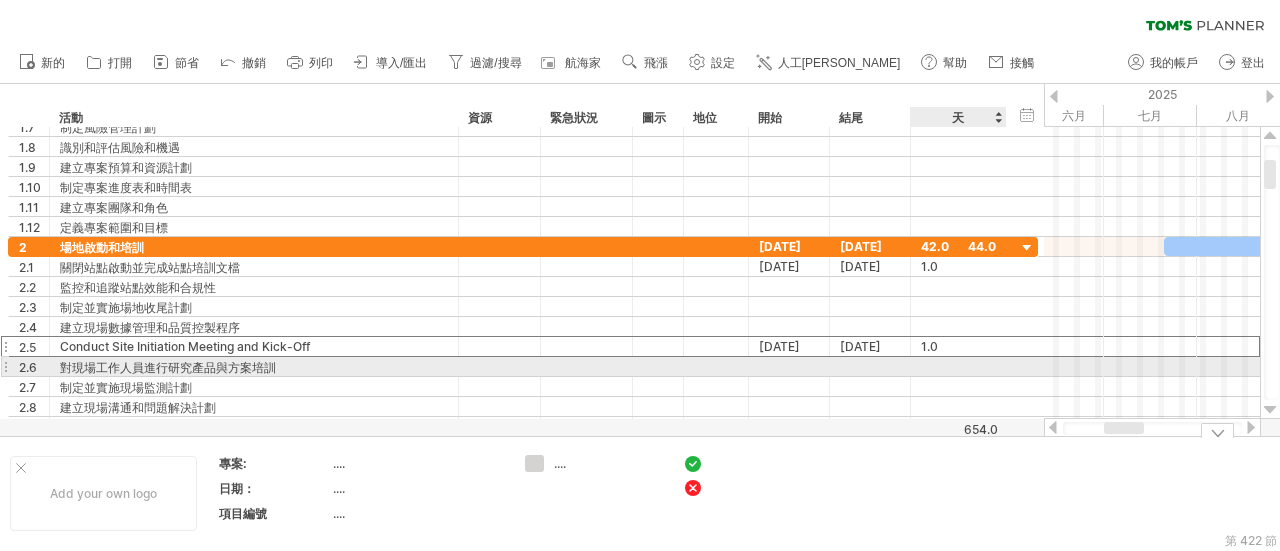 click at bounding box center (958, 366) 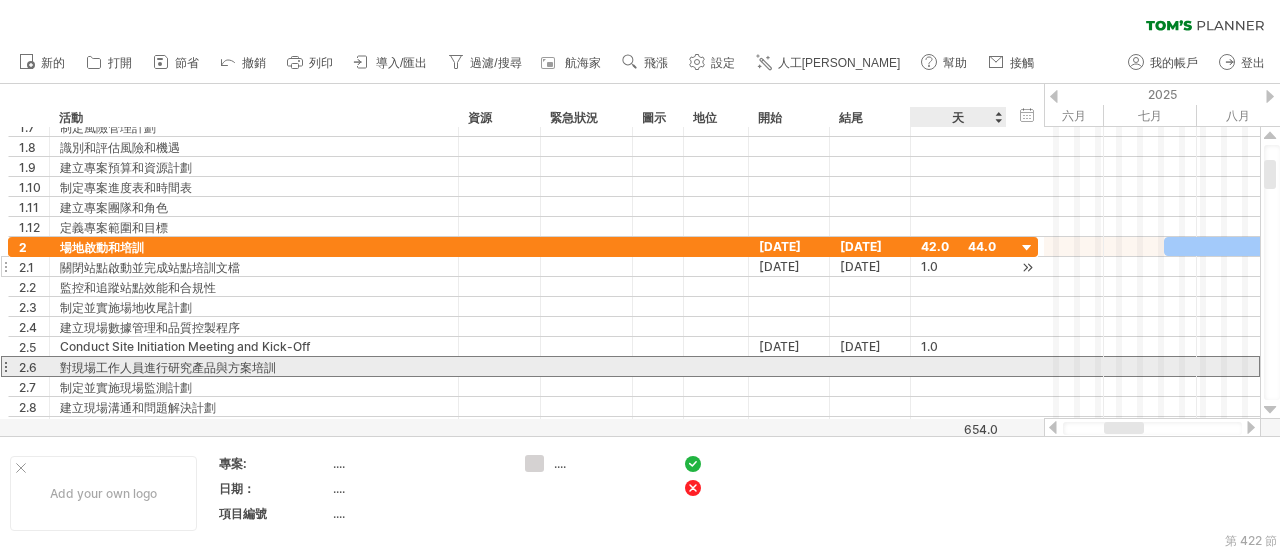 scroll, scrollTop: 0, scrollLeft: 0, axis: both 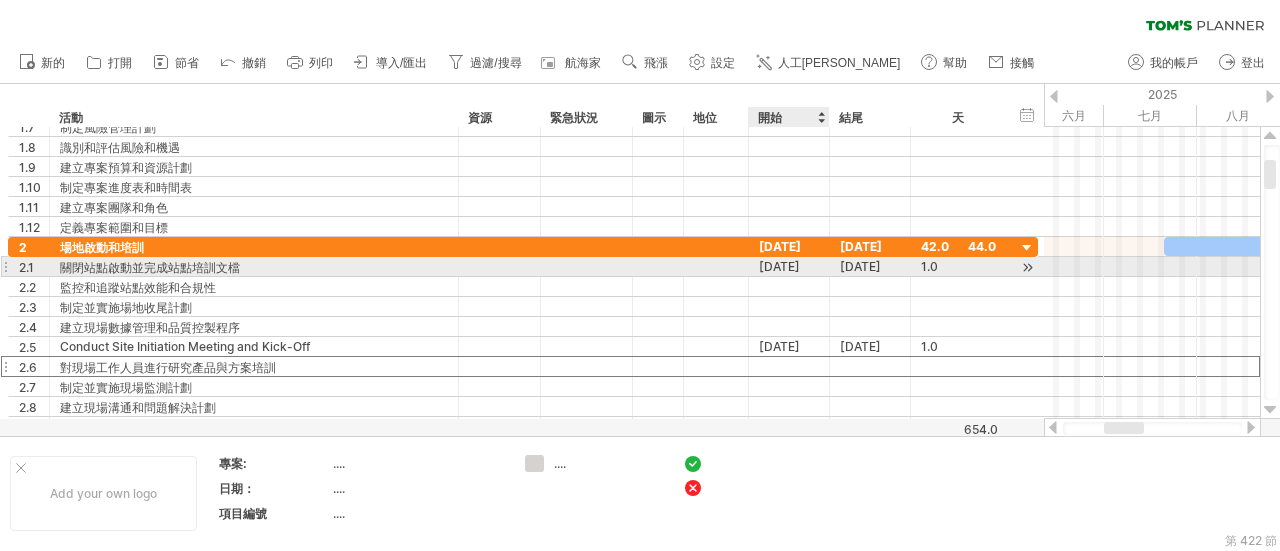 click on "[DATE]" at bounding box center (779, 266) 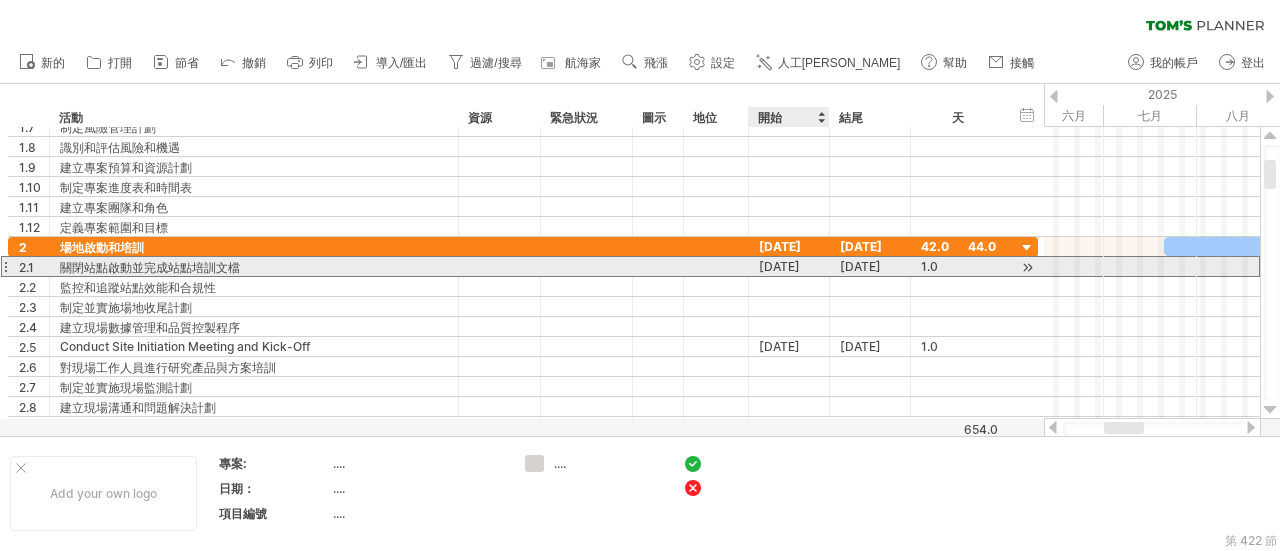 scroll, scrollTop: 0, scrollLeft: 0, axis: both 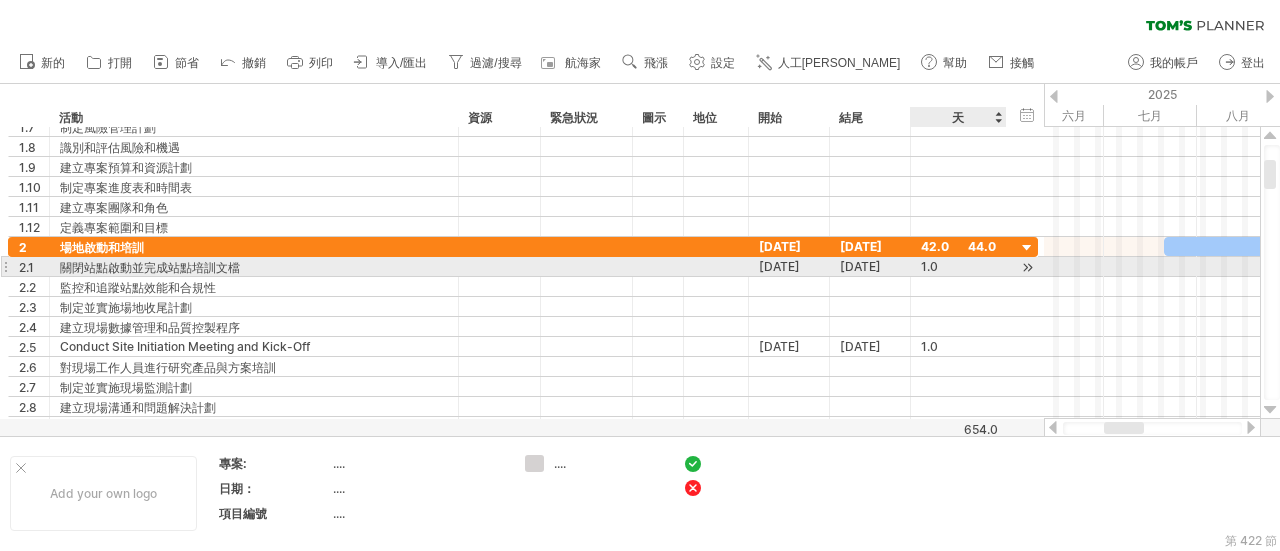 click at bounding box center [1027, 267] 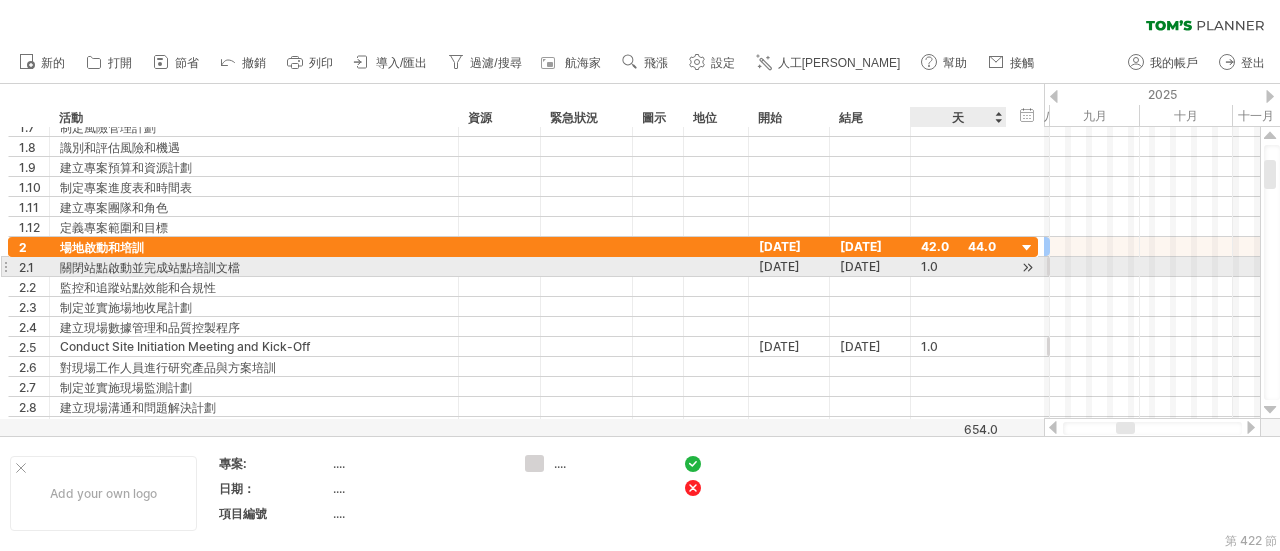 click at bounding box center [1027, 267] 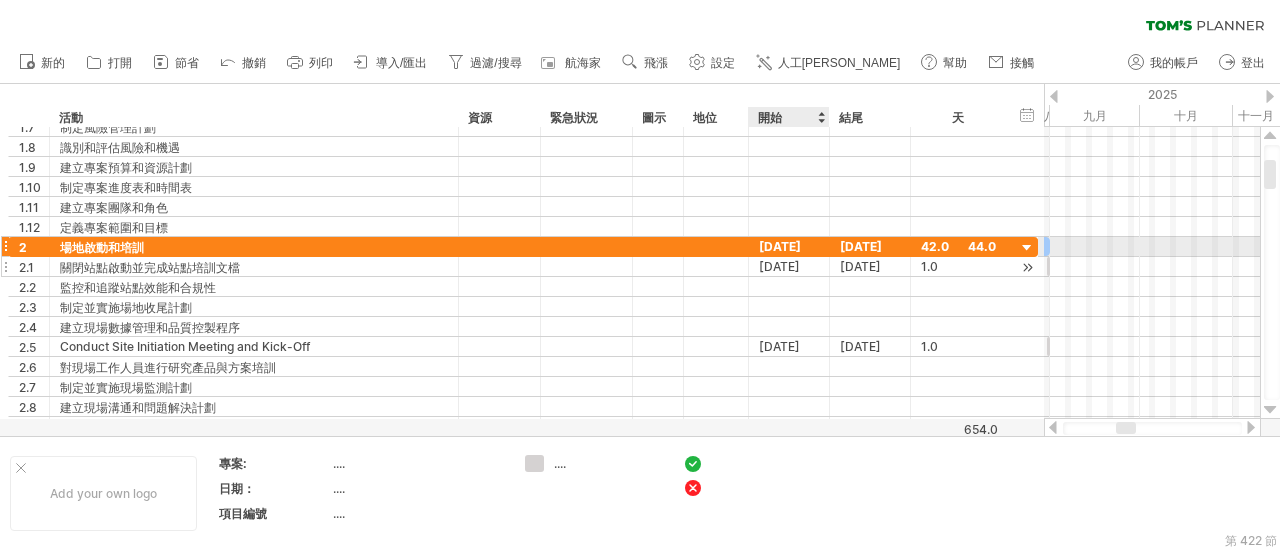 click on "[DATE]" at bounding box center [789, 266] 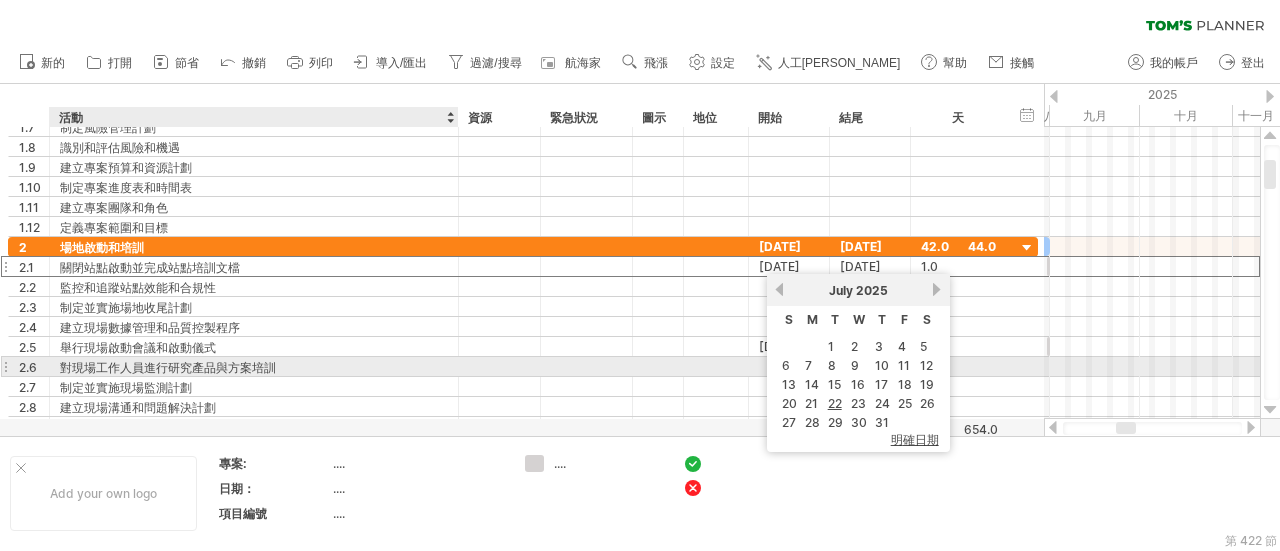 click on "對現場工作人員進行研究產品與方案培訓" at bounding box center (254, 366) 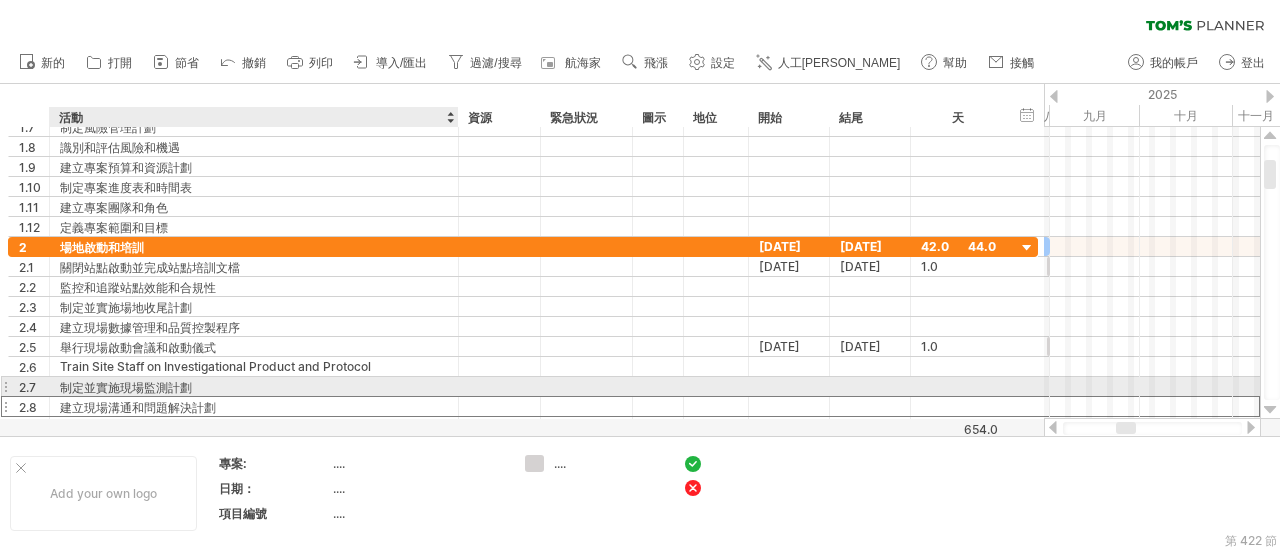 click on "建立現場溝通和問題解決計劃" at bounding box center [254, 406] 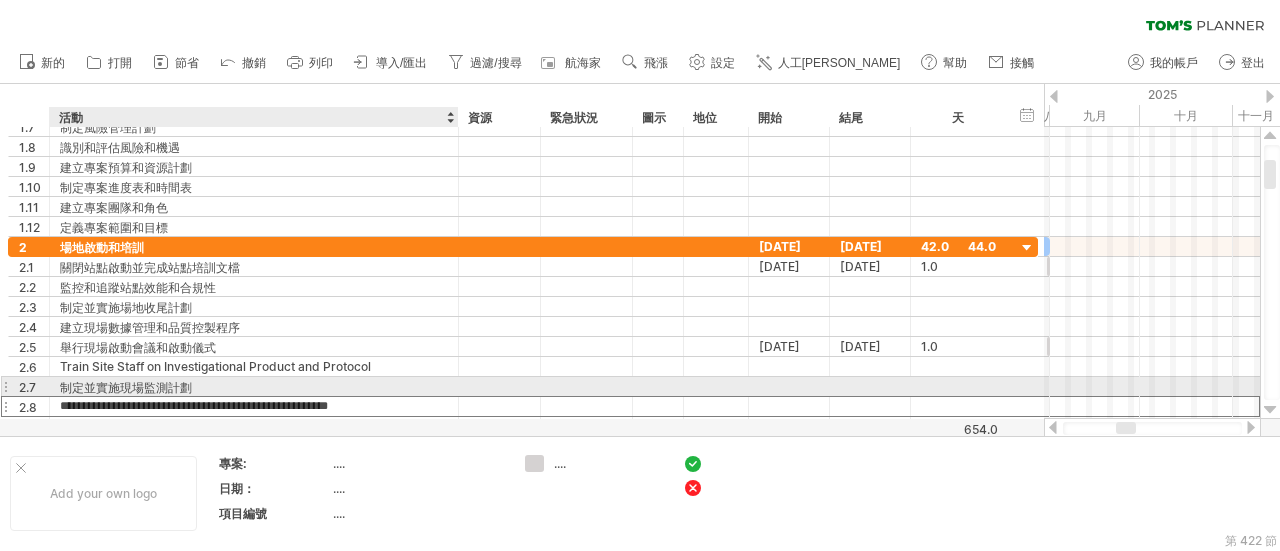 click on "制定並實施現場監測計劃" at bounding box center (254, 386) 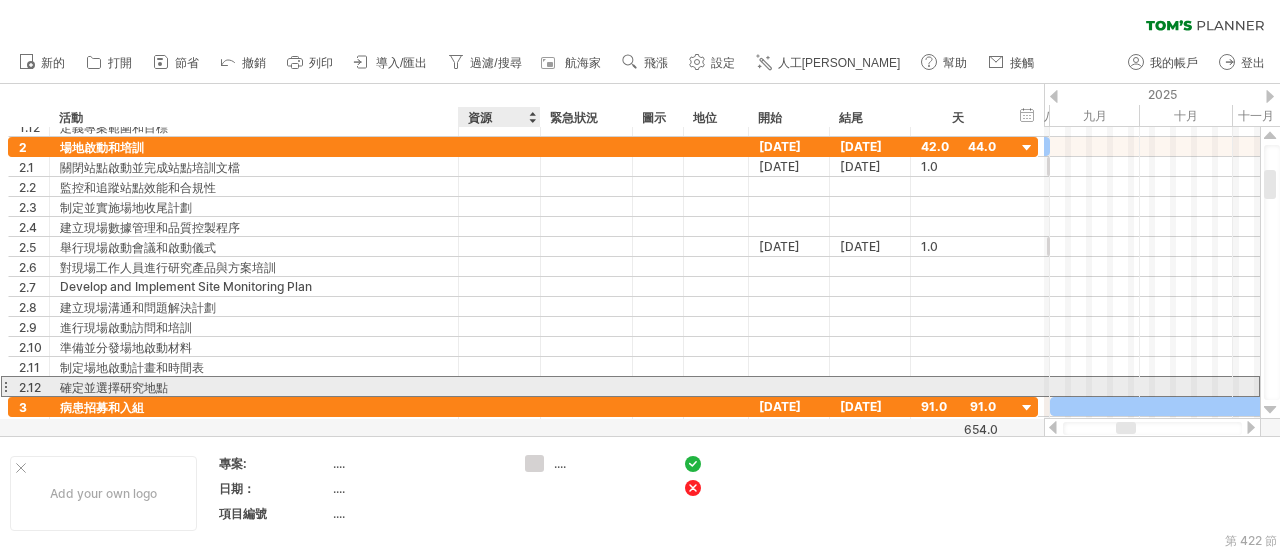 click at bounding box center (499, 386) 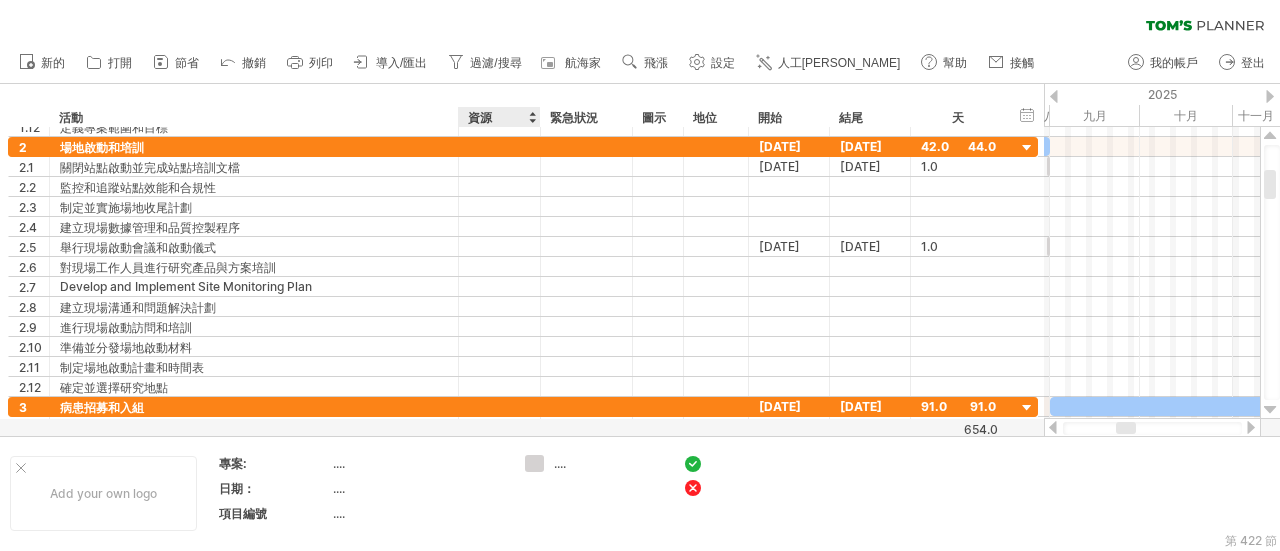 click on "資源" at bounding box center [498, 117] 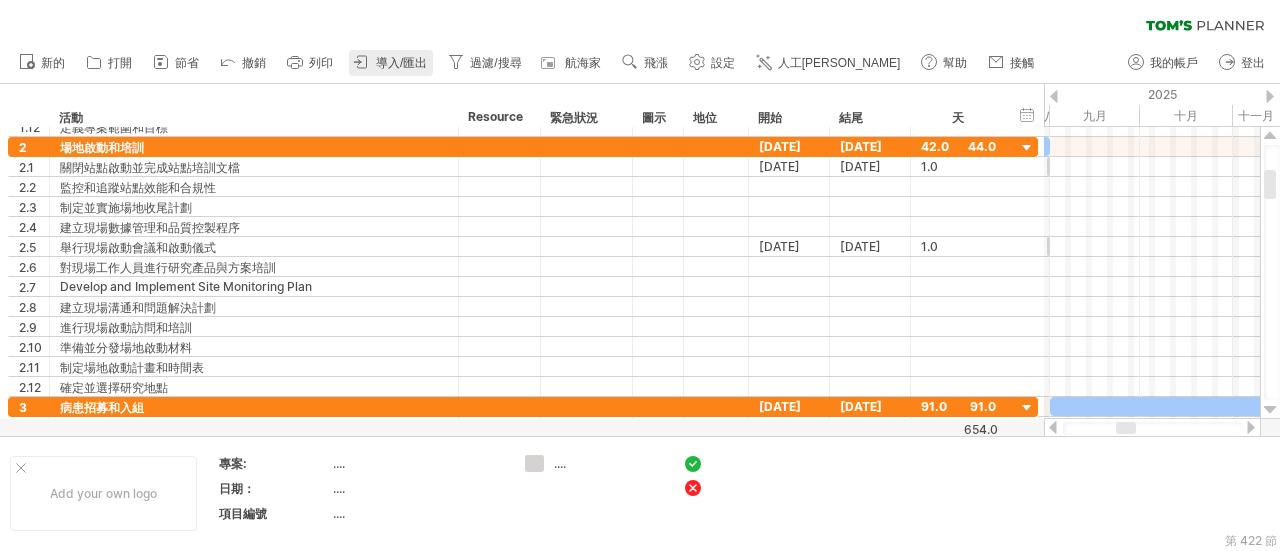 click on "導入/匯出" at bounding box center [391, 63] 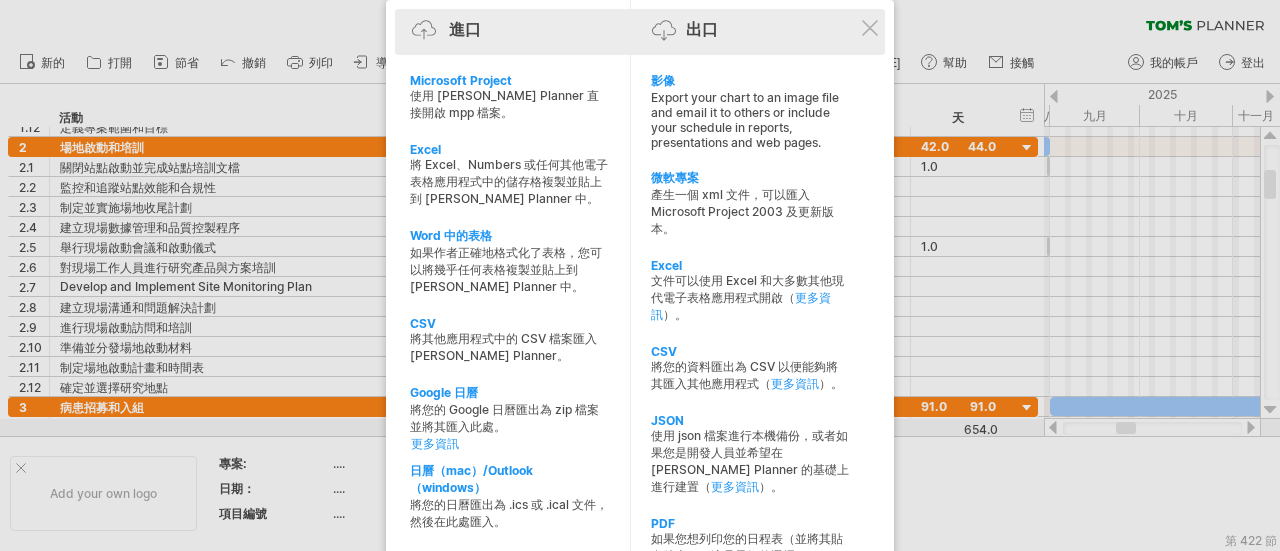 click on "進口
出口" at bounding box center (640, 33) 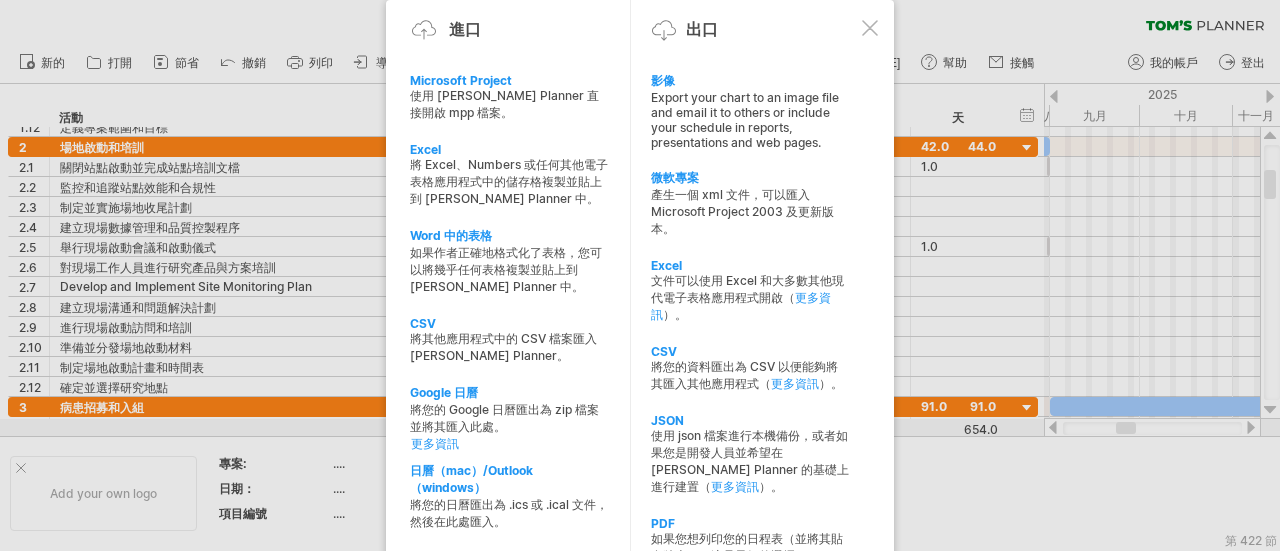 click at bounding box center (870, 28) 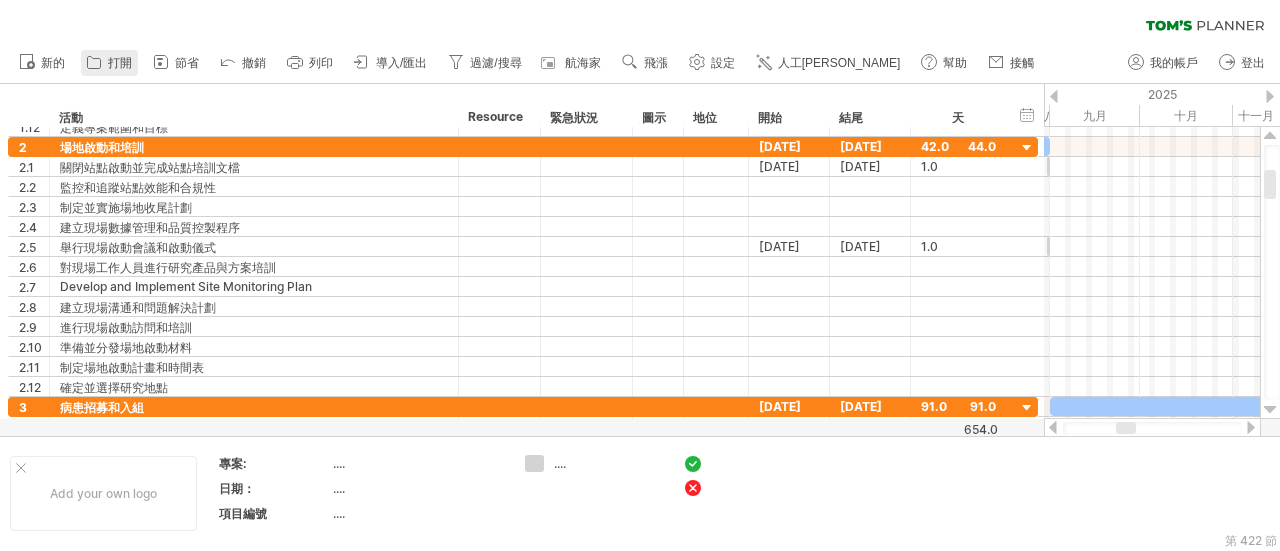 click 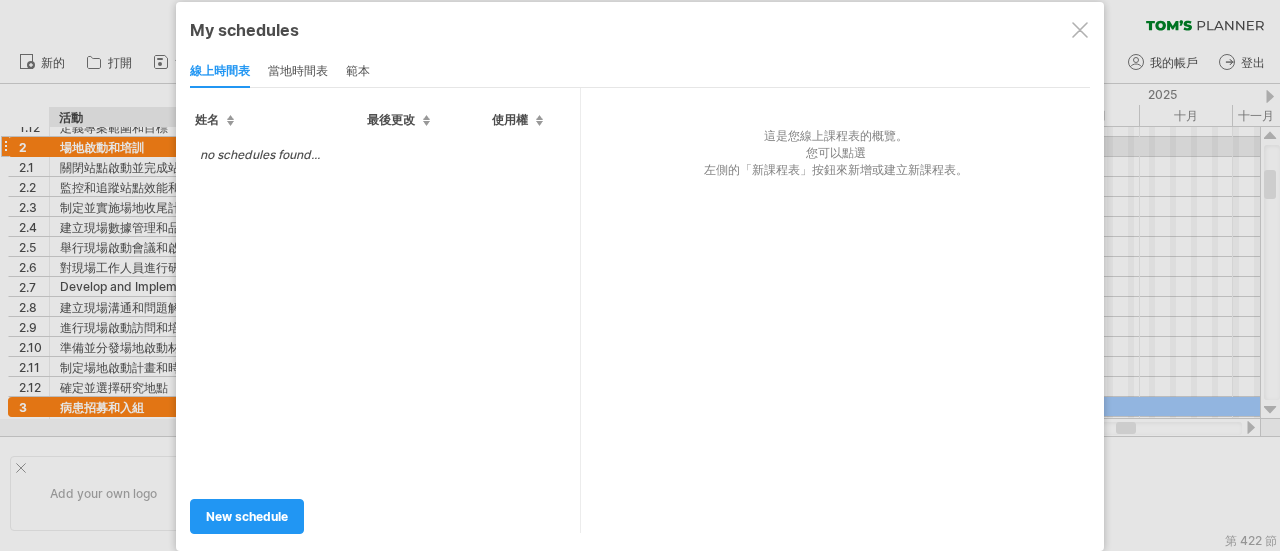 click at bounding box center (1080, 30) 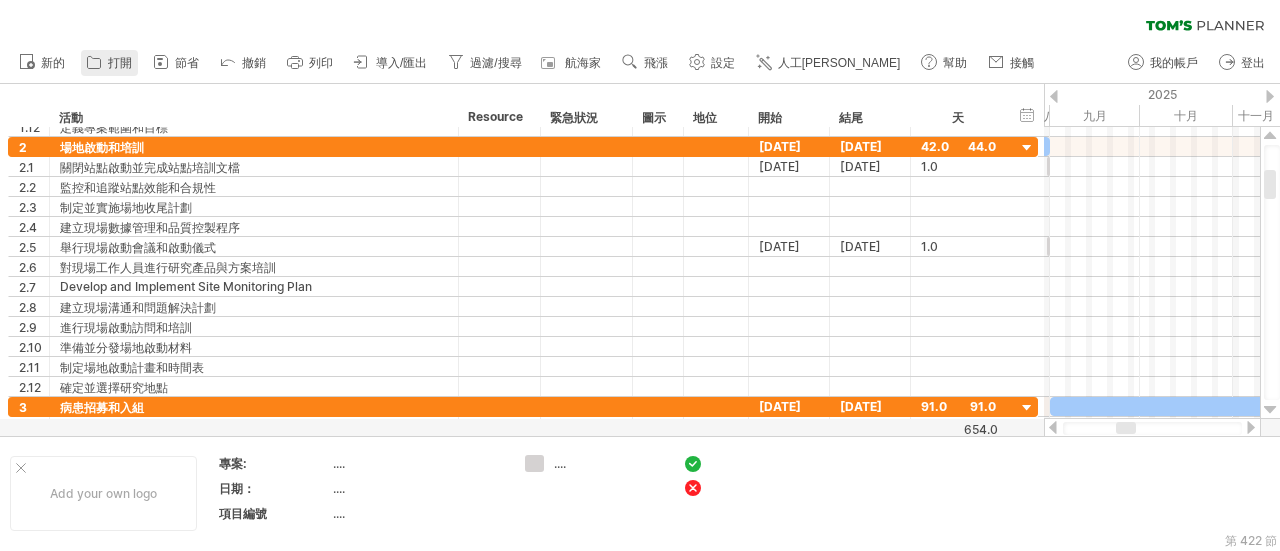 click 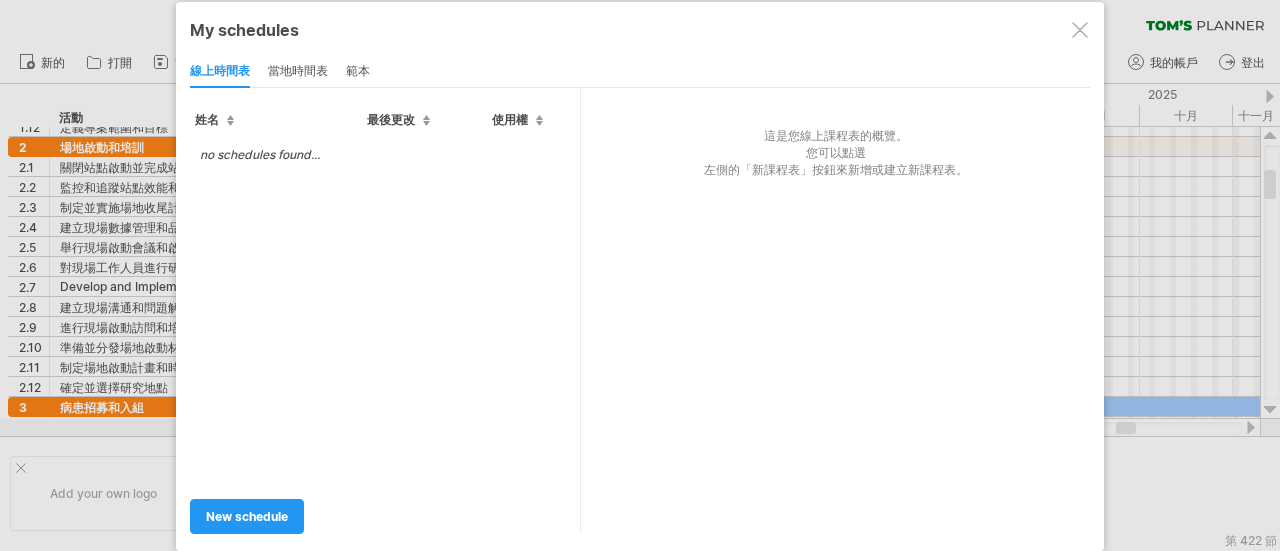 click on "當地時間表" at bounding box center (298, 70) 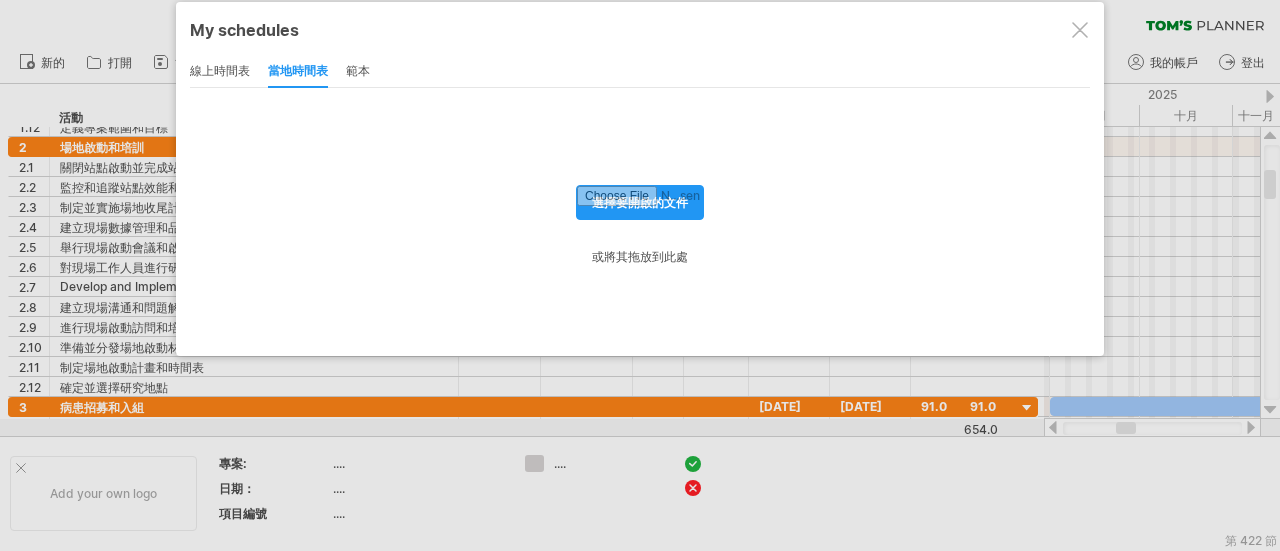 click on "線上時間表
當地時間表
範本" at bounding box center (640, 71) 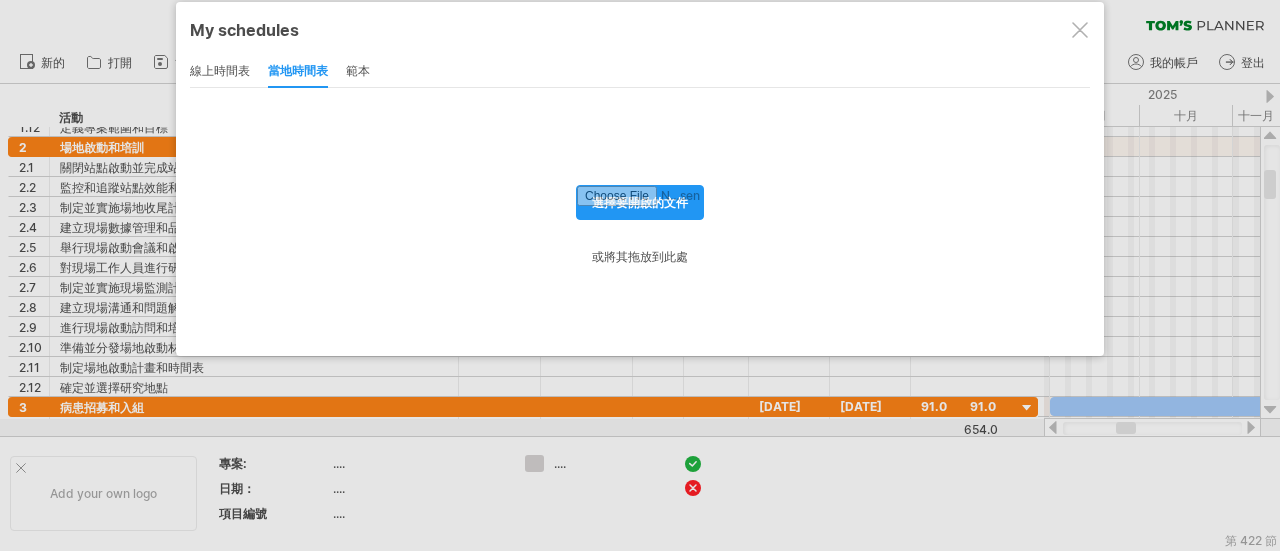 click on "範本" at bounding box center (358, 70) 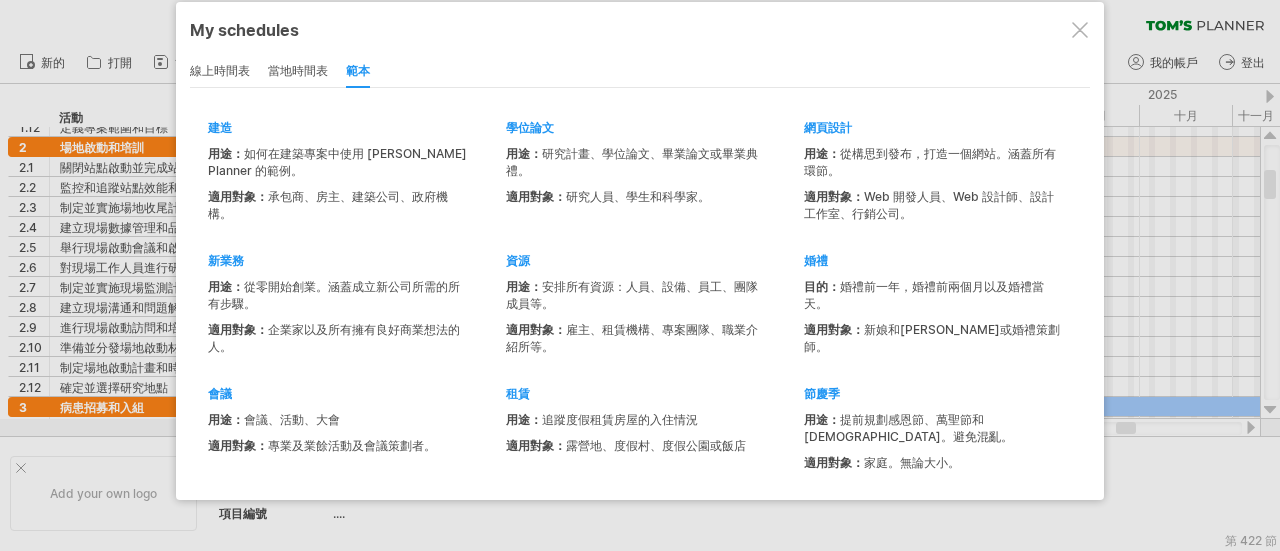 click on "線上時間表" at bounding box center [220, 70] 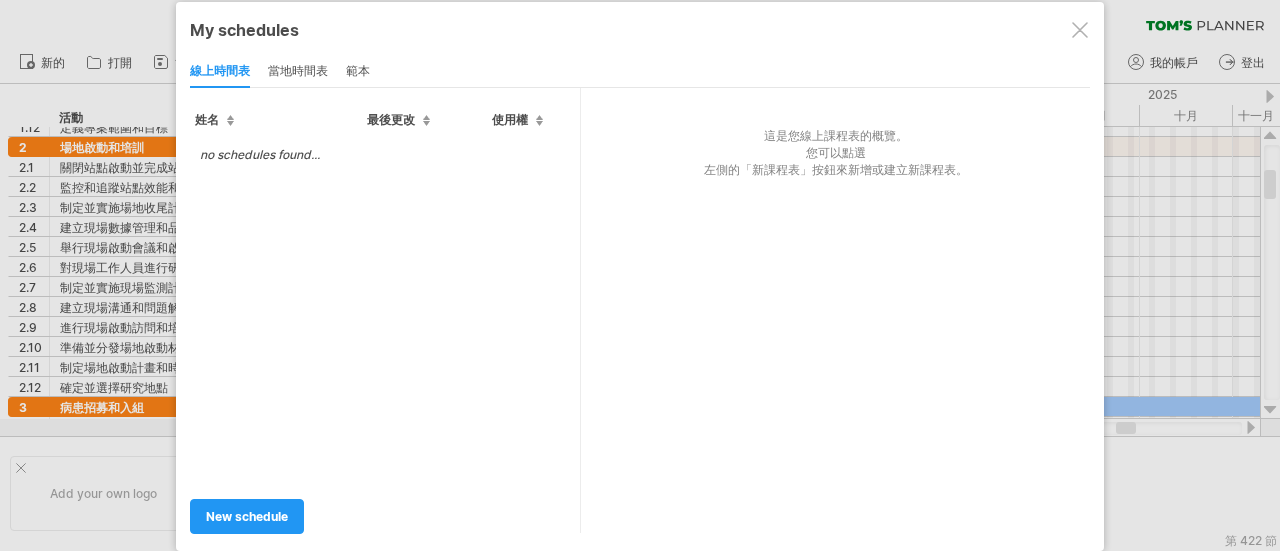 click at bounding box center [640, 275] 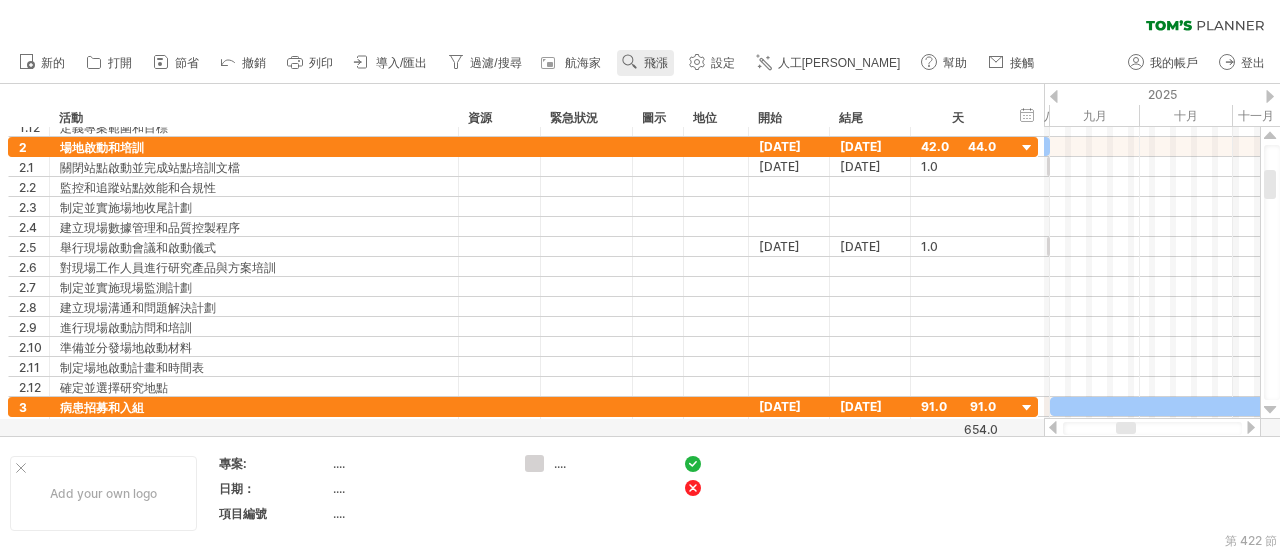 click 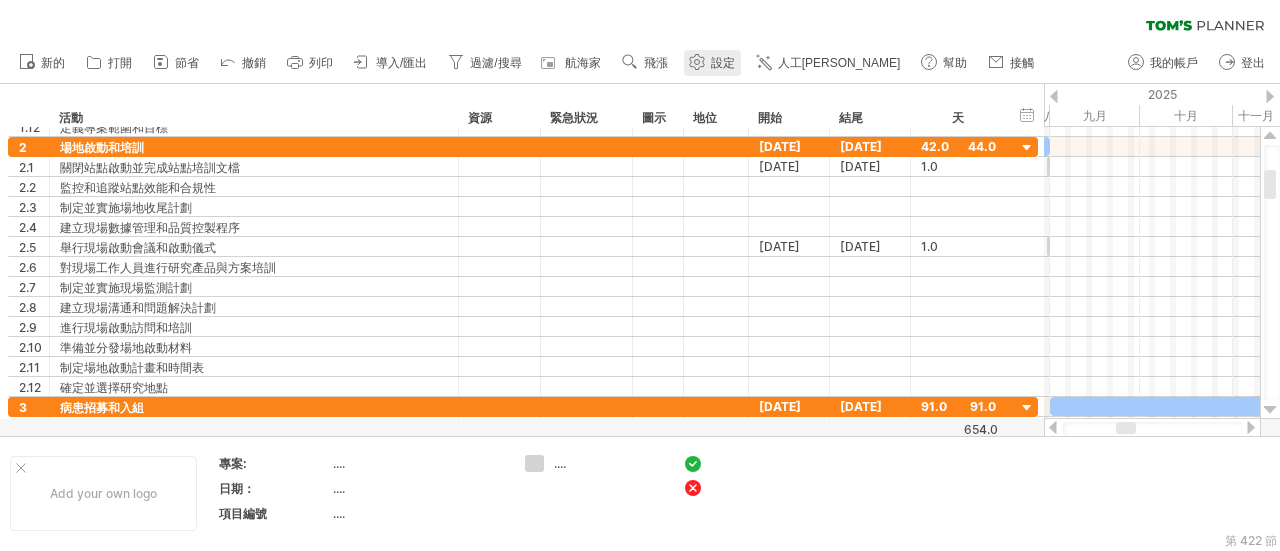 click on "設定" at bounding box center [723, 63] 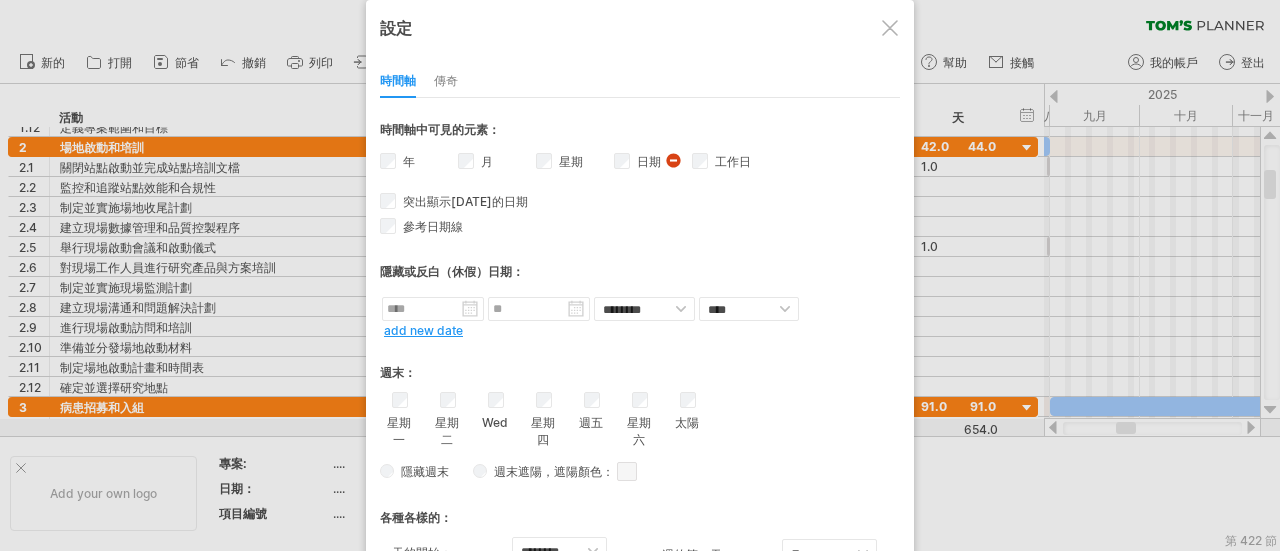 click on "日期可見性
目前時間軸上沒有足夠的水平空間來顯示日期。 不過，如果您放大日程表，日期會在可能的情況下顯示出來。" at bounding box center (675, 163) 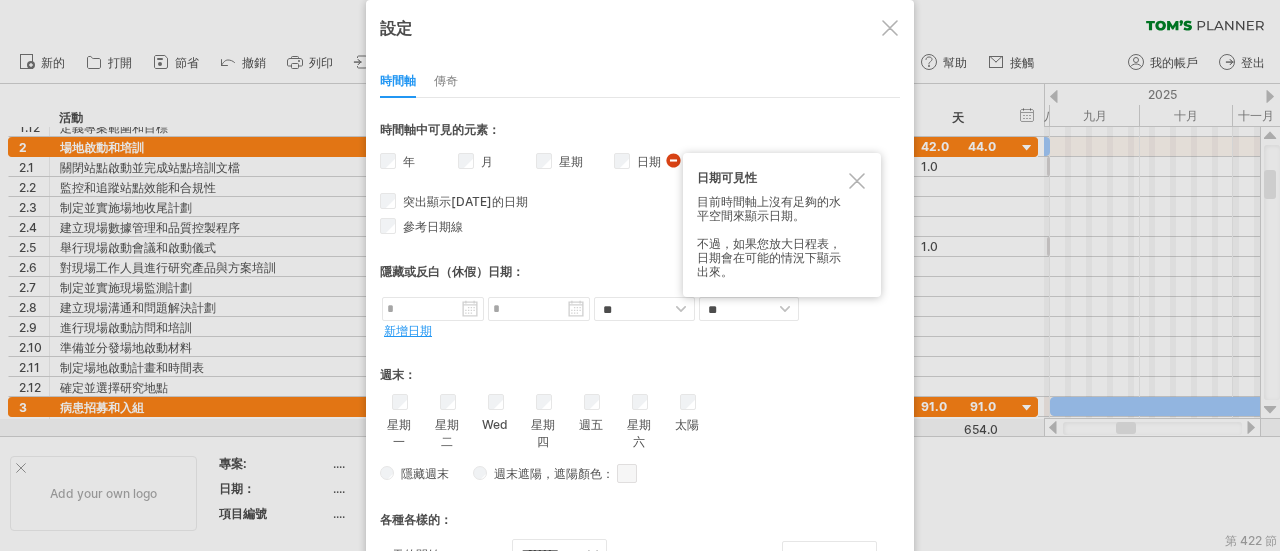 click on "日期可見性
目前時間軸上沒有足夠的水平空間來顯示日期。 不過，如果您放大日程表，日期會在可能的情況下顯示出來。" at bounding box center [782, 225] 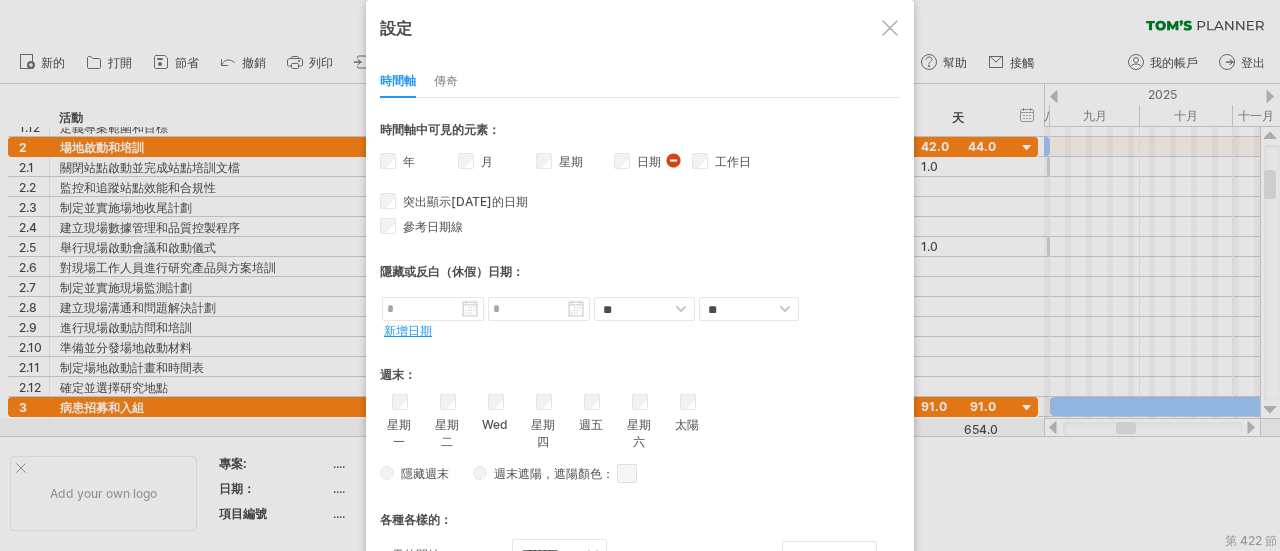 click at bounding box center [890, 28] 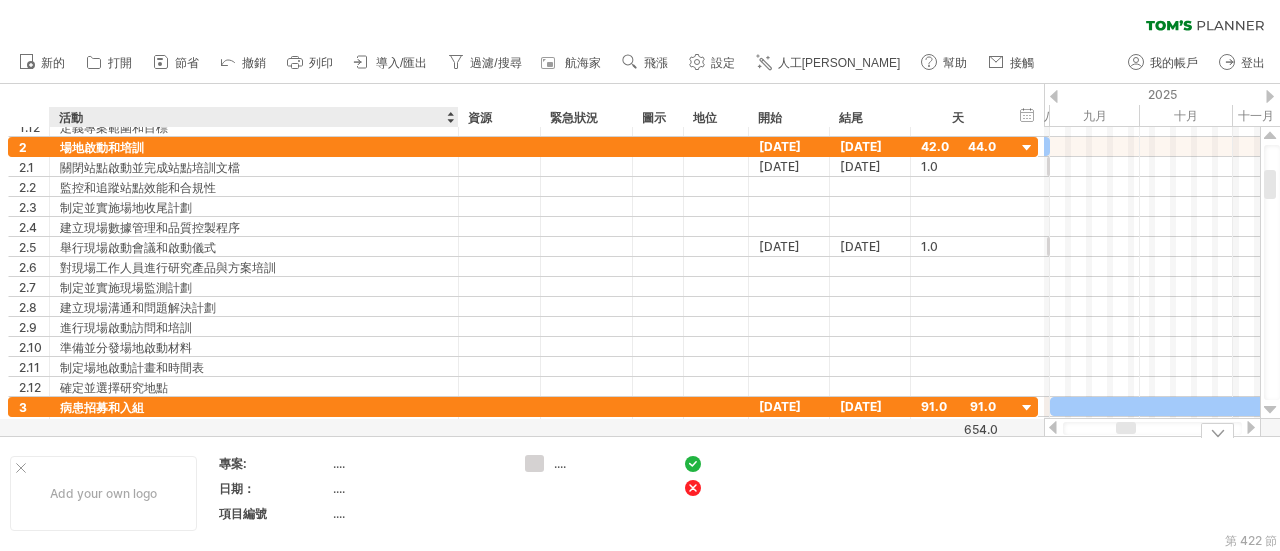 click on "...." at bounding box center (417, 463) 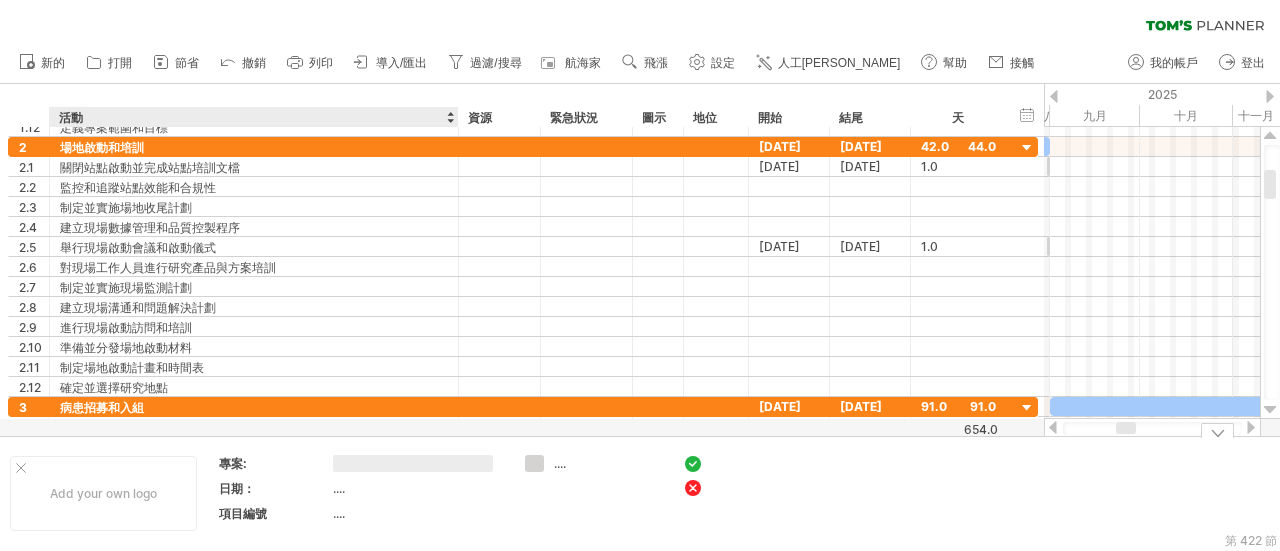 click at bounding box center (413, 463) 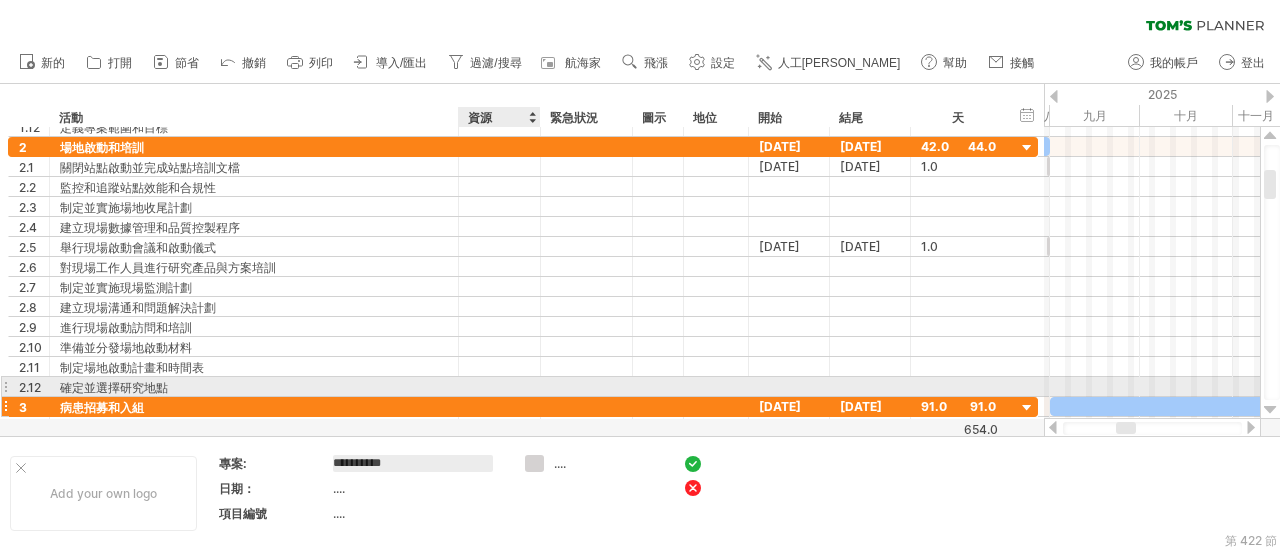 type on "**********" 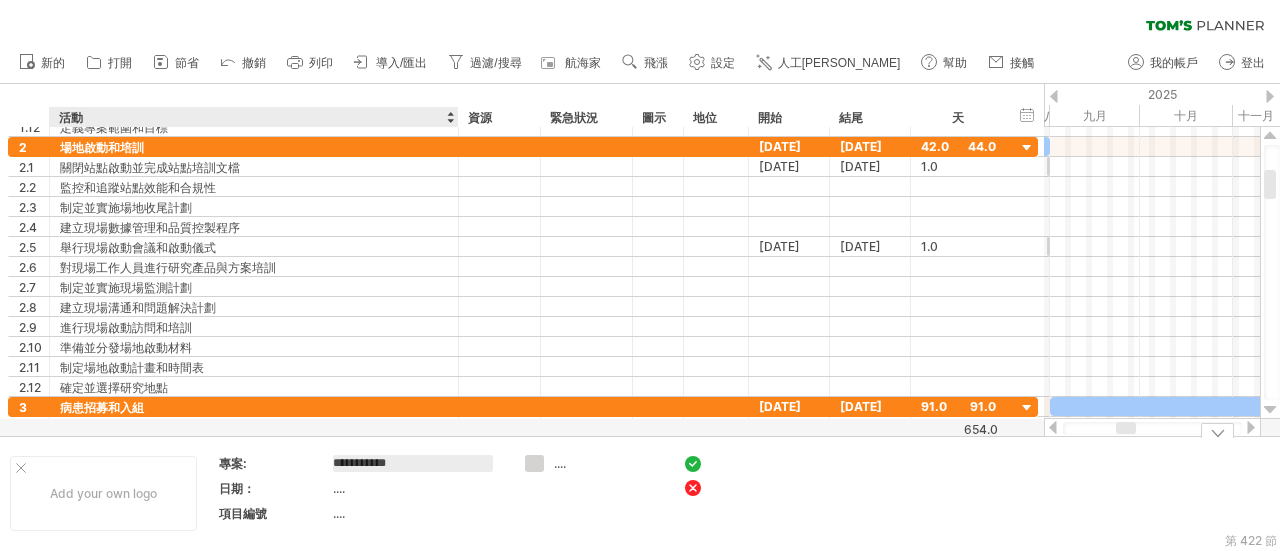 click on "...." at bounding box center [417, 488] 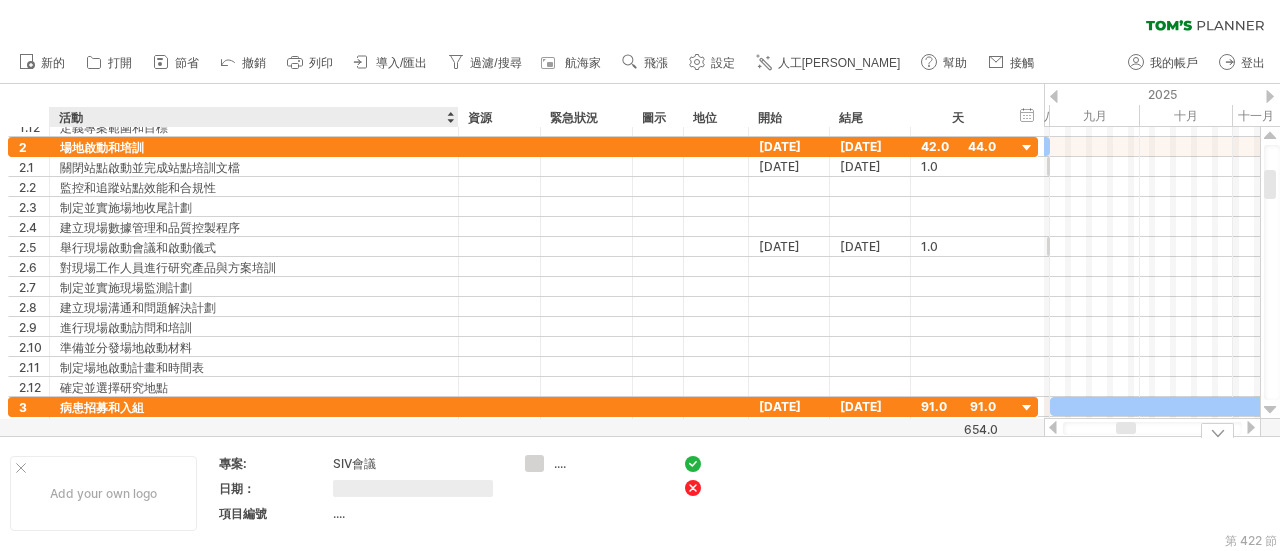click on "SIV會議" at bounding box center [354, 463] 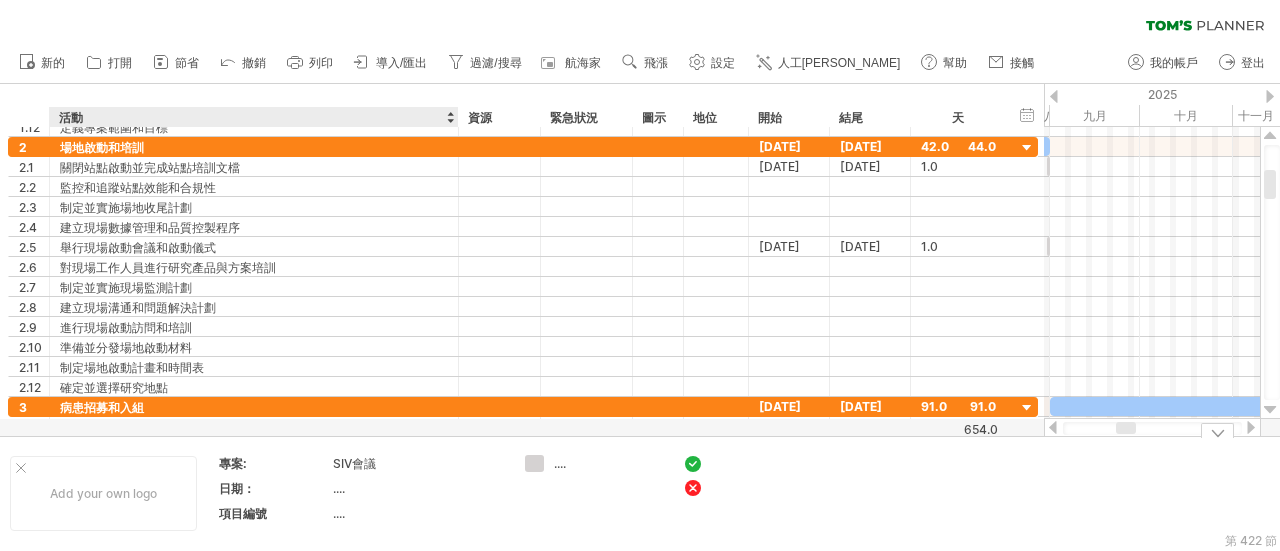 click on "SIV會議" at bounding box center (354, 463) 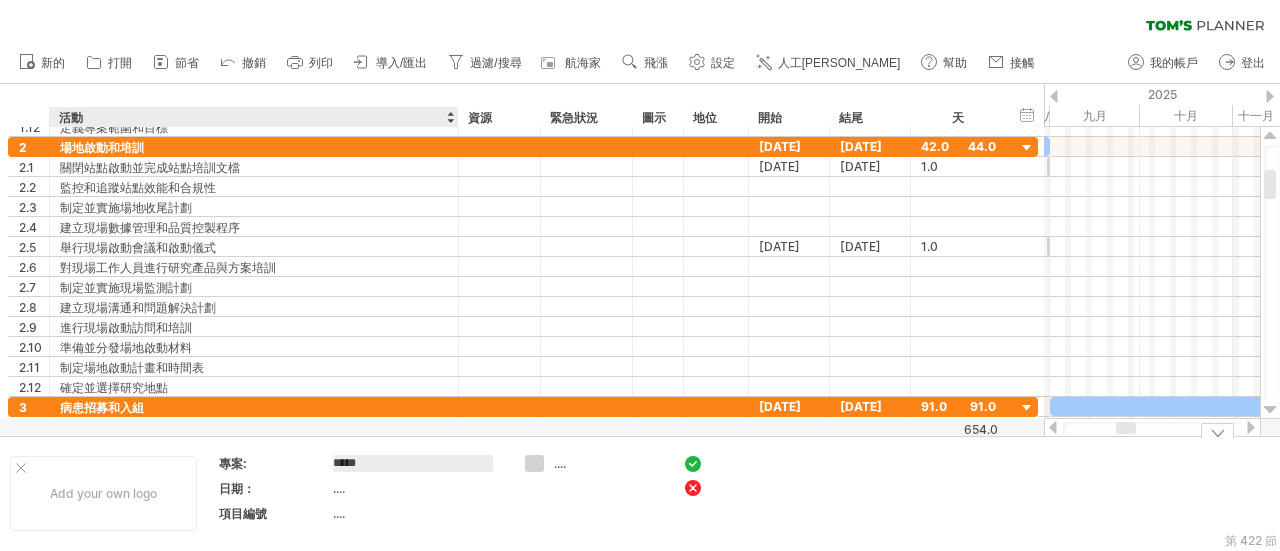 click on "*****" at bounding box center (413, 463) 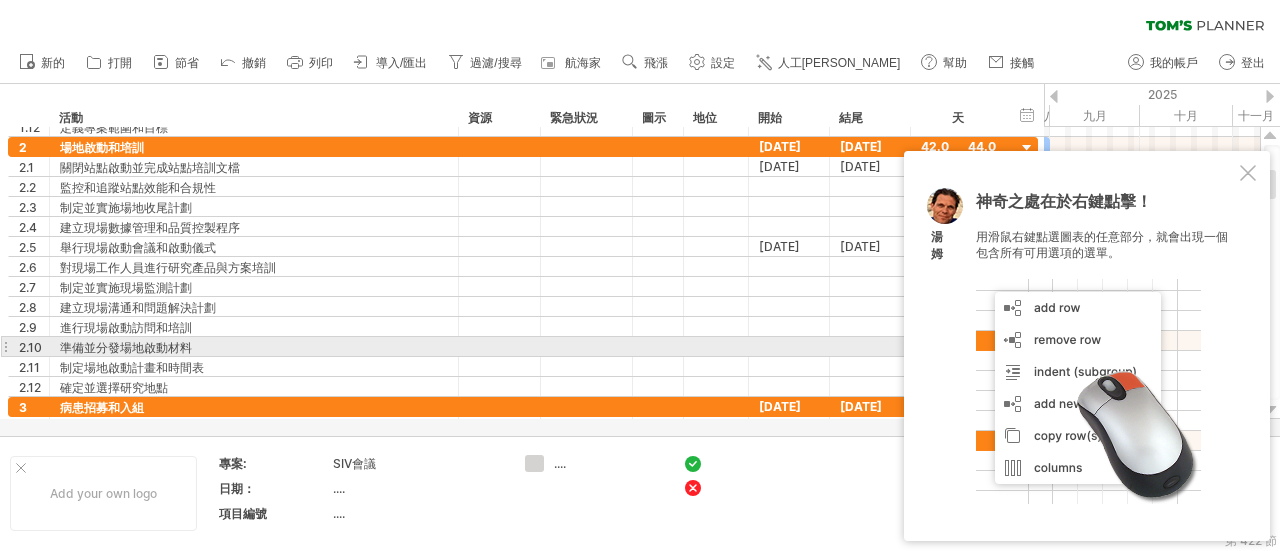 drag, startPoint x: 1106, startPoint y: 355, endPoint x: 1090, endPoint y: 337, distance: 24.083189 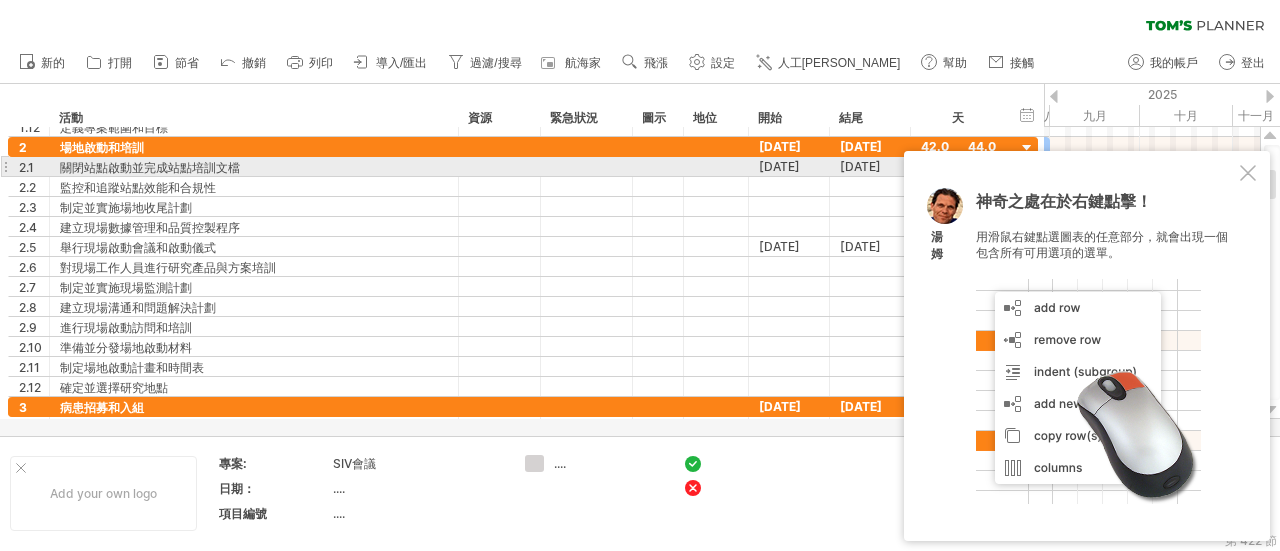 click on "神奇之處在於右鍵點擊！ 用滑鼠右鍵點選圖表的任意部分，就會出現一個包含所有可用選項的選單。   [PERSON_NAME]" at bounding box center (1087, 346) 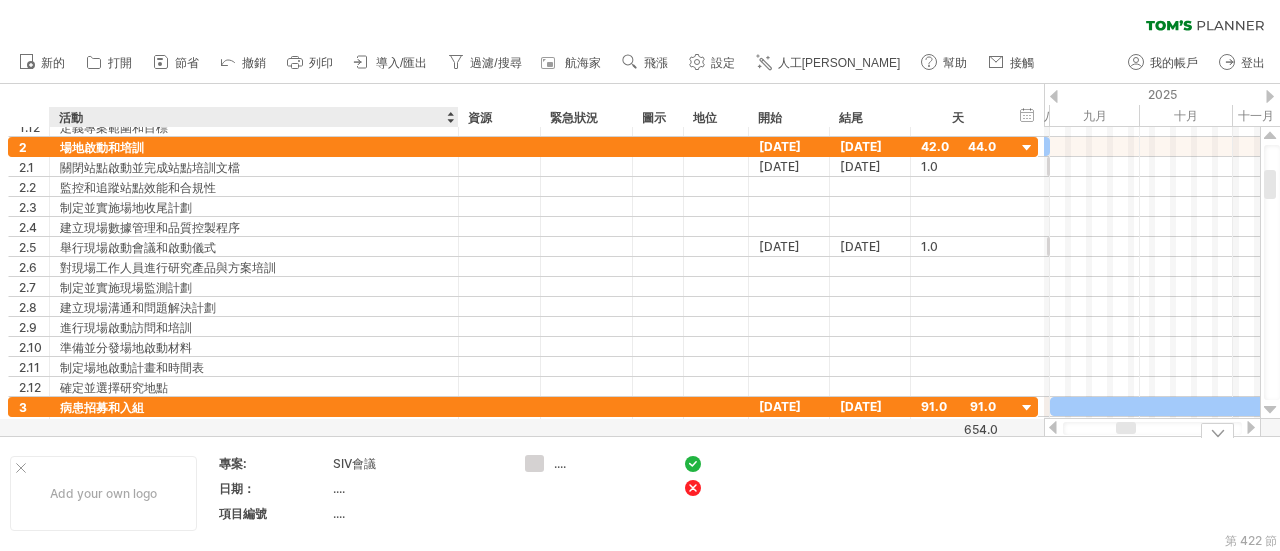 click on "...." at bounding box center [417, 513] 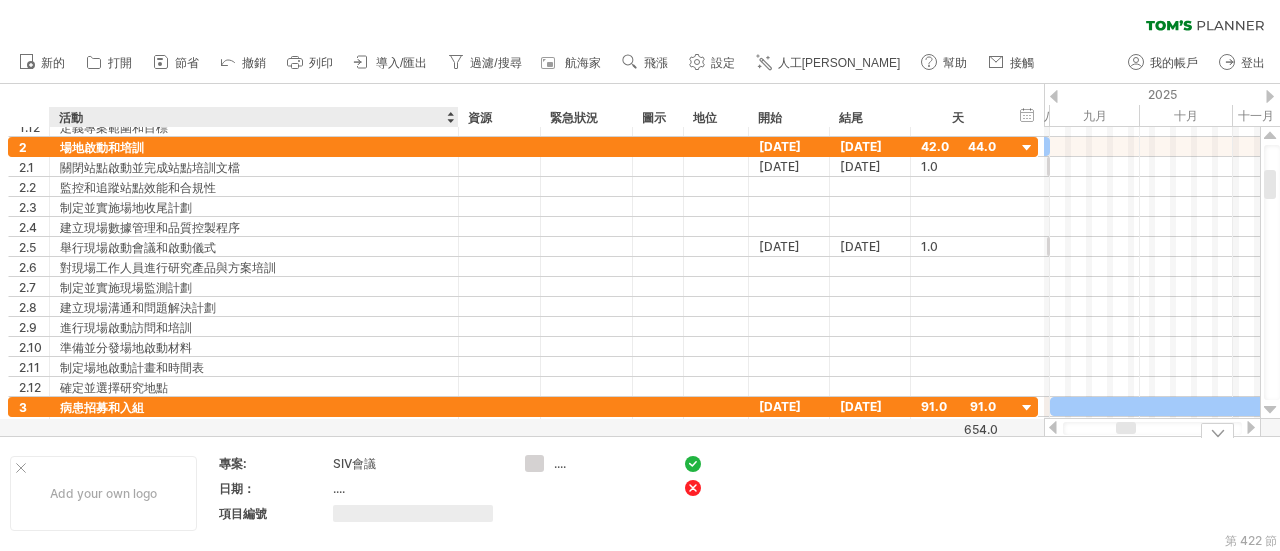 click on "專案: SIV會議 日期： .... 項目編號" at bounding box center [361, 492] 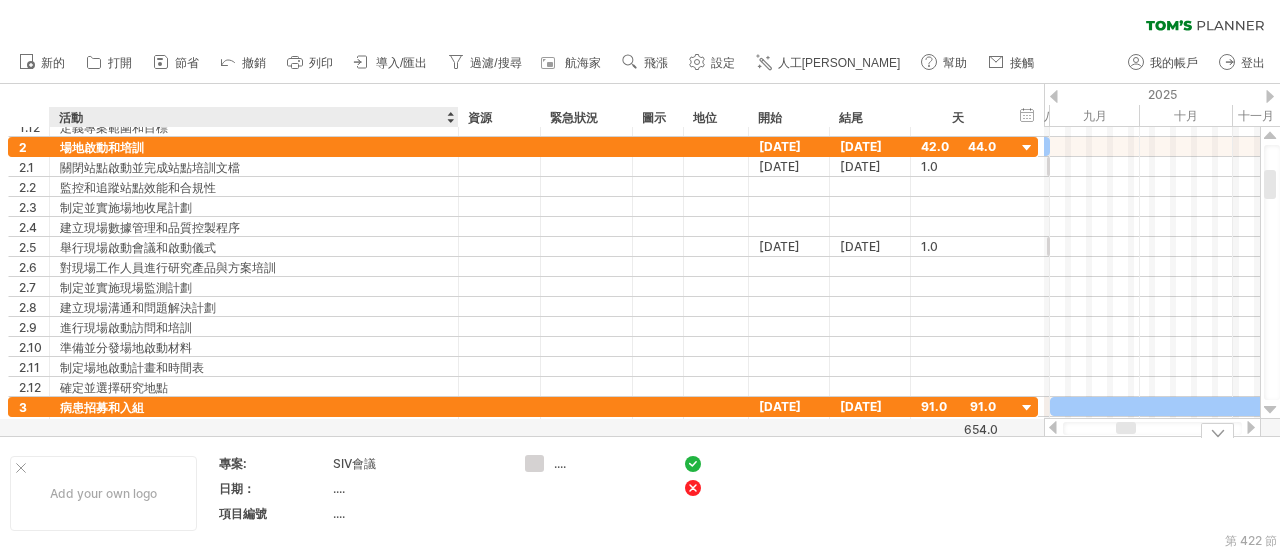 click on "SIV會議" at bounding box center [354, 463] 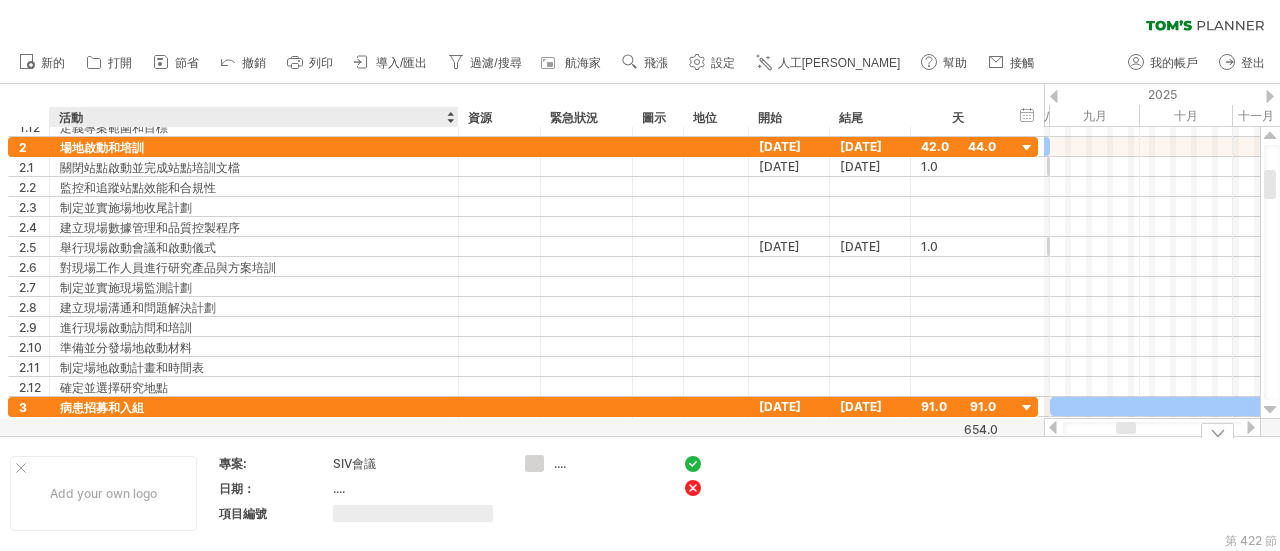 click at bounding box center (413, 513) 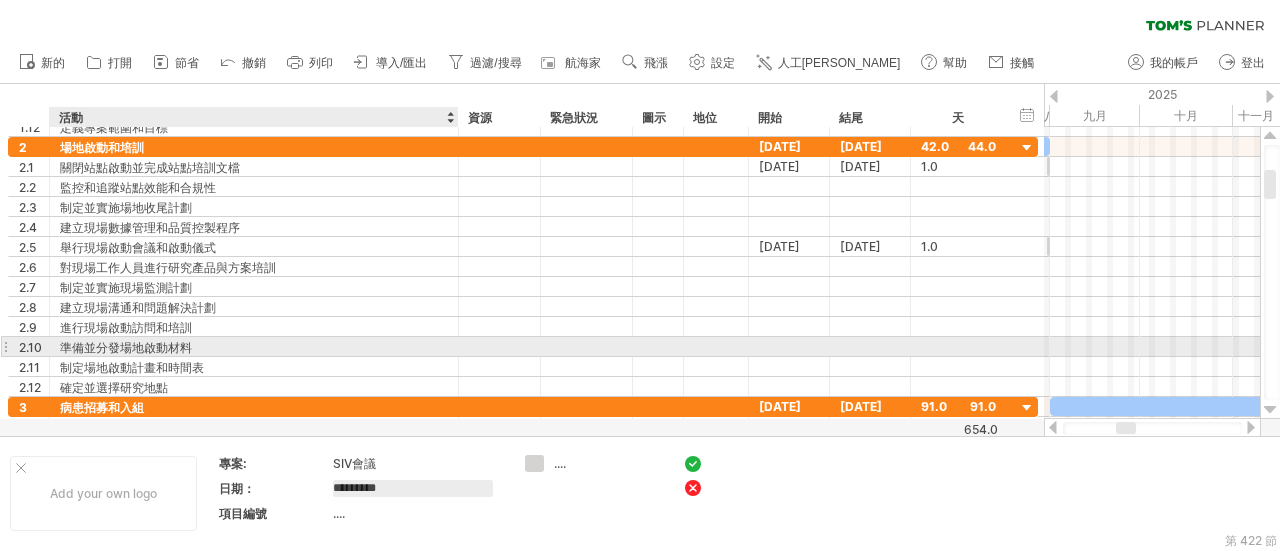 type on "**********" 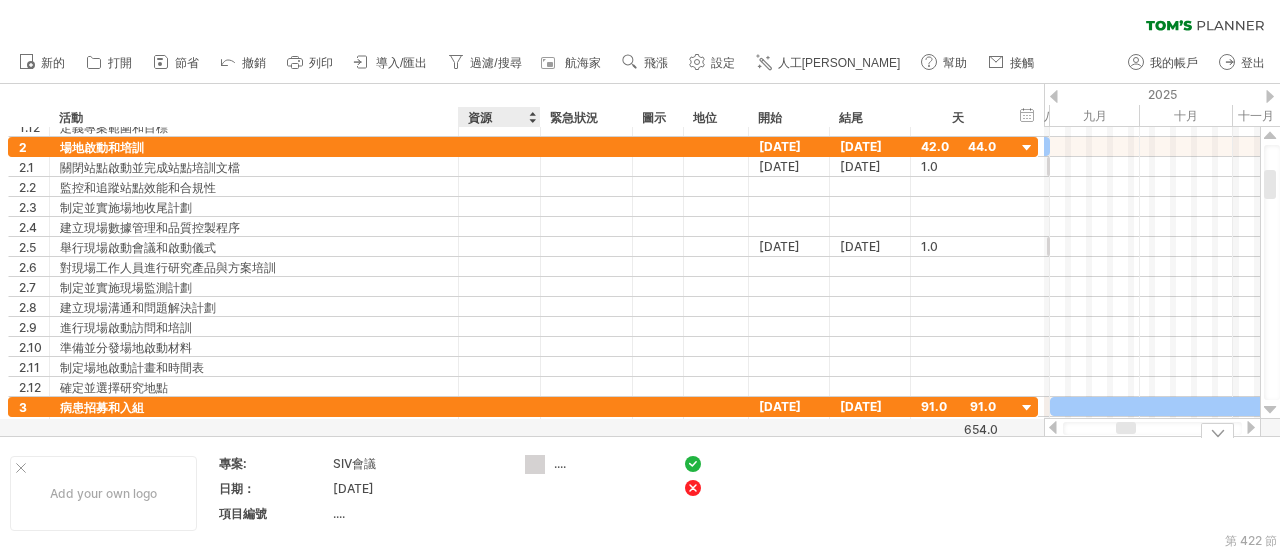 click on "嘗試造訪 [DOMAIN_NAME]
再次連接...
0%
清除過濾器
新的" at bounding box center [640, 275] 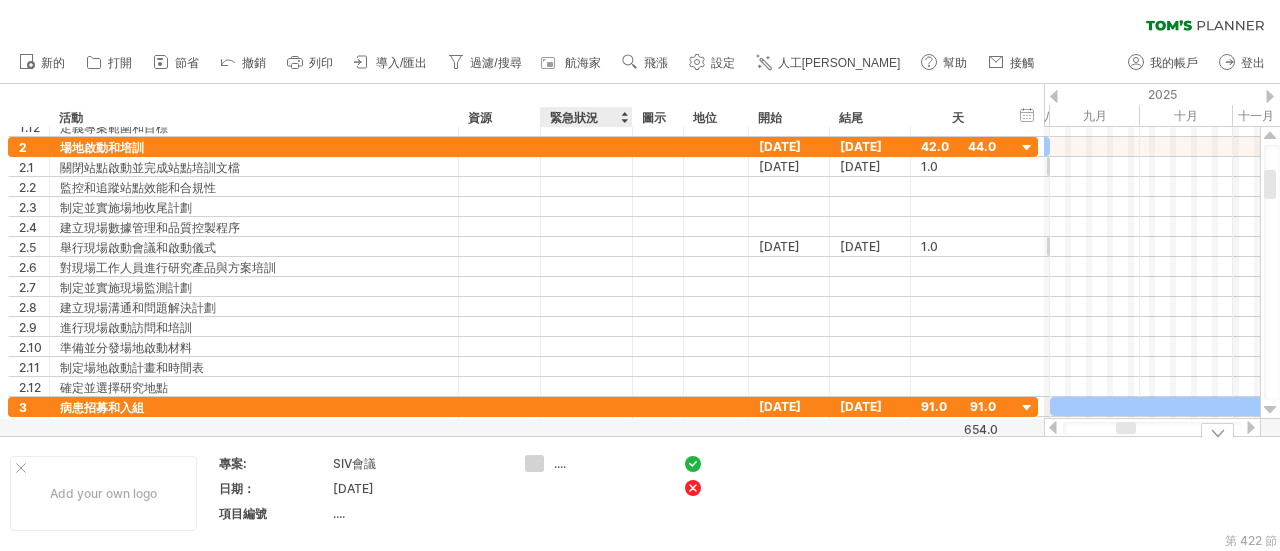 click on "...." at bounding box center (560, 463) 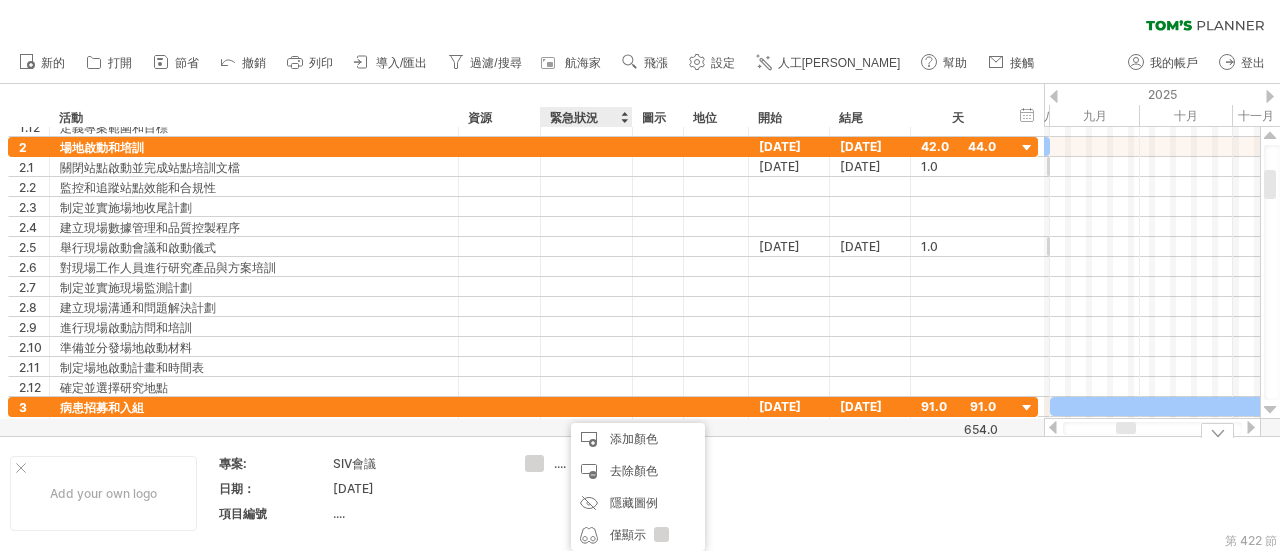 scroll, scrollTop: 0, scrollLeft: 0, axis: both 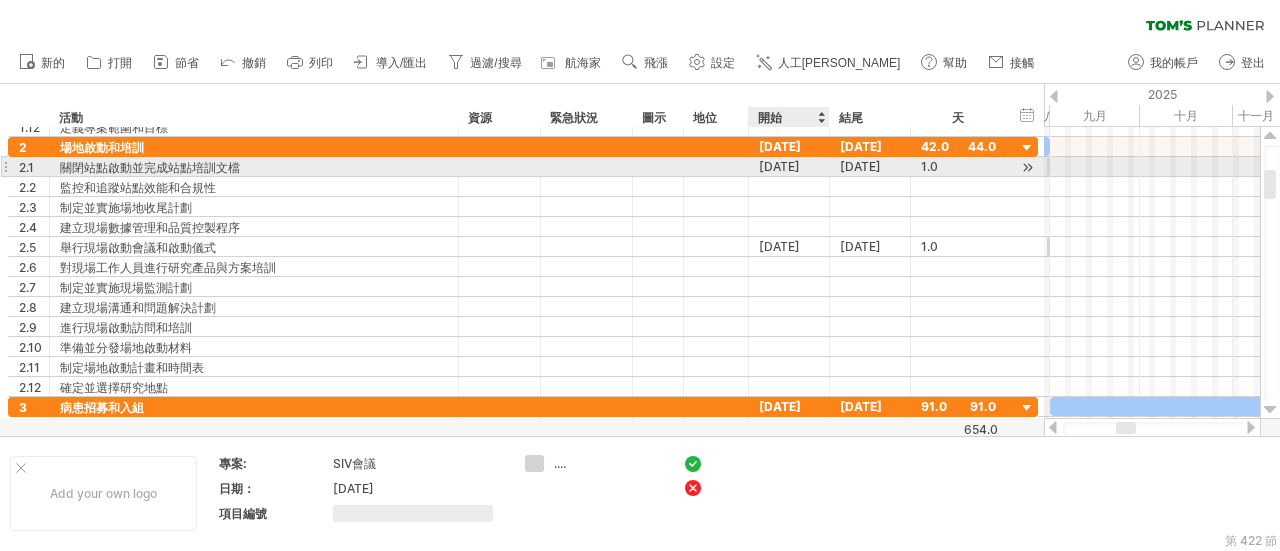 click on "[DATE]" at bounding box center [779, 166] 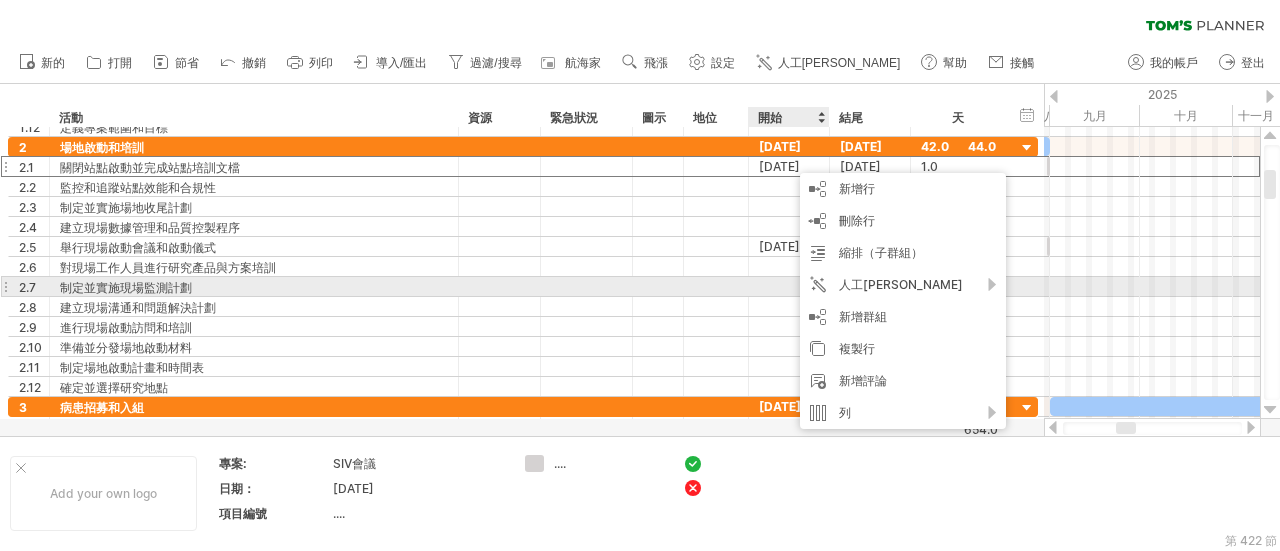 click at bounding box center [499, 286] 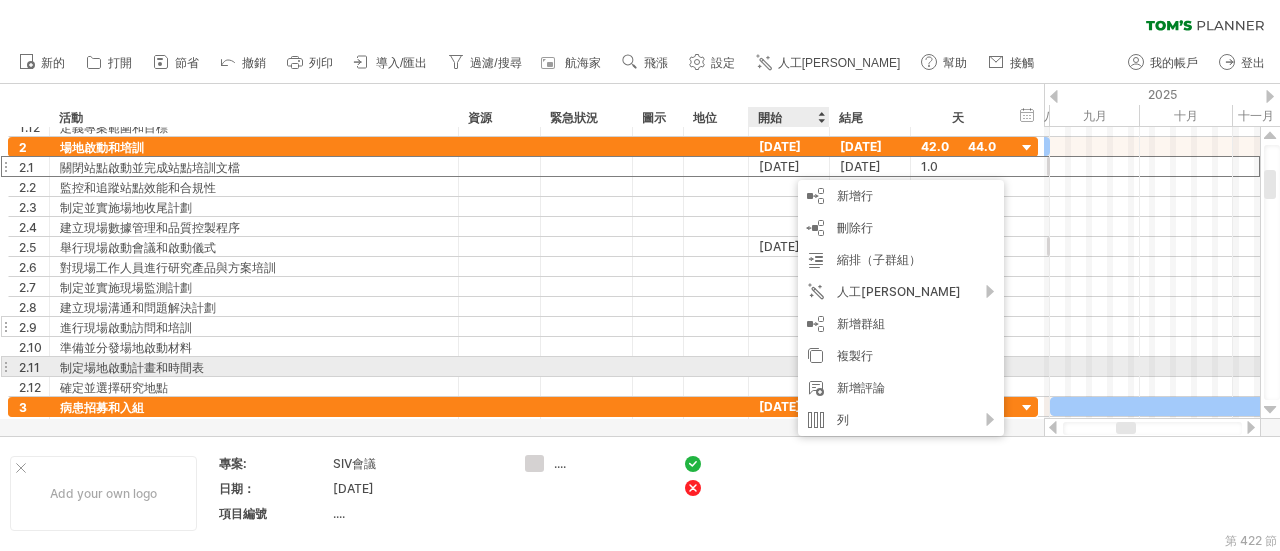 click at bounding box center [499, 326] 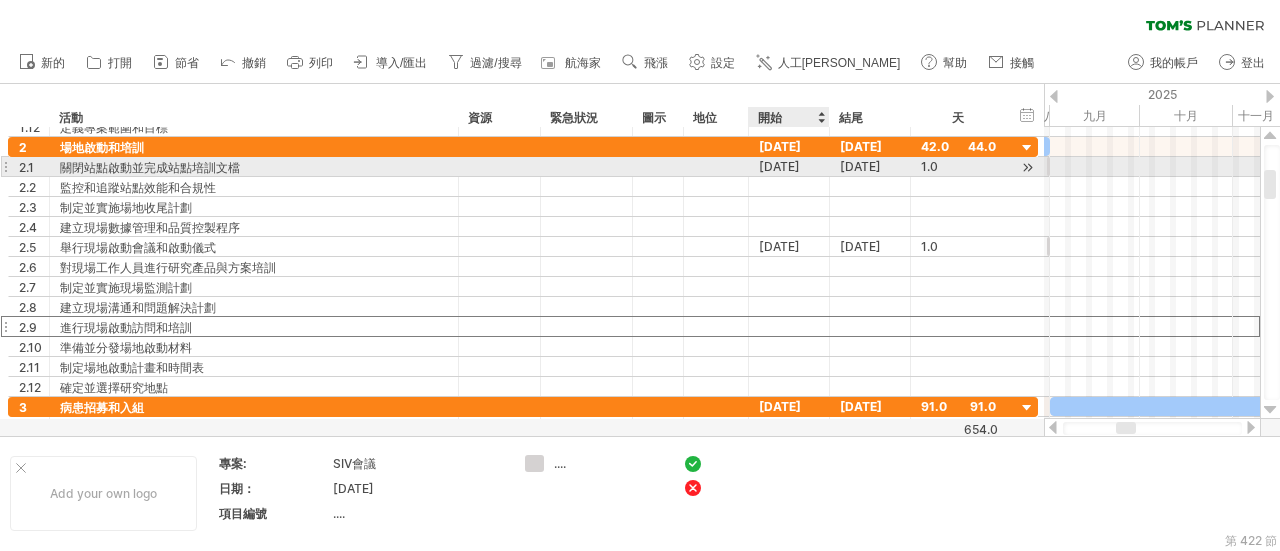 click on "[DATE]" at bounding box center [779, 166] 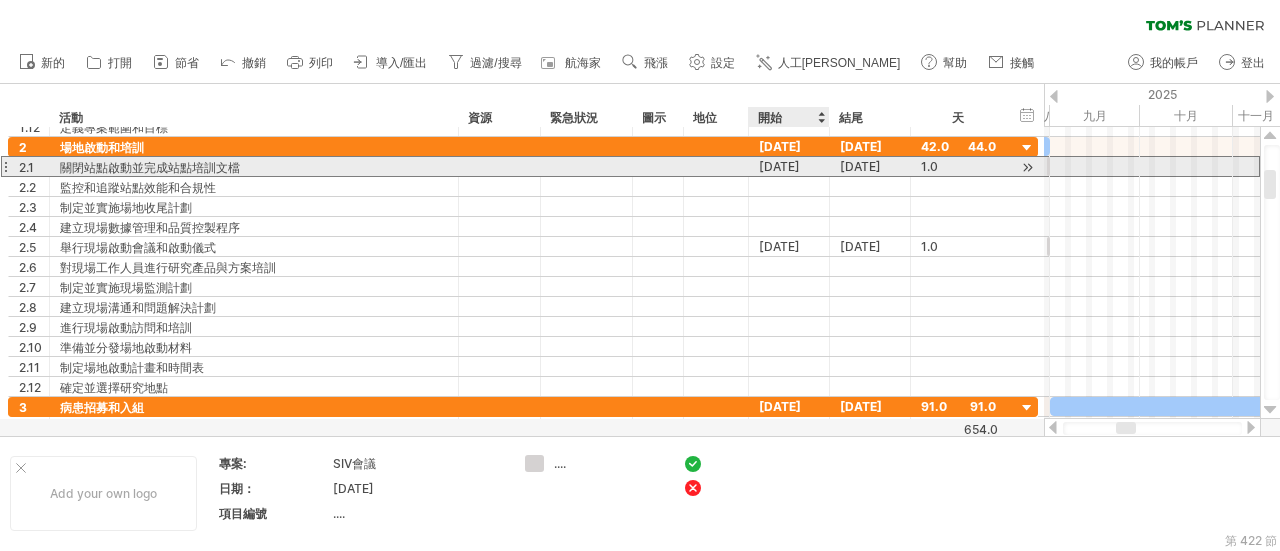click on "[DATE]" at bounding box center (779, 166) 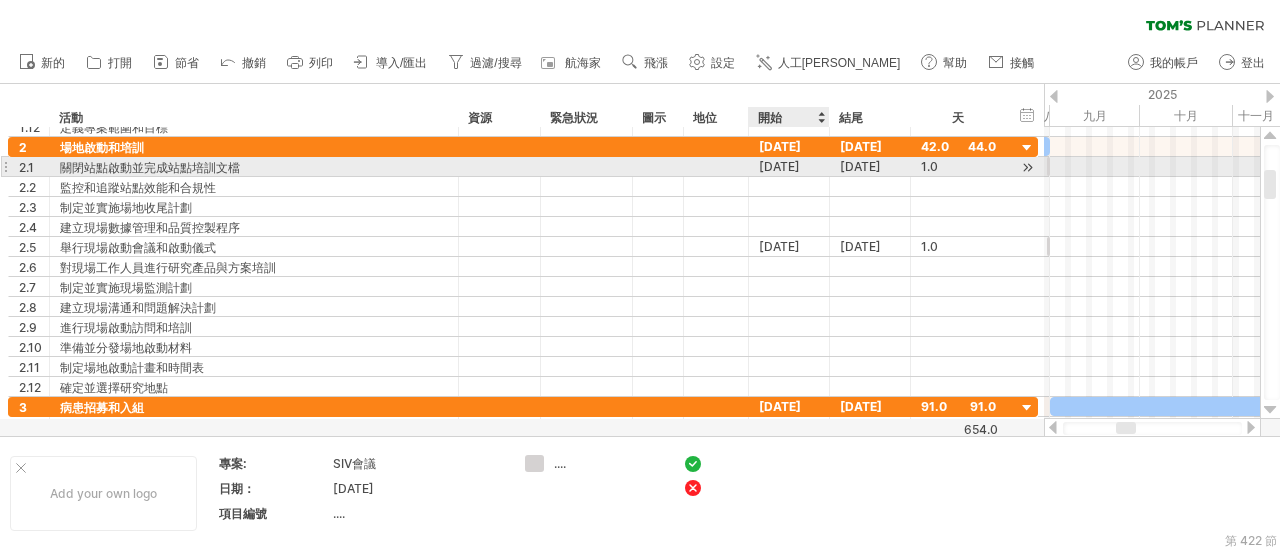 click on "[DATE]" at bounding box center (779, 166) 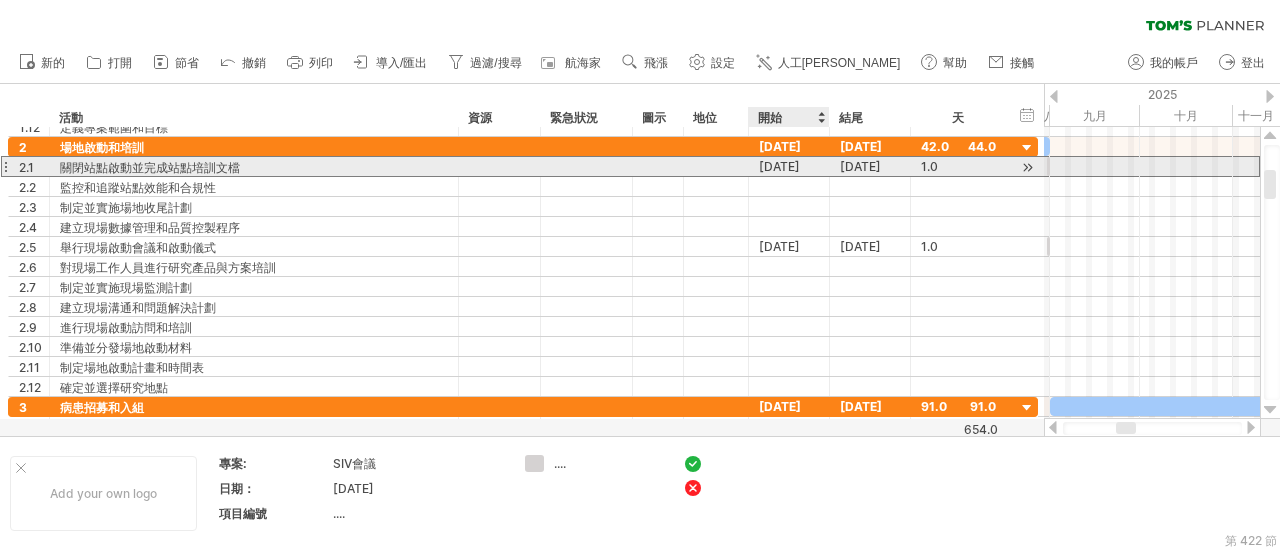 click on "[DATE]" at bounding box center [779, 166] 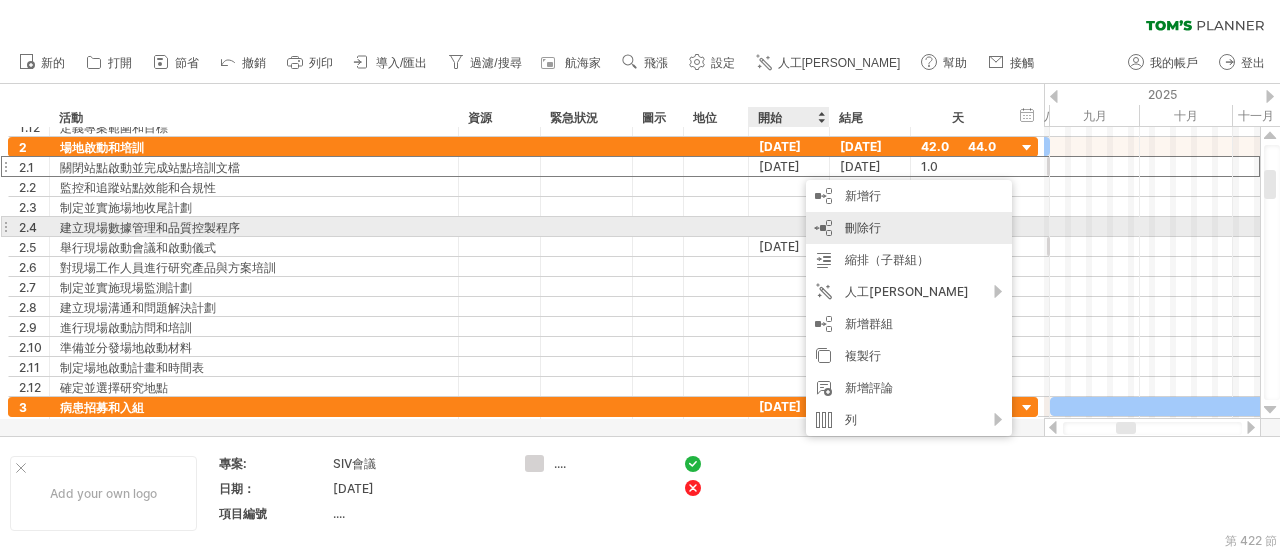click on "刪除行" at bounding box center (863, 227) 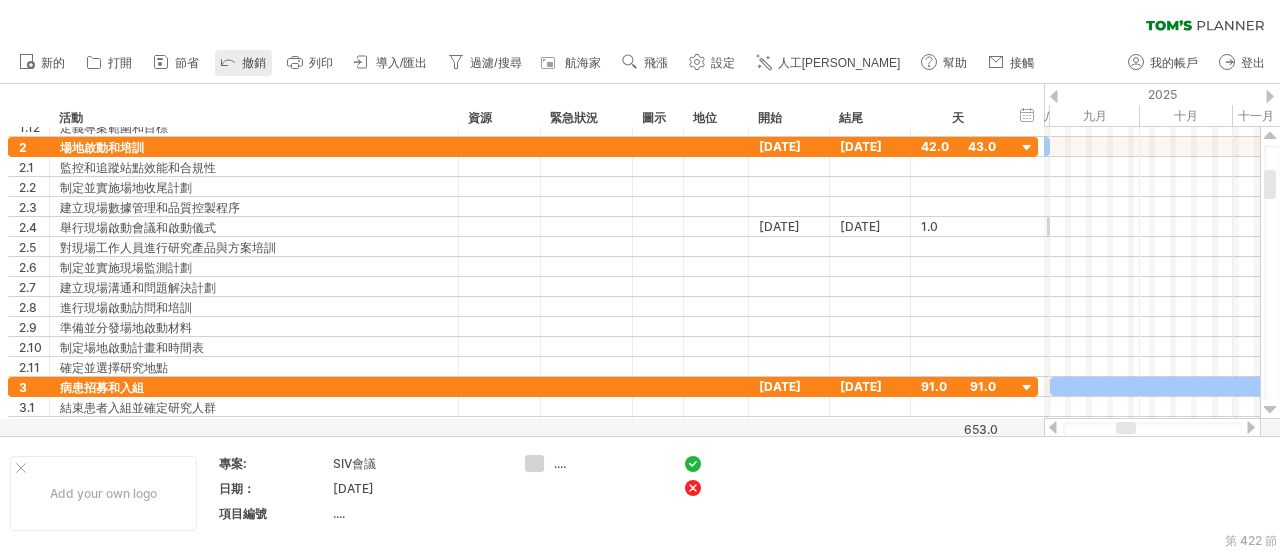 click 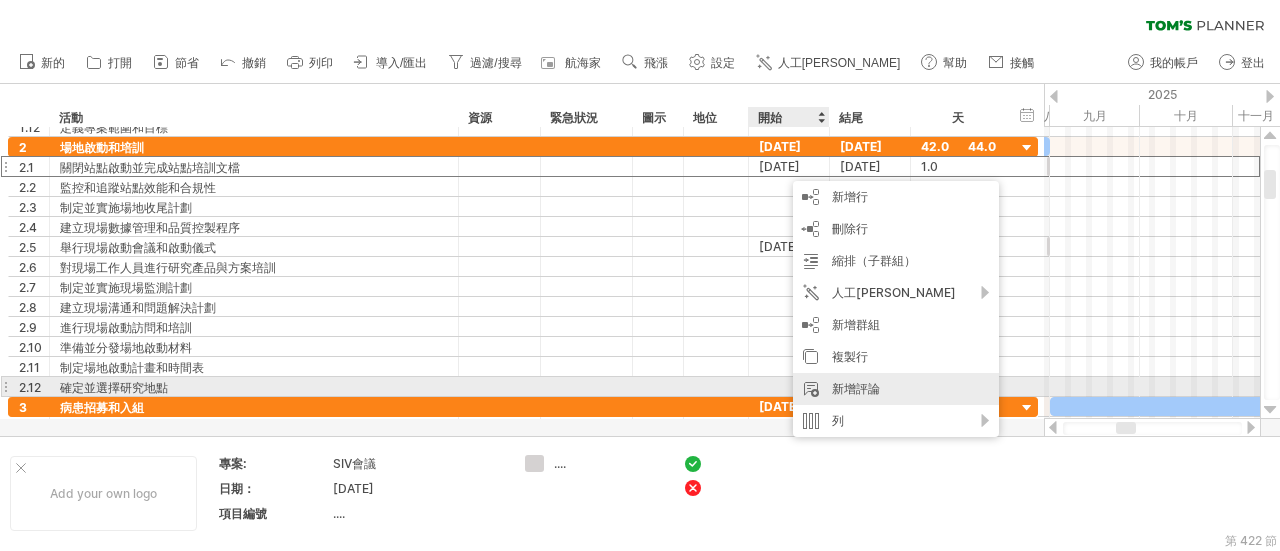 click on "新增評論" at bounding box center (896, 389) 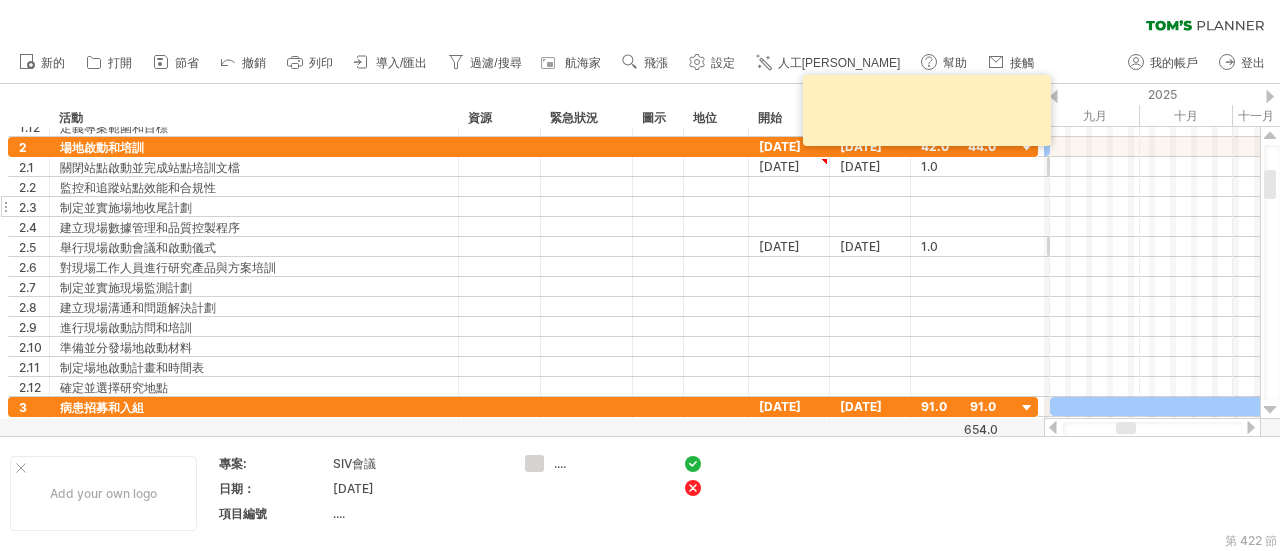 click at bounding box center (789, 206) 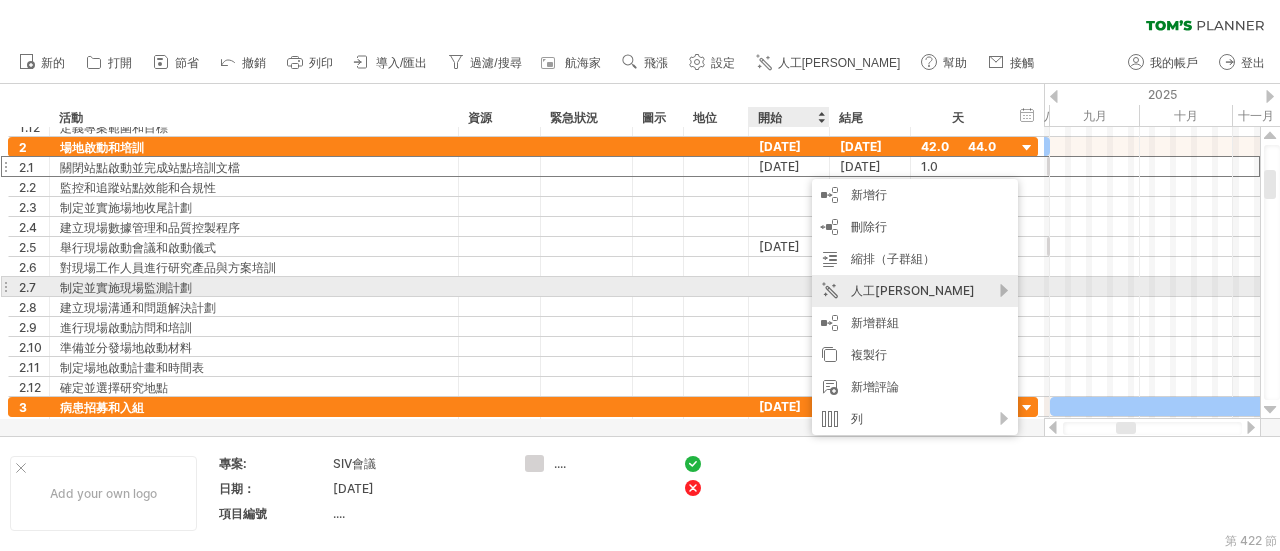 click on "人工[PERSON_NAME]" at bounding box center (915, 291) 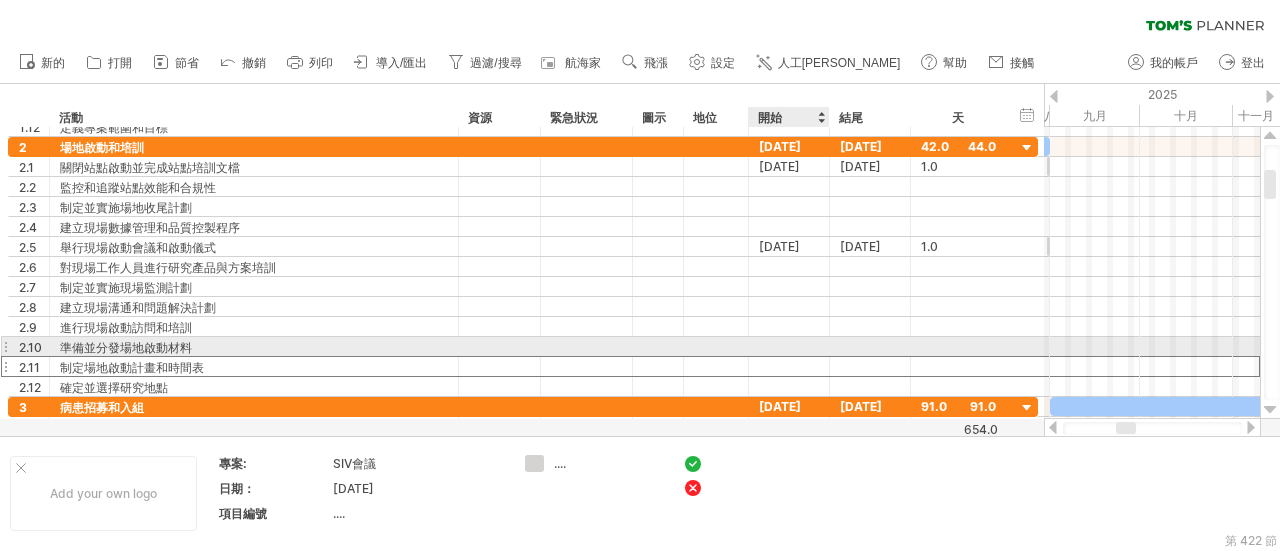 click on "制定場地啟動計畫和時間表" at bounding box center (254, 366) 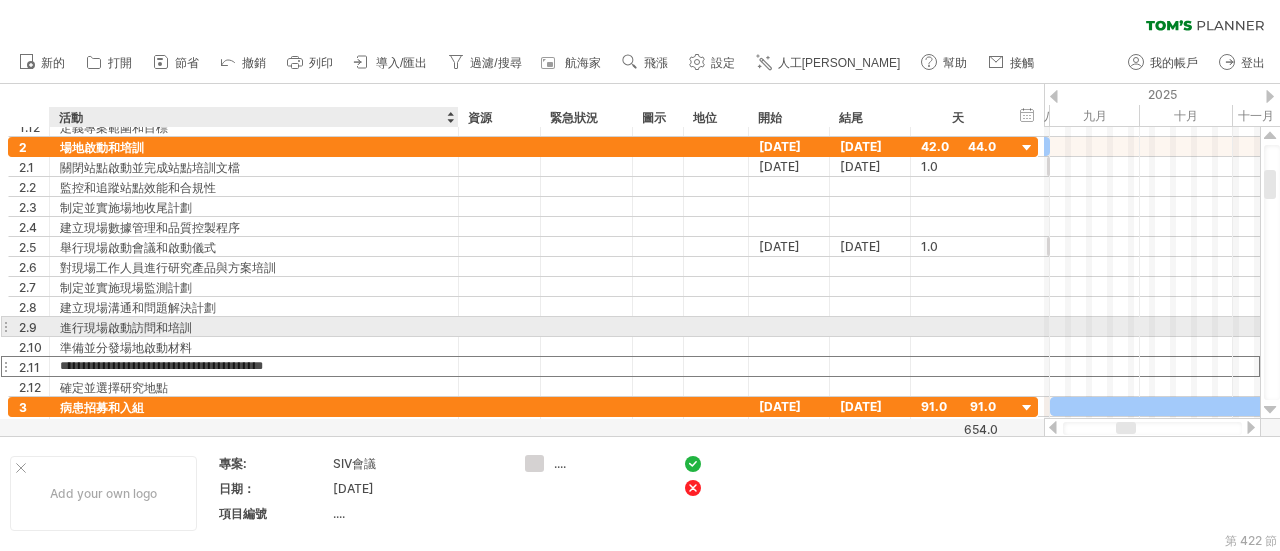 click on "進行現場啟動訪問和培訓" at bounding box center (254, 326) 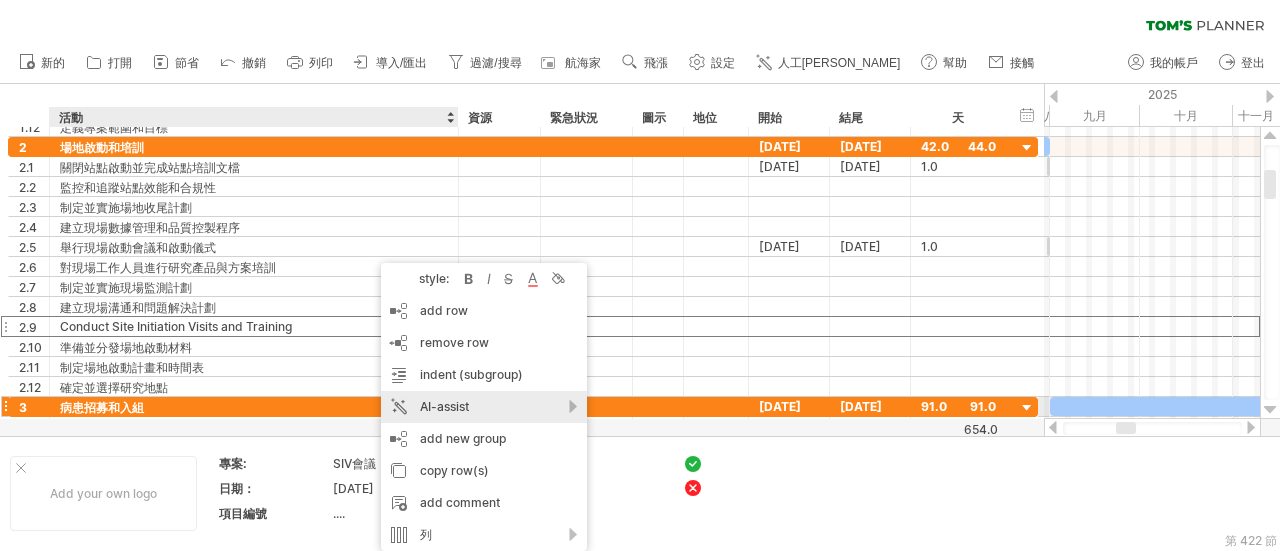 click on "AI-assist" at bounding box center [484, 407] 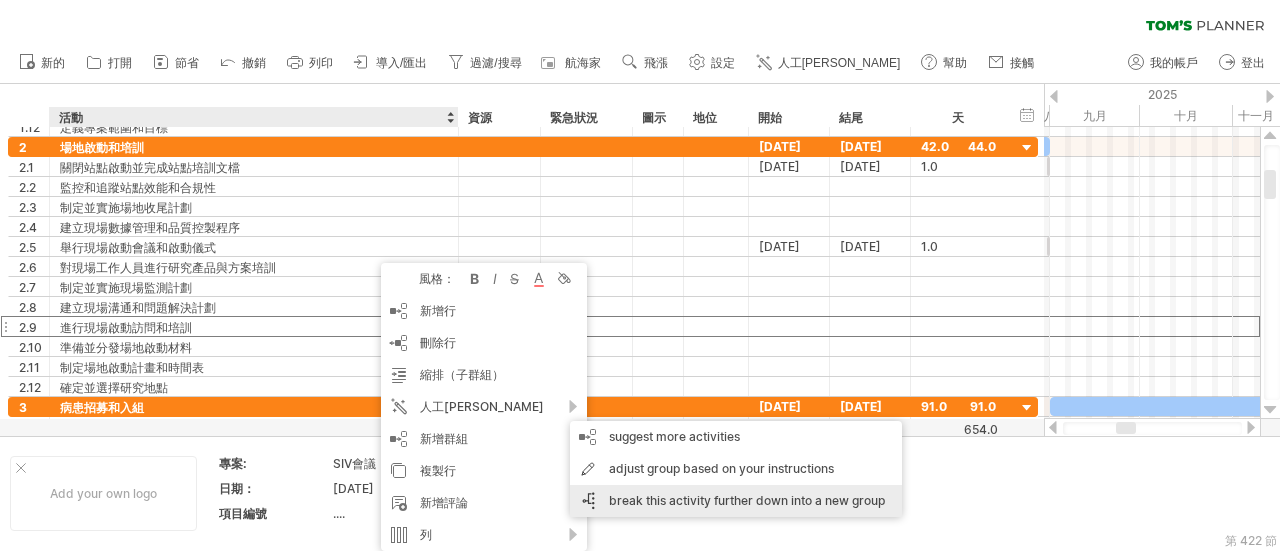 click on "break this activity further down into a new group" at bounding box center [736, 501] 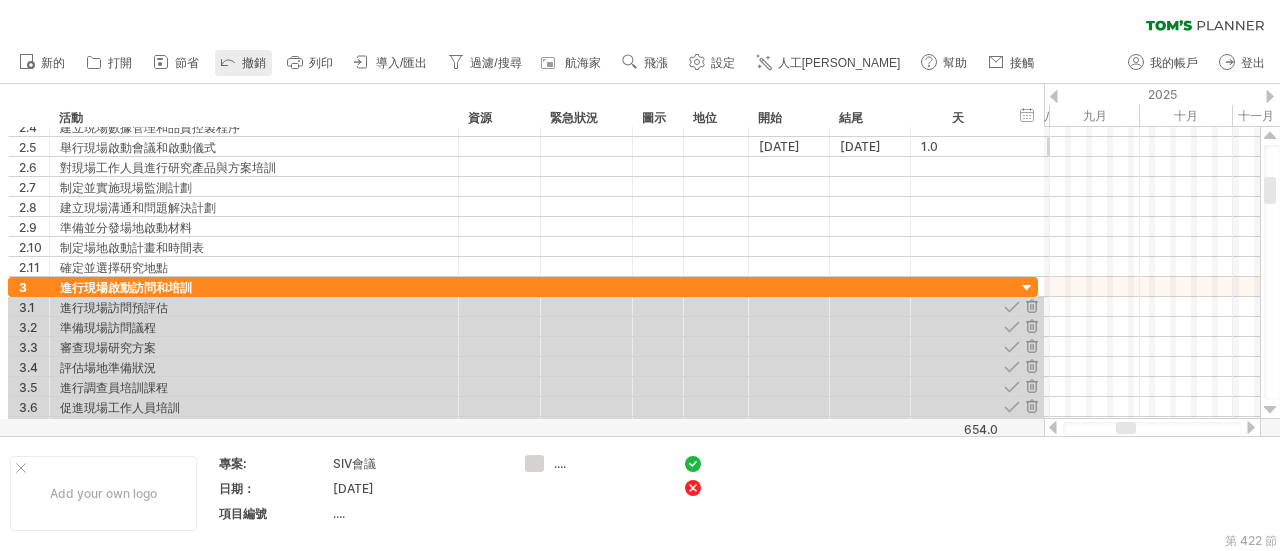 click on "撤銷" at bounding box center (254, 63) 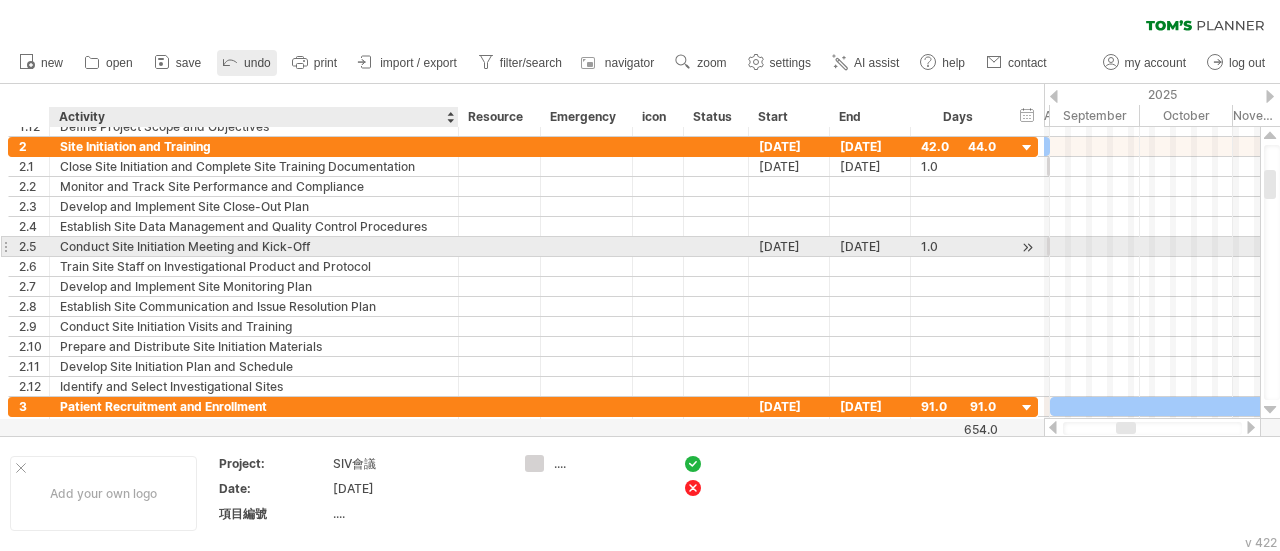 click on "Conduct Site Initiation Meeting and Kick-Off" at bounding box center [254, 246] 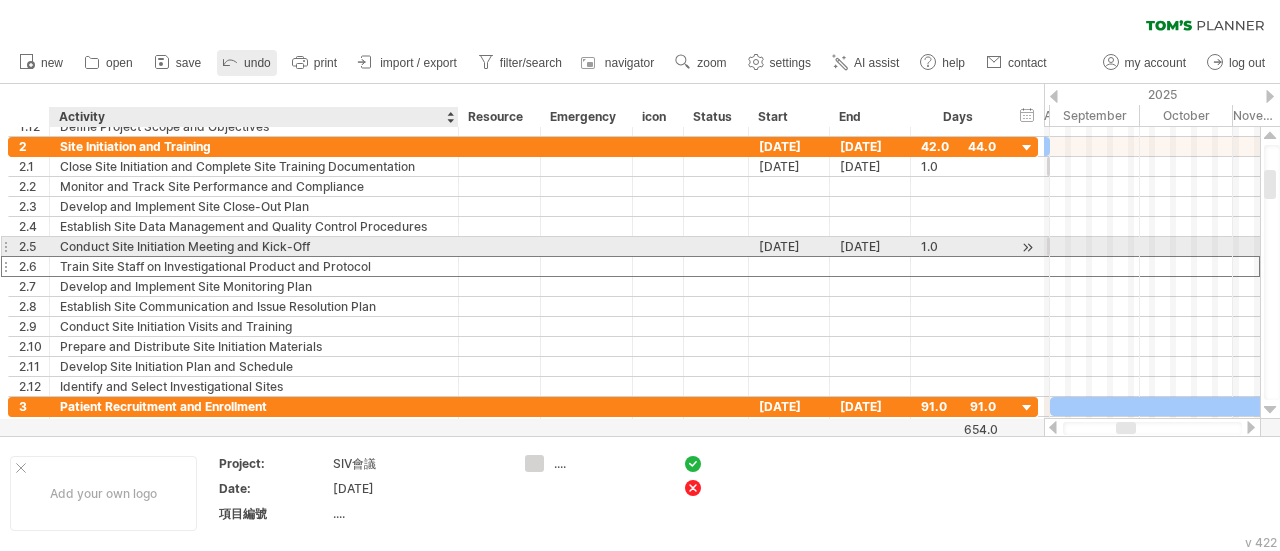 click on "Train Site Staff on Investigational Product and Protocol" at bounding box center (254, 266) 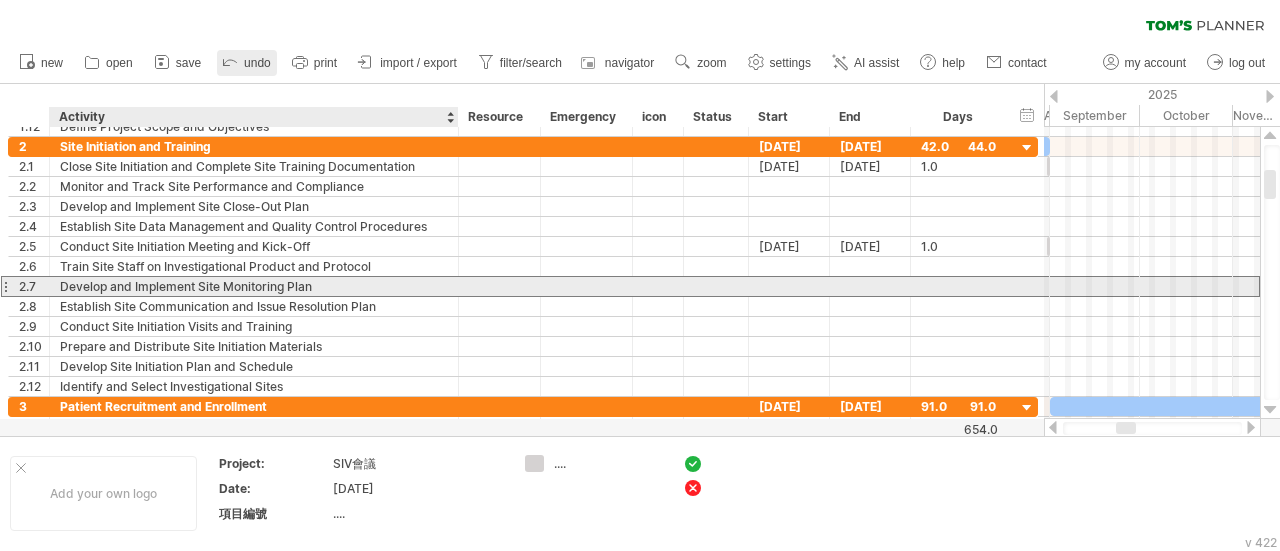 click on "Develop and Implement Site Monitoring Plan" at bounding box center [254, 286] 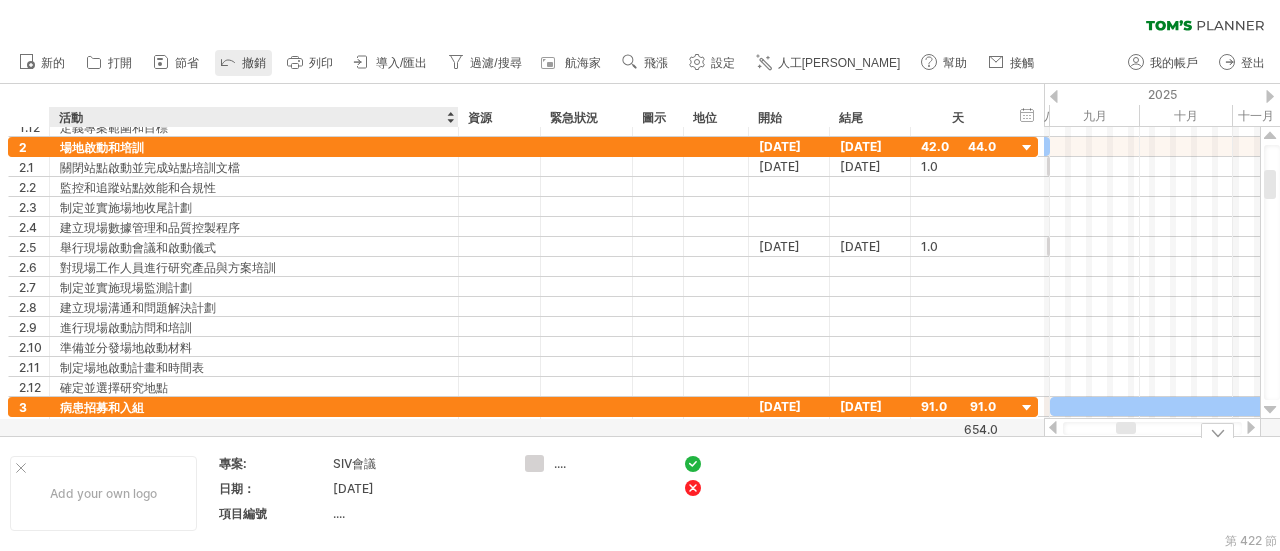 click on "Add your own logo 專案: SIV會議 日期： 2025年8月31日 項目編號 .... ...." at bounding box center (640, 493) 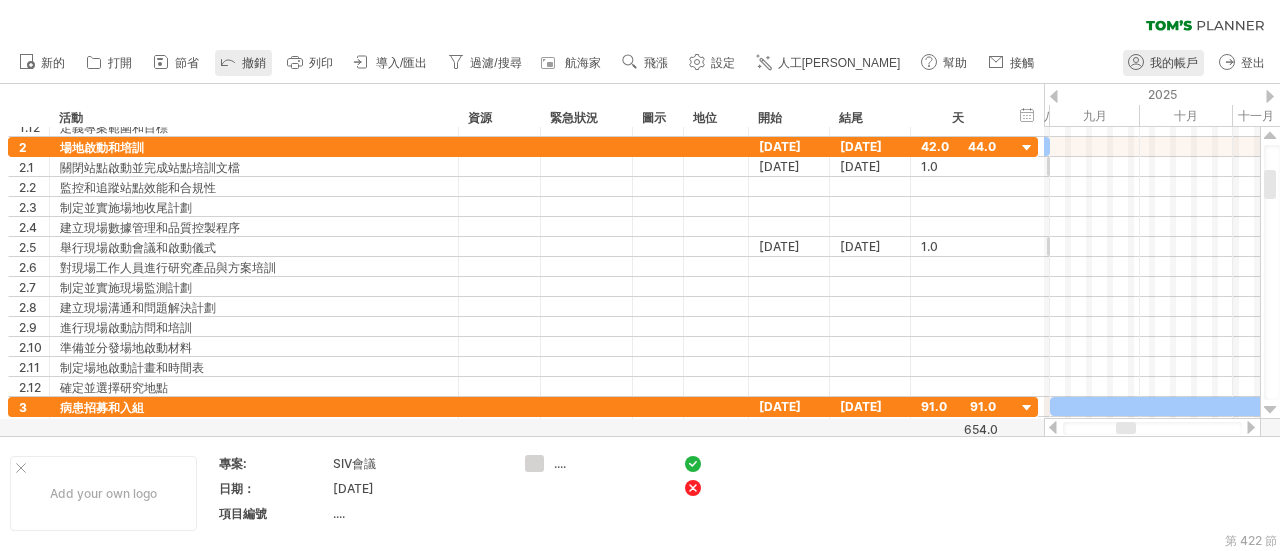 click on "我的帳戶" at bounding box center [1174, 63] 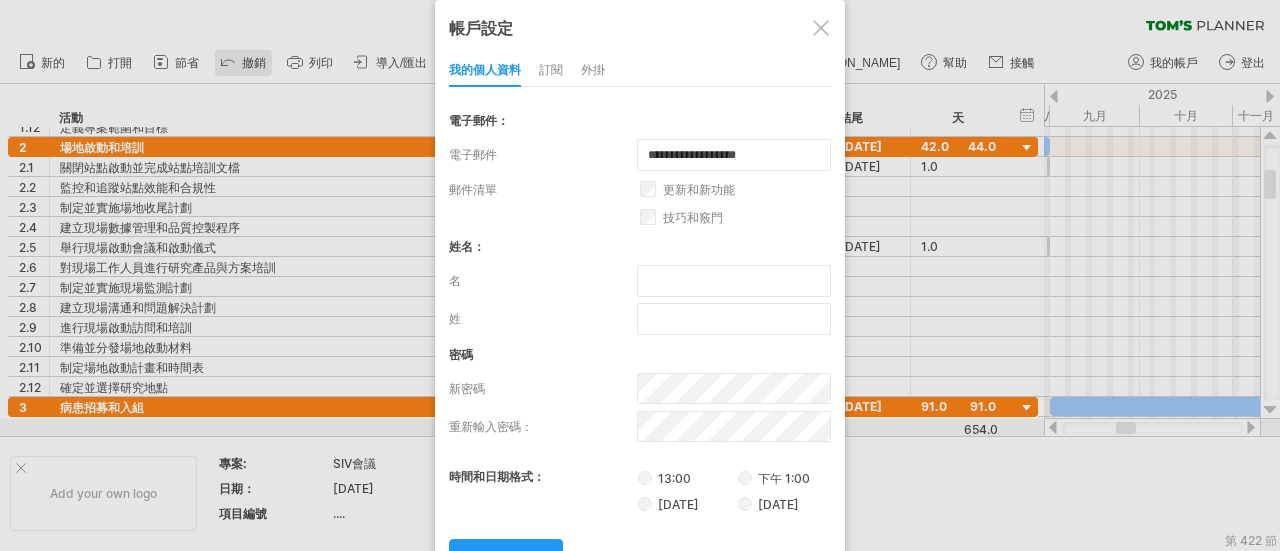click on "外掛" at bounding box center (593, 69) 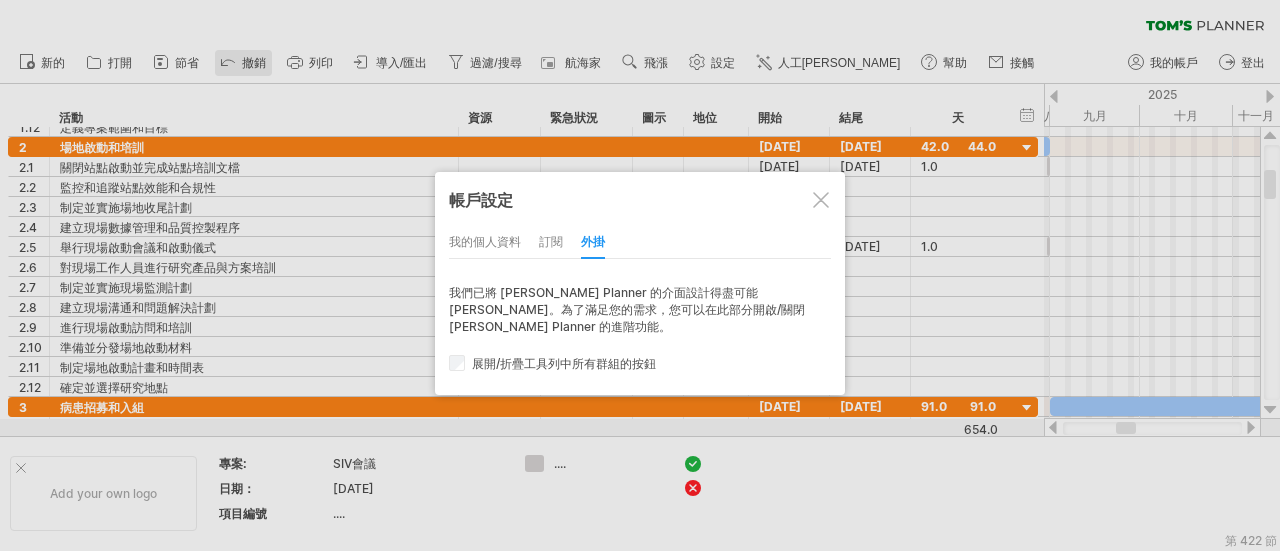 click at bounding box center [821, 200] 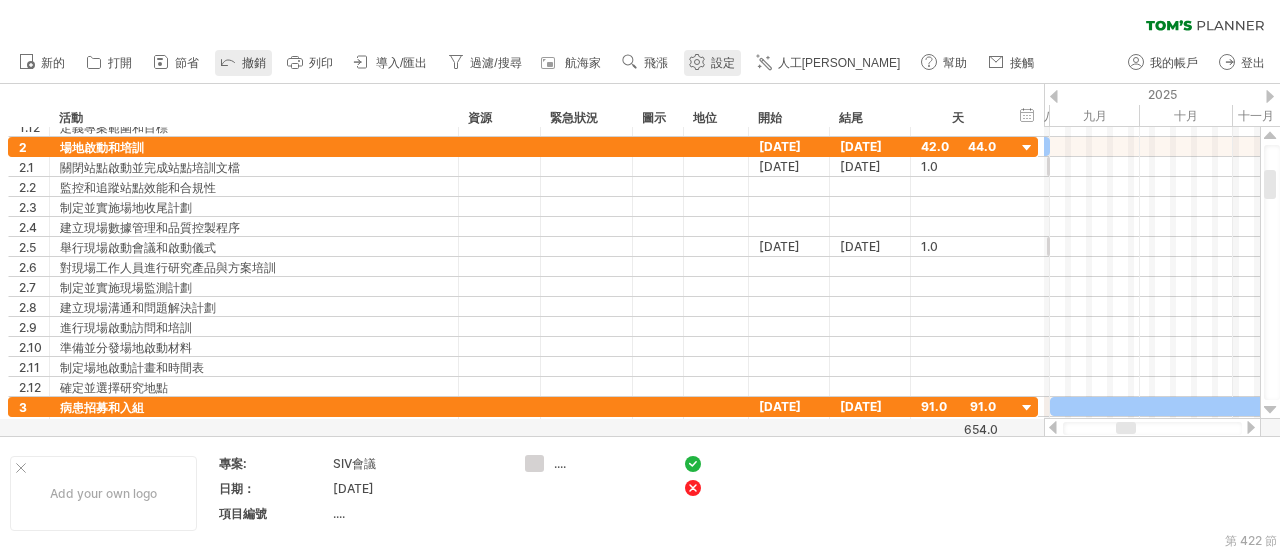 click on "設定" at bounding box center (723, 63) 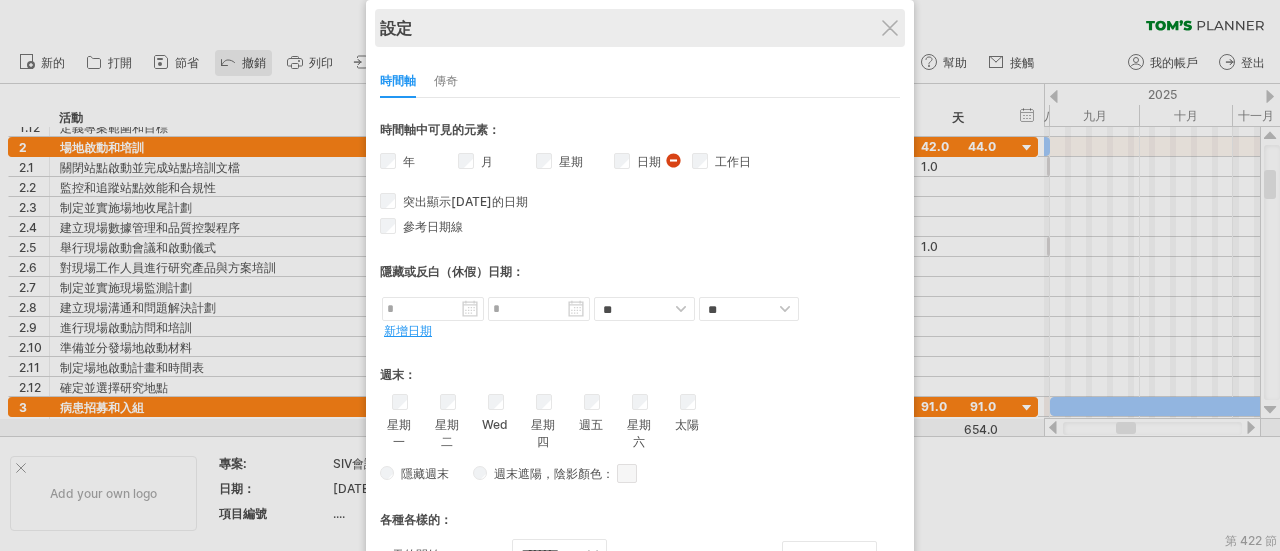click on "設定" at bounding box center (640, 28) 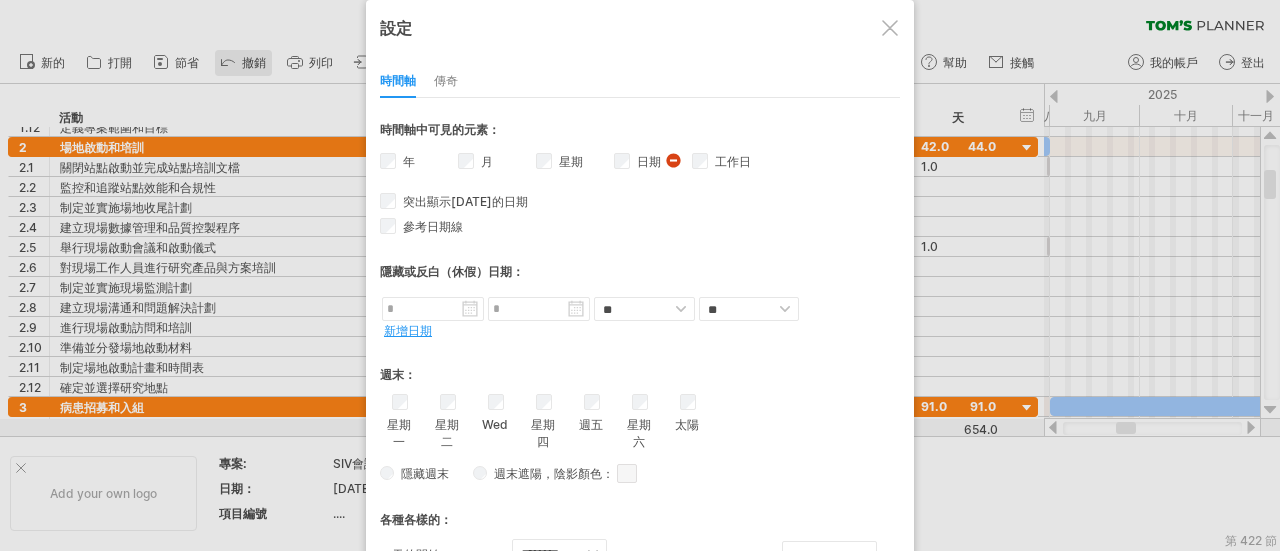 click at bounding box center [890, 28] 